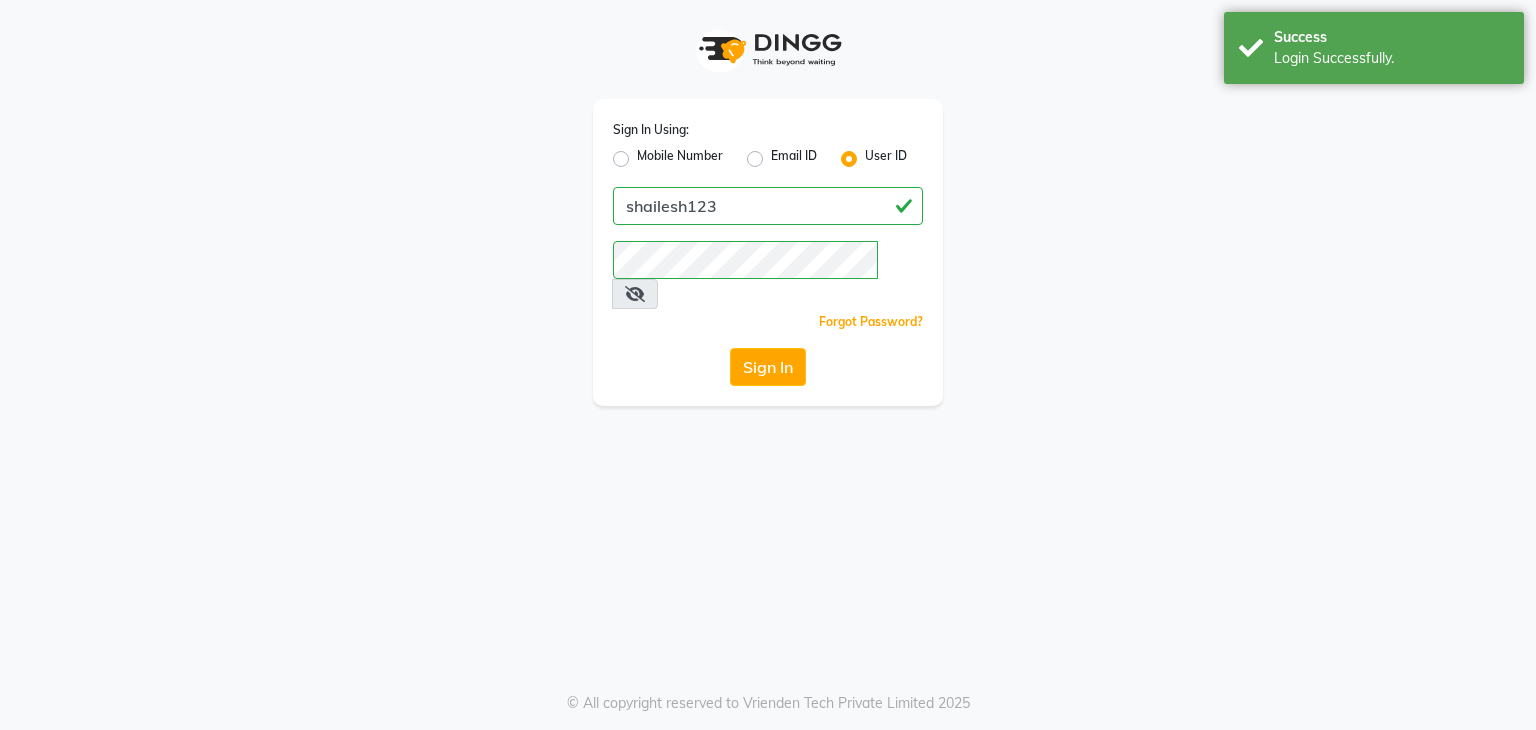 scroll, scrollTop: 0, scrollLeft: 0, axis: both 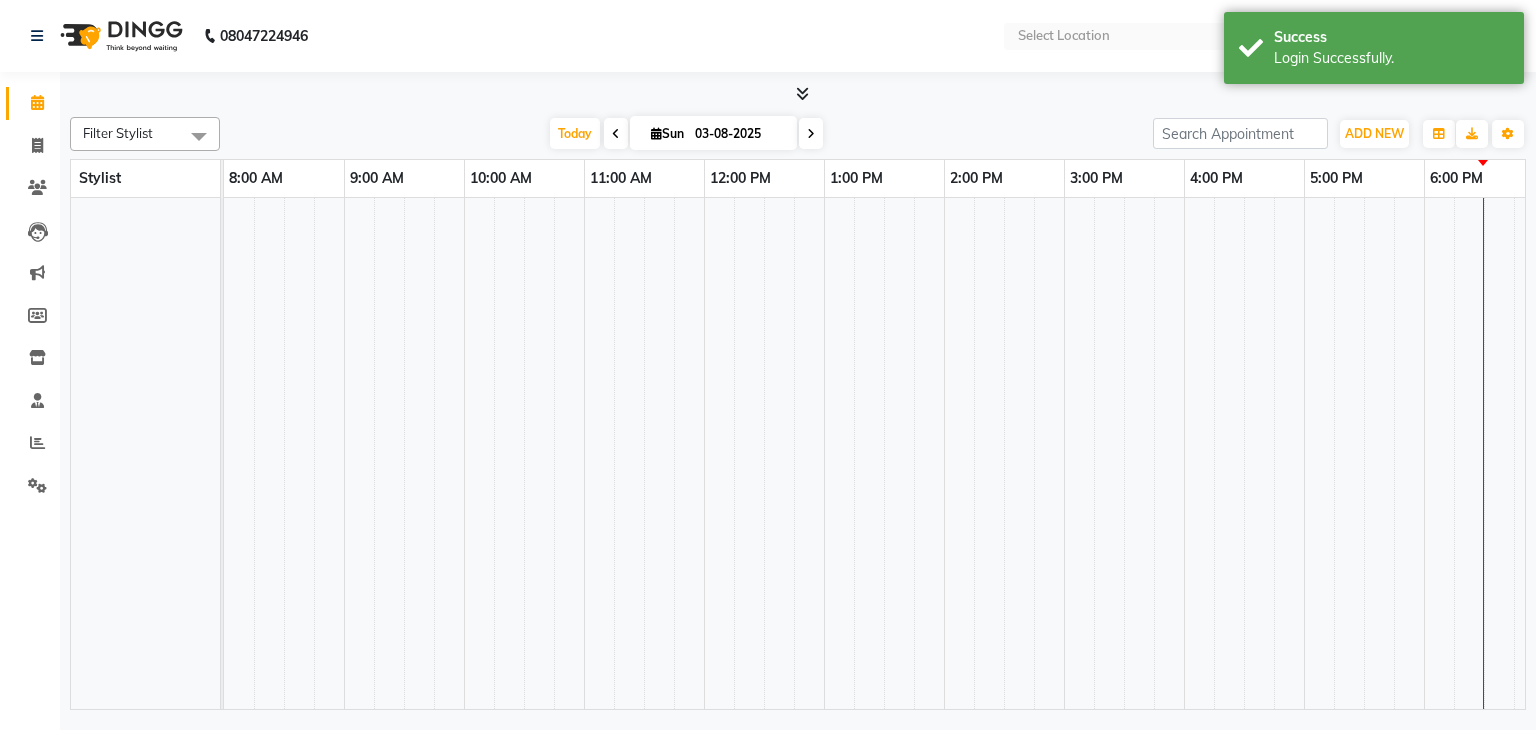 select on "en" 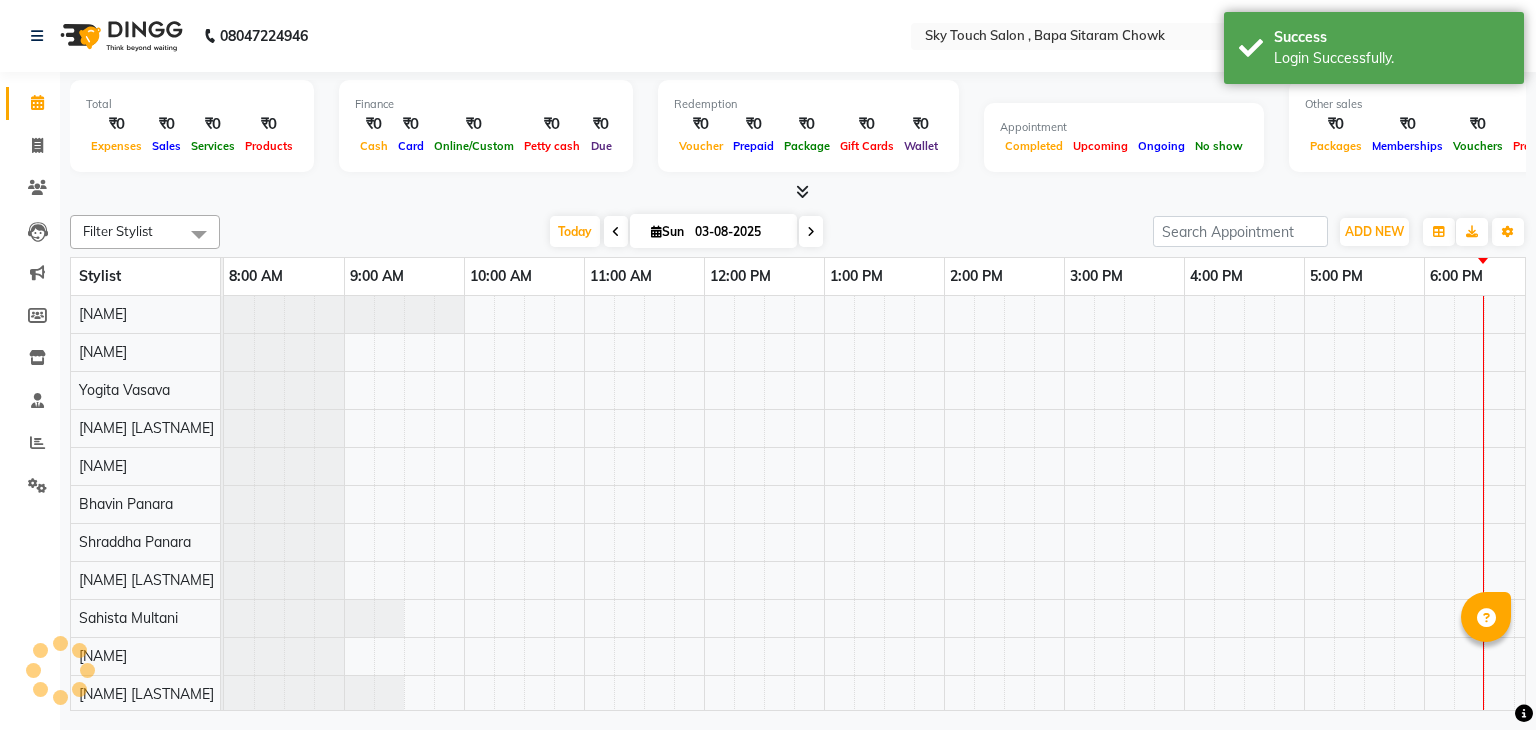 scroll, scrollTop: 0, scrollLeft: 0, axis: both 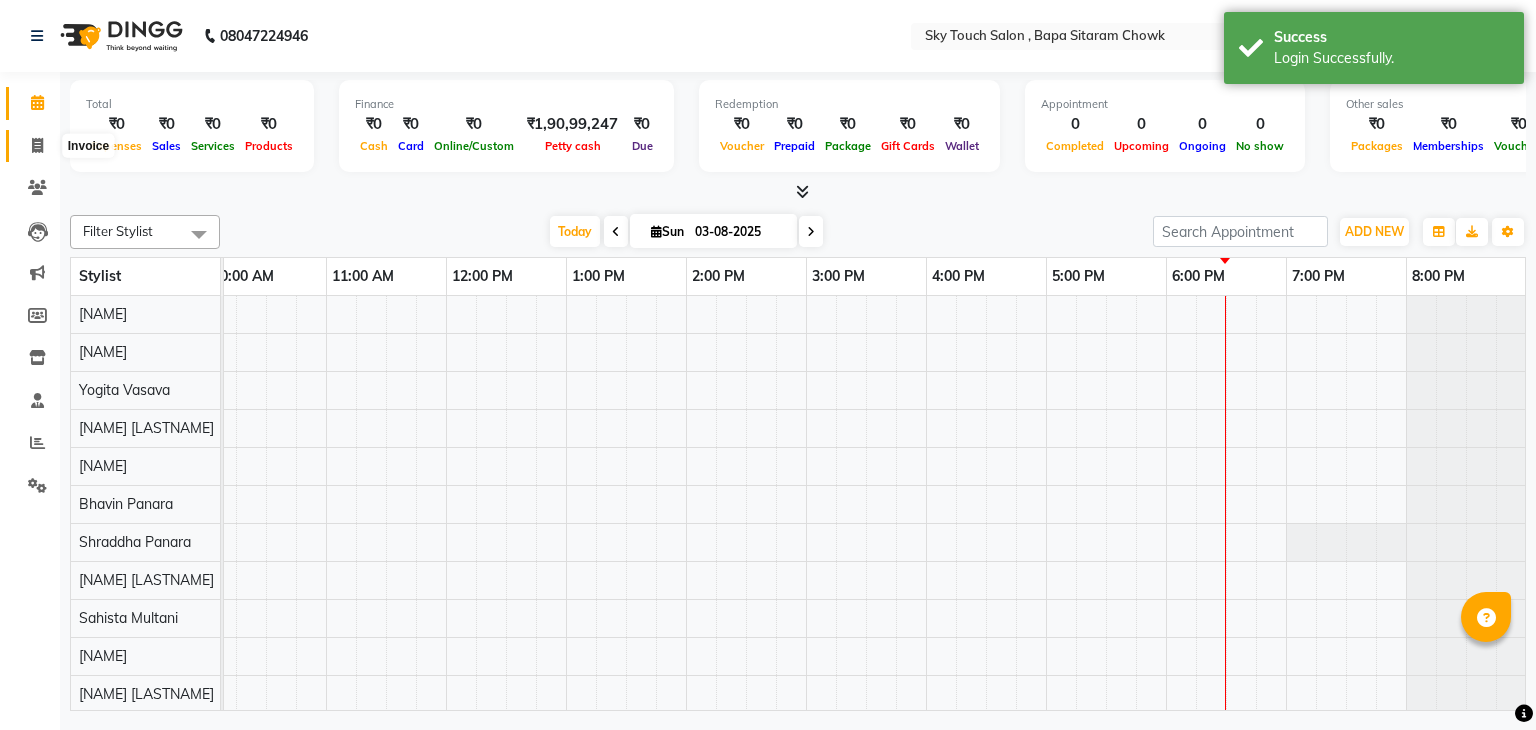click 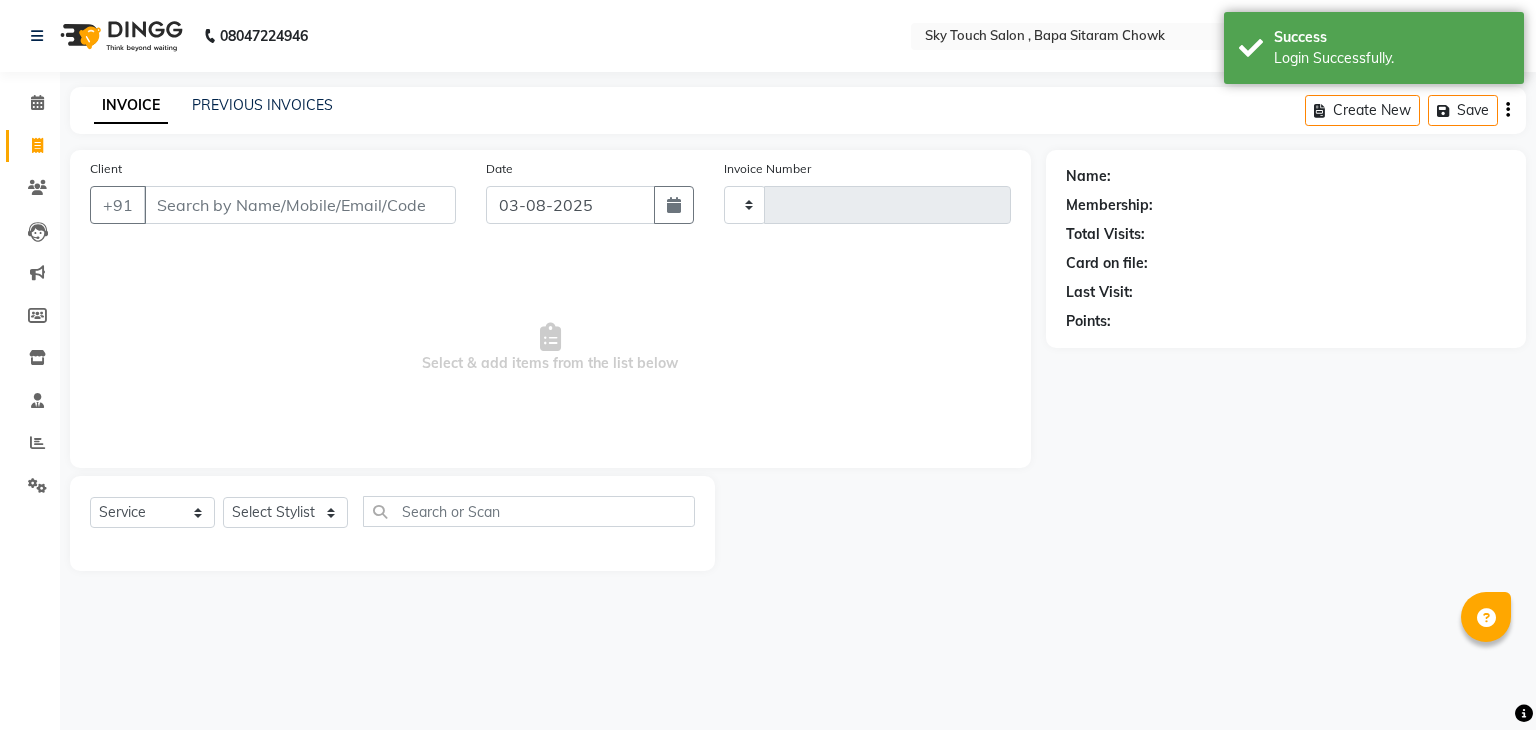 type on "0052" 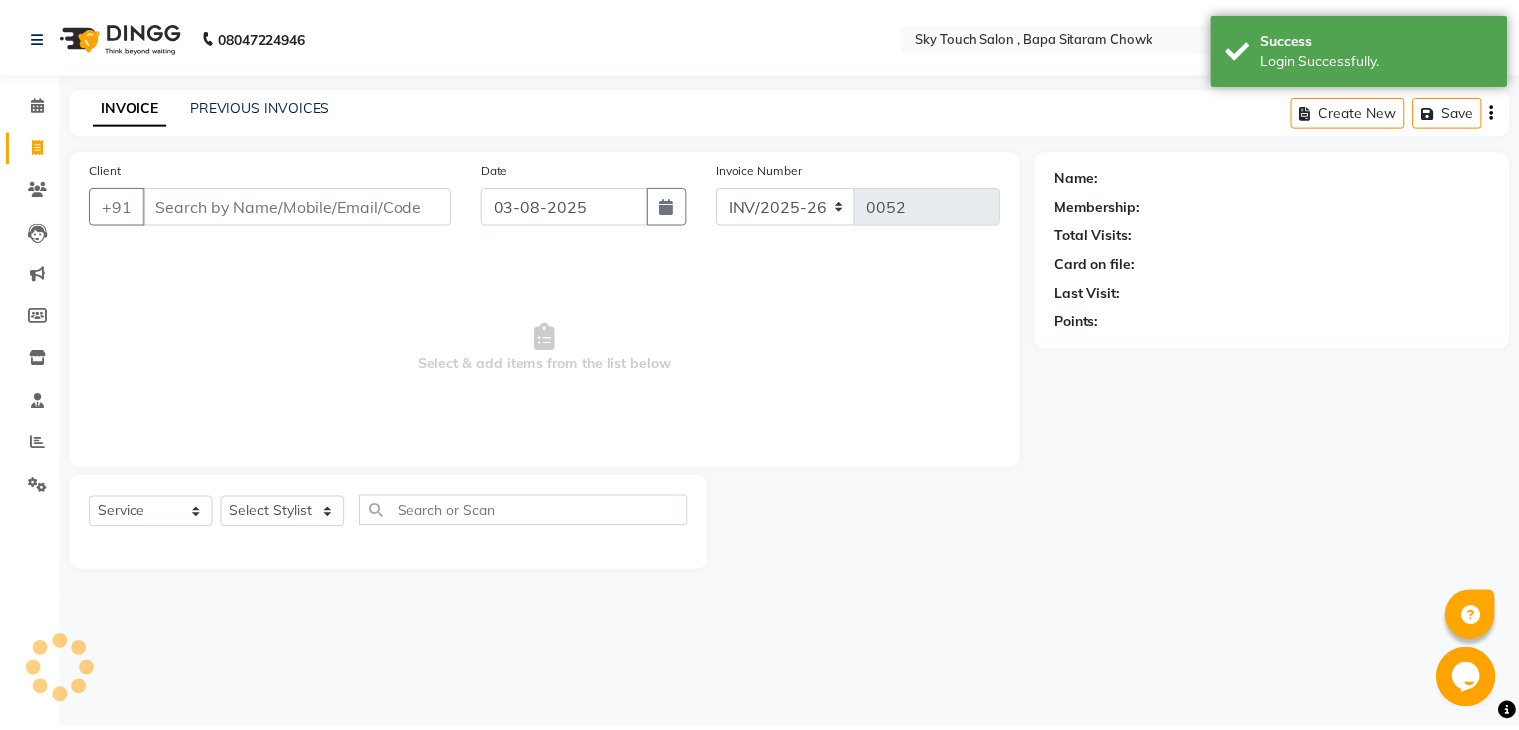 scroll, scrollTop: 0, scrollLeft: 0, axis: both 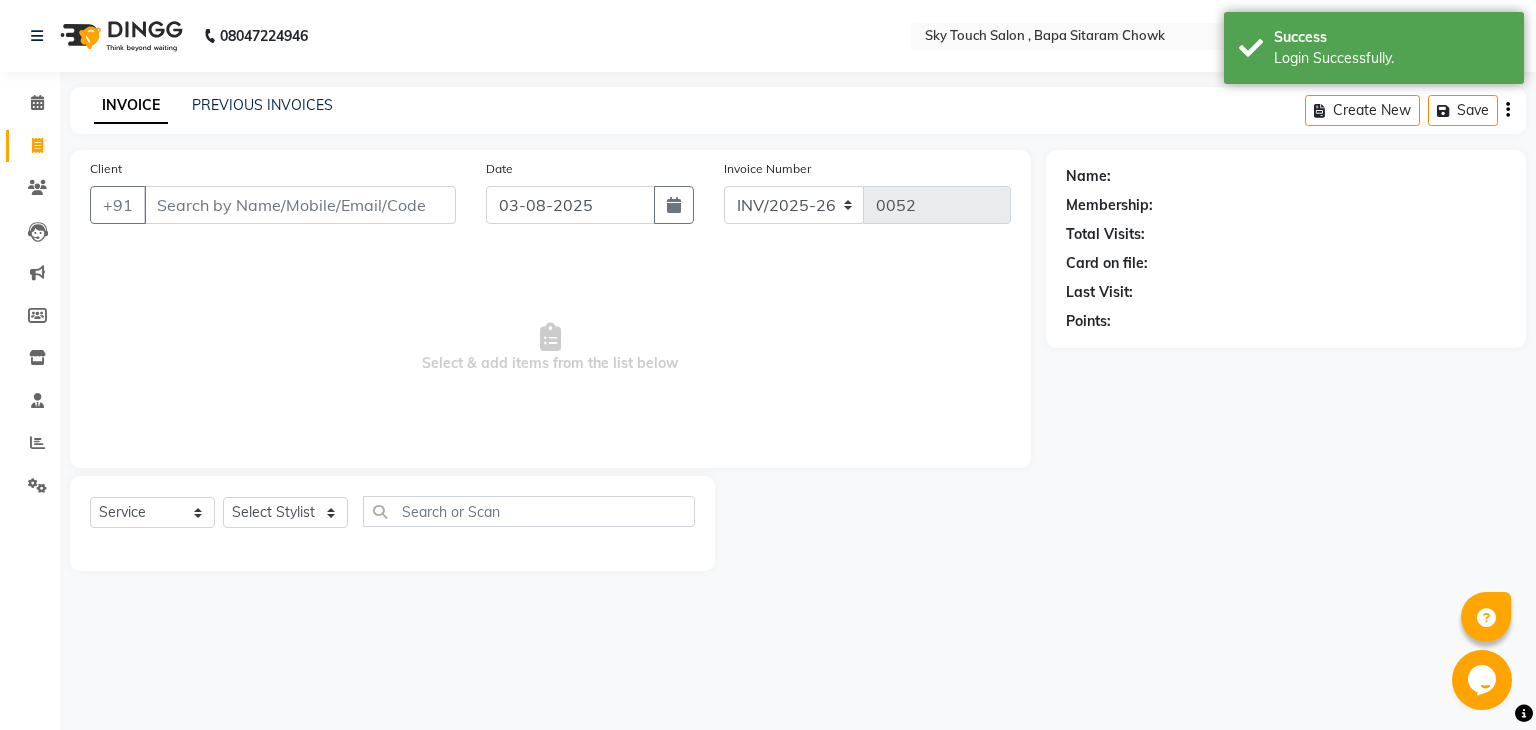 click on "Name: Membership: Total Visits: Card on file: Last Visit:  Points:" 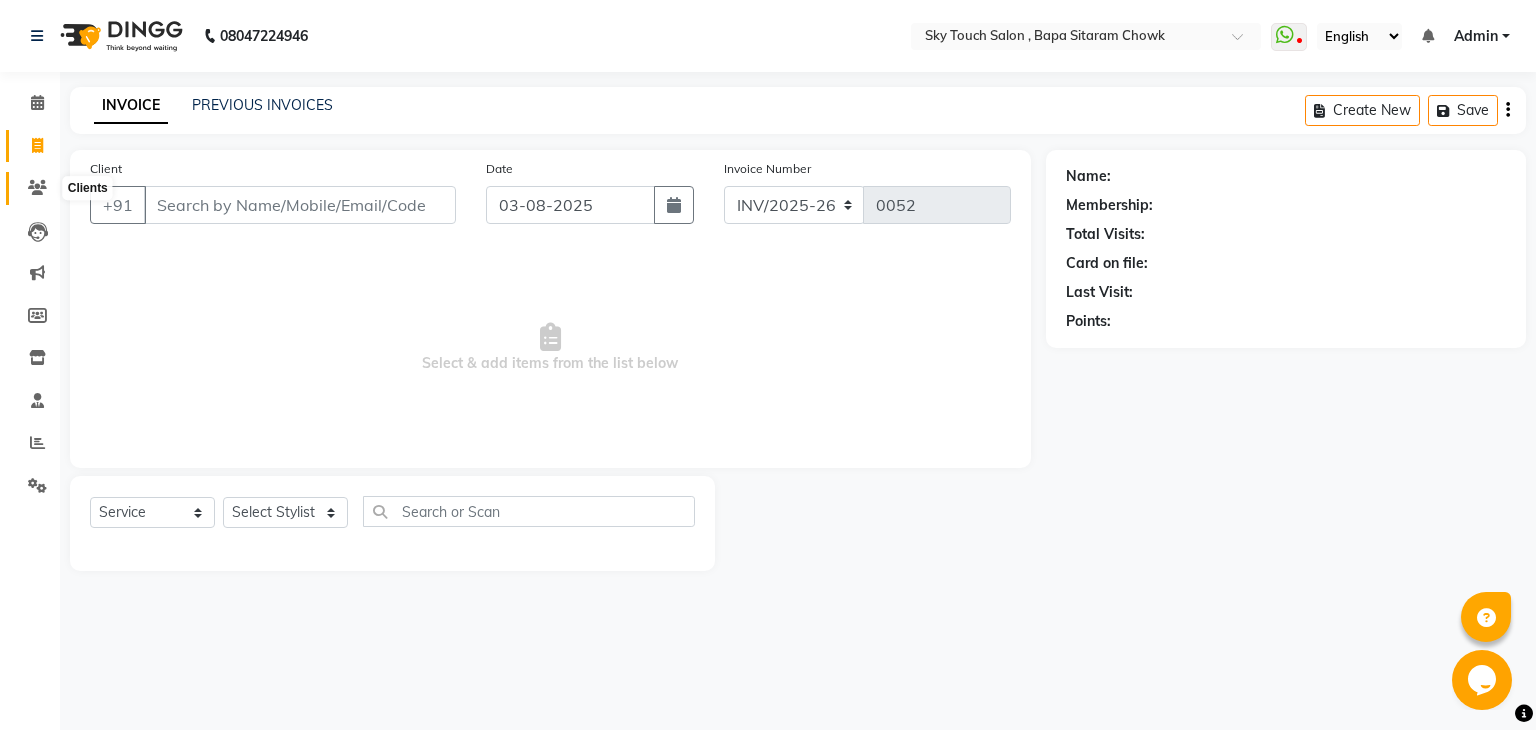 click 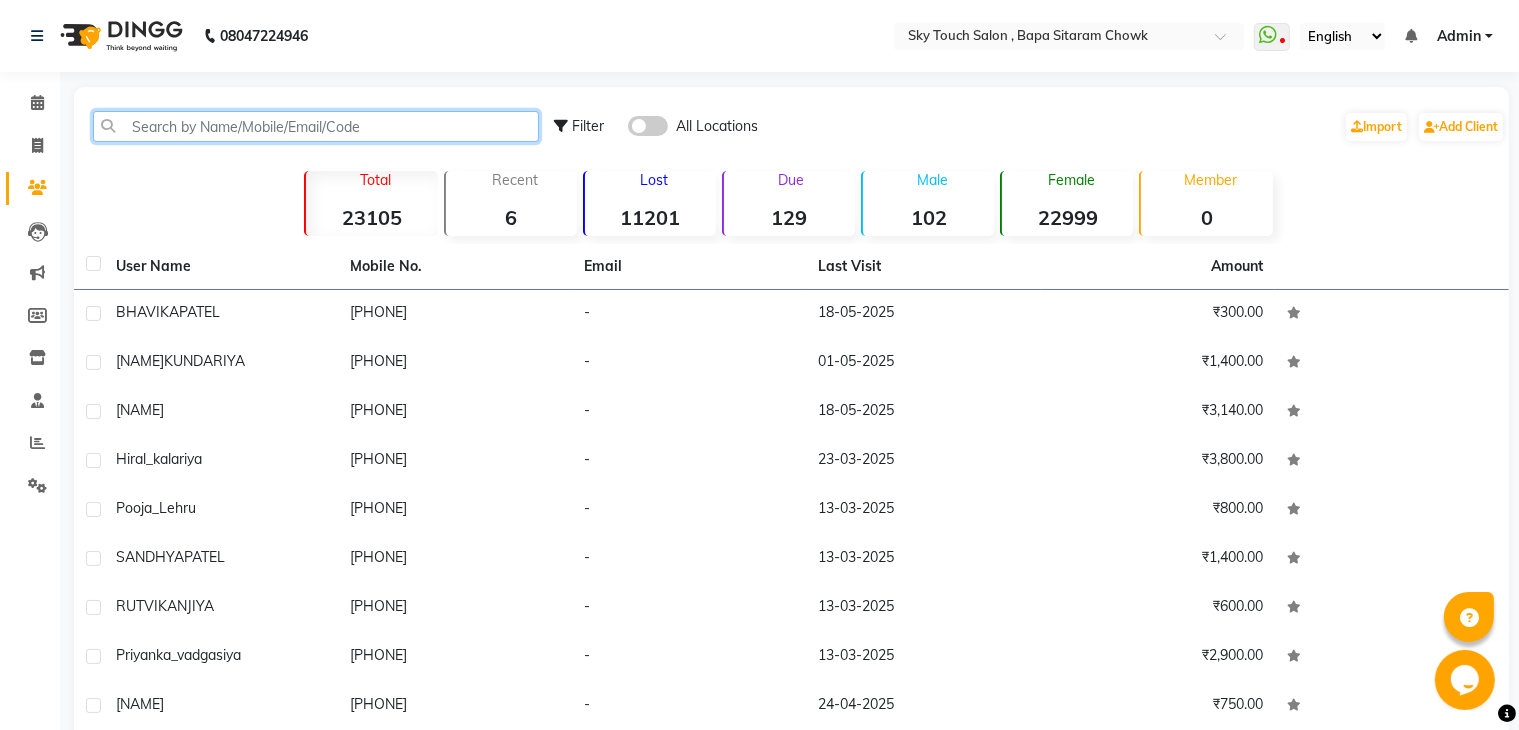 click 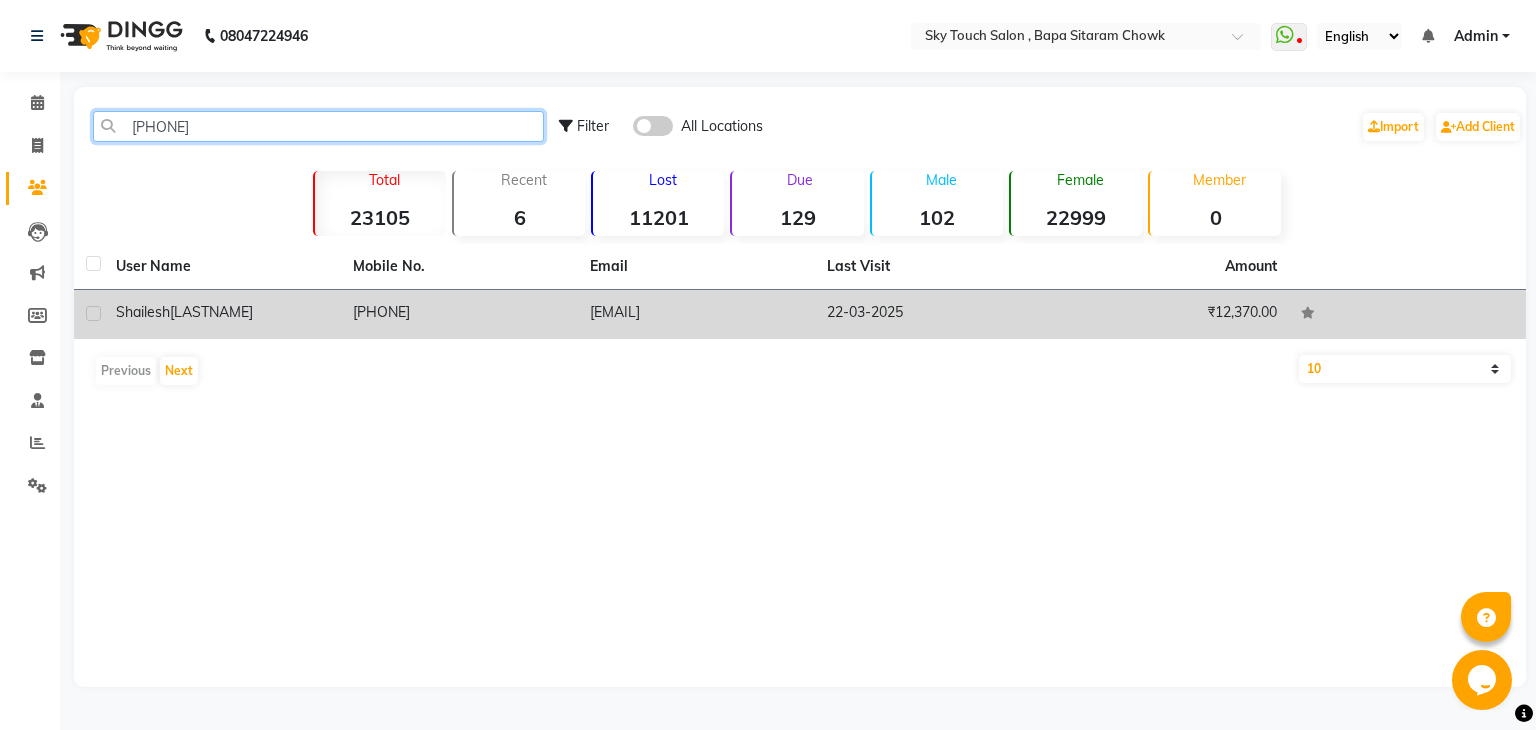 type on "[PHONE]" 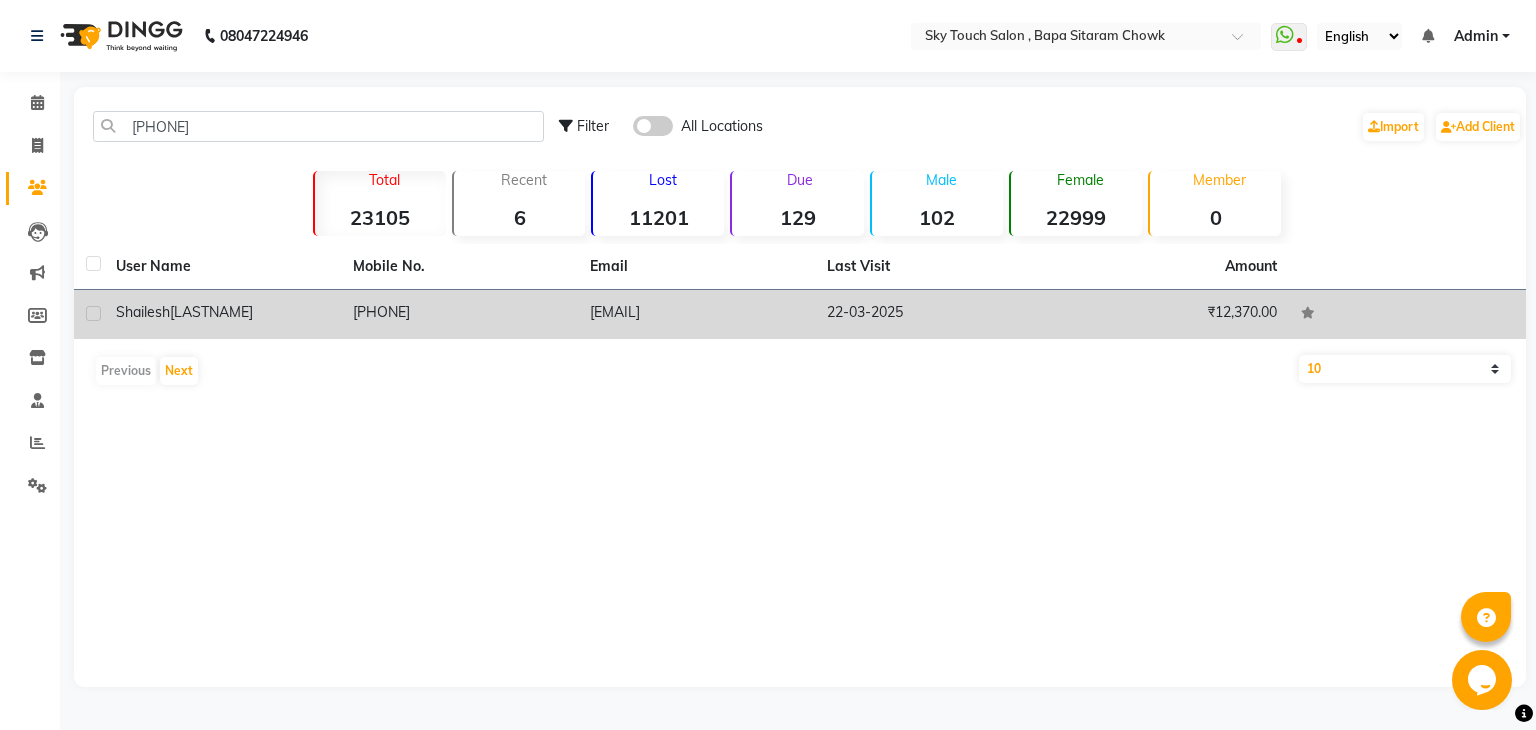 click on "[PHONE]" 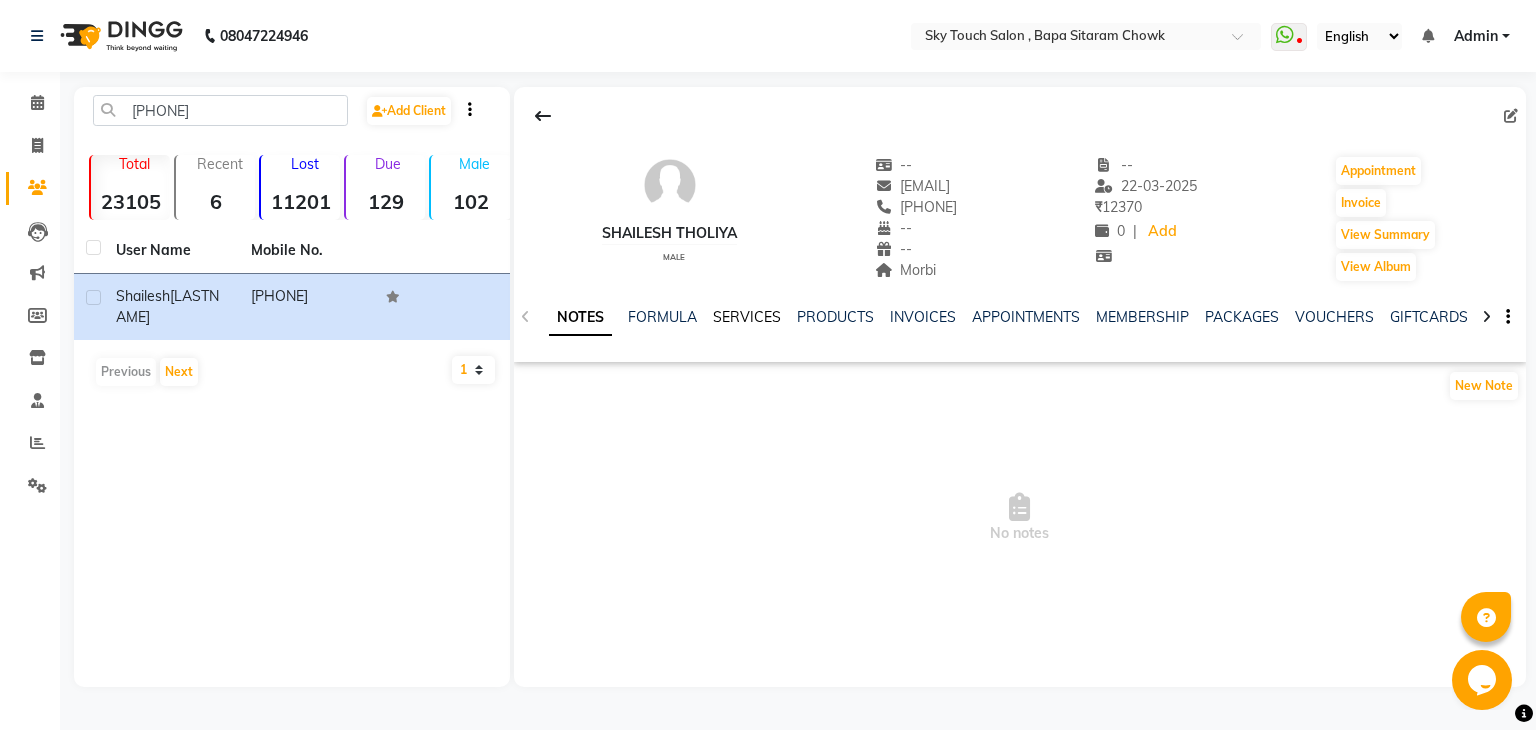 click on "SERVICES" 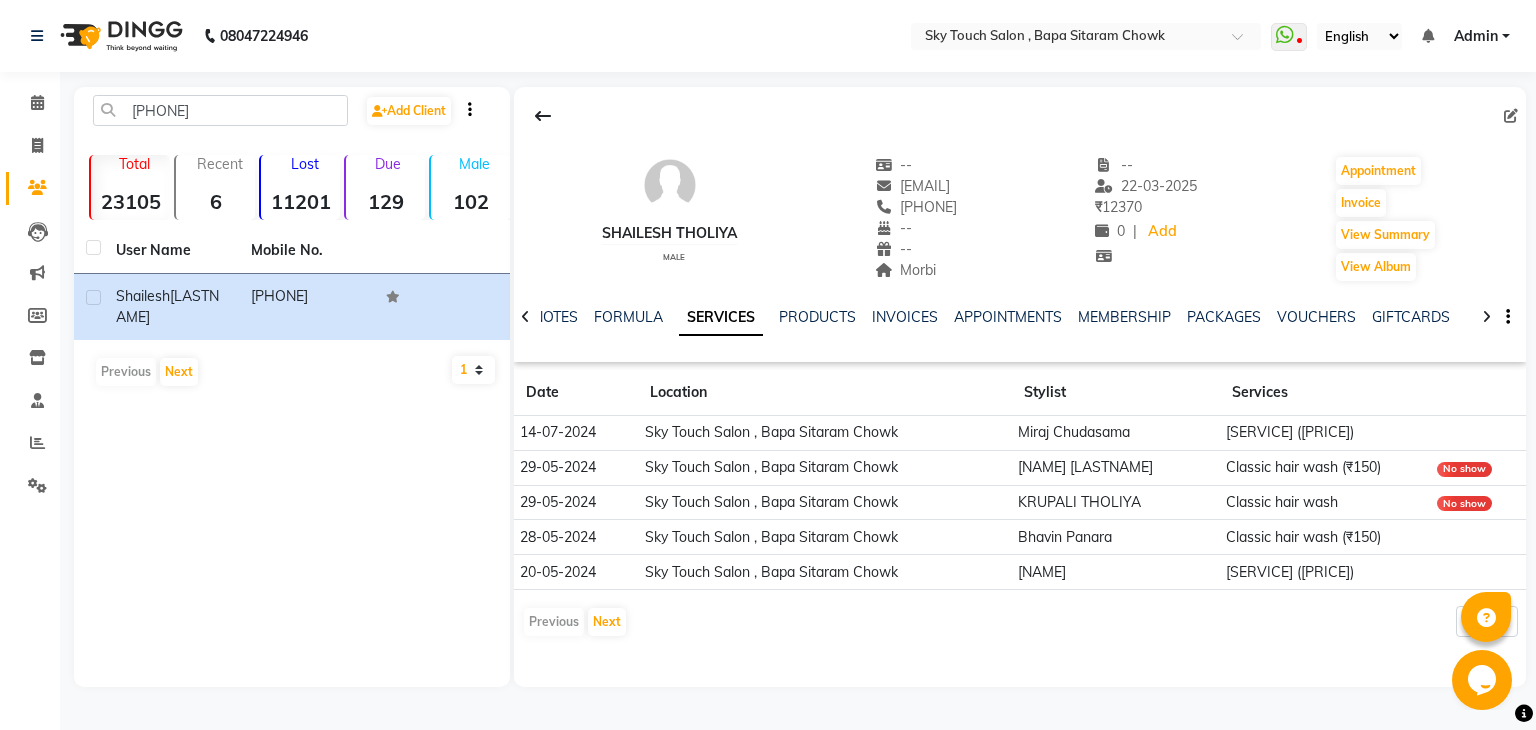 click on "20-05-2024" 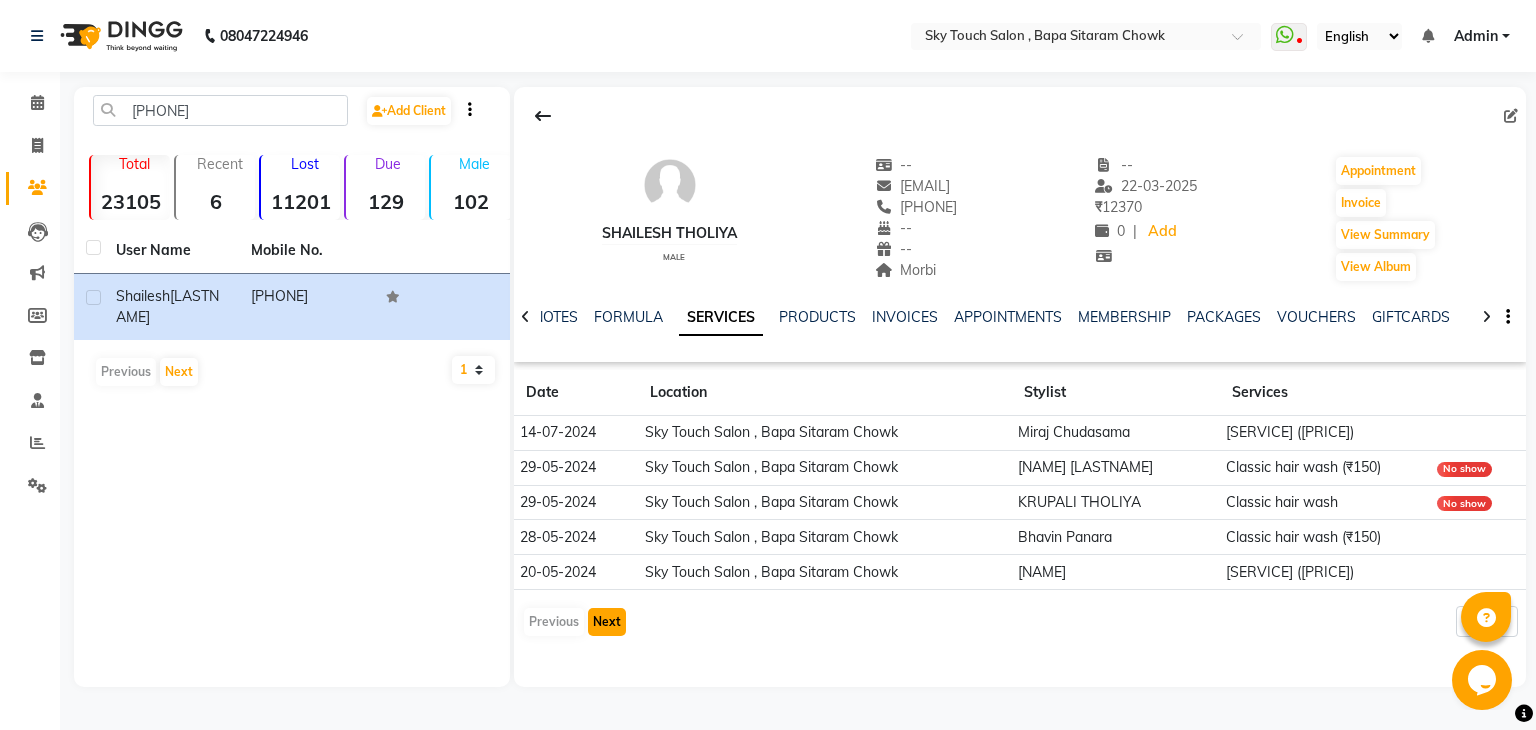 click on "Next" 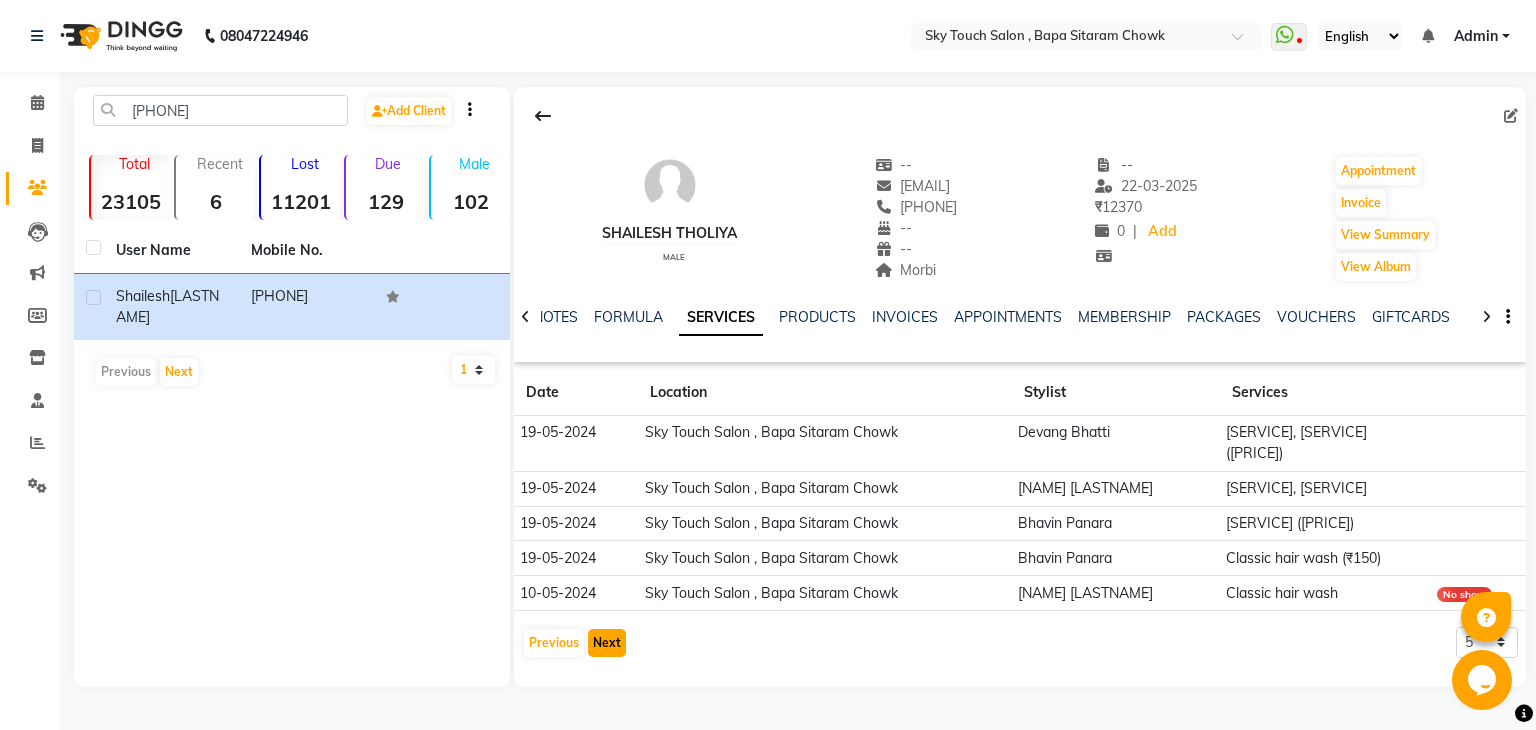 click on "Next" 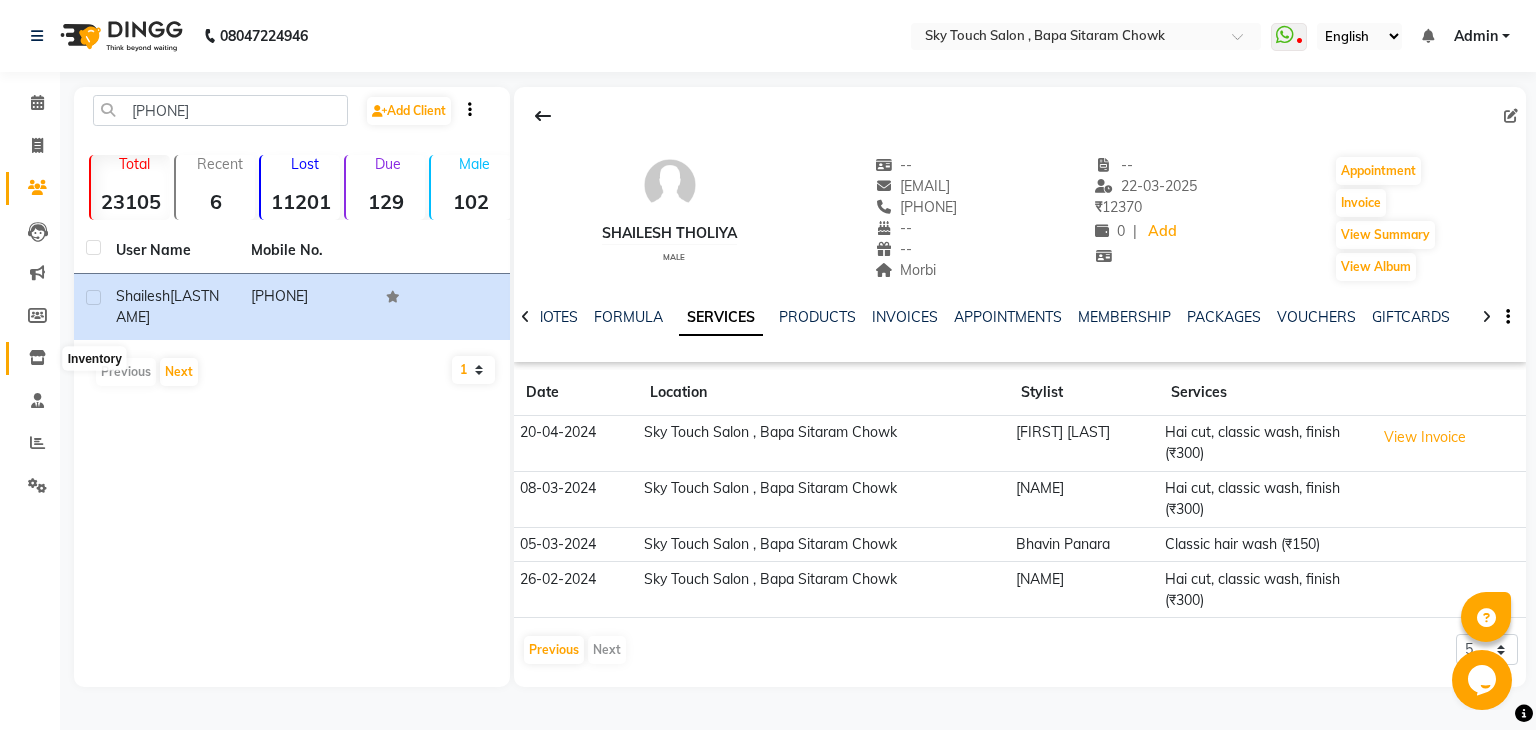 click 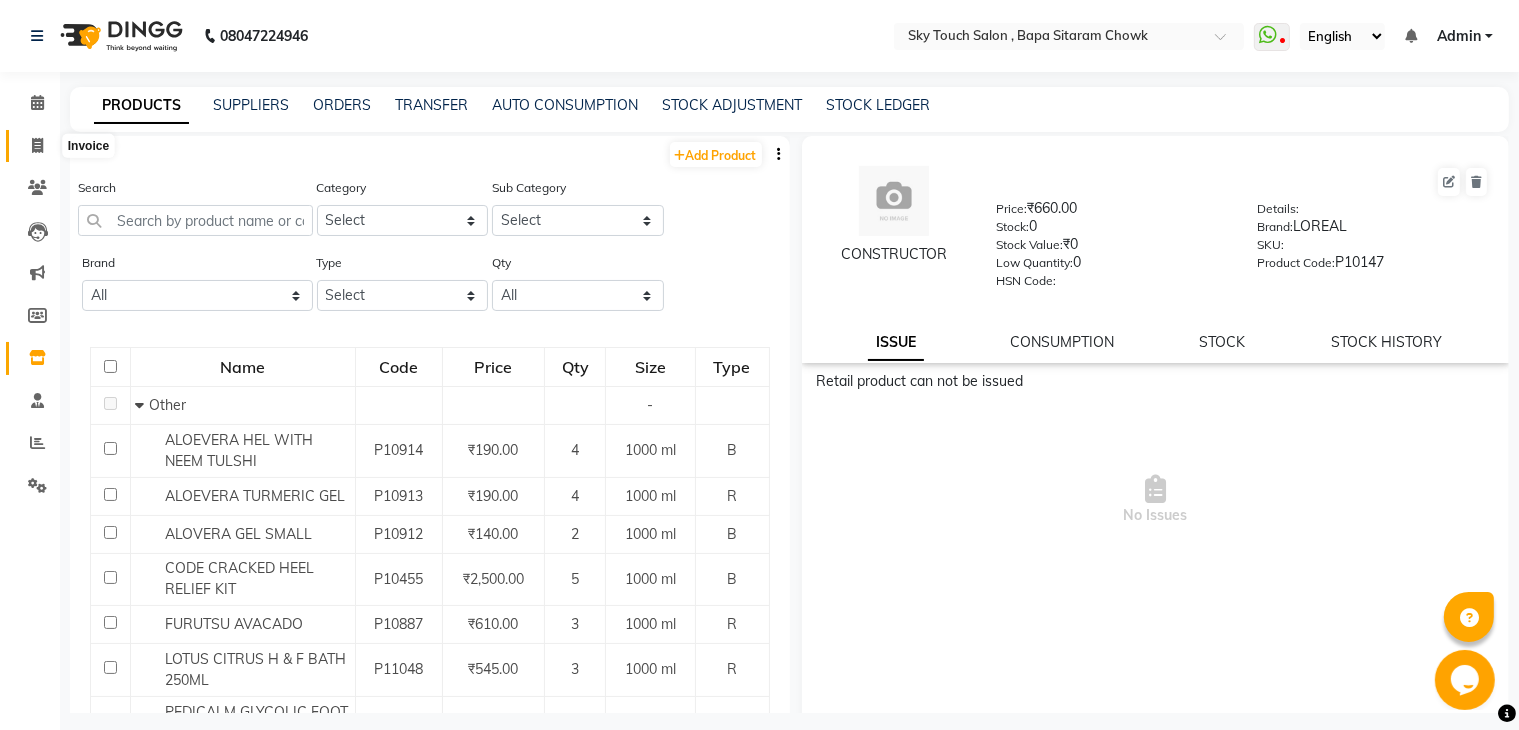 click 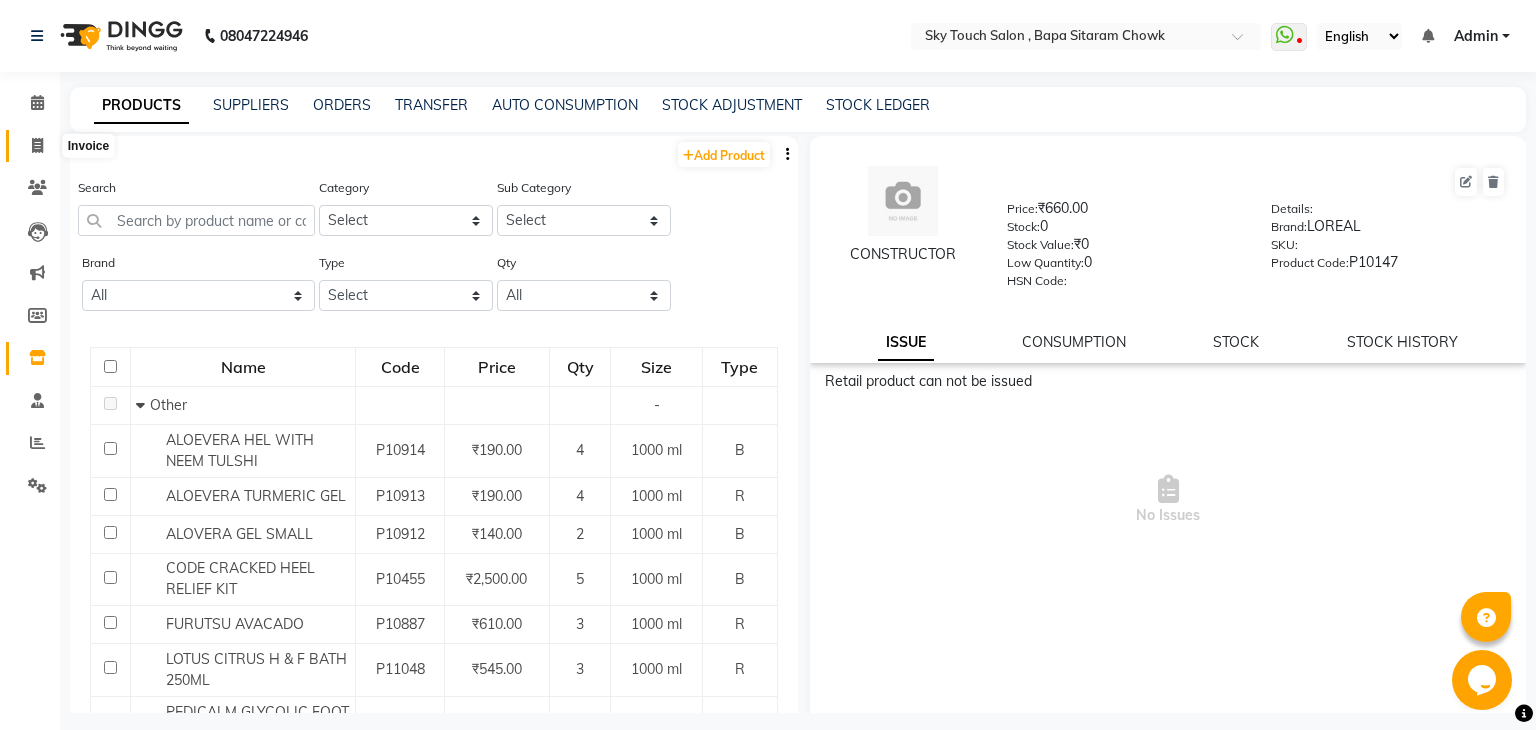 select on "service" 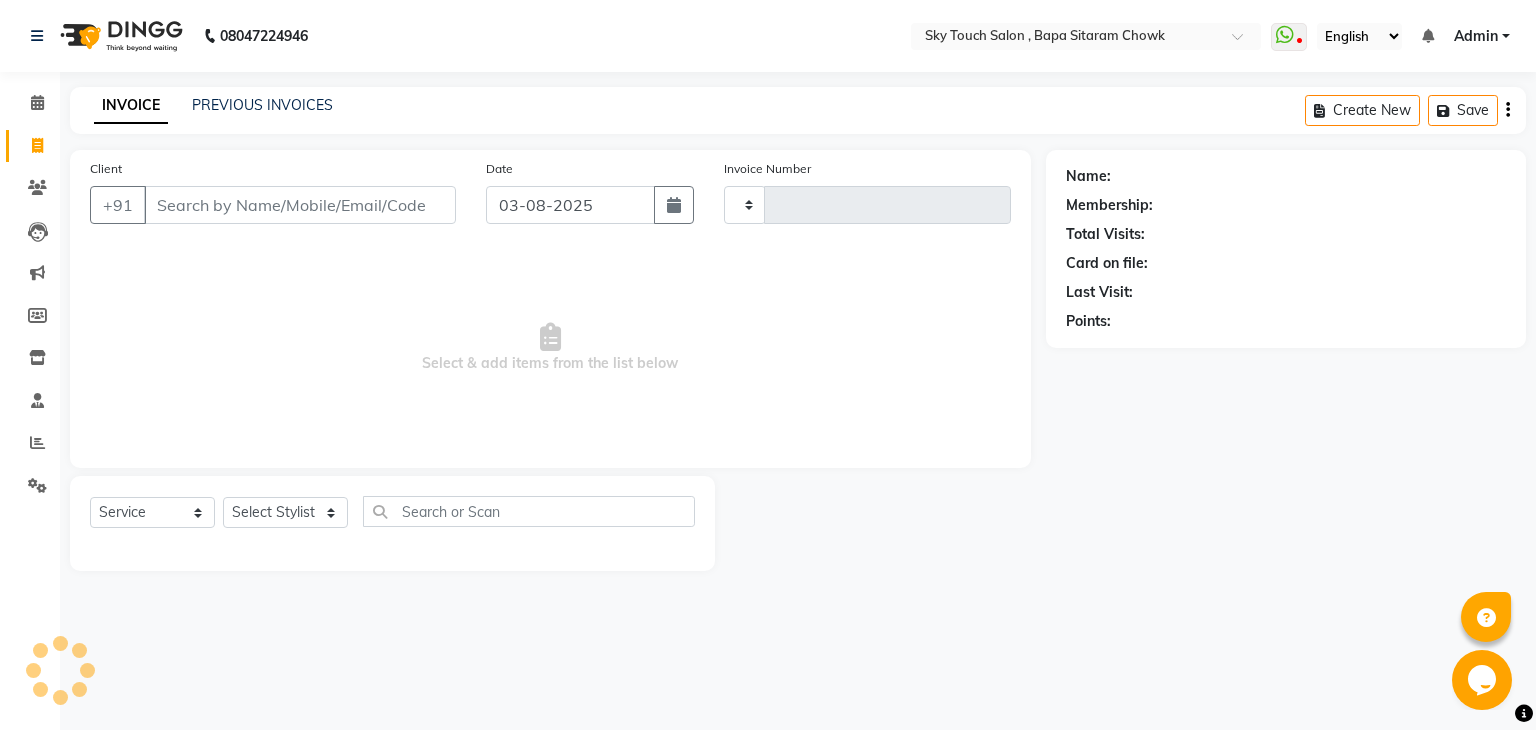 type on "0052" 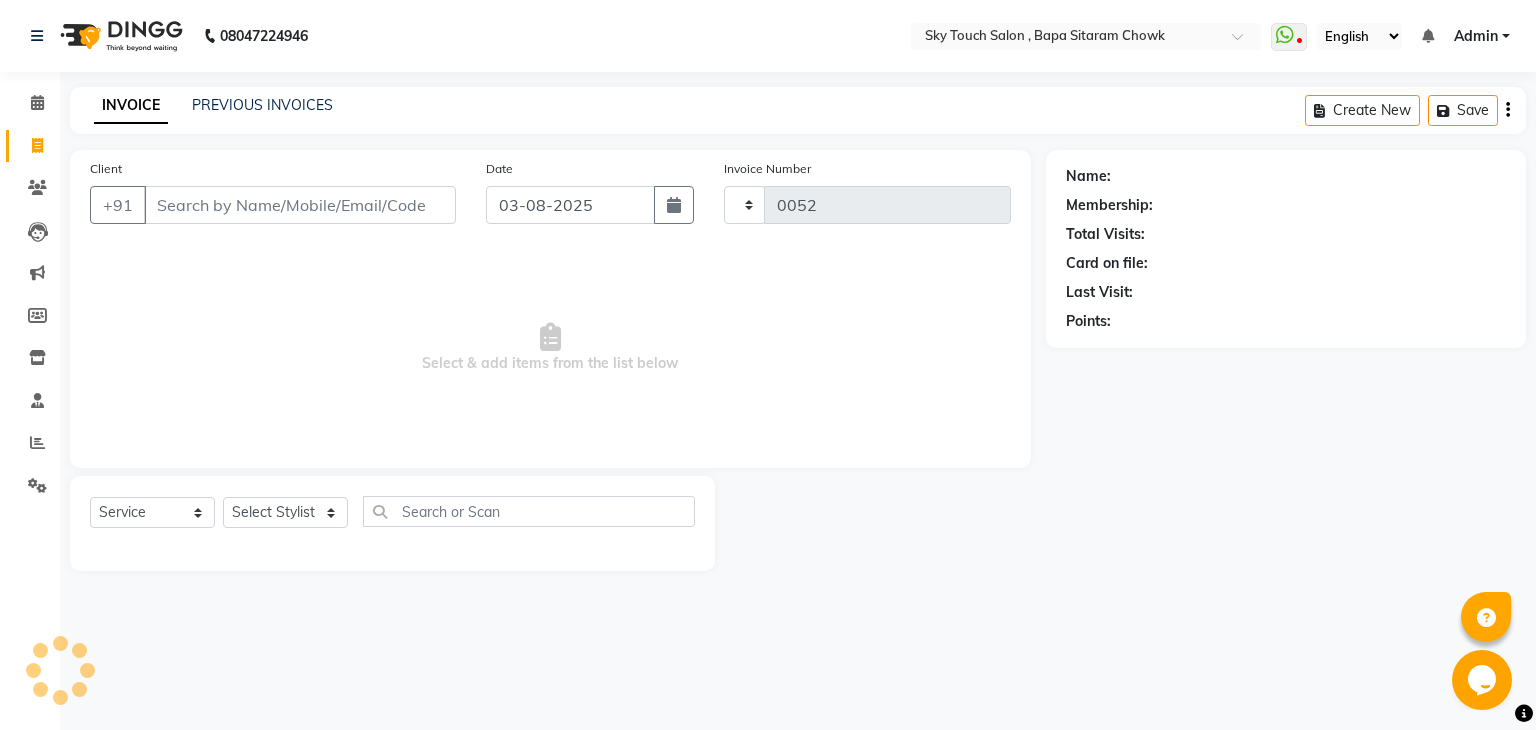 select on "6282" 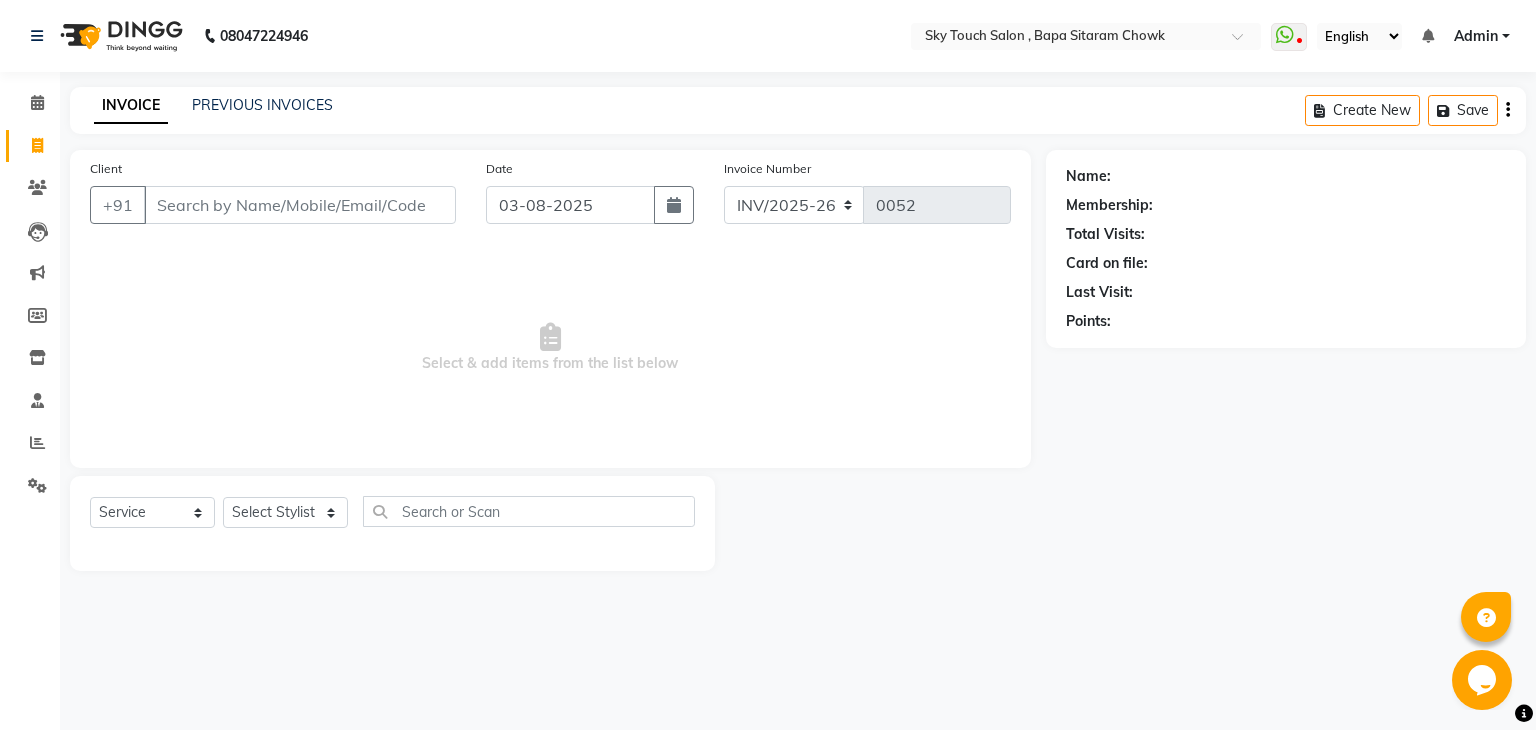 click on "Client" at bounding box center (300, 205) 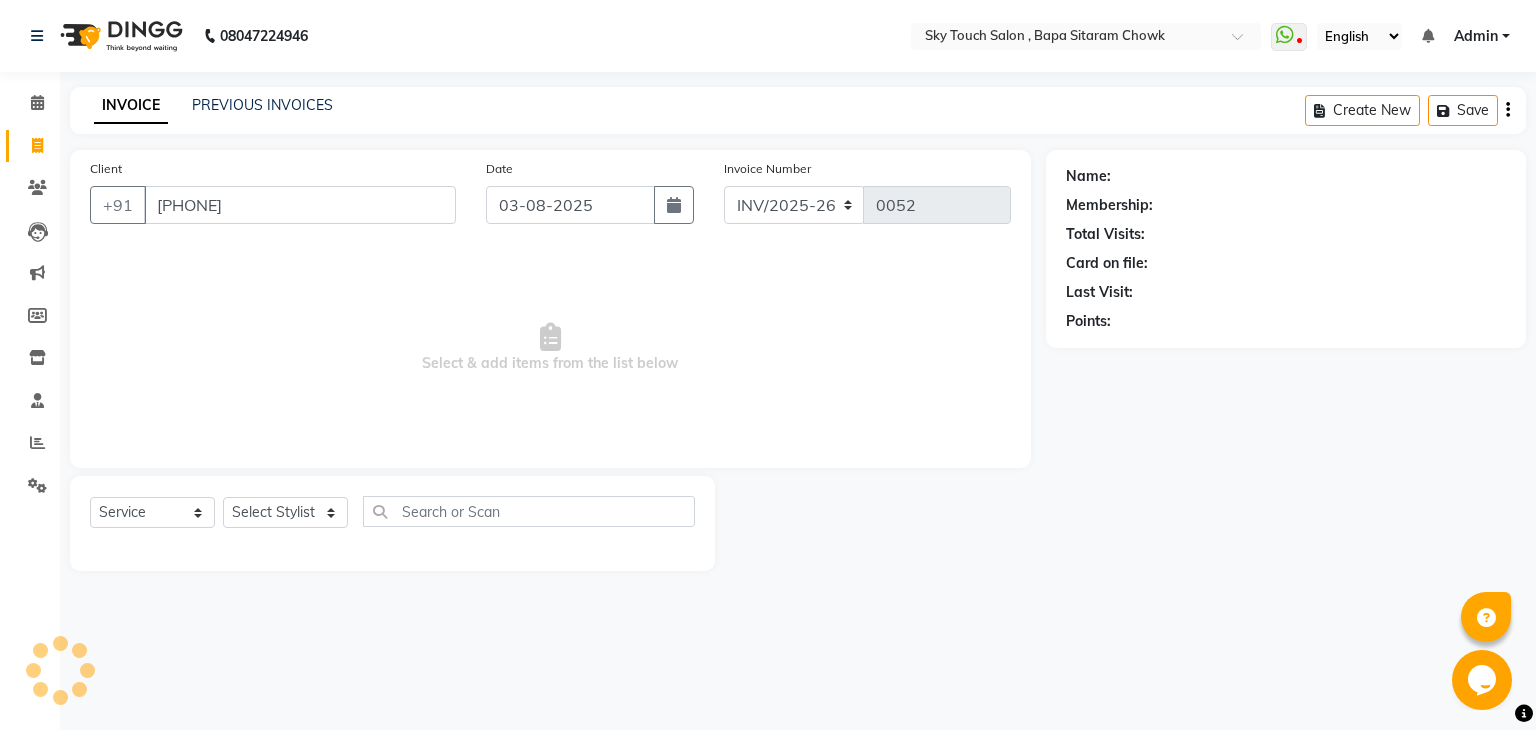 type on "[PHONE]" 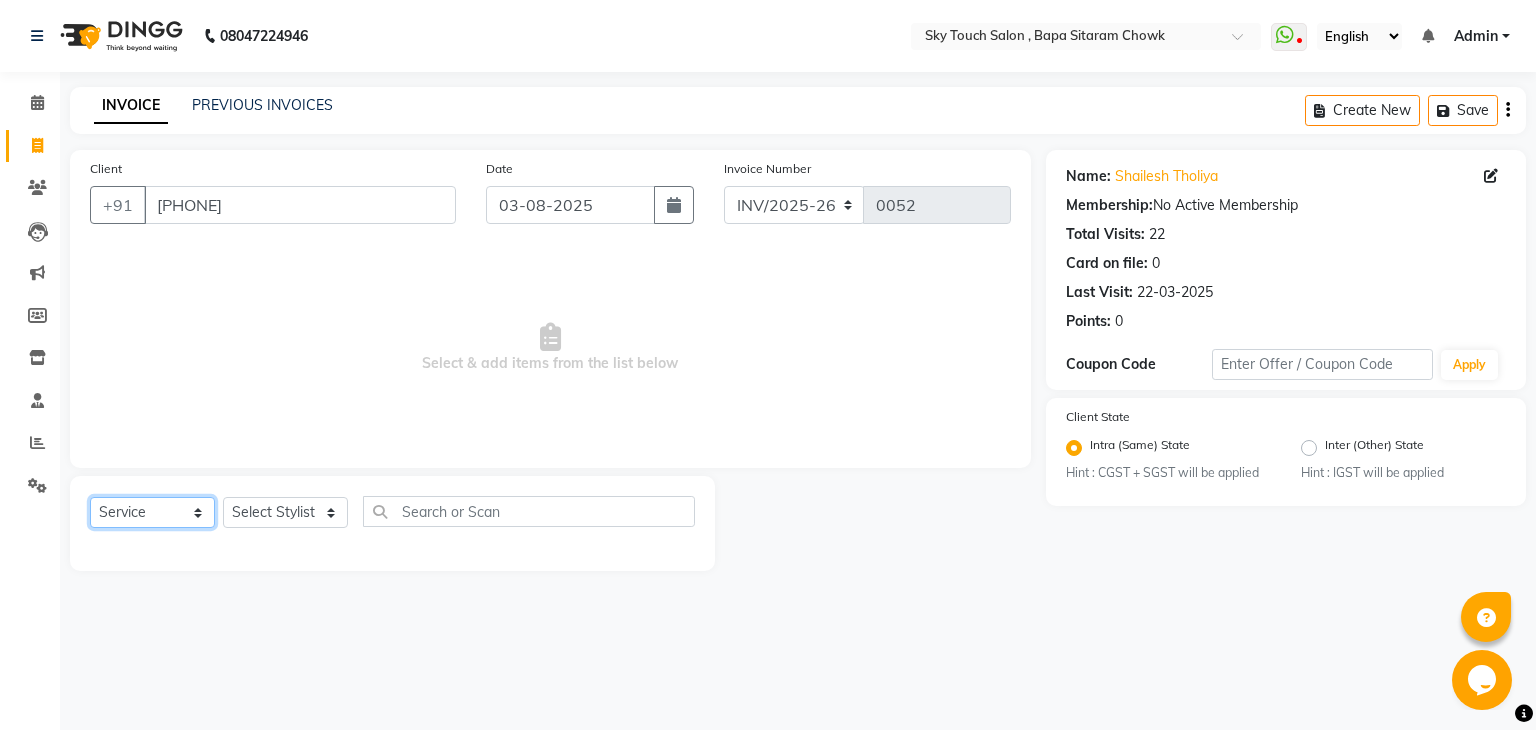click on "Select  Service  Product  Membership  Package Voucher Prepaid Gift Card" 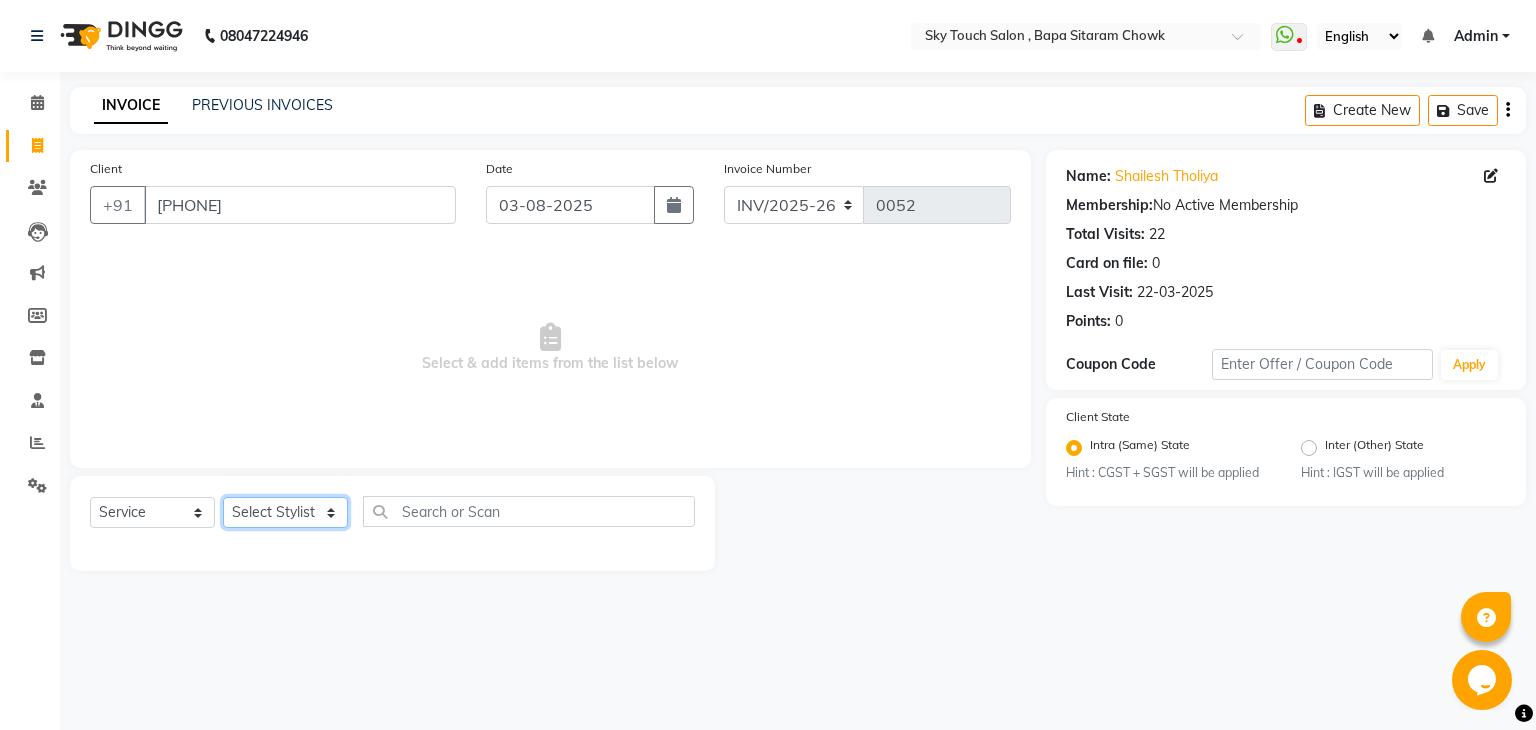 click on "Select Stylist [NAME] [LASTNAME] [NAME] [LASTNAME] [NAME] [LASTNAME] [NAME] [LASTNAME] [NAME] [LASTNAME] [NAME] [LASTNAME] [NAME] [LASTNAME] [NAME] [LASTNAME] [NAME] [LASTNAME] [NAME] [LASTNAME] [NAME] [LASTNAME] [NAME] [LASTNAME] [NAME] [LASTNAME] [NAME] [LASTNAME] [NAME] [LASTNAME] [NAME] [LASTNAME] [NAME] [LASTNAME] [NAME] [LASTNAME] [NAME] [LASTNAME] [NAME] [LASTNAME] [NAME] [LASTNAME] [NAME] [LASTNAME] [NAME] [LASTNAME] [NAME] [LASTNAME] [NAME] [LASTNAME] [NAME] [LASTNAME] [NAME] [LASTNAME] [NAME] [LASTNAME] [NAME] [LASTNAME] [NAME] [LASTNAME] [NAME] [LASTNAME] [NAME] [LASTNAME] [NAME] [LASTNAME] [NAME] [LASTNAME] [NAME] [LASTNAME] [NAME] [LASTNAME] [NAME] [LASTNAME]" 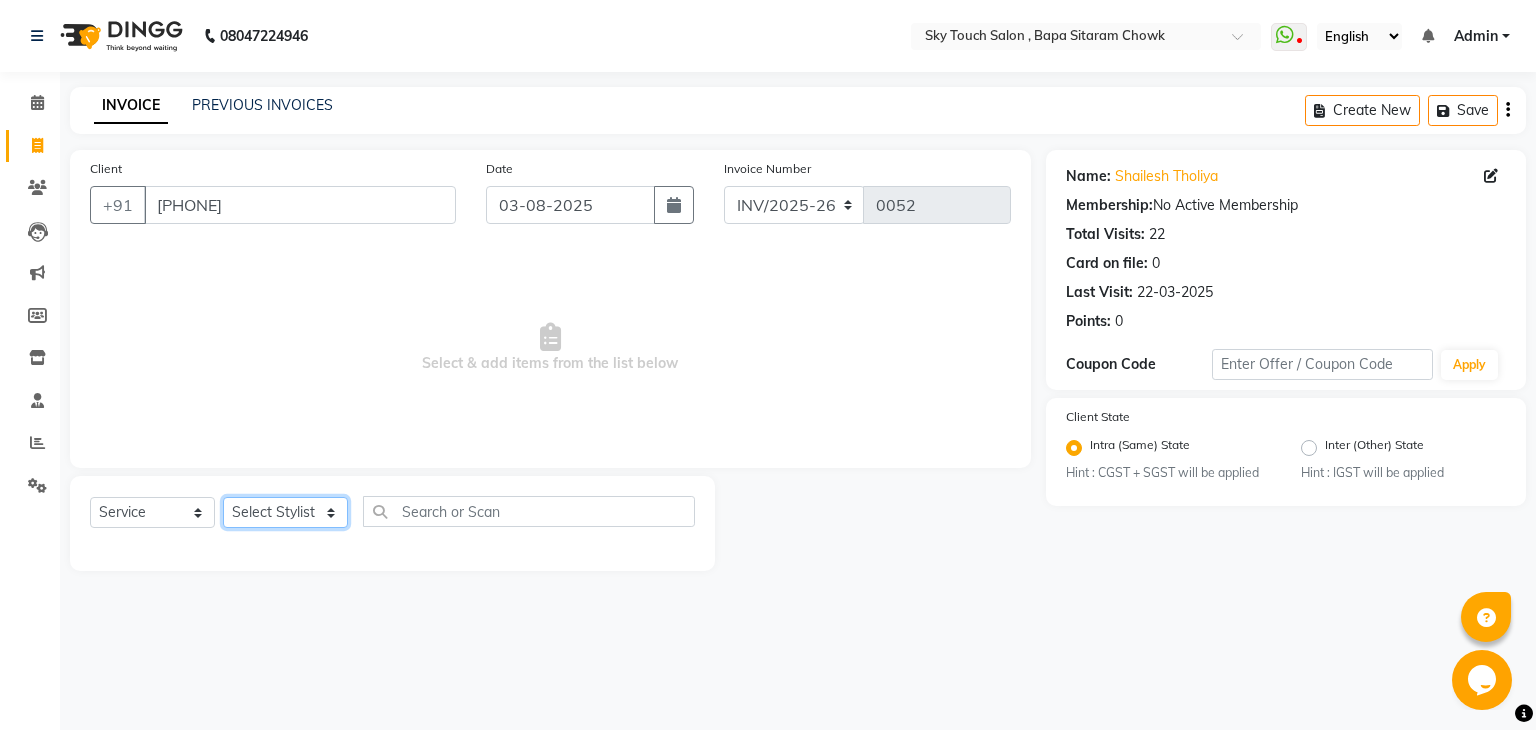 select on "38912" 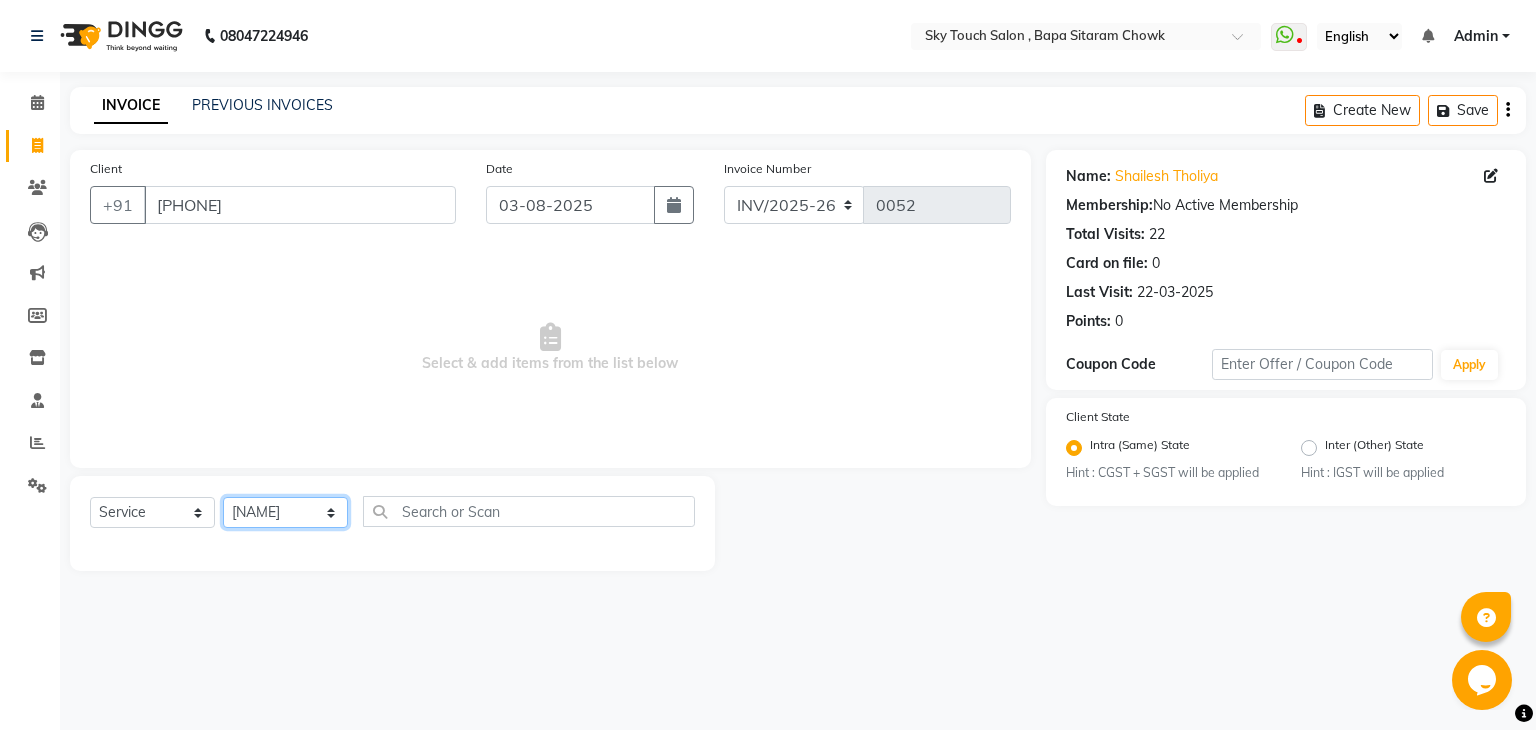 click on "Select Stylist [NAME] [LASTNAME] [NAME] [LASTNAME] [NAME] [LASTNAME] [NAME] [LASTNAME] [NAME] [LASTNAME] [NAME] [LASTNAME] [NAME] [LASTNAME] [NAME] [LASTNAME] [NAME] [LASTNAME] [NAME] [LASTNAME] [NAME] [LASTNAME] [NAME] [LASTNAME] [NAME] [LASTNAME] [NAME] [LASTNAME] [NAME] [LASTNAME] [NAME] [LASTNAME] [NAME] [LASTNAME] [NAME] [LASTNAME] [NAME] [LASTNAME] [NAME] [LASTNAME] [NAME] [LASTNAME] [NAME] [LASTNAME] [NAME] [LASTNAME] [NAME] [LASTNAME] [NAME] [LASTNAME] [NAME] [LASTNAME] [NAME] [LASTNAME] [NAME] [LASTNAME] [NAME] [LASTNAME] [NAME] [LASTNAME] [NAME] [LASTNAME] [NAME] [LASTNAME] [NAME] [LASTNAME] [NAME] [LASTNAME] [NAME] [LASTNAME] [NAME] [LASTNAME] [NAME] [LASTNAME]" 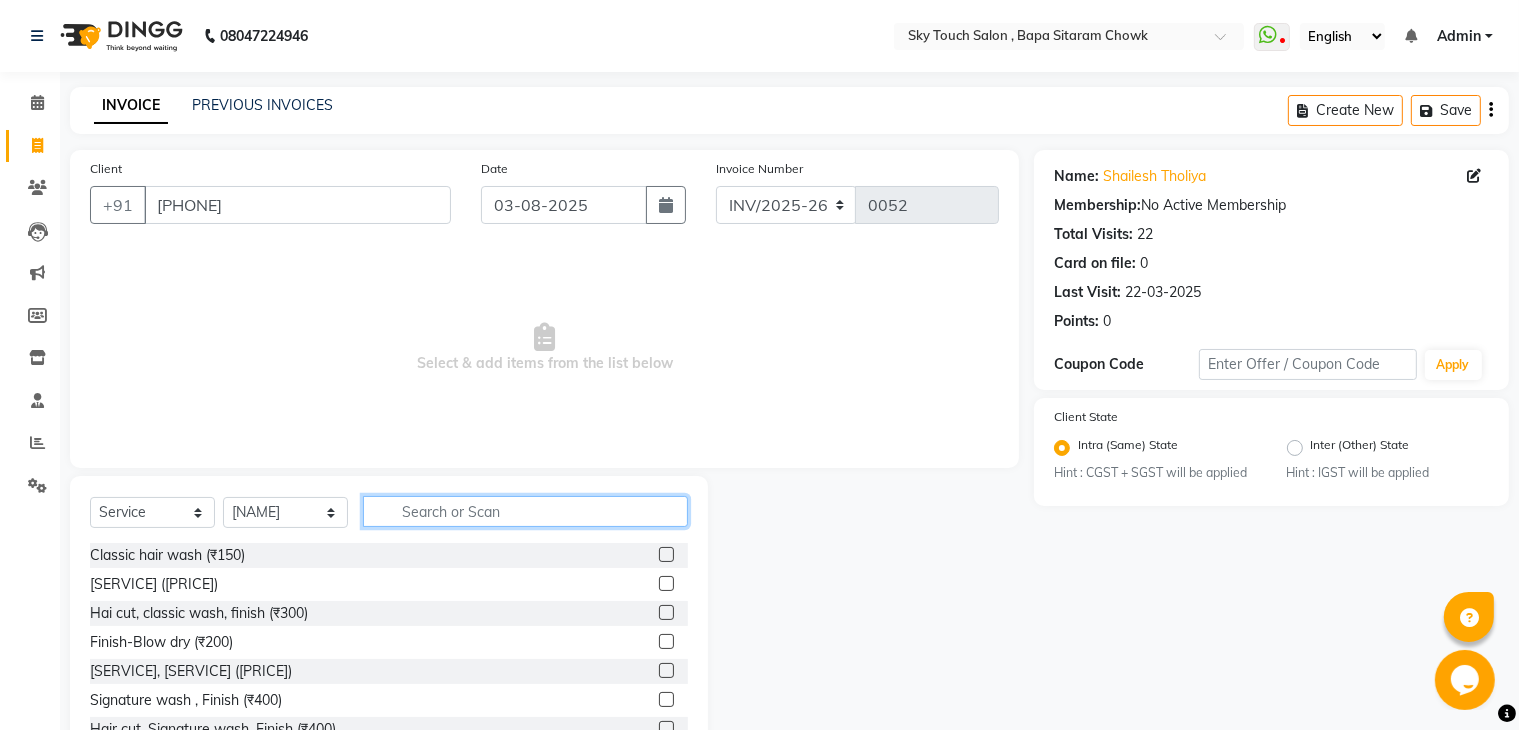 click 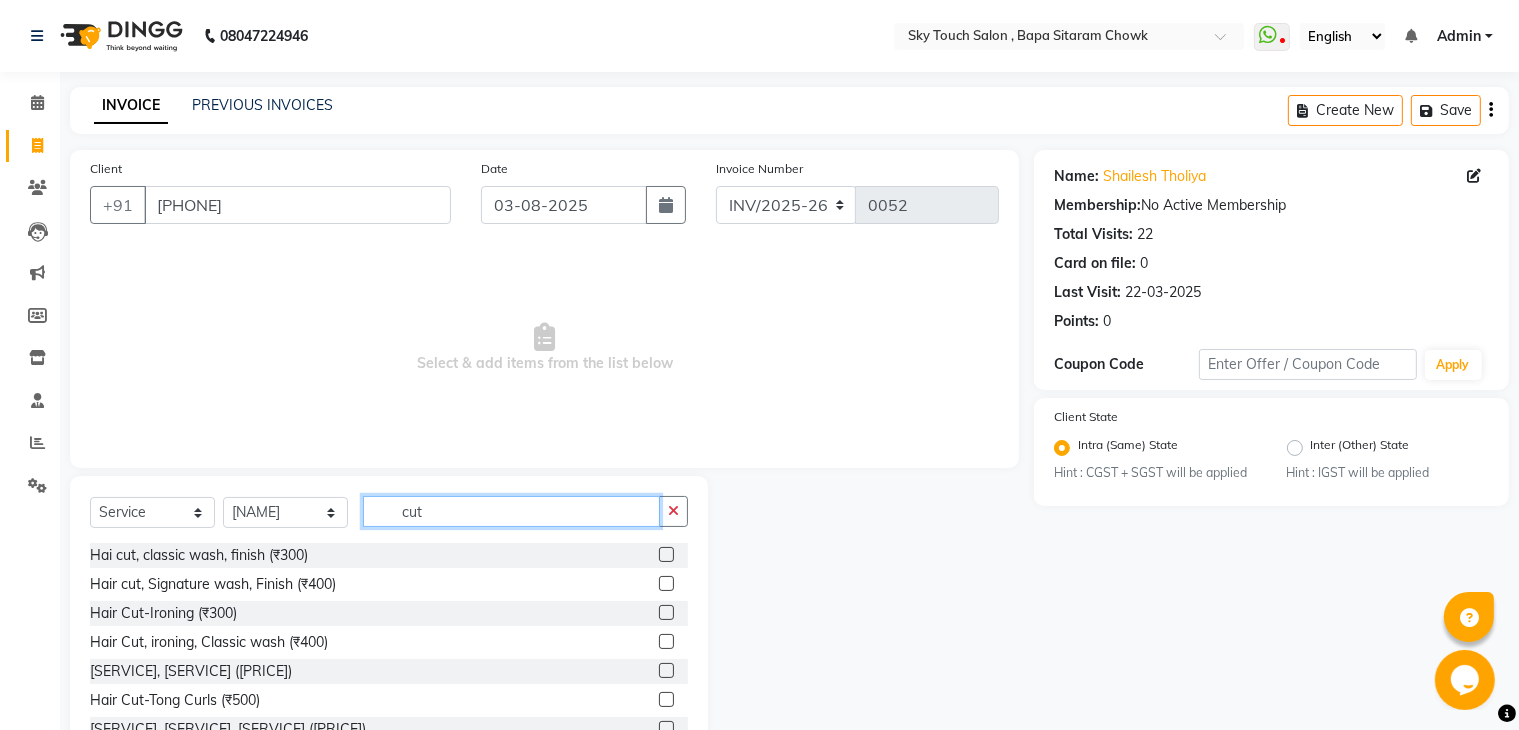 type on "cut" 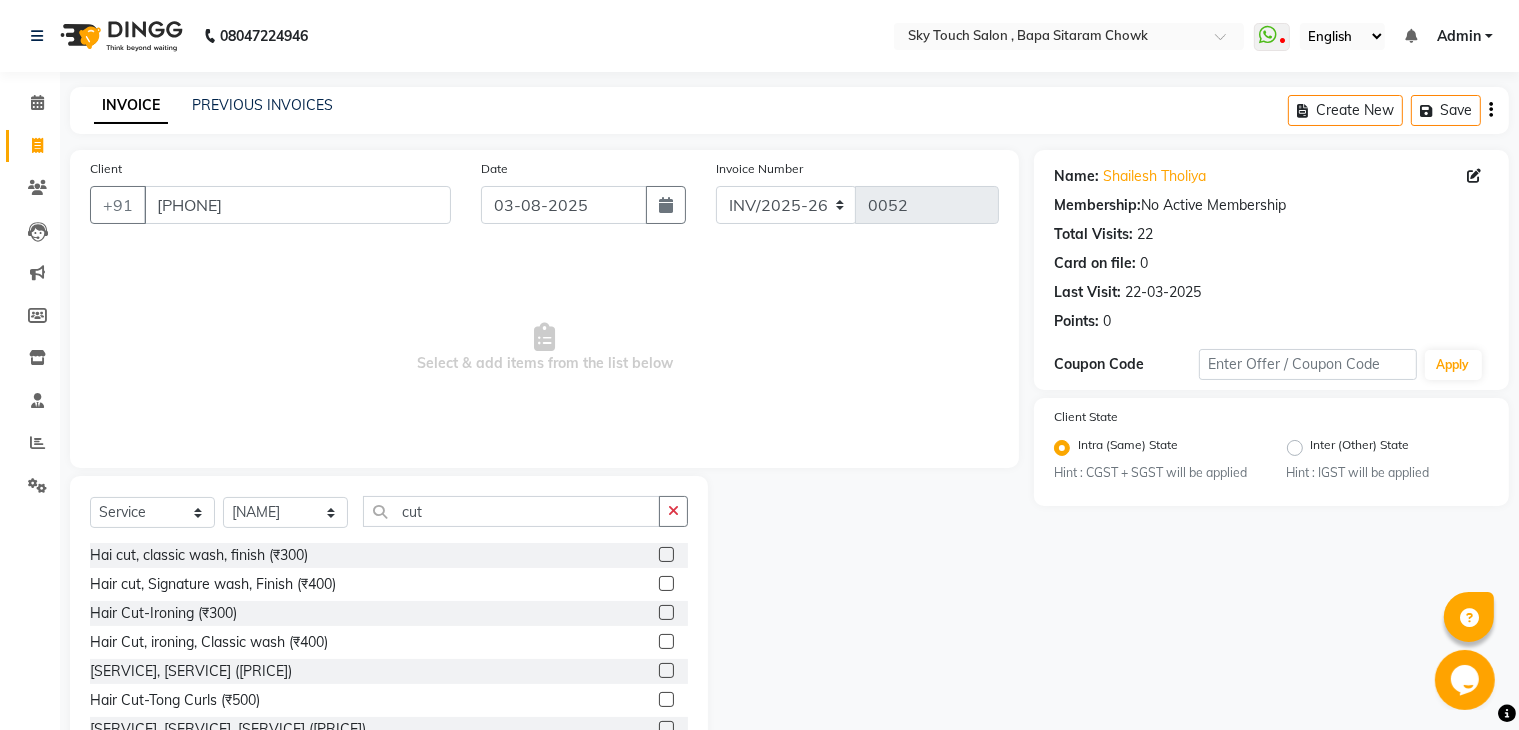 click 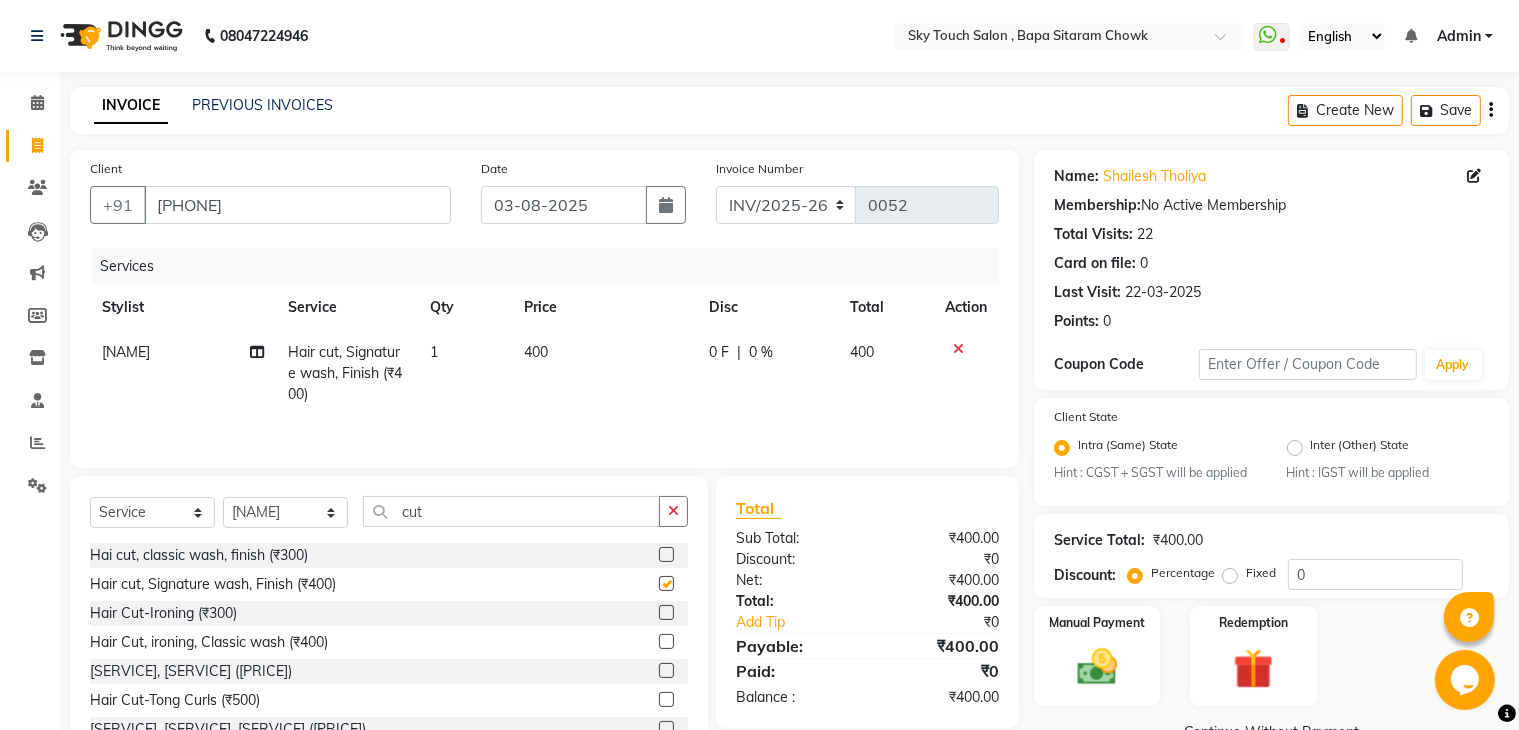 checkbox on "false" 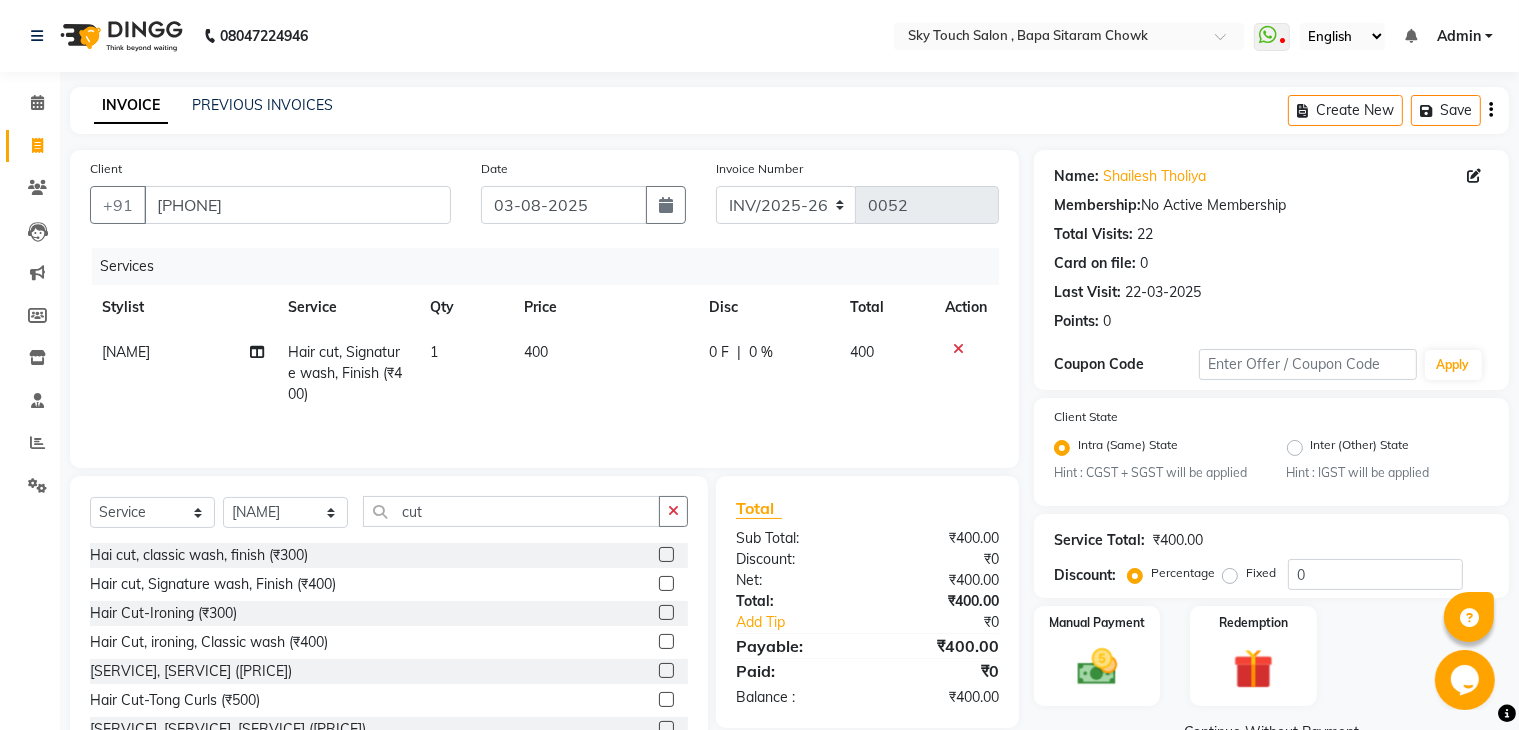 scroll, scrollTop: 74, scrollLeft: 0, axis: vertical 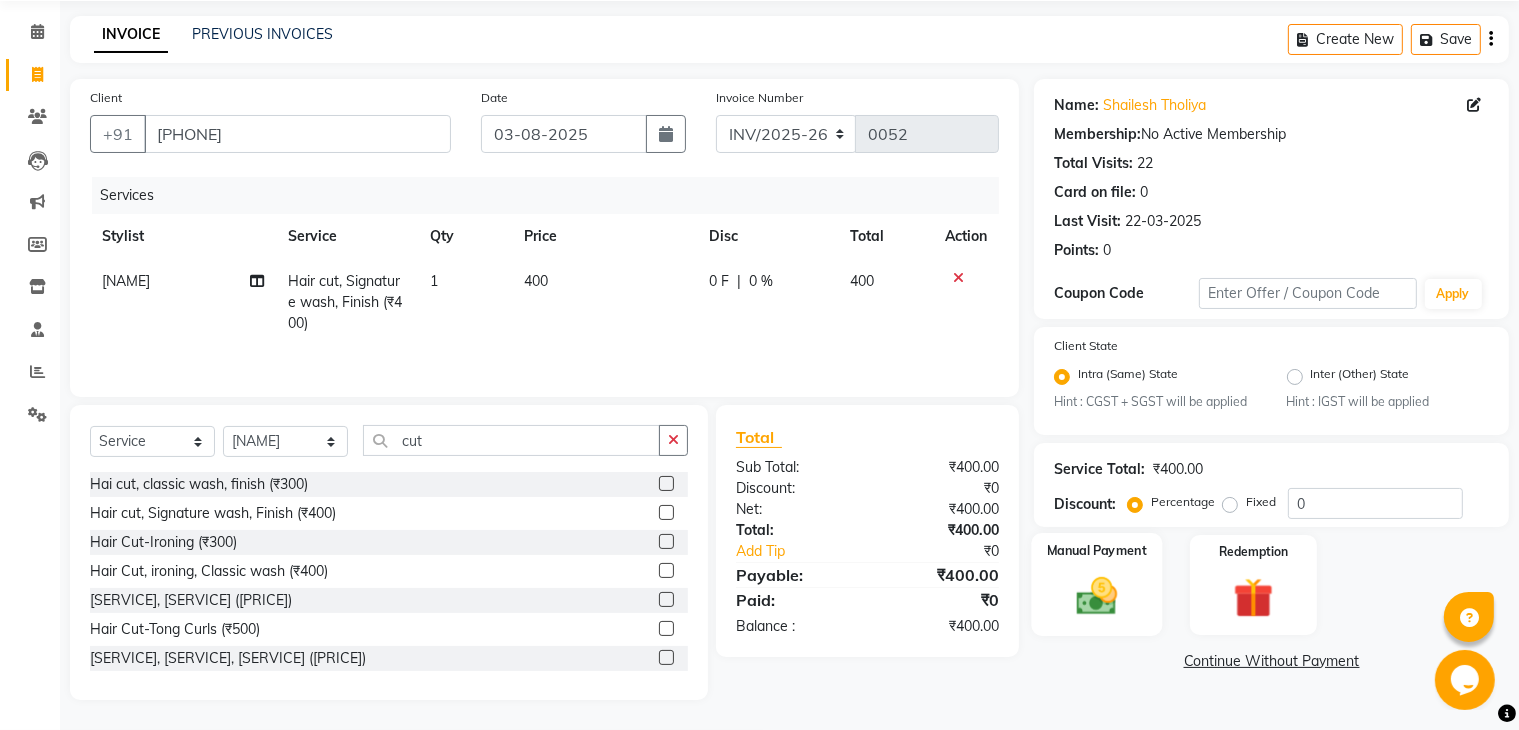 click on "Manual Payment" 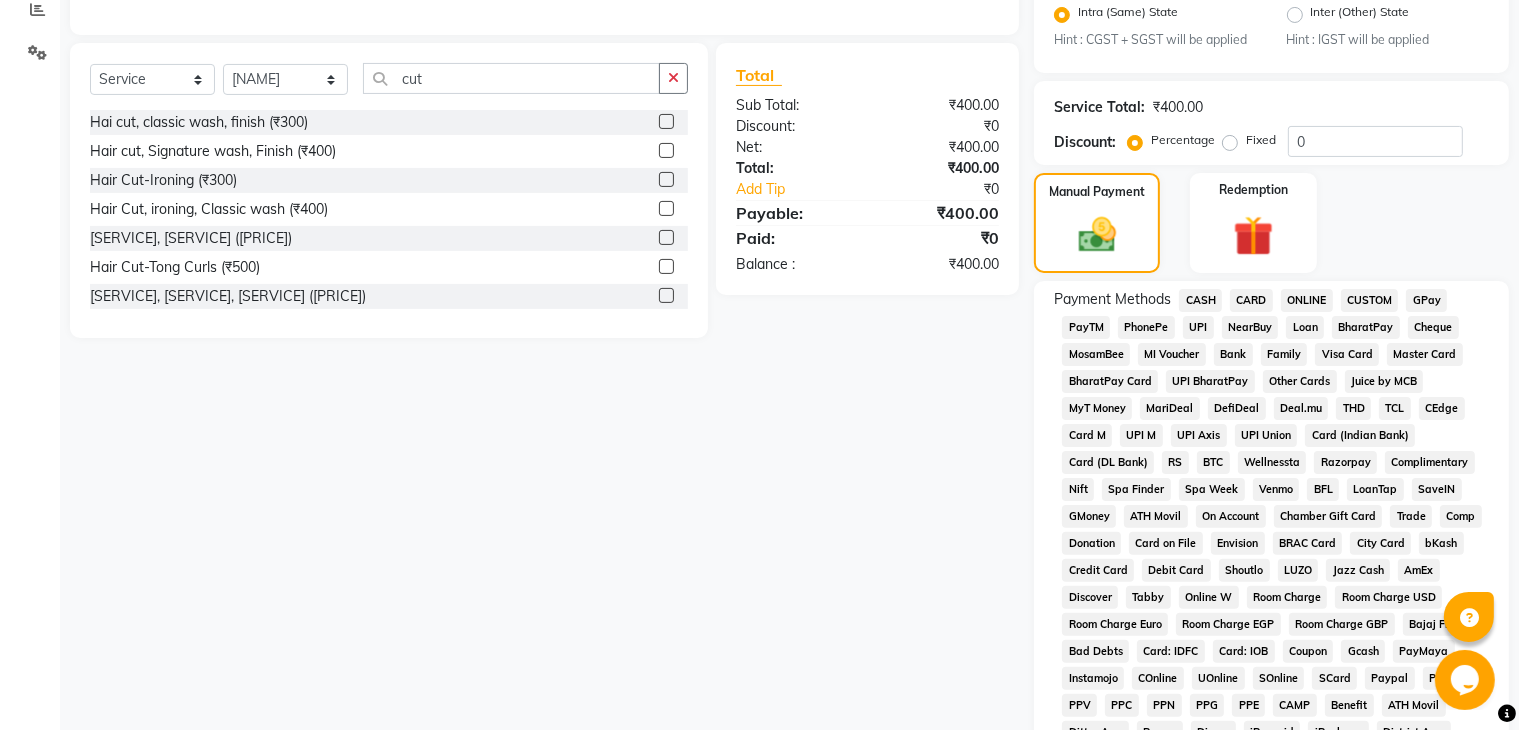 scroll, scrollTop: 449, scrollLeft: 0, axis: vertical 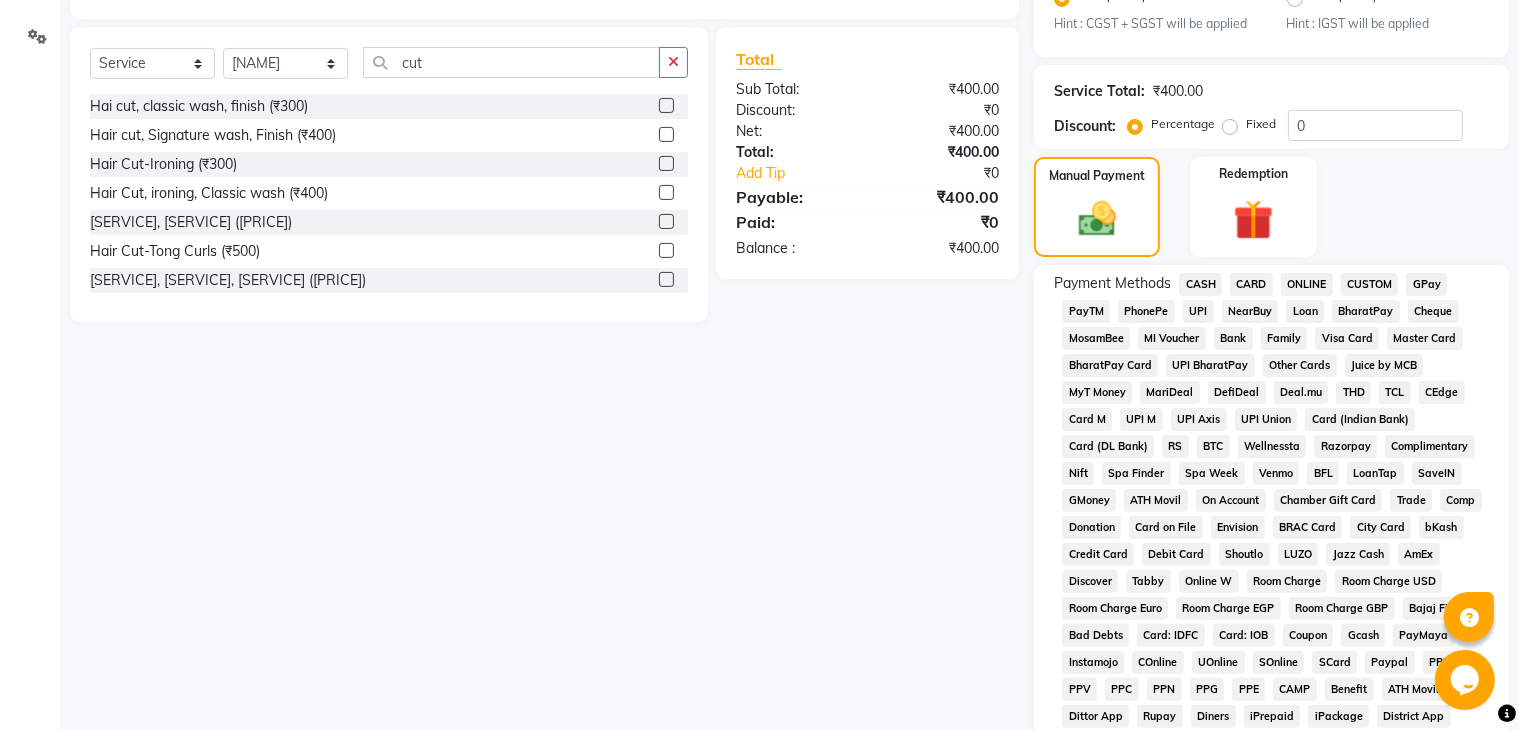 click on "CASH" 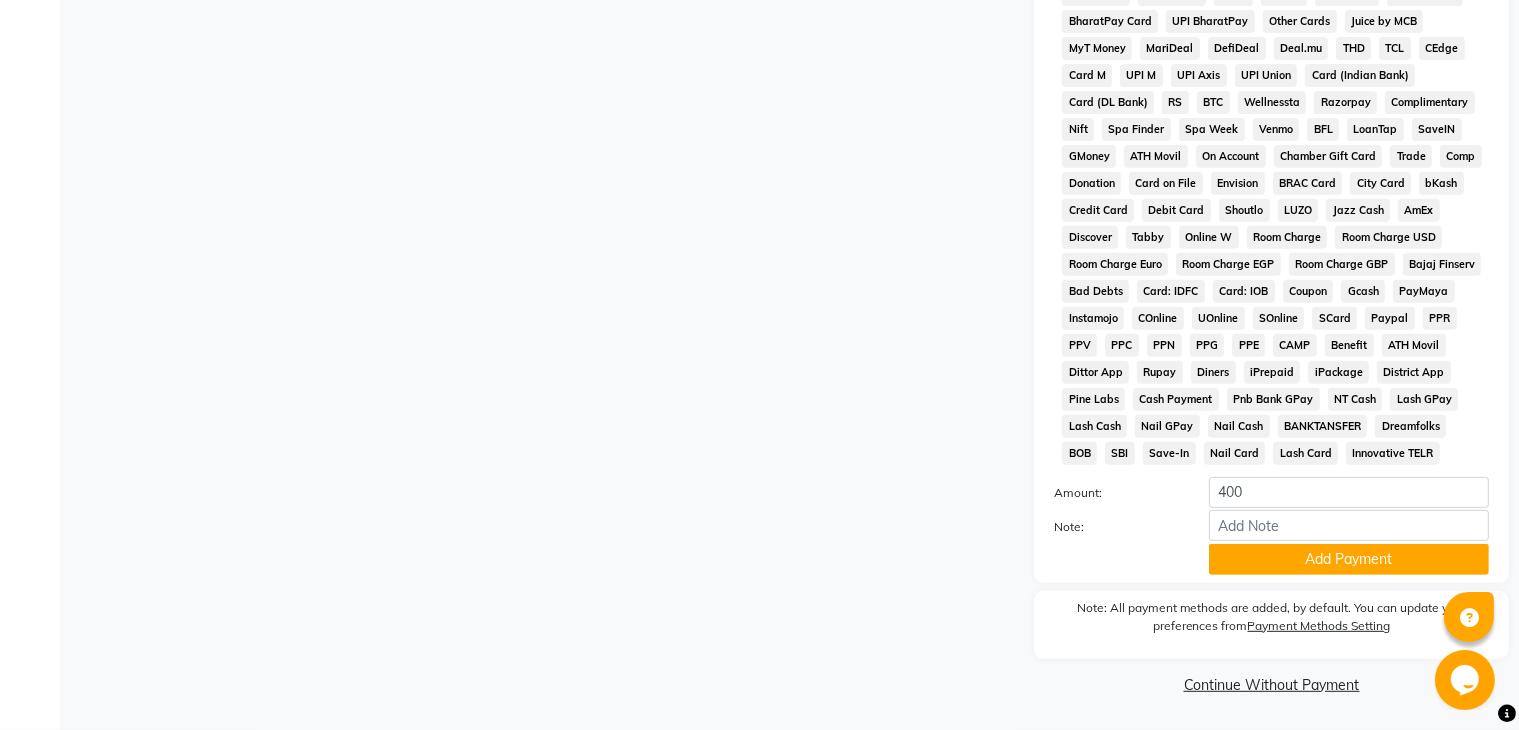 scroll, scrollTop: 812, scrollLeft: 0, axis: vertical 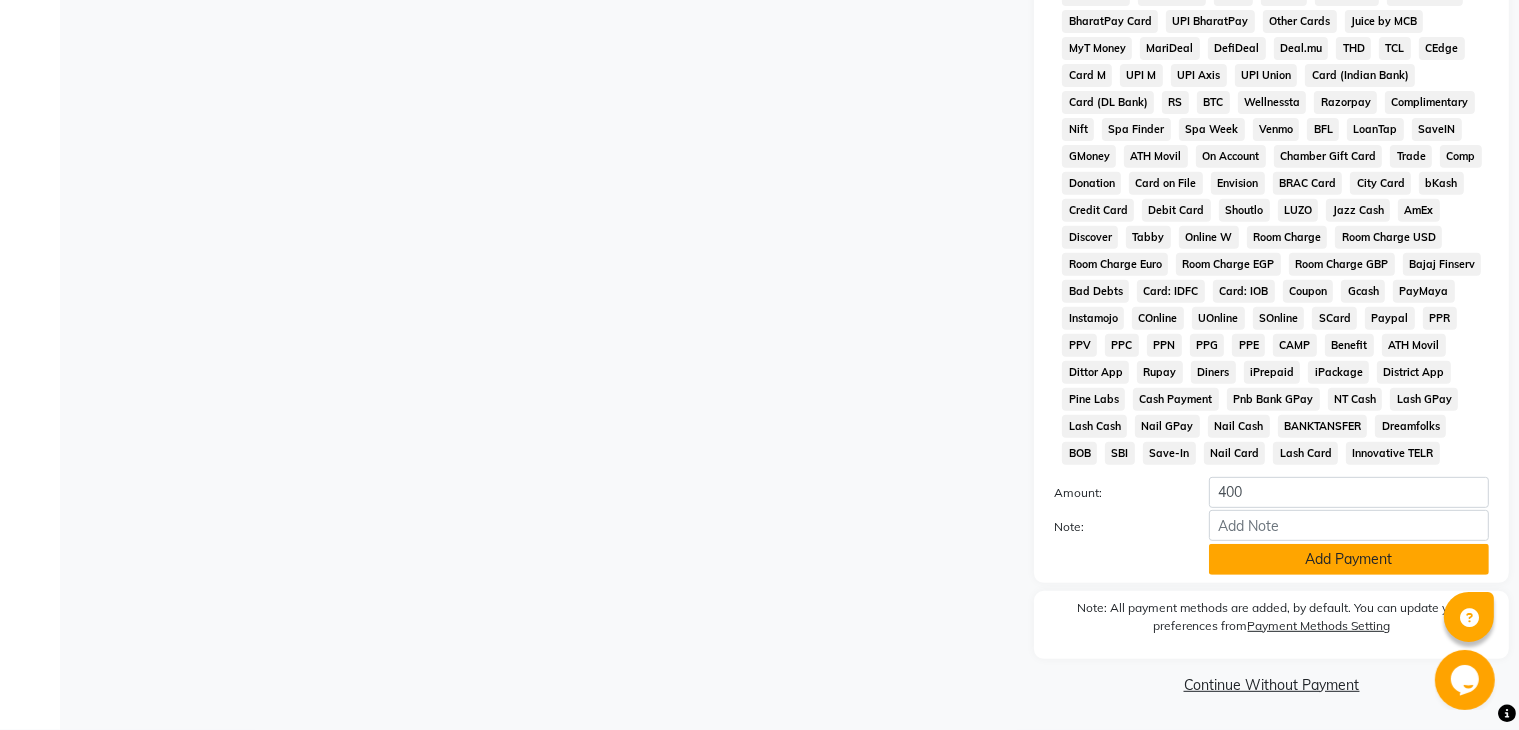 click on "Add Payment" 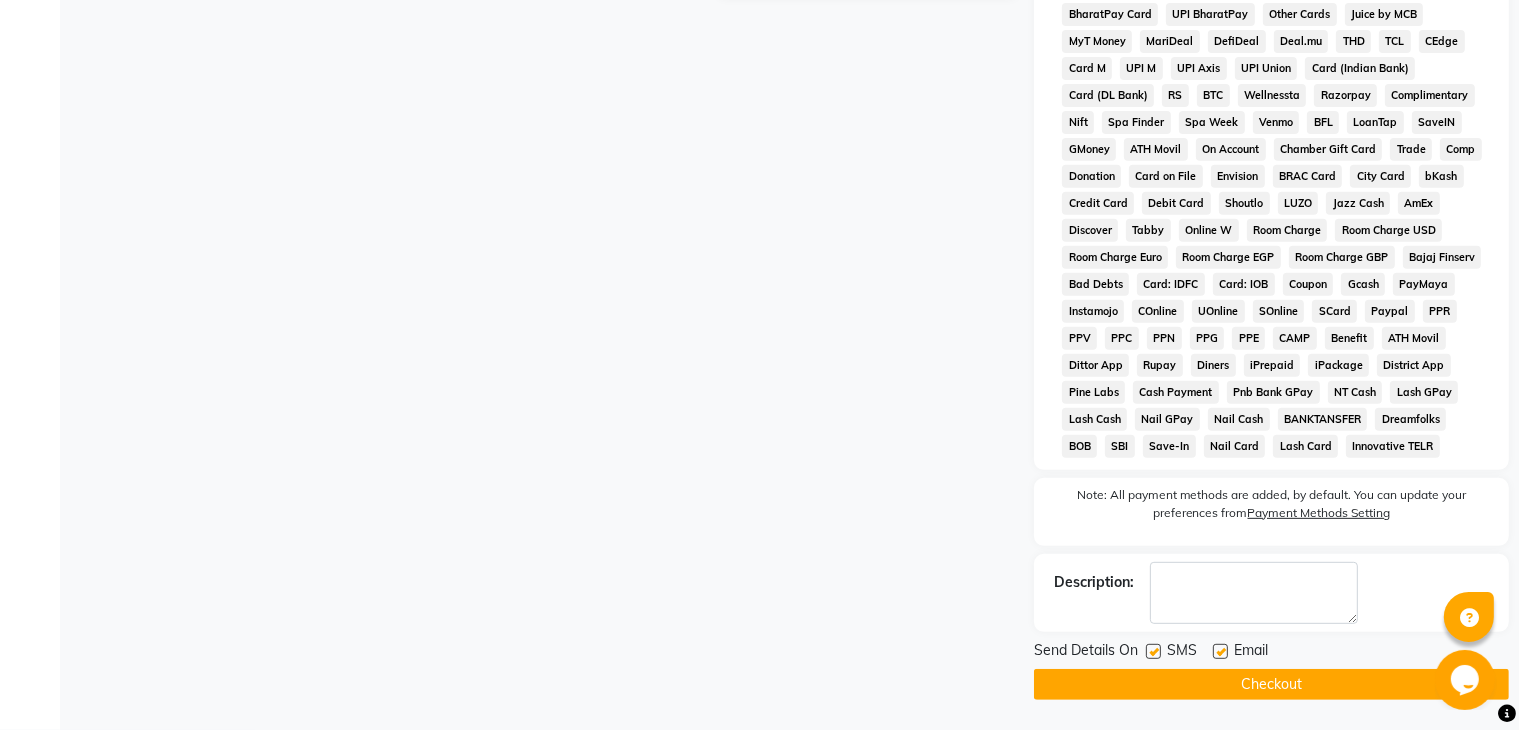 click on "Checkout" 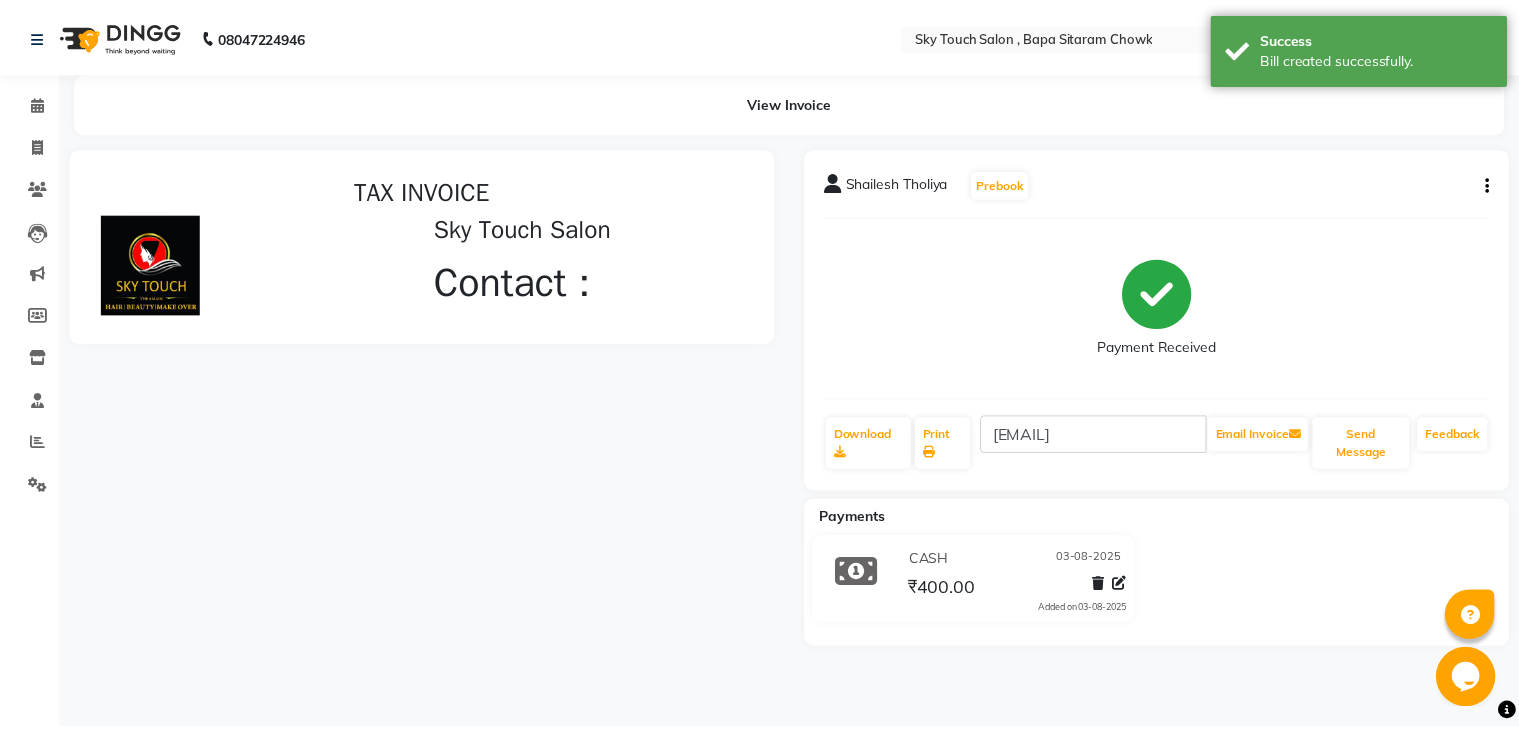 scroll, scrollTop: 0, scrollLeft: 0, axis: both 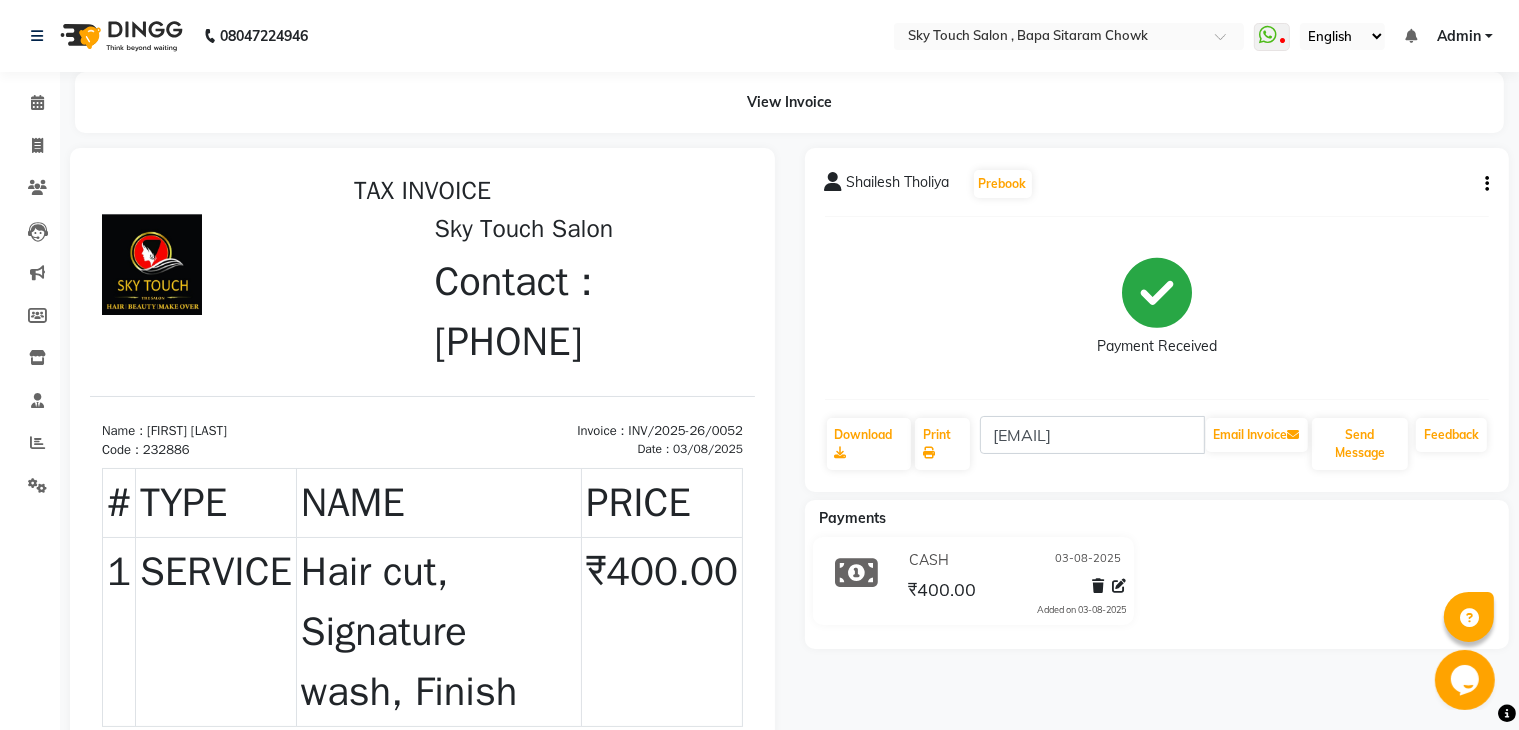 click on "03/08/2025" at bounding box center (707, 448) 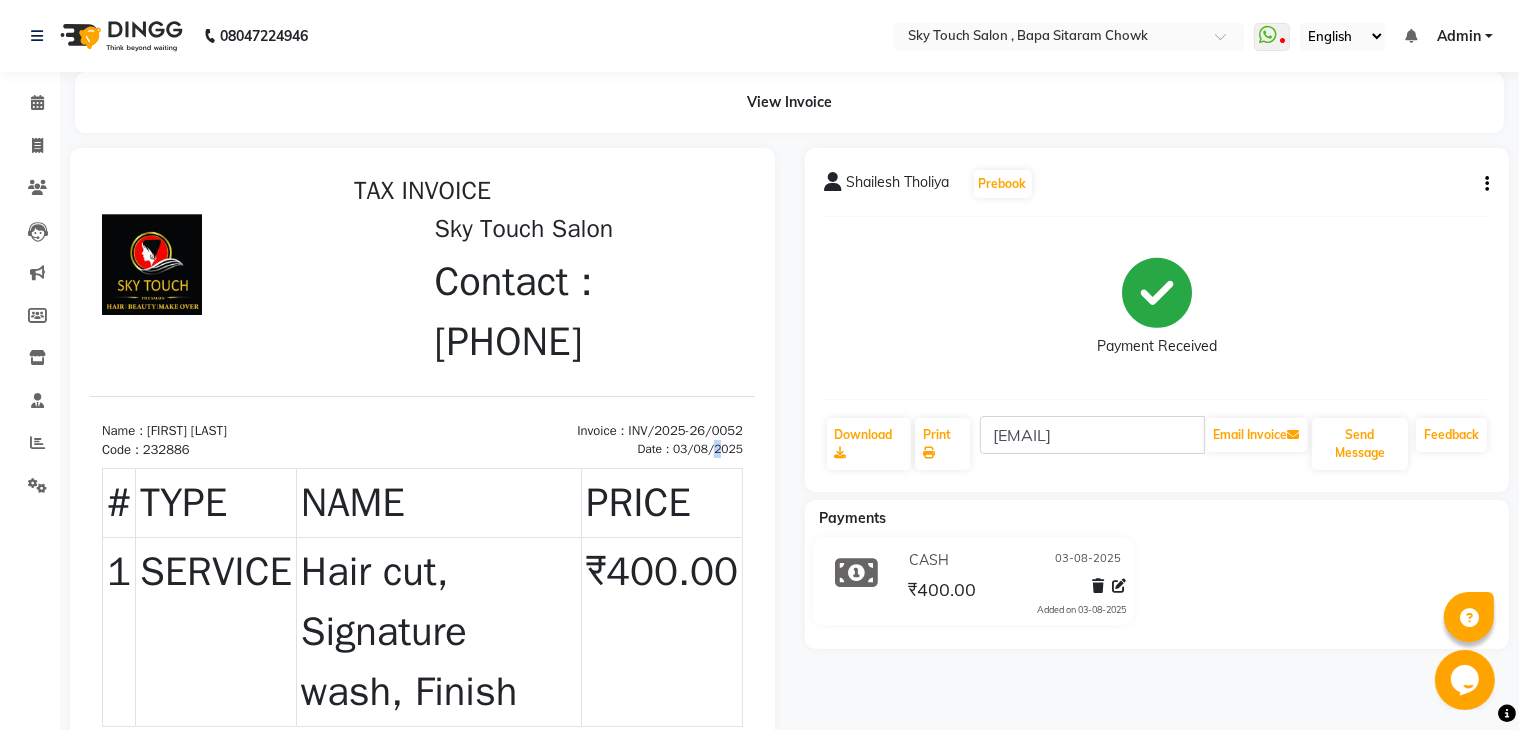 click on "03/08/2025" at bounding box center (707, 448) 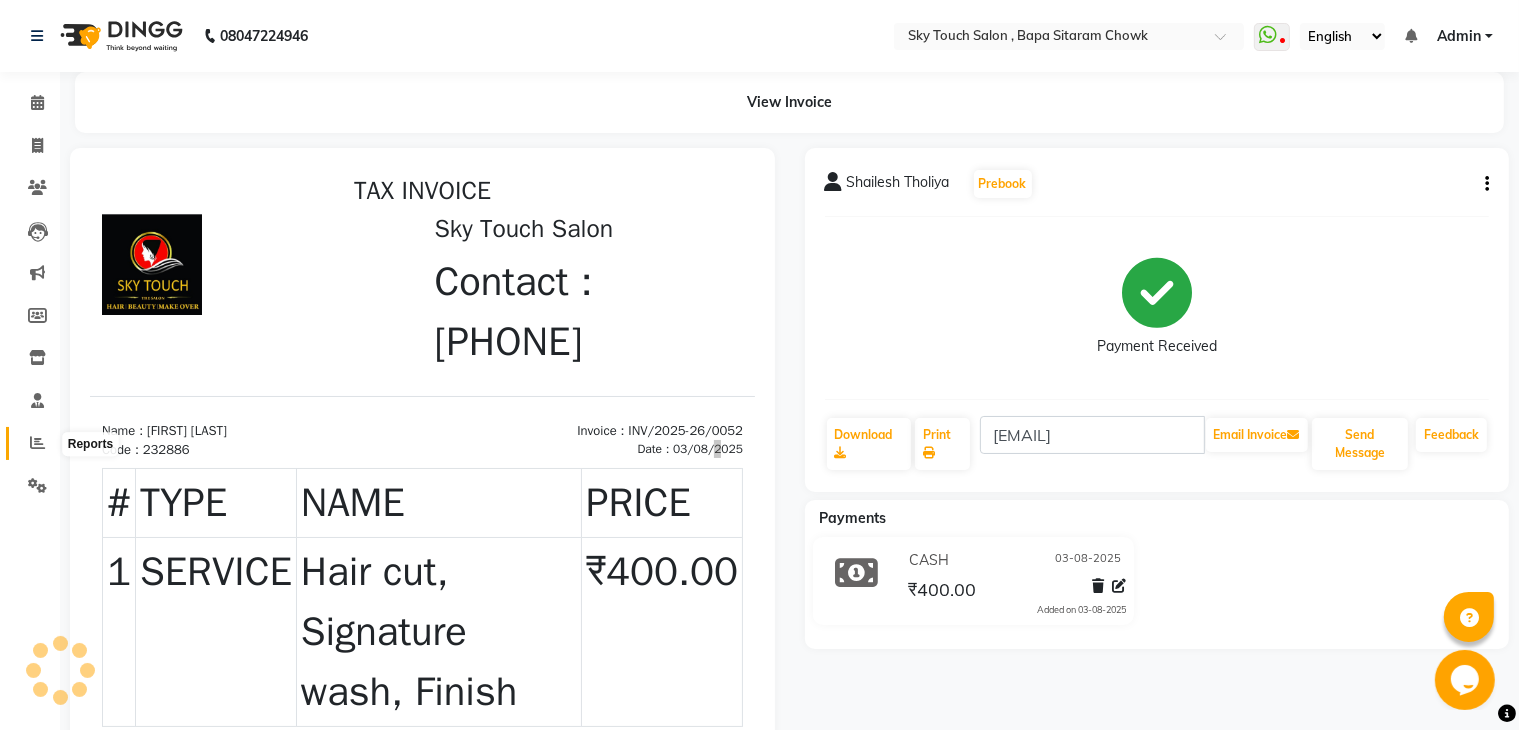 click 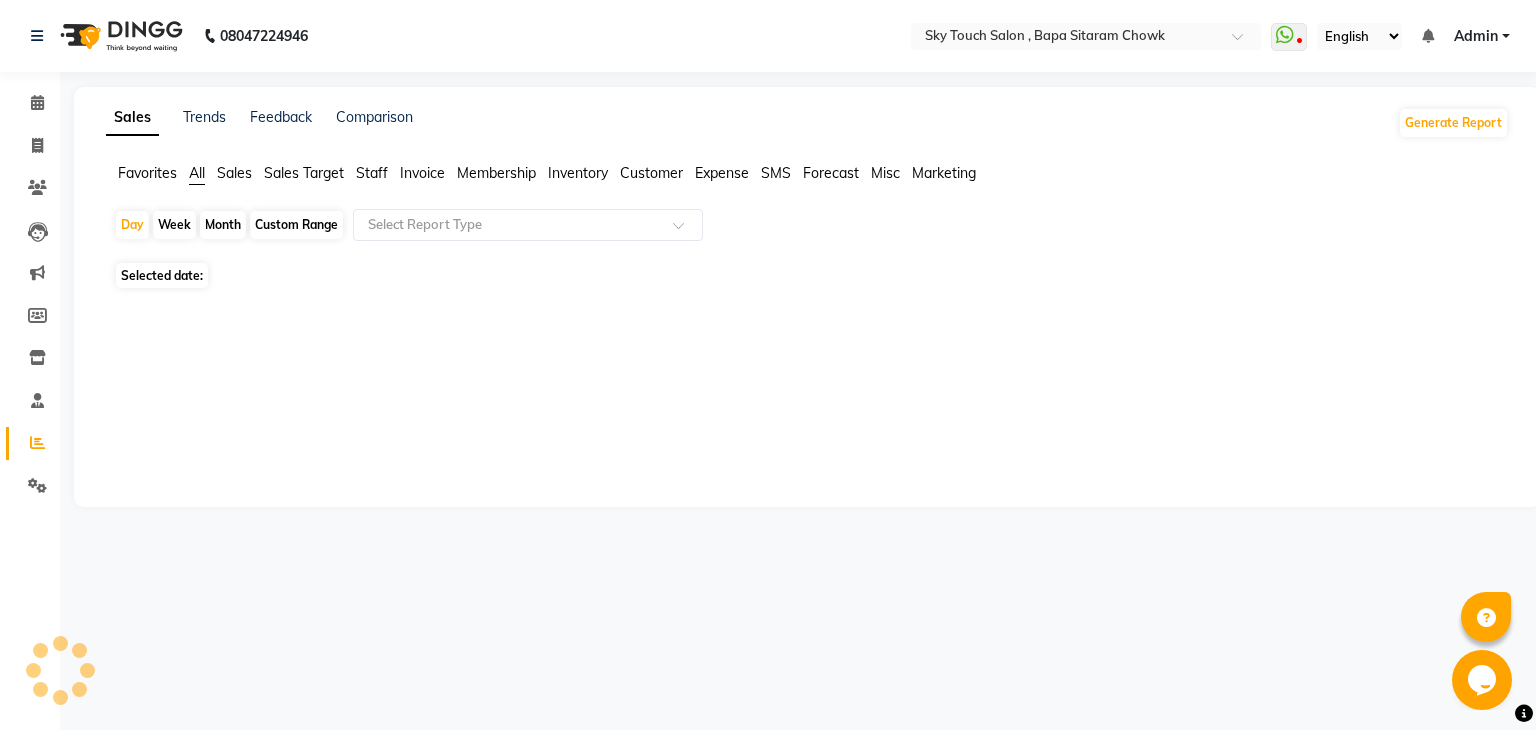 click 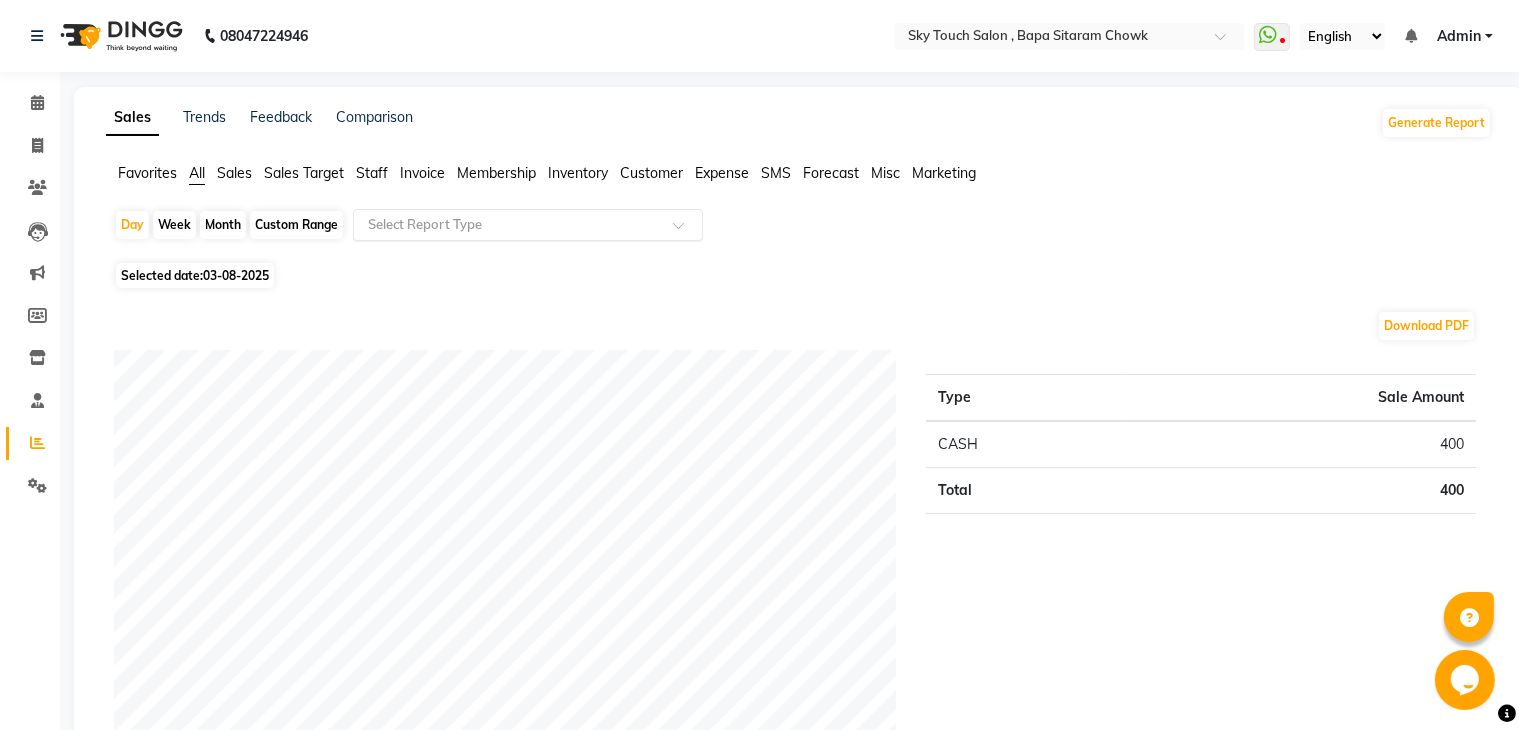 click 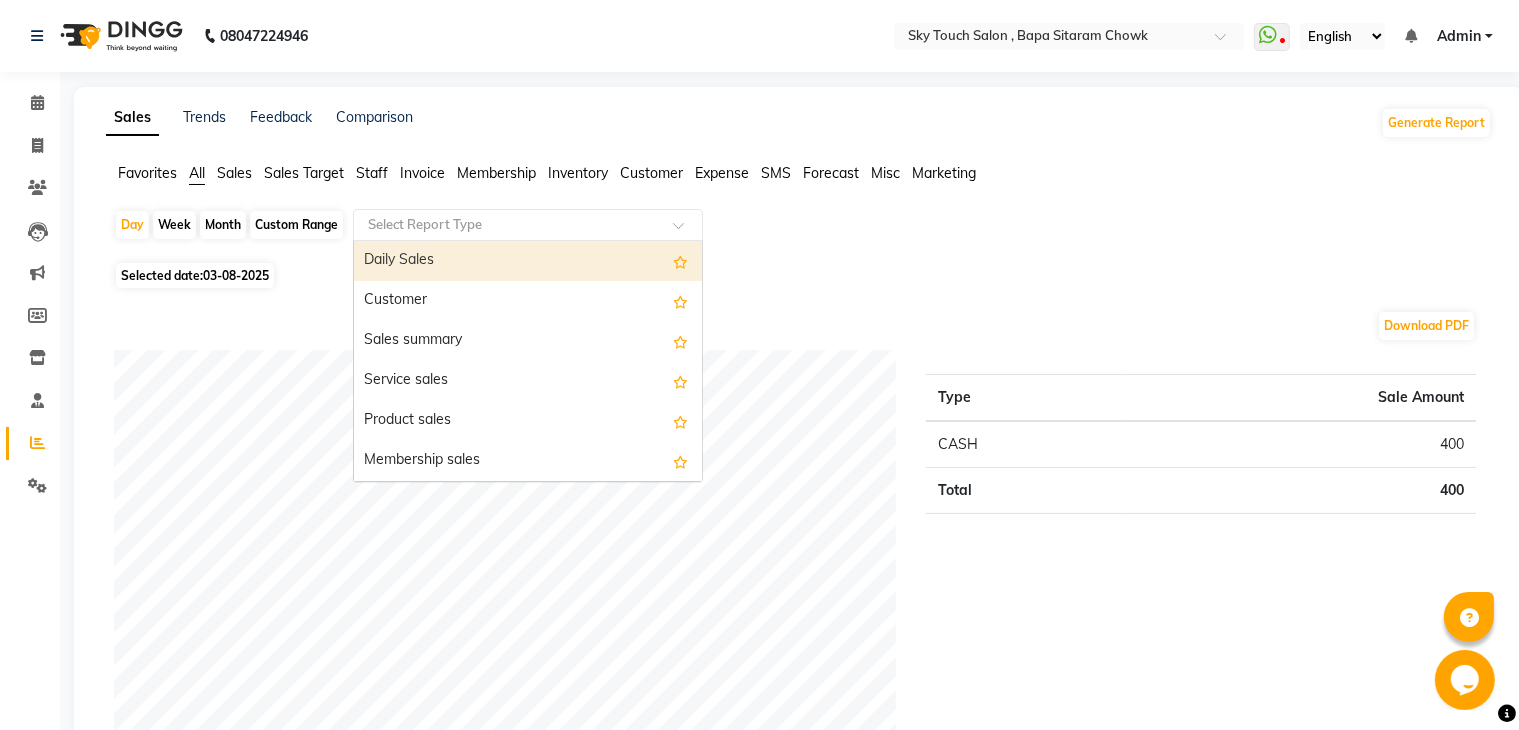 click on "Daily Sales" at bounding box center (528, 261) 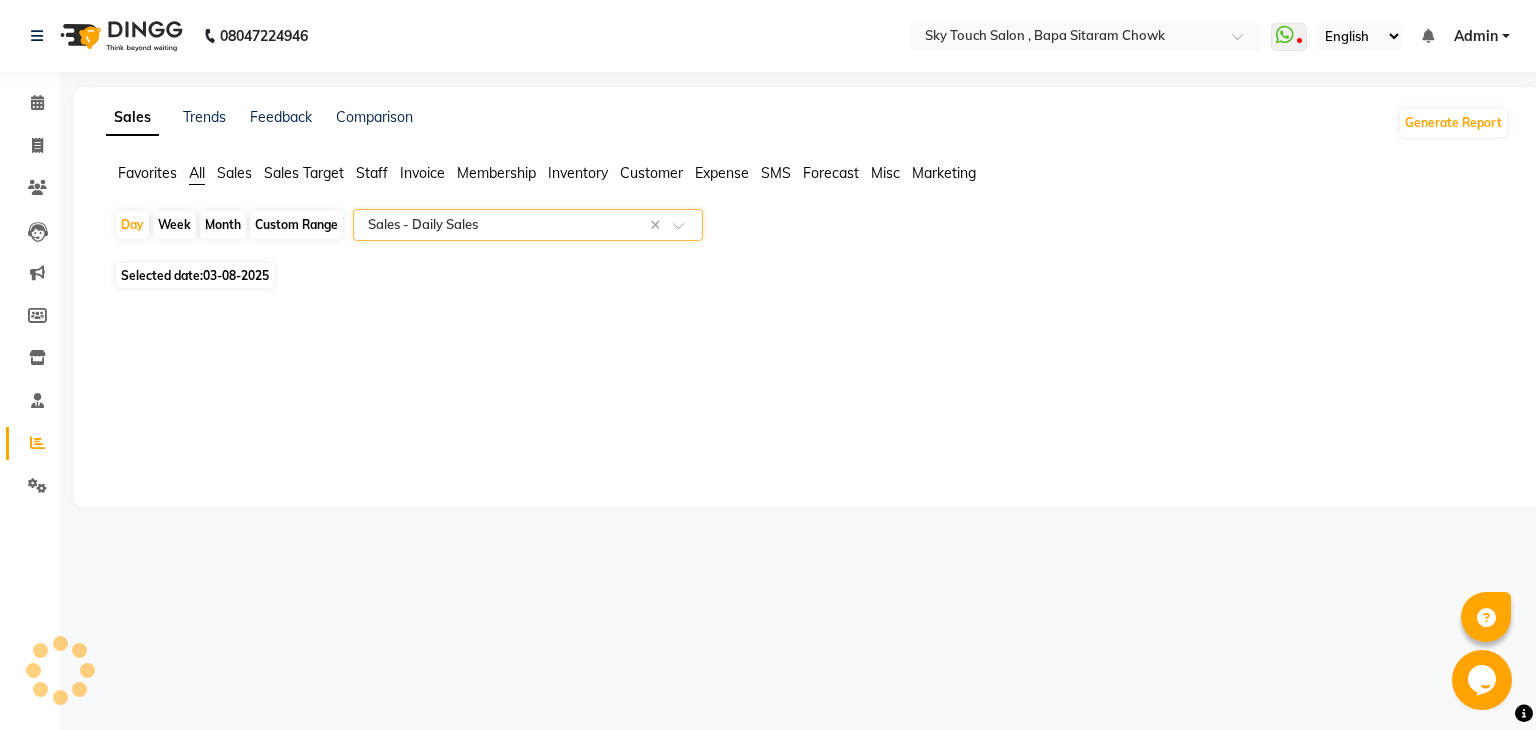 select on "full_report" 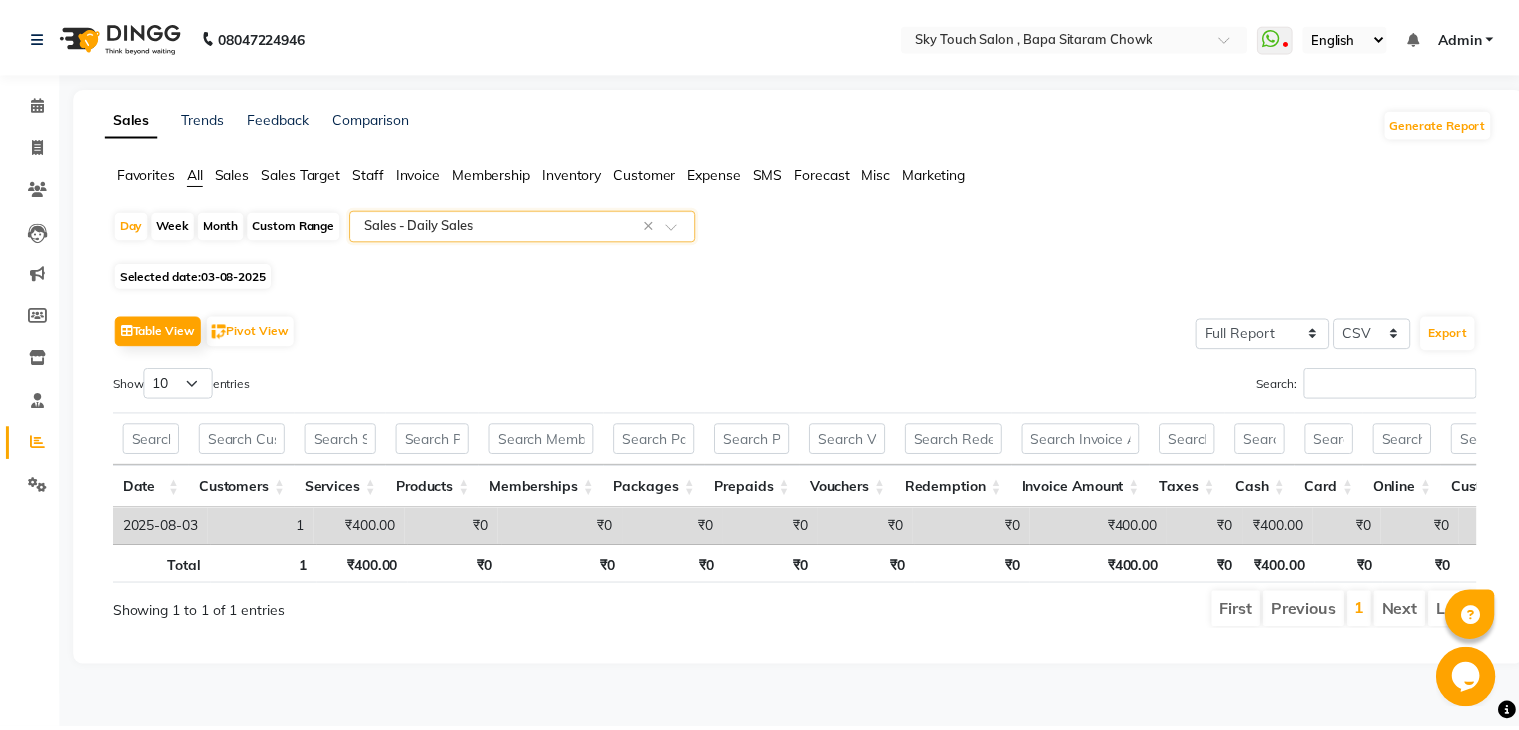 scroll, scrollTop: 0, scrollLeft: 15, axis: horizontal 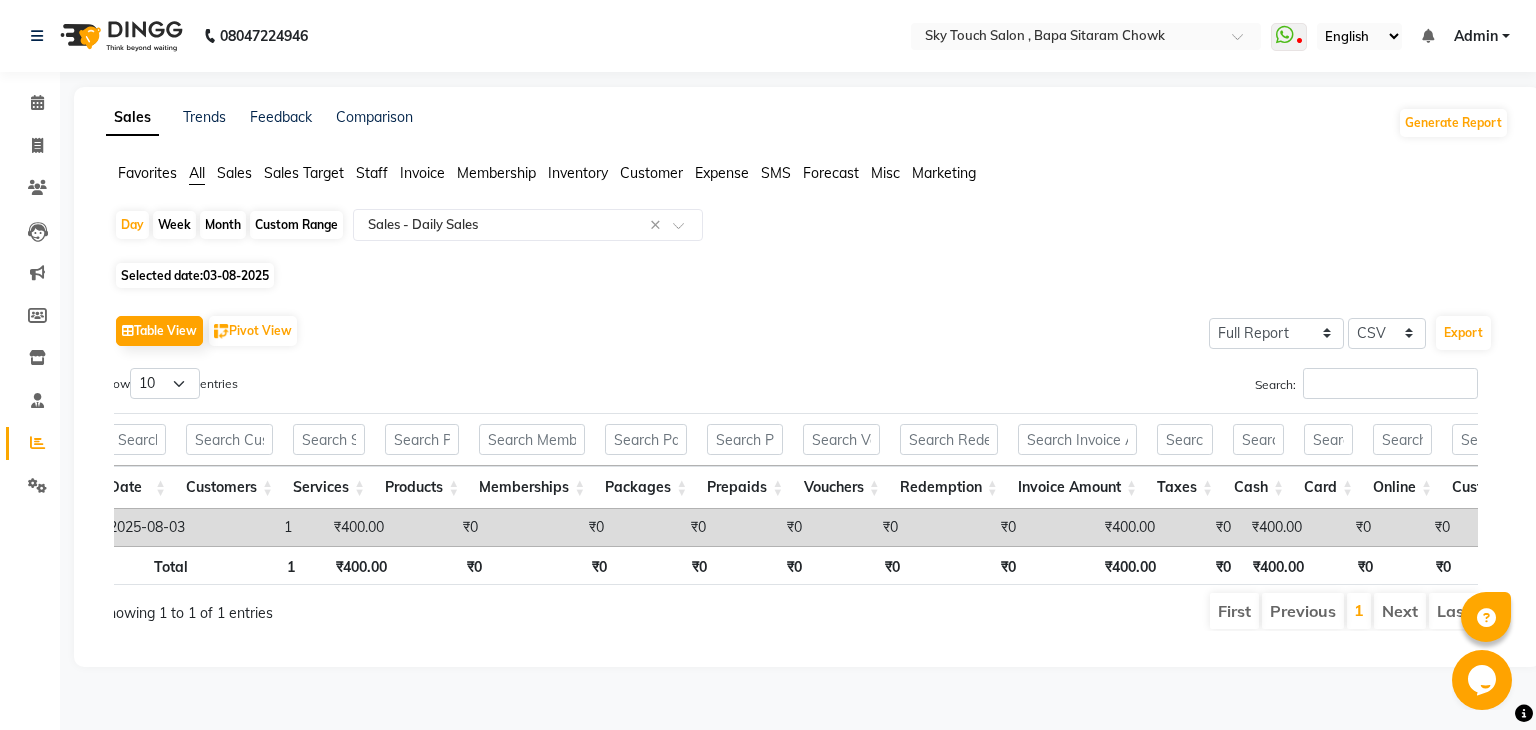 click on "₹400.00" at bounding box center [1276, 527] 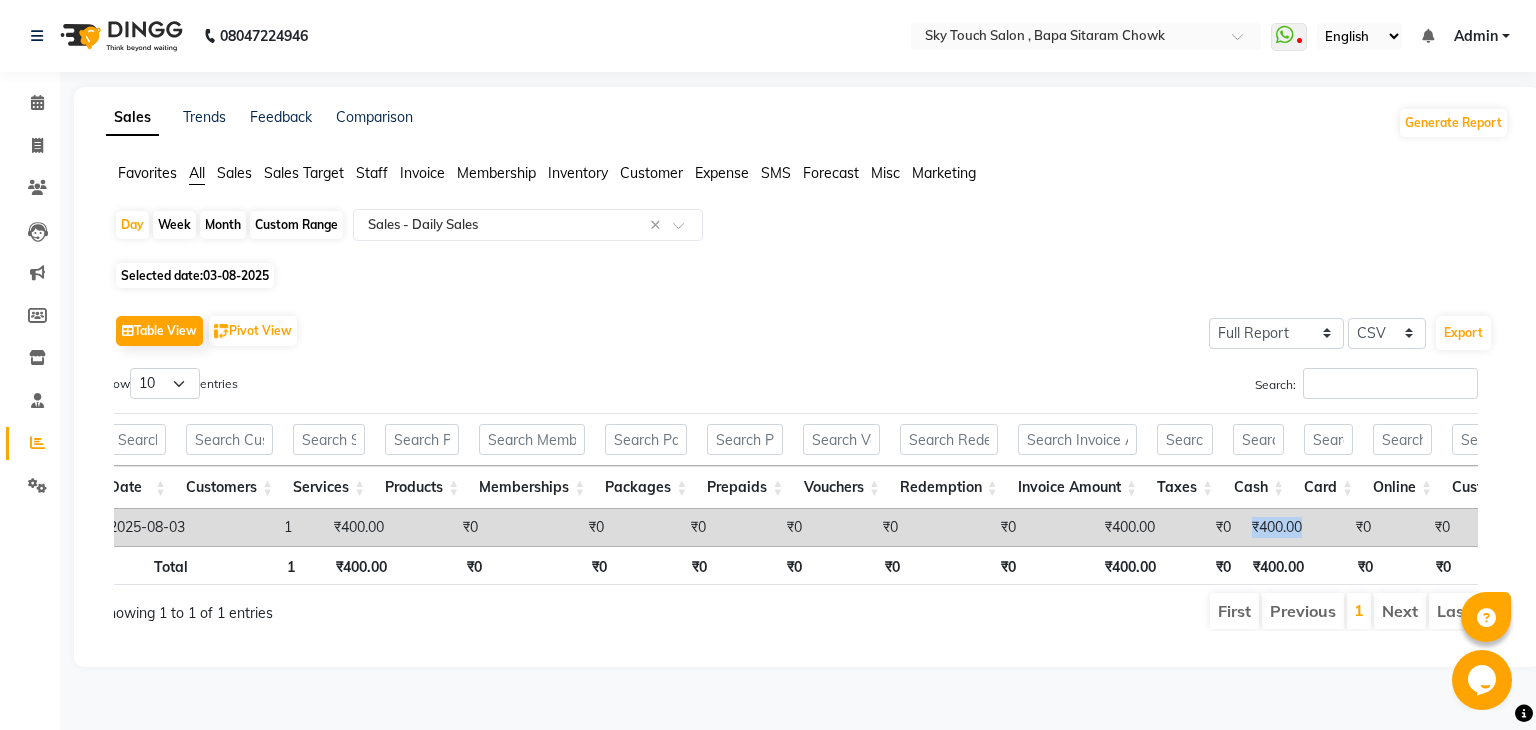 click on "₹400.00" at bounding box center [1276, 527] 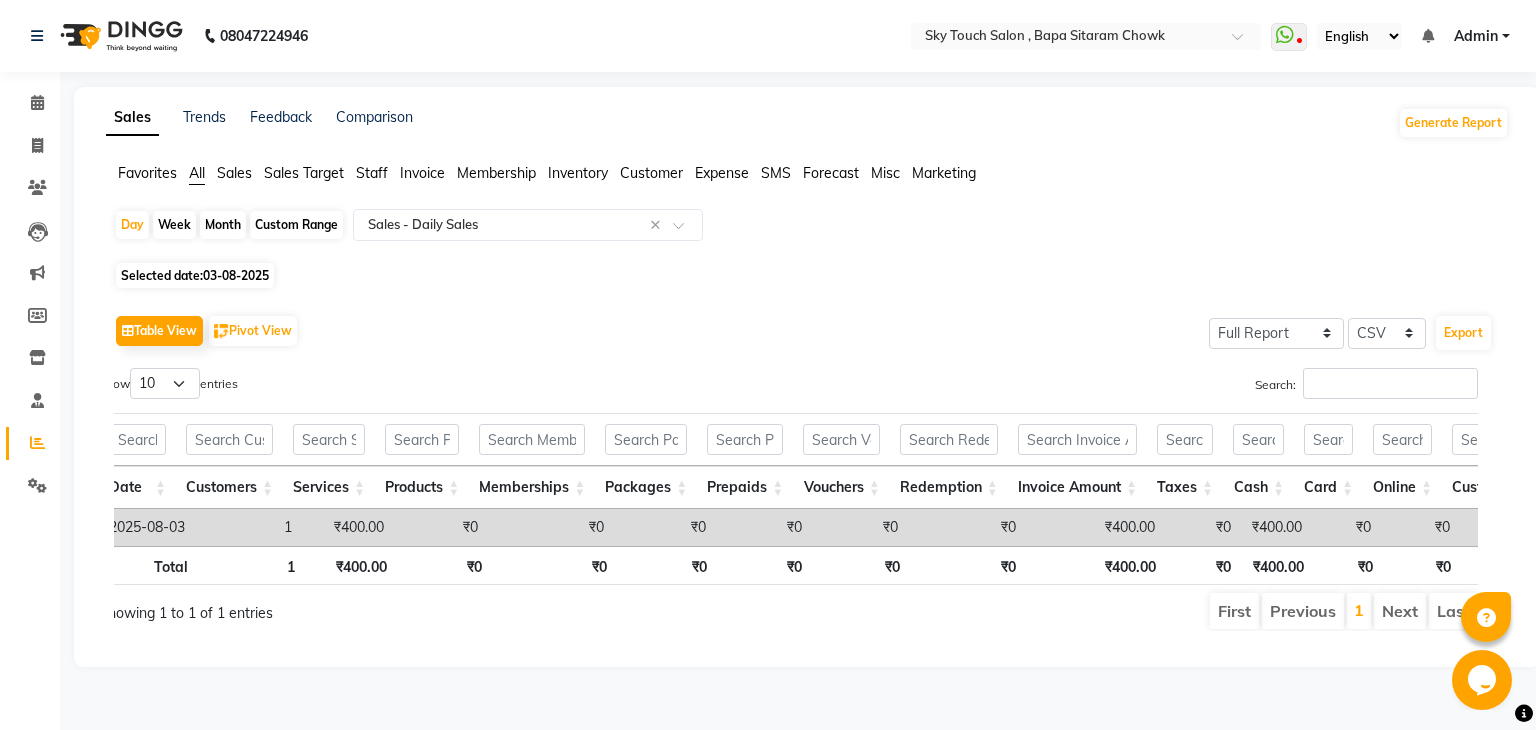 click on "₹0" at bounding box center (1346, 527) 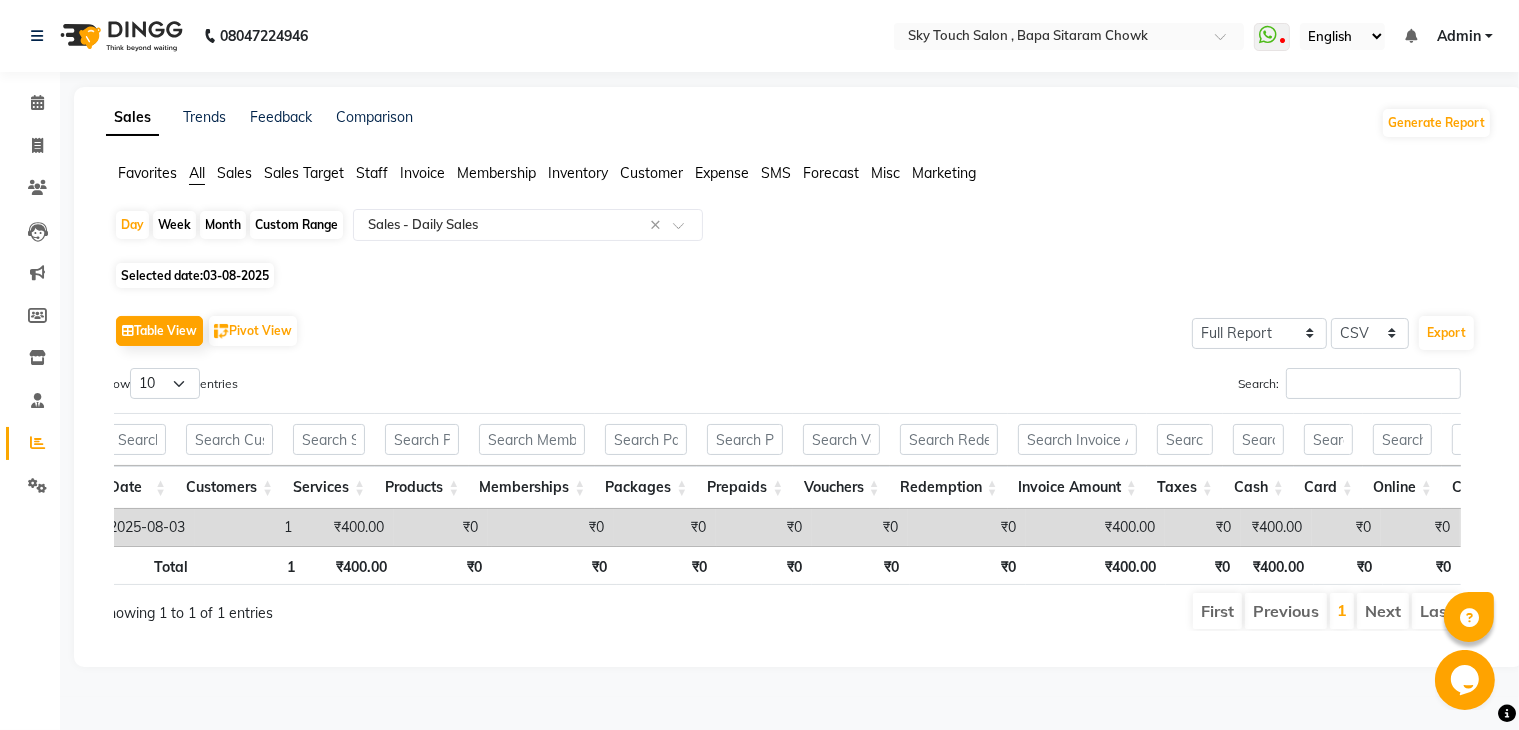 select on "8" 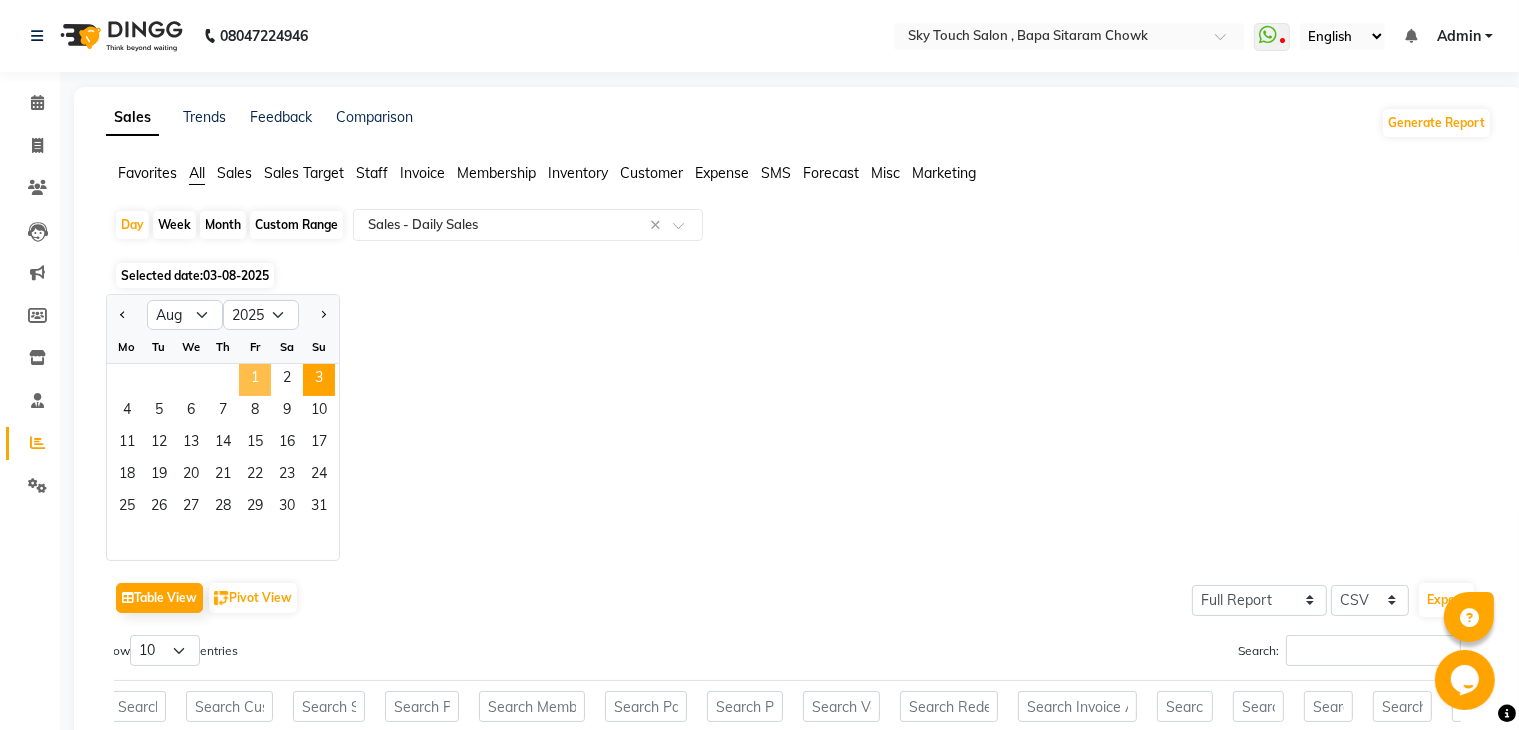 click on "1" 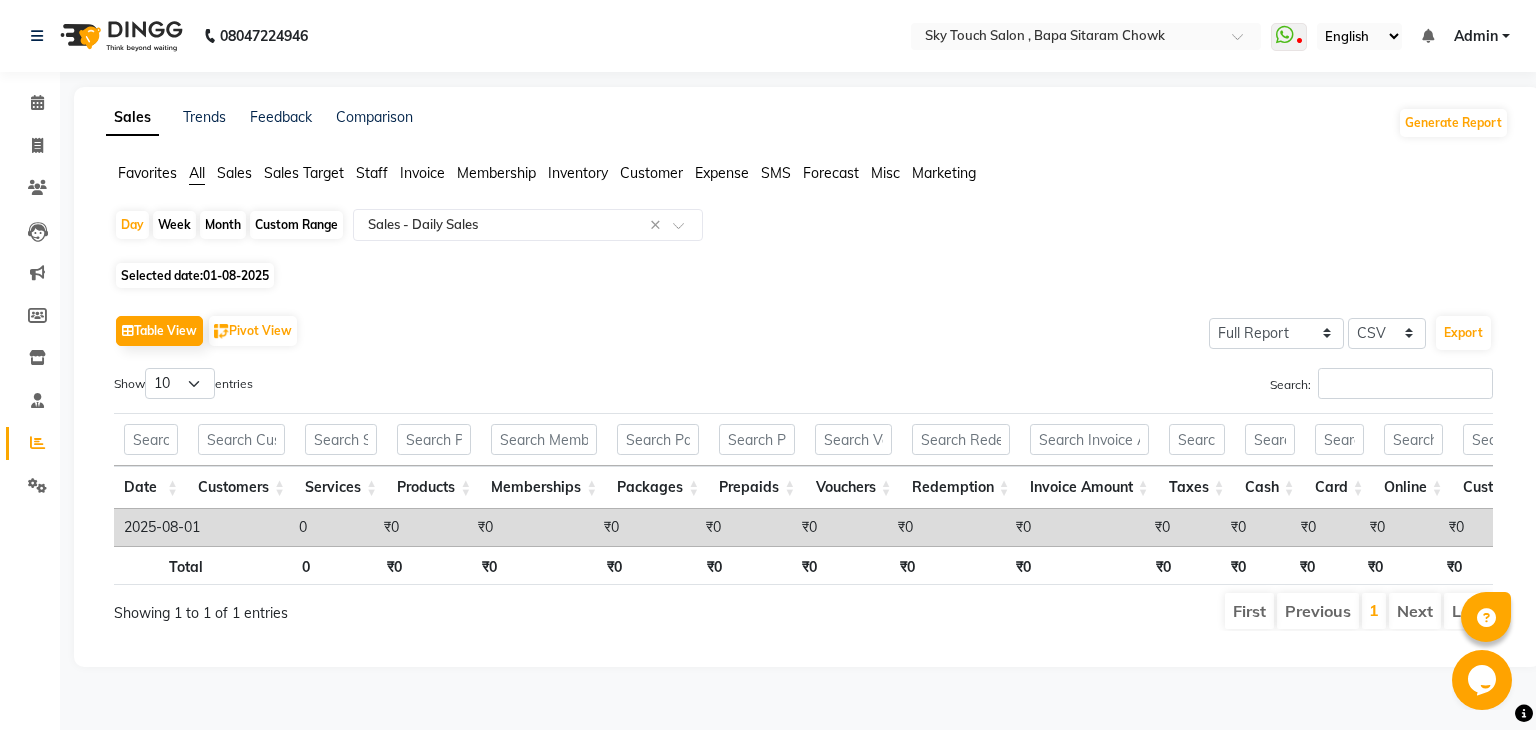 click on "Custom Range" 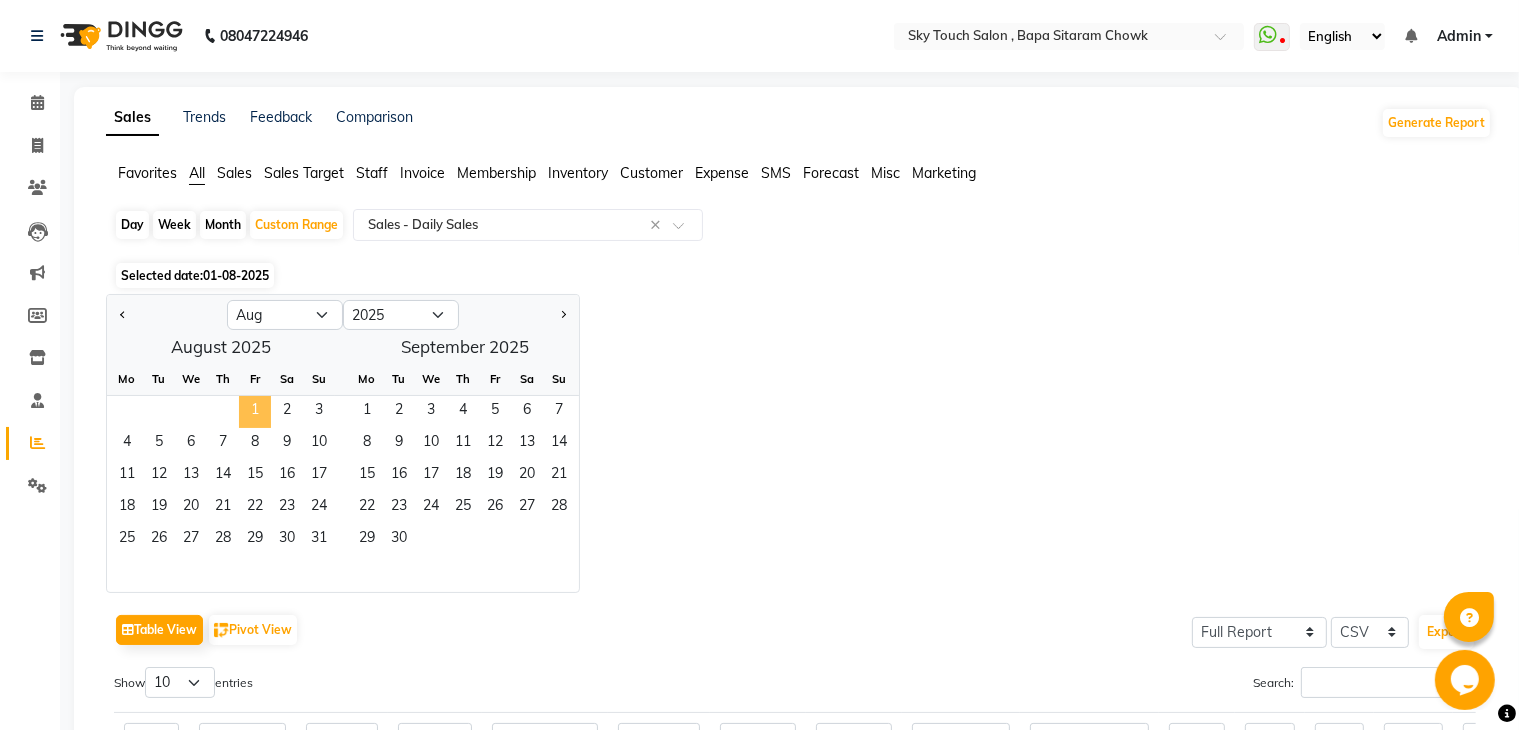click on "1" 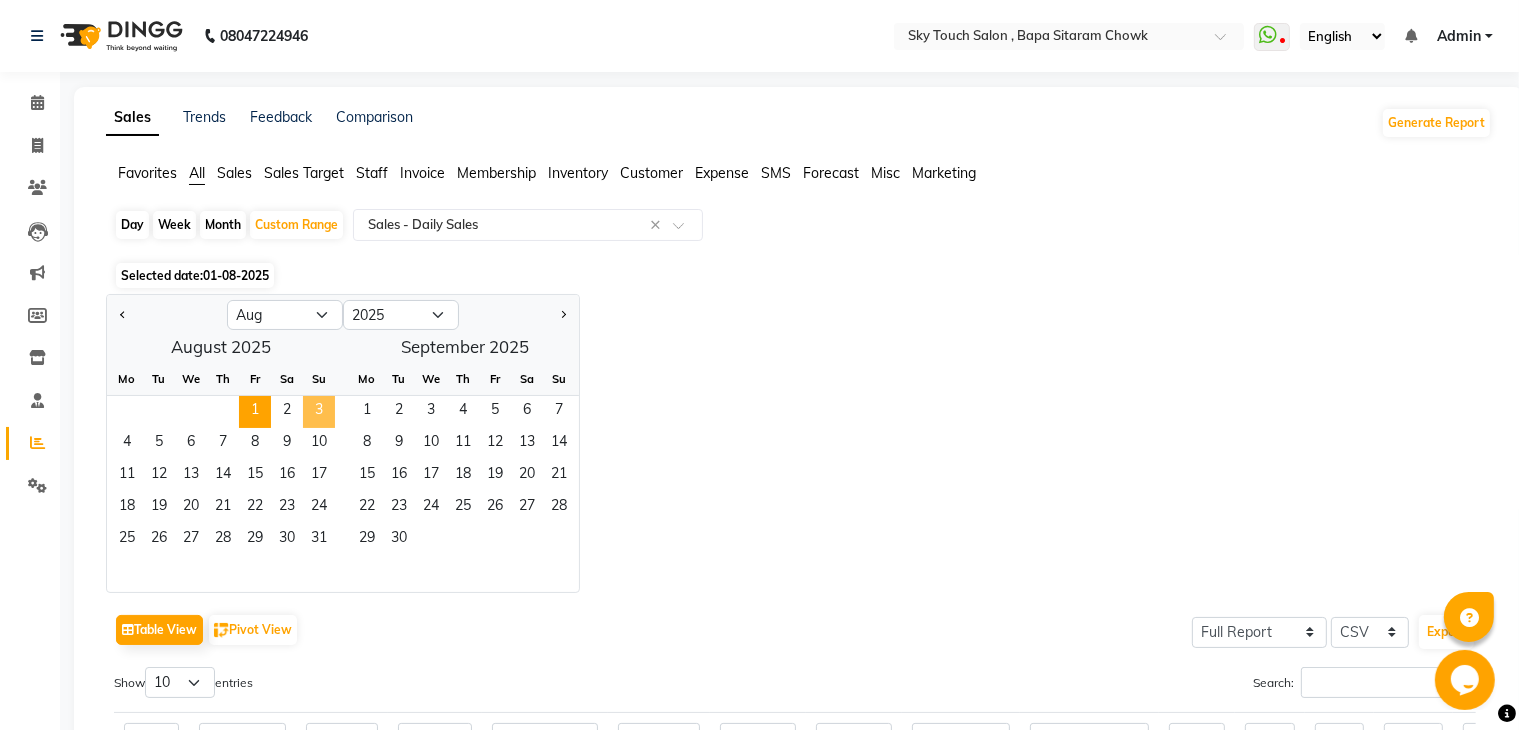 click on "3" 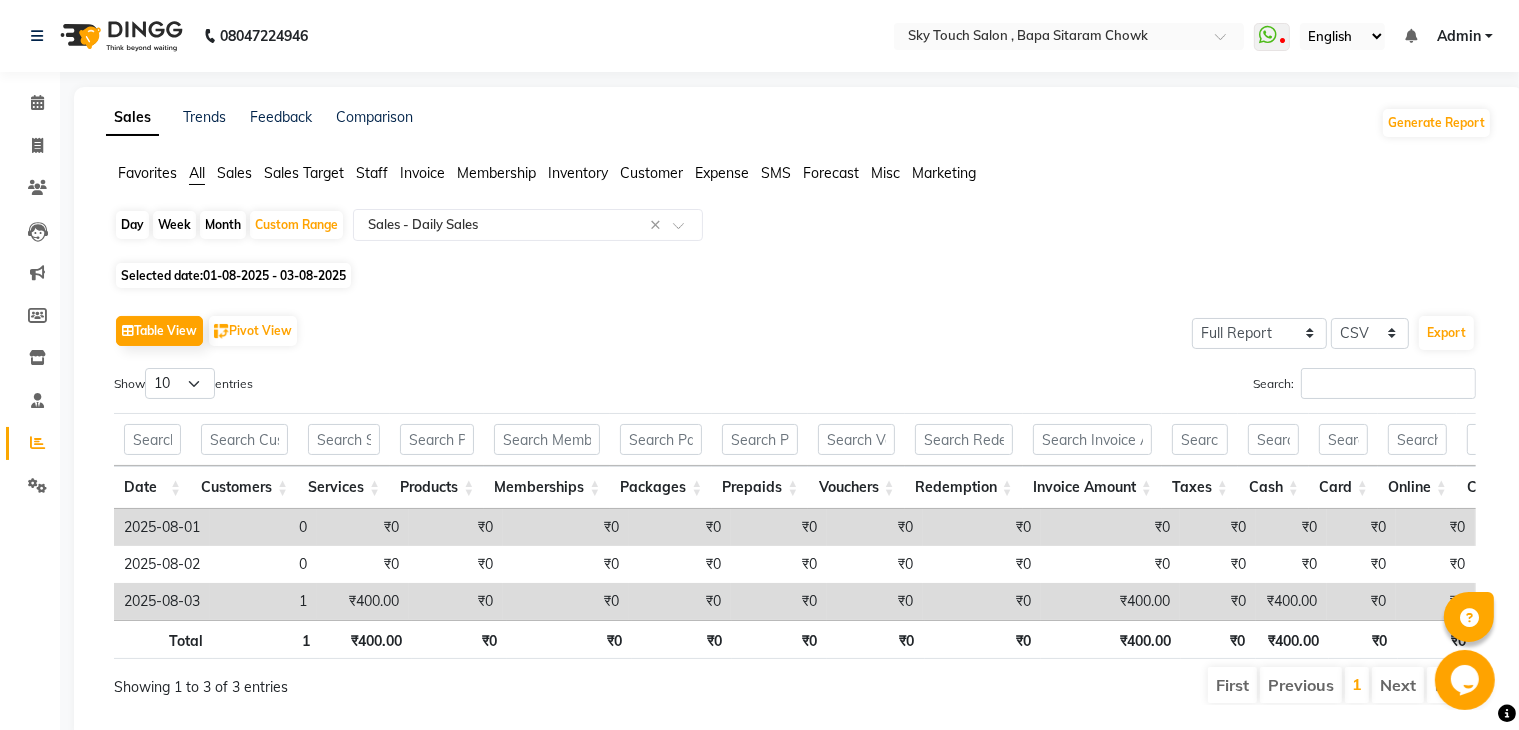 click on "₹400.00" at bounding box center (1293, 639) 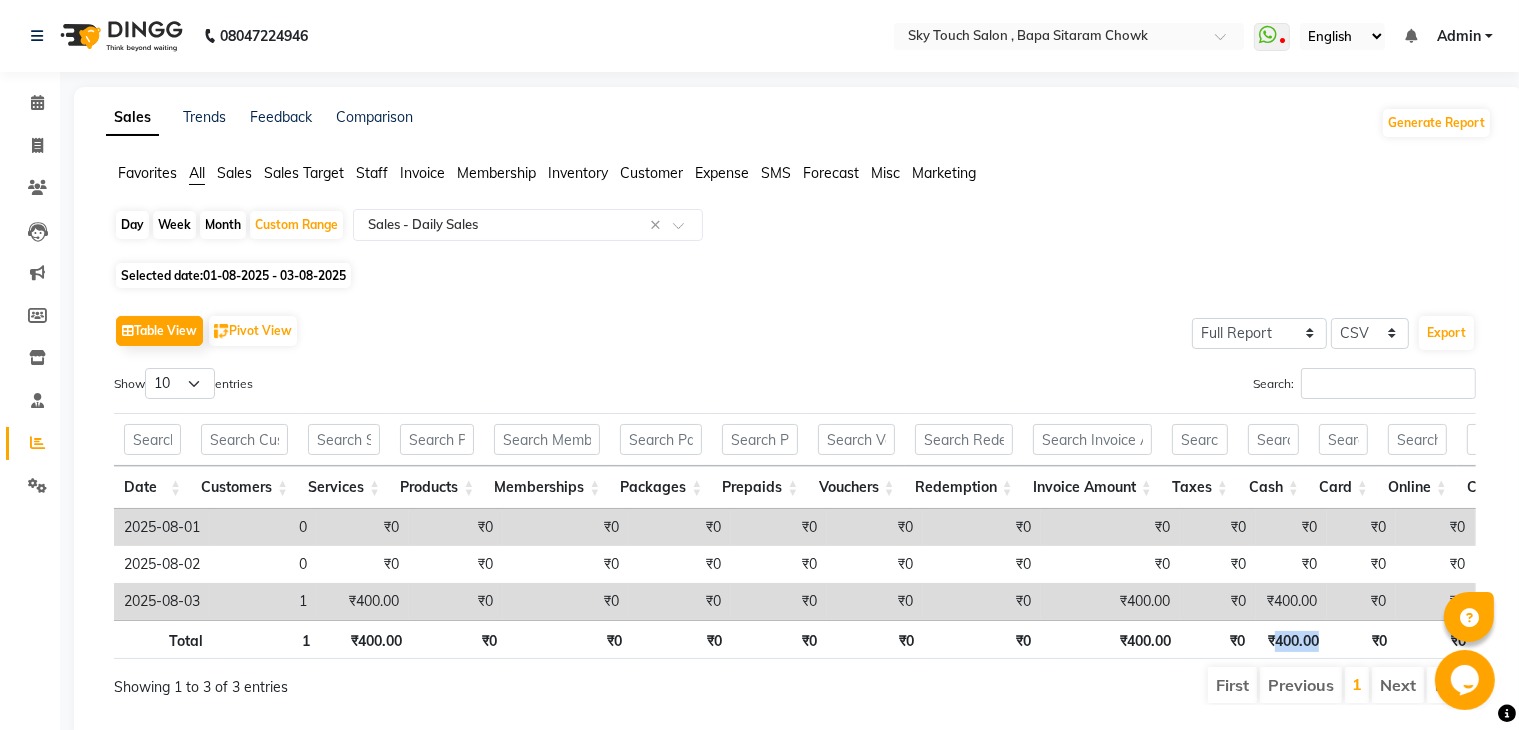 click on "₹400.00" at bounding box center [1293, 639] 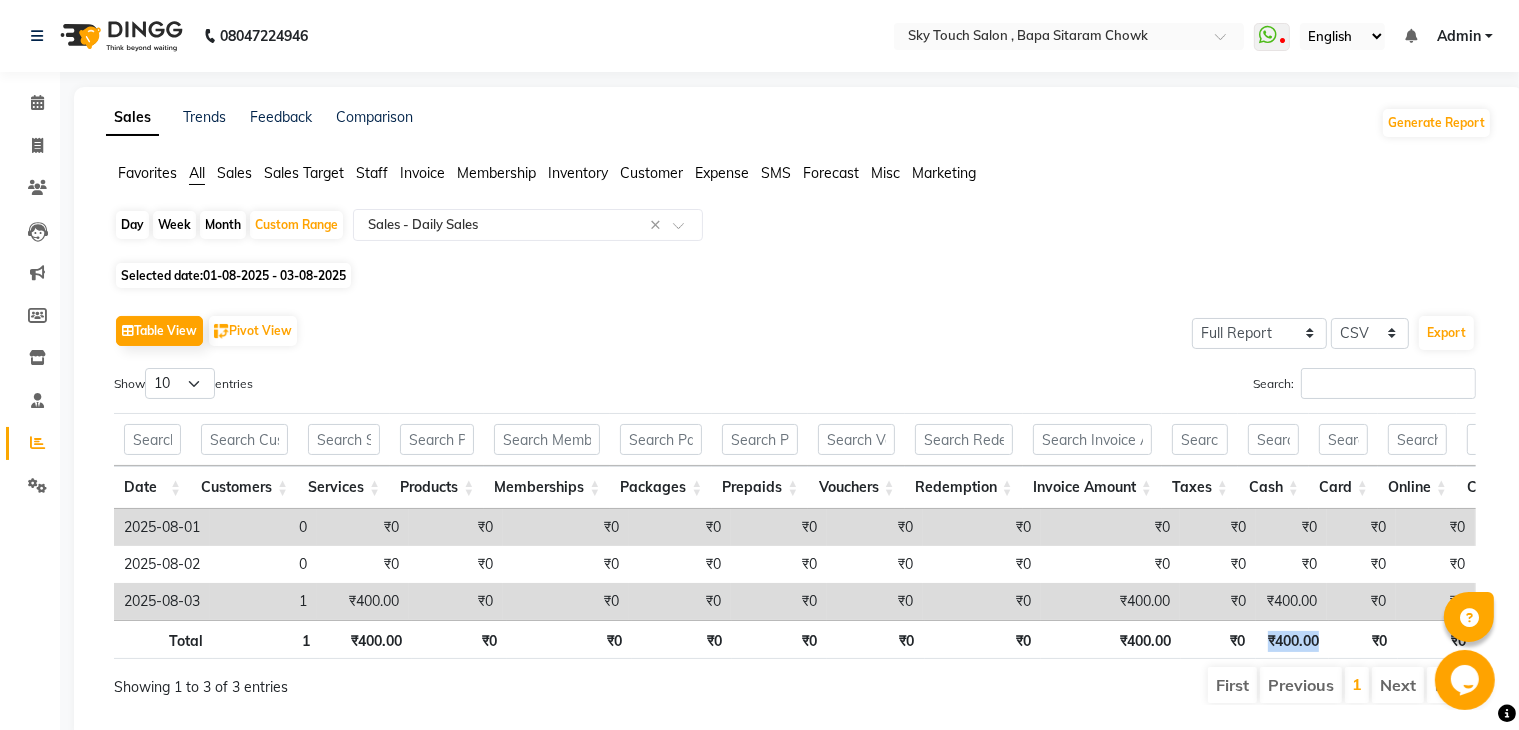 click on "₹400.00" at bounding box center (1293, 639) 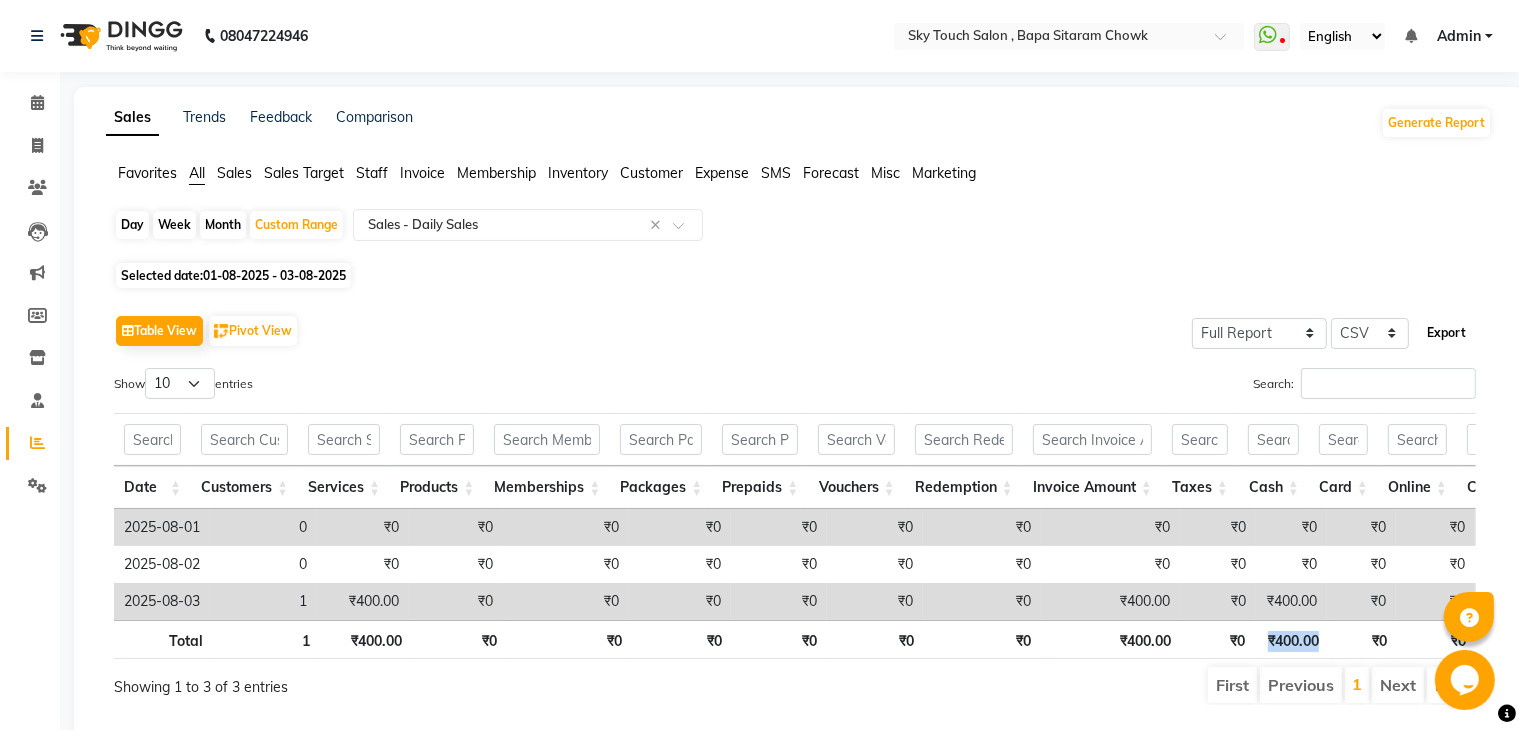 click on "Export" 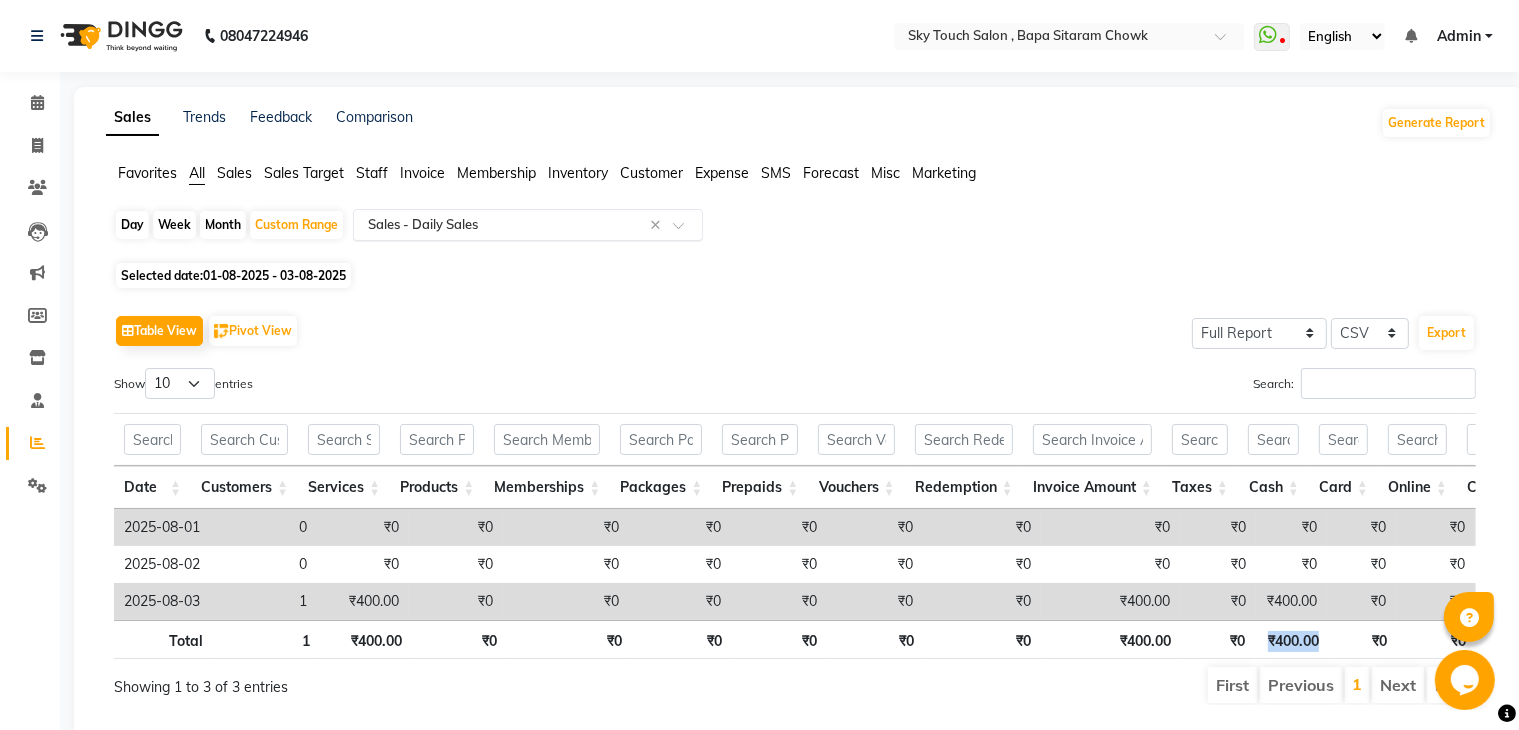 click 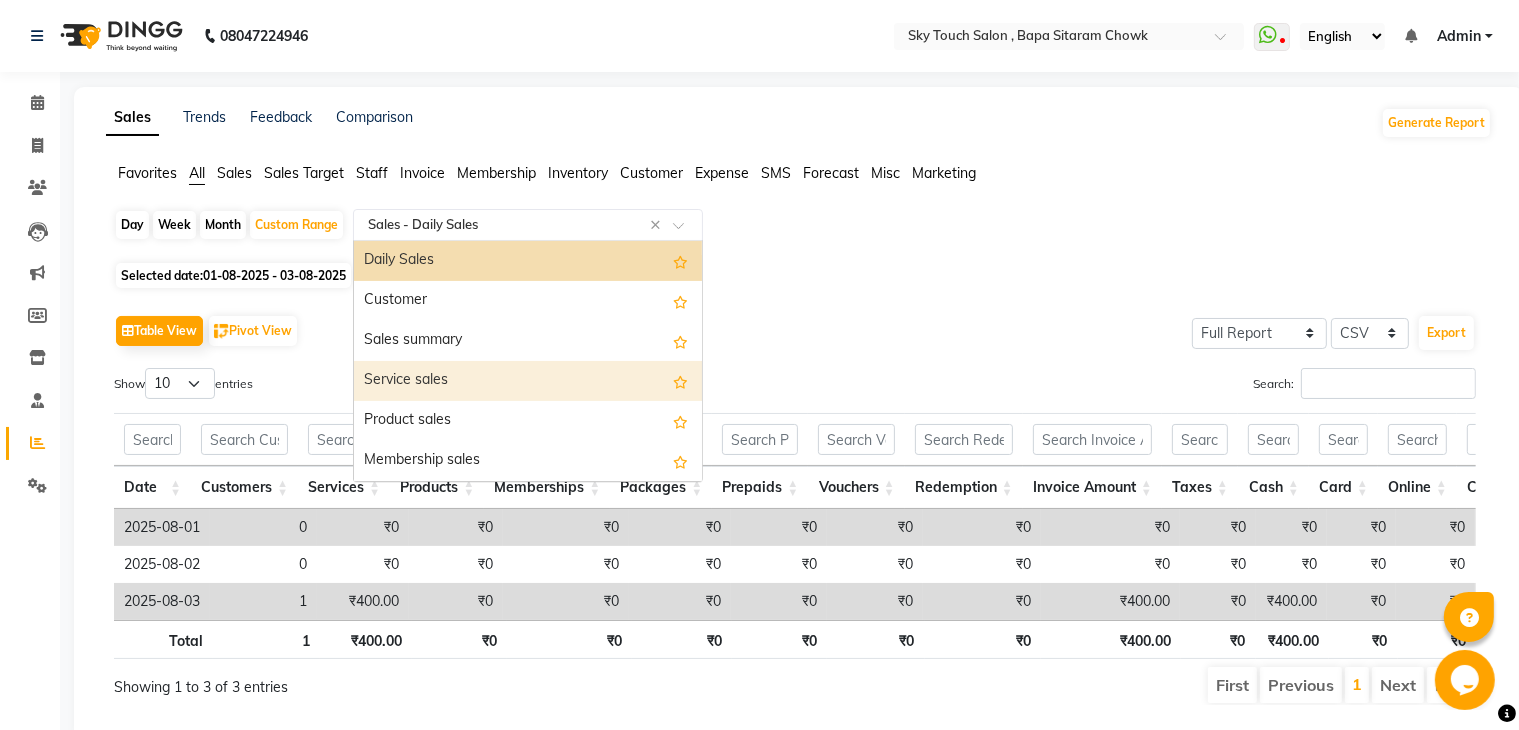 click on "Service sales" at bounding box center [528, 381] 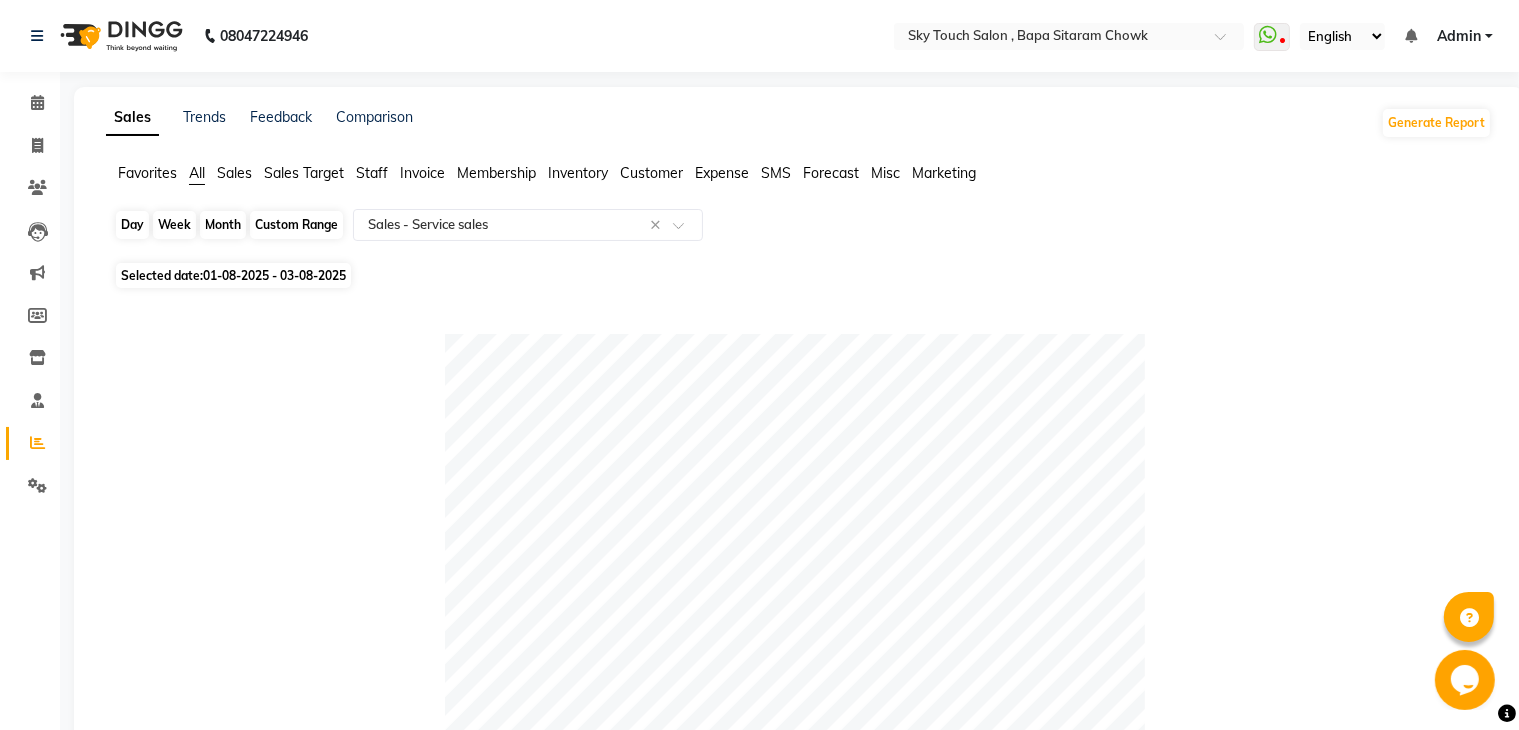 click on "Custom Range" 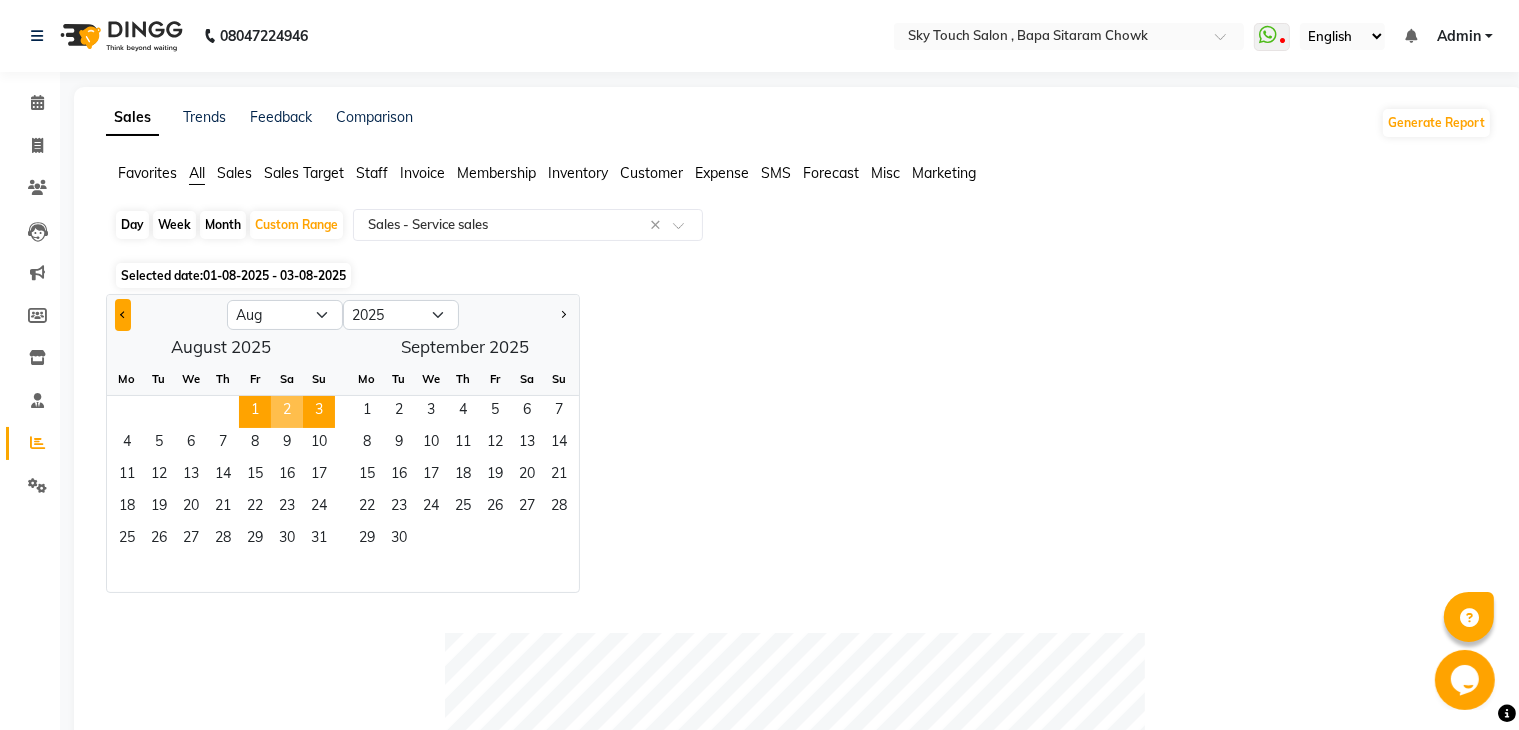 click 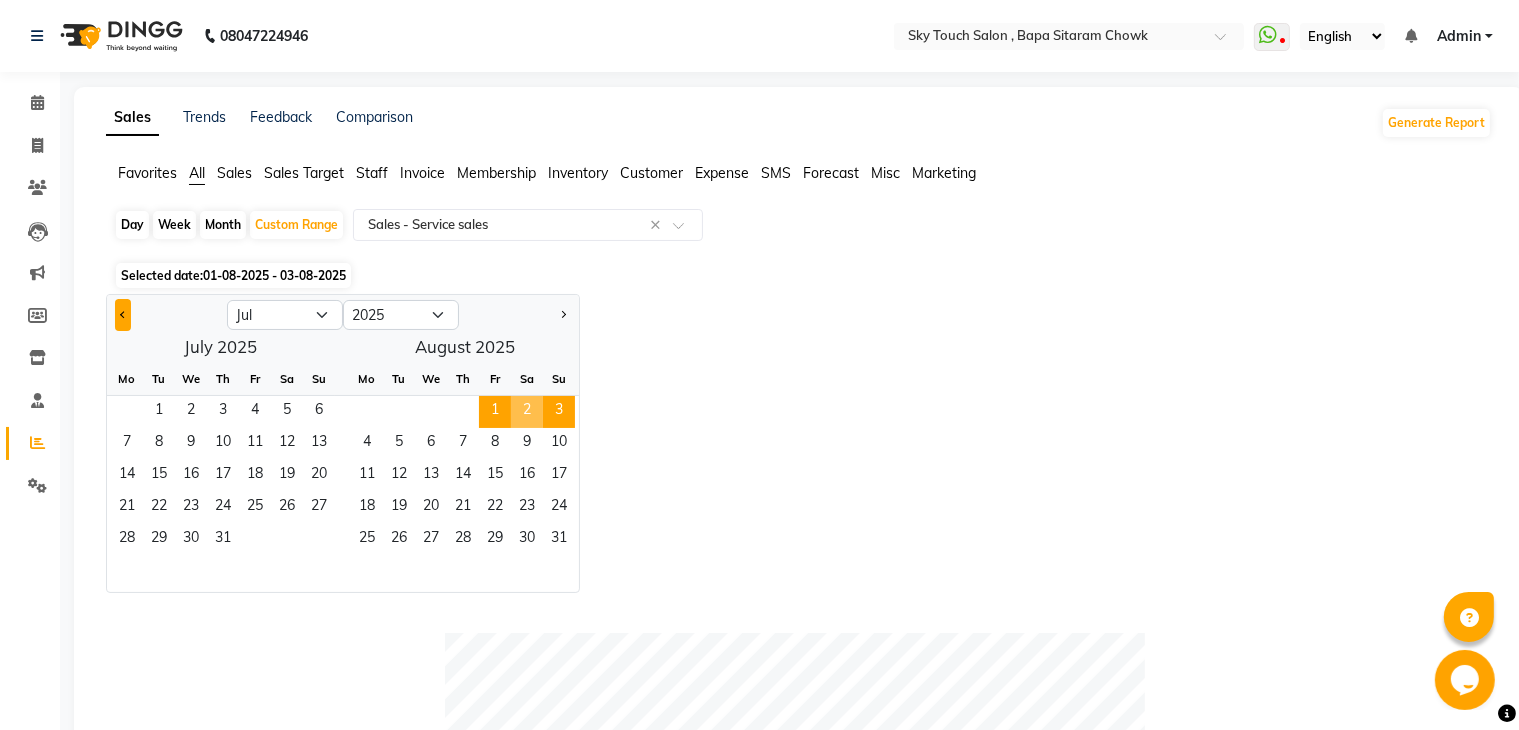 click 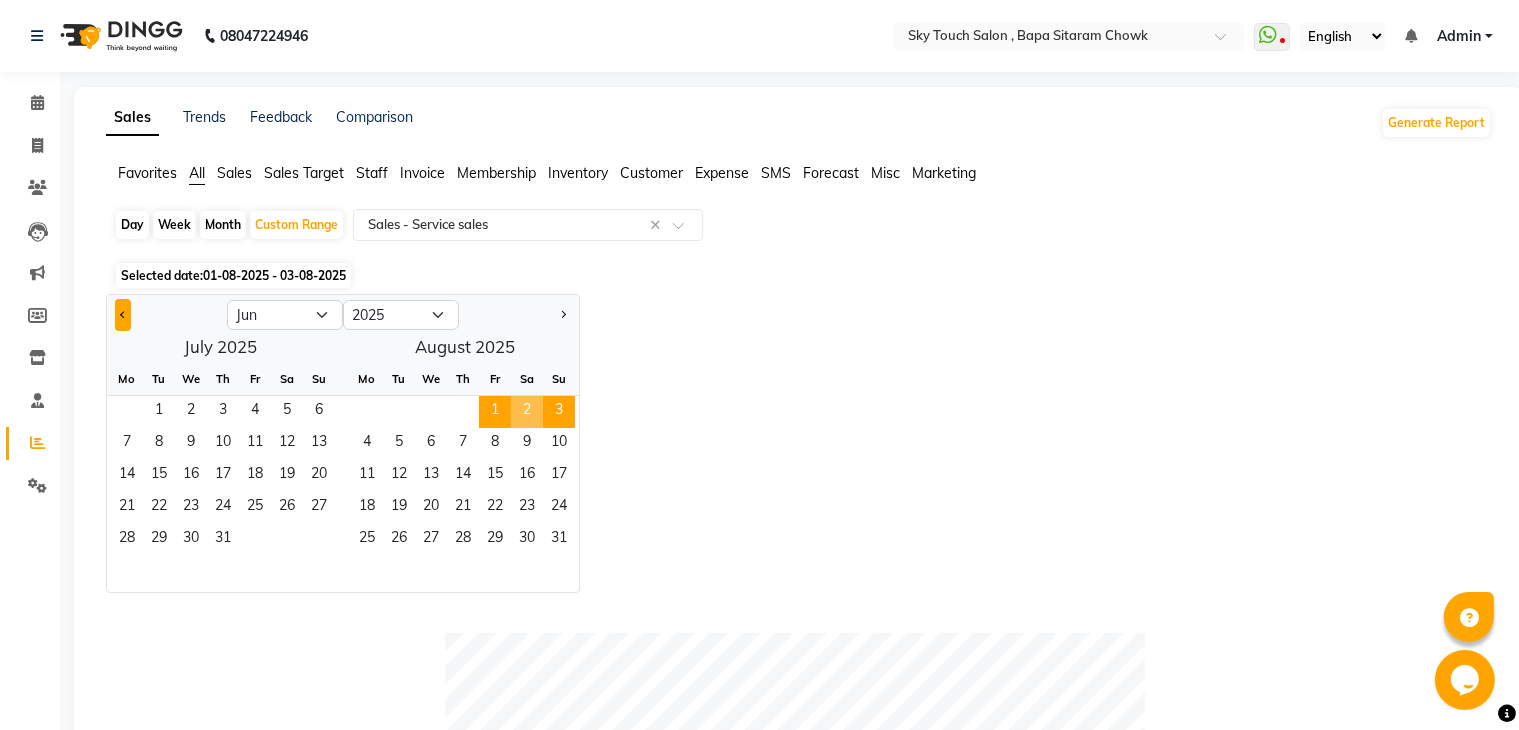 click 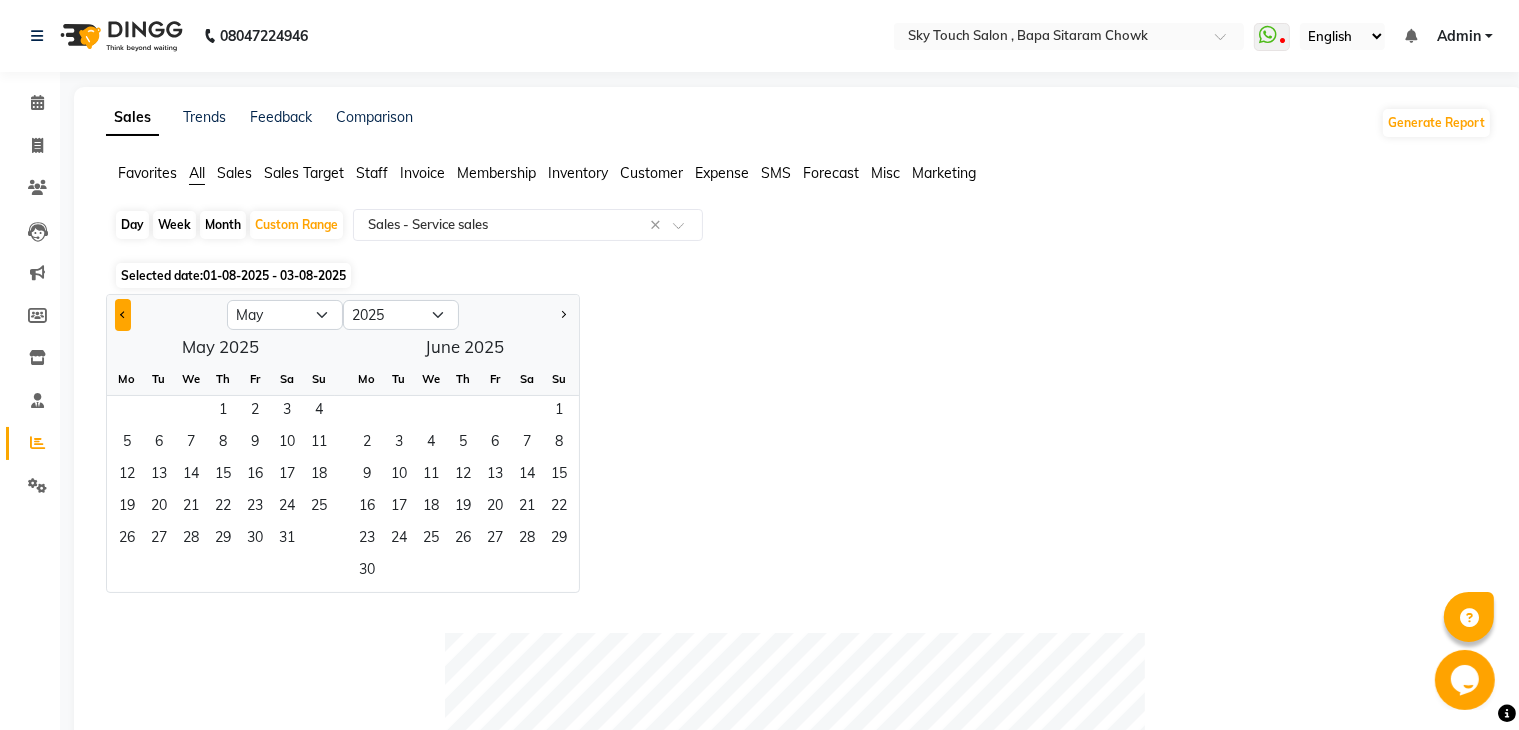 click 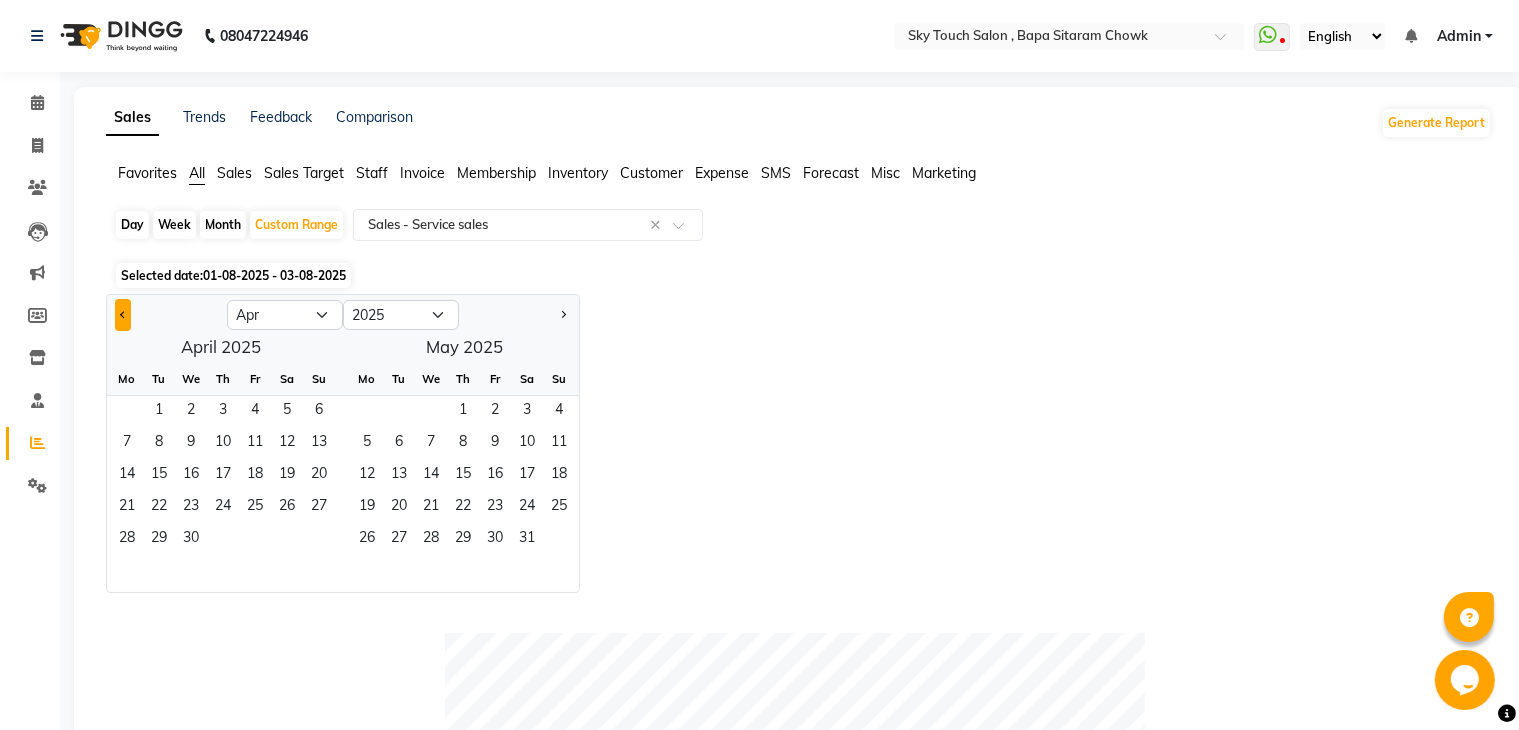 click 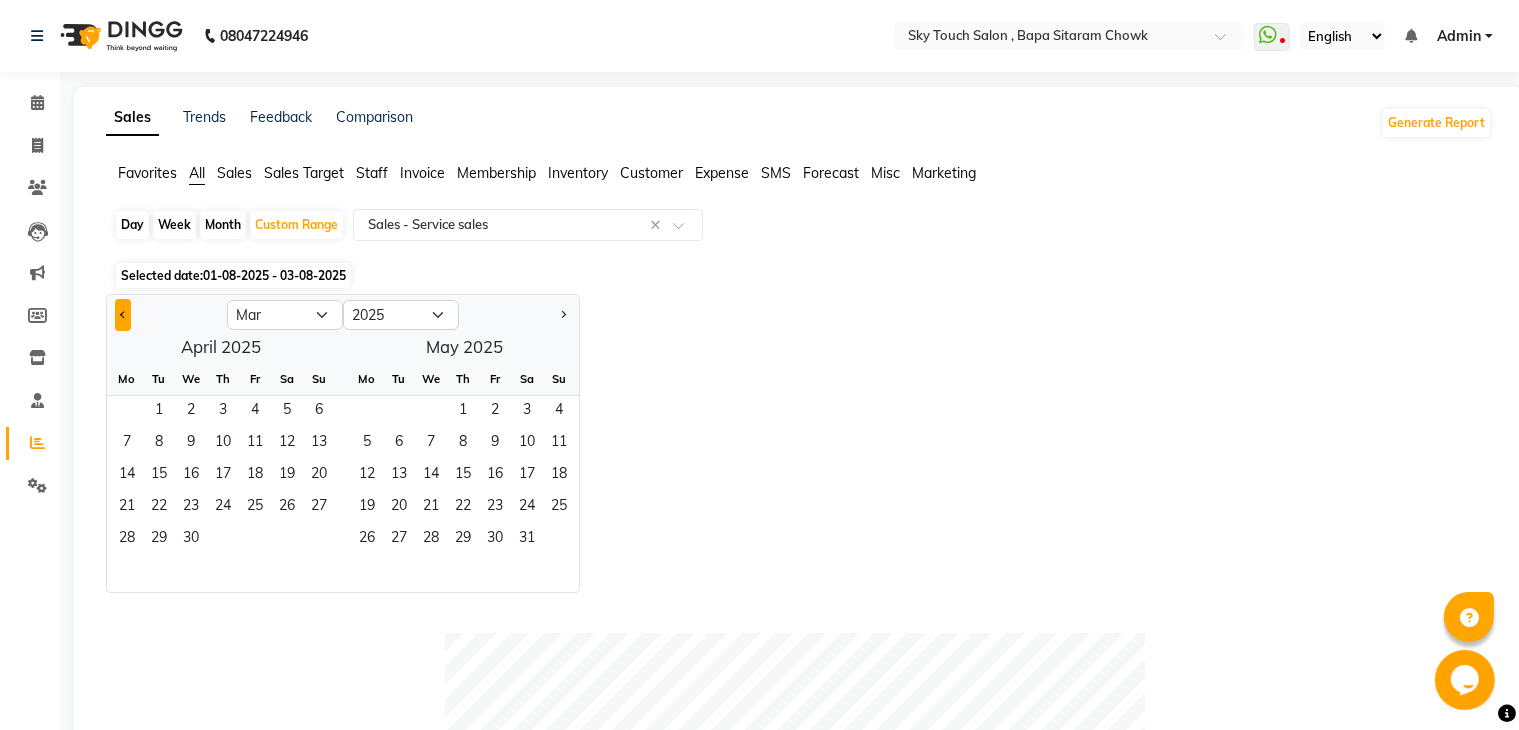 click 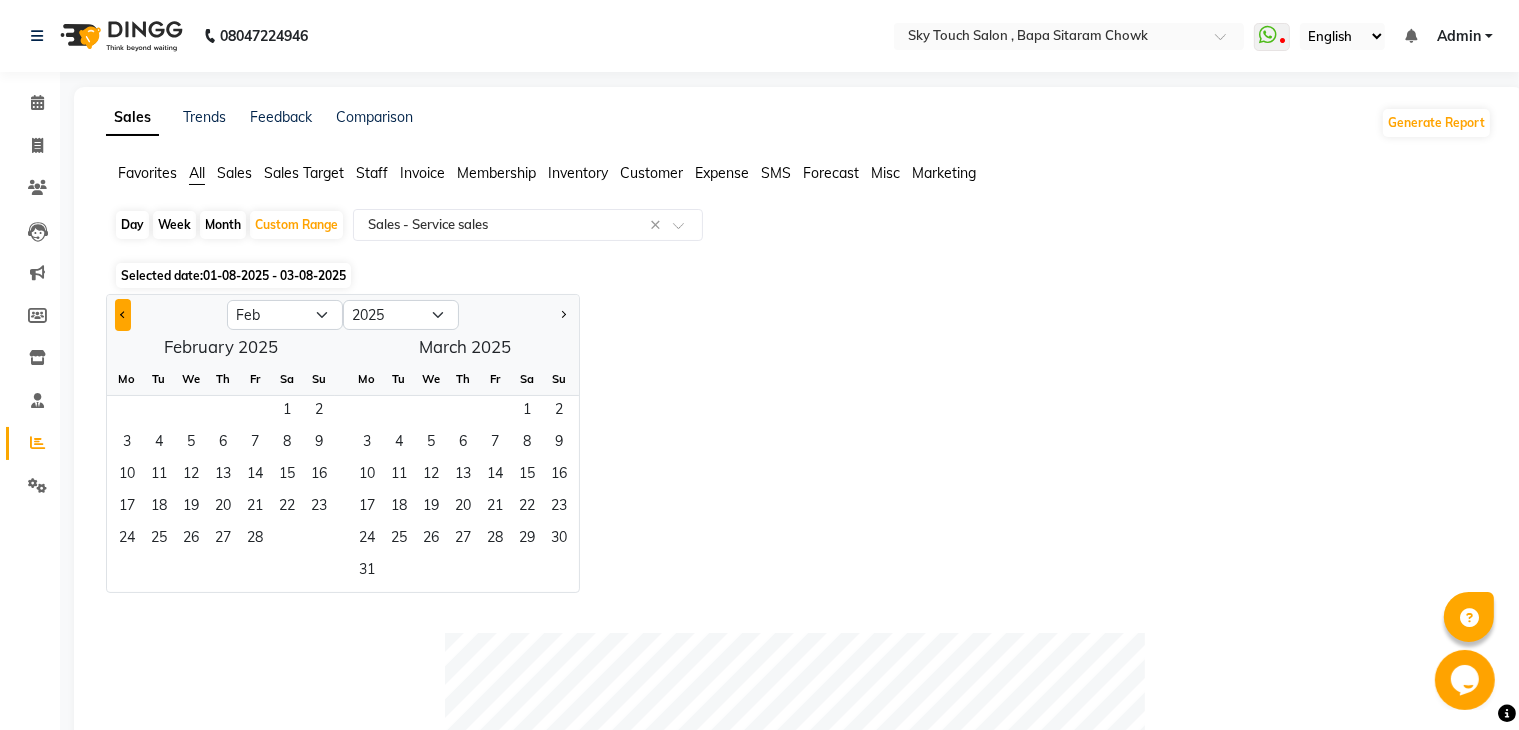 click 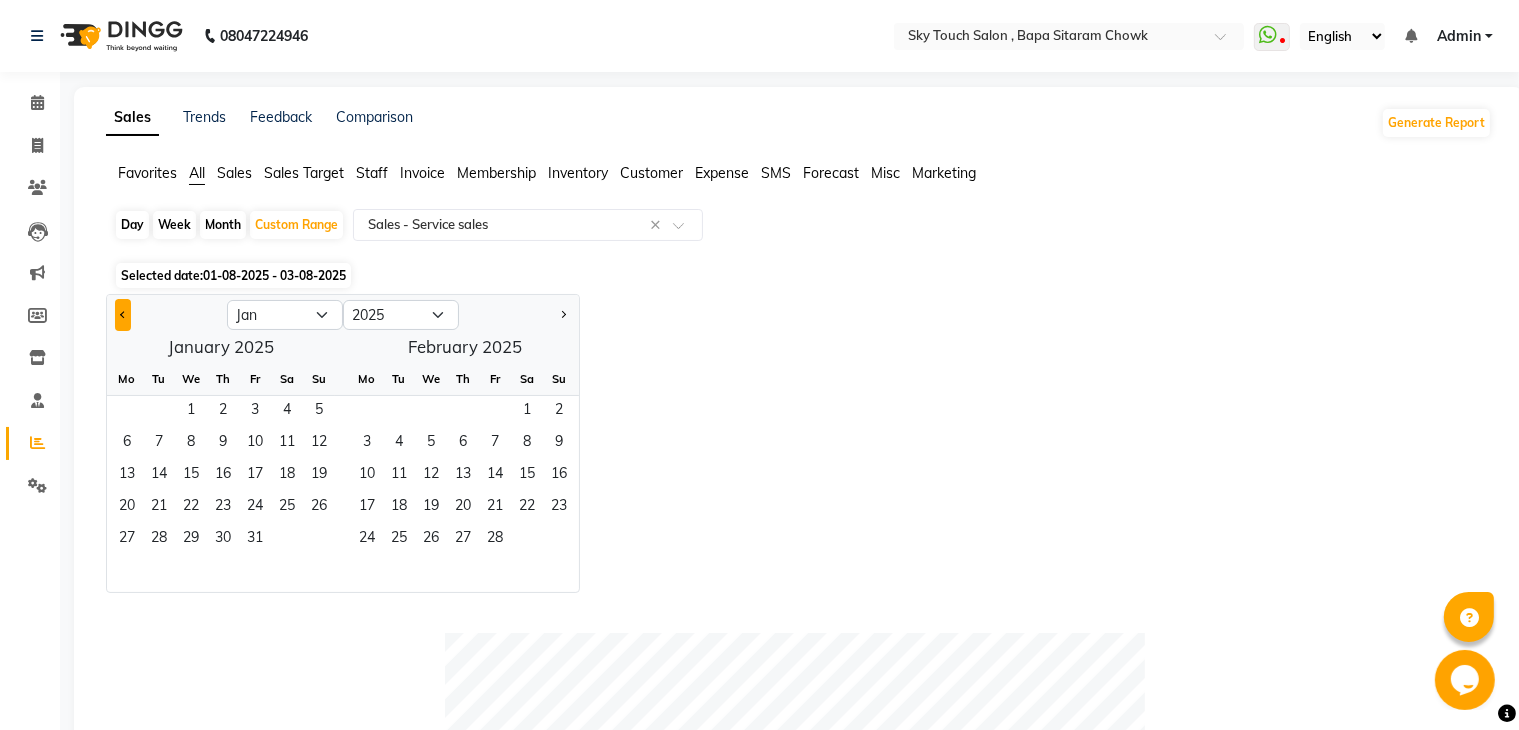 click 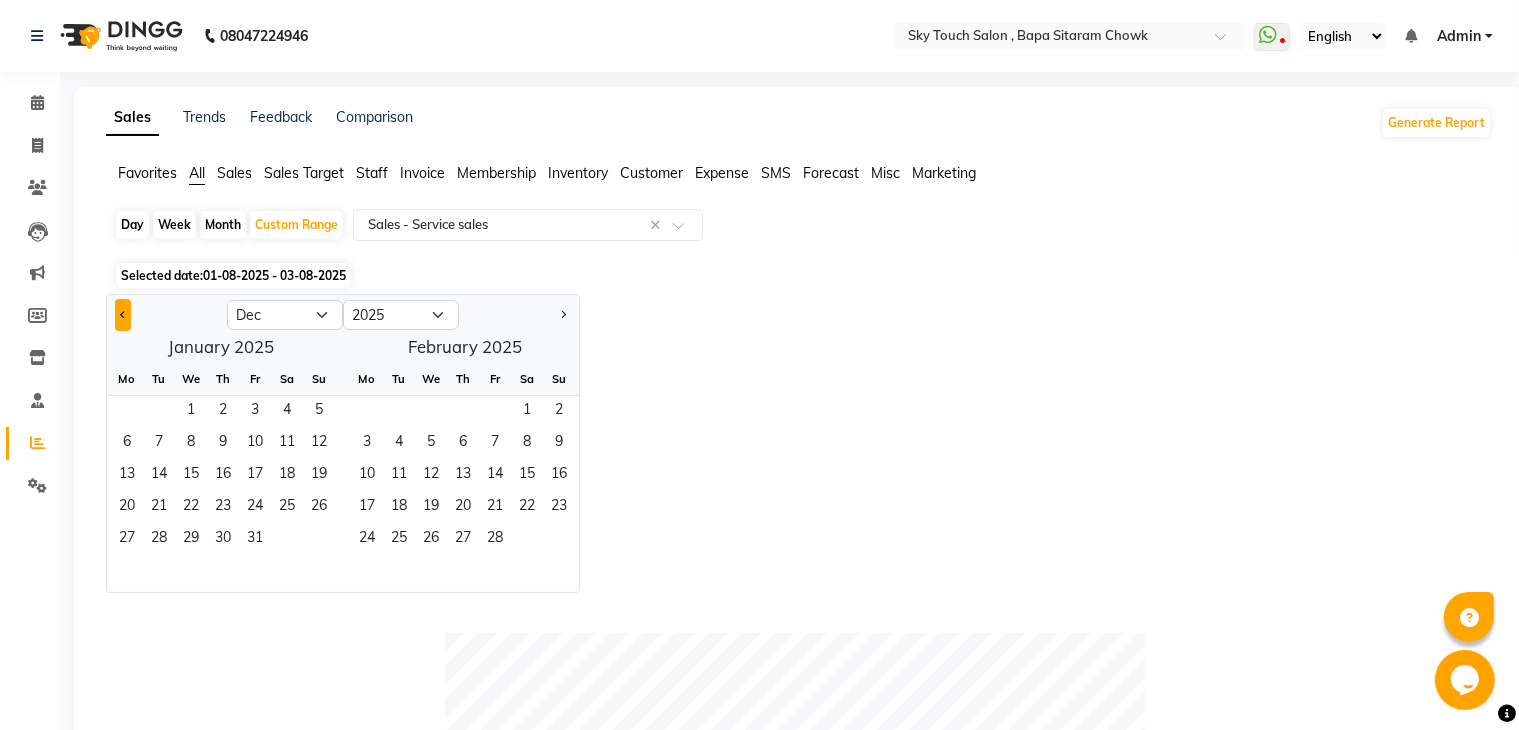 select on "2024" 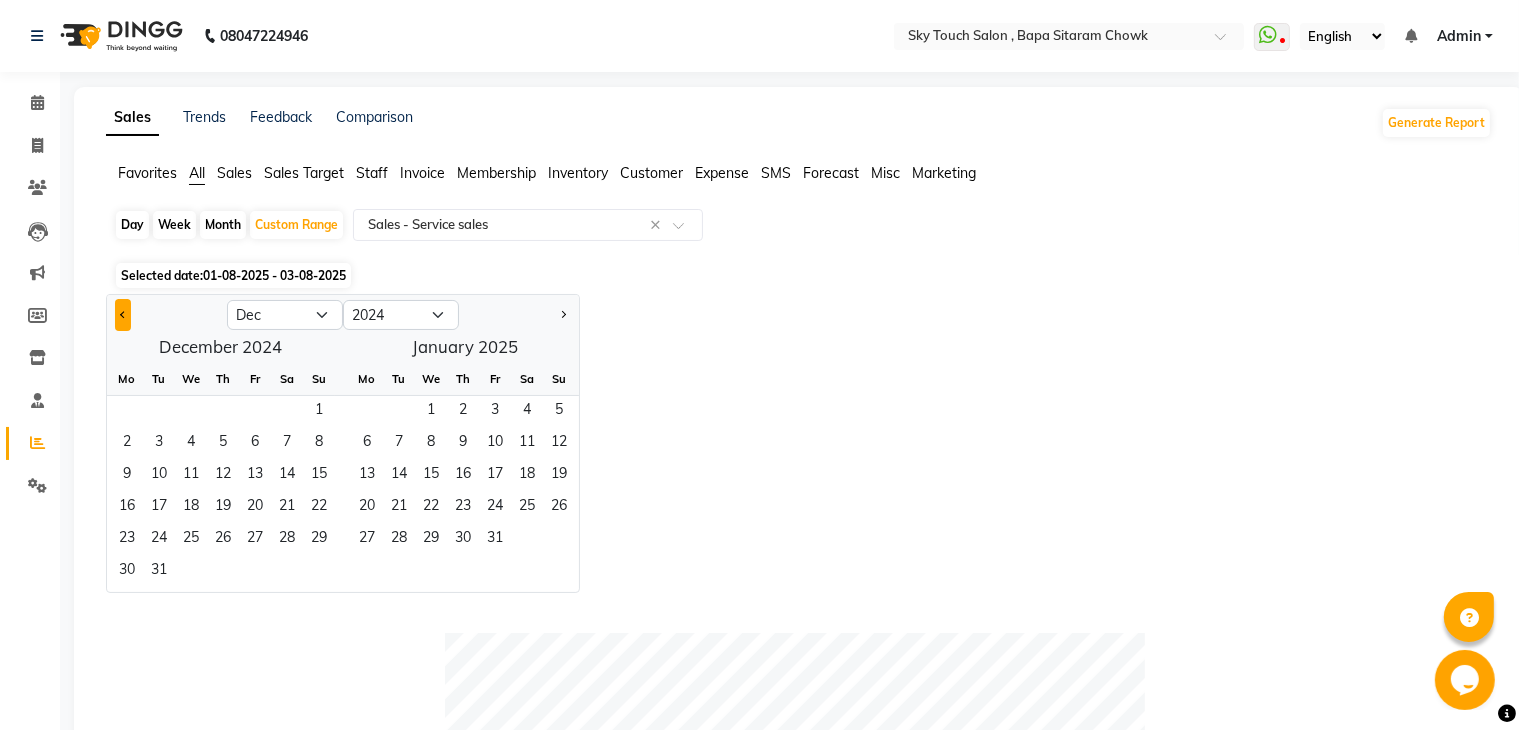click 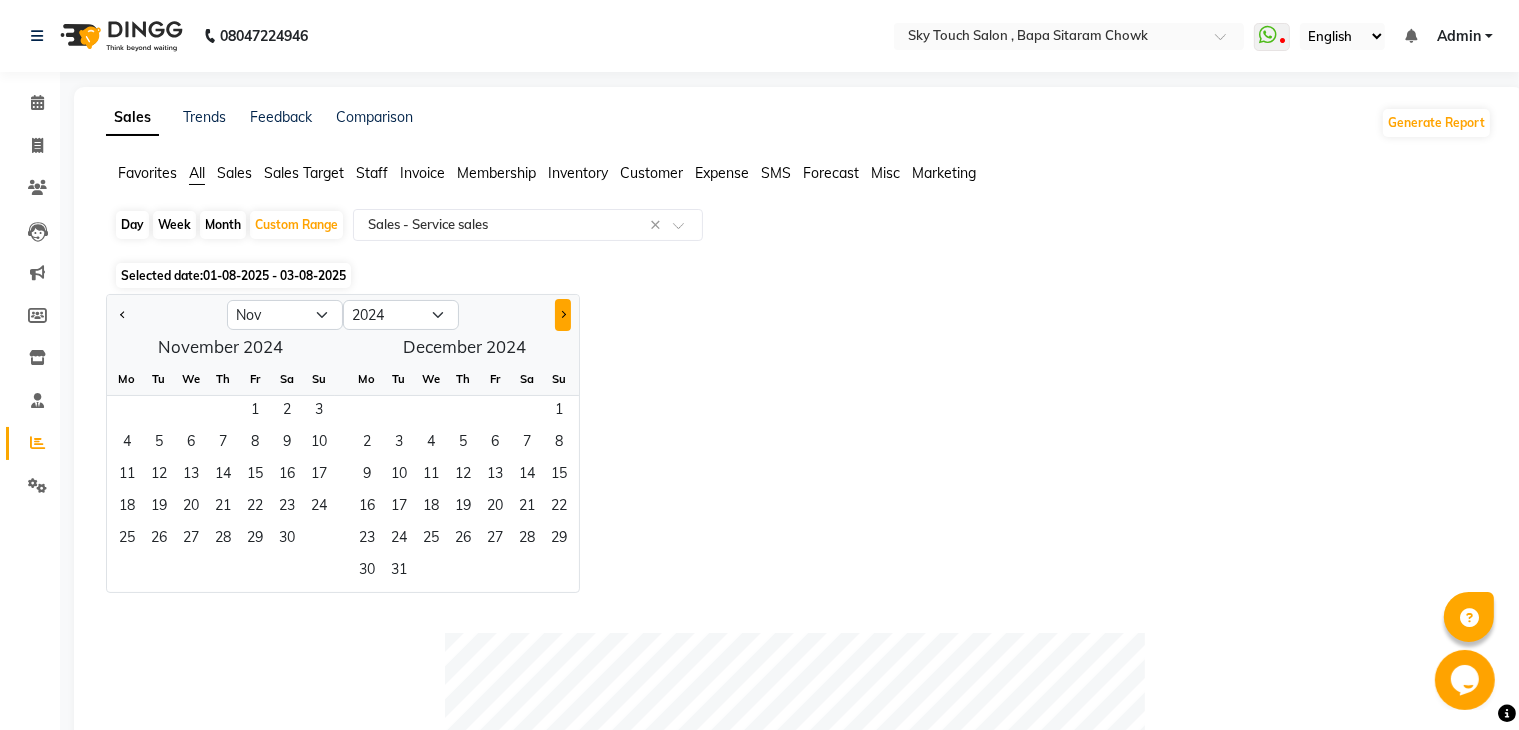 click 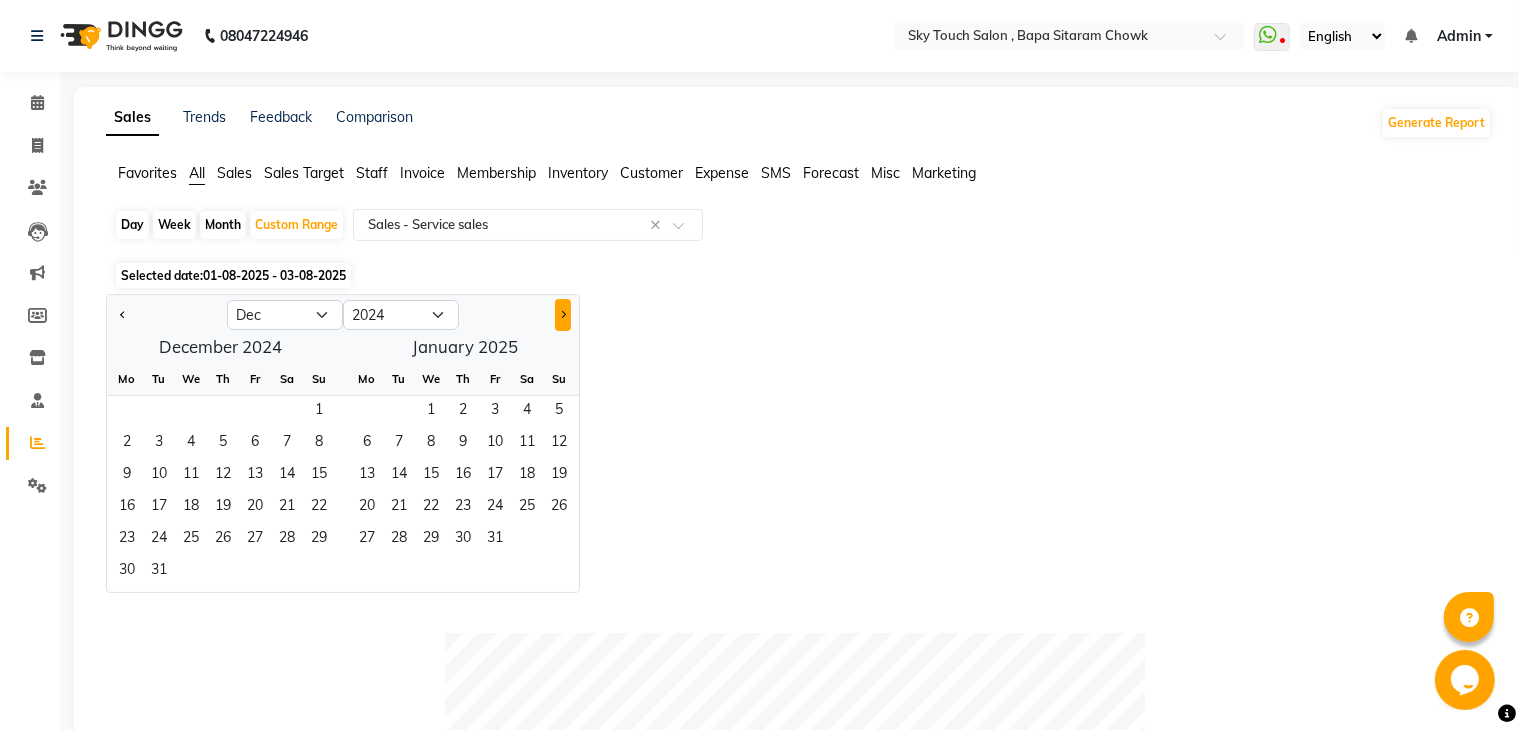 click 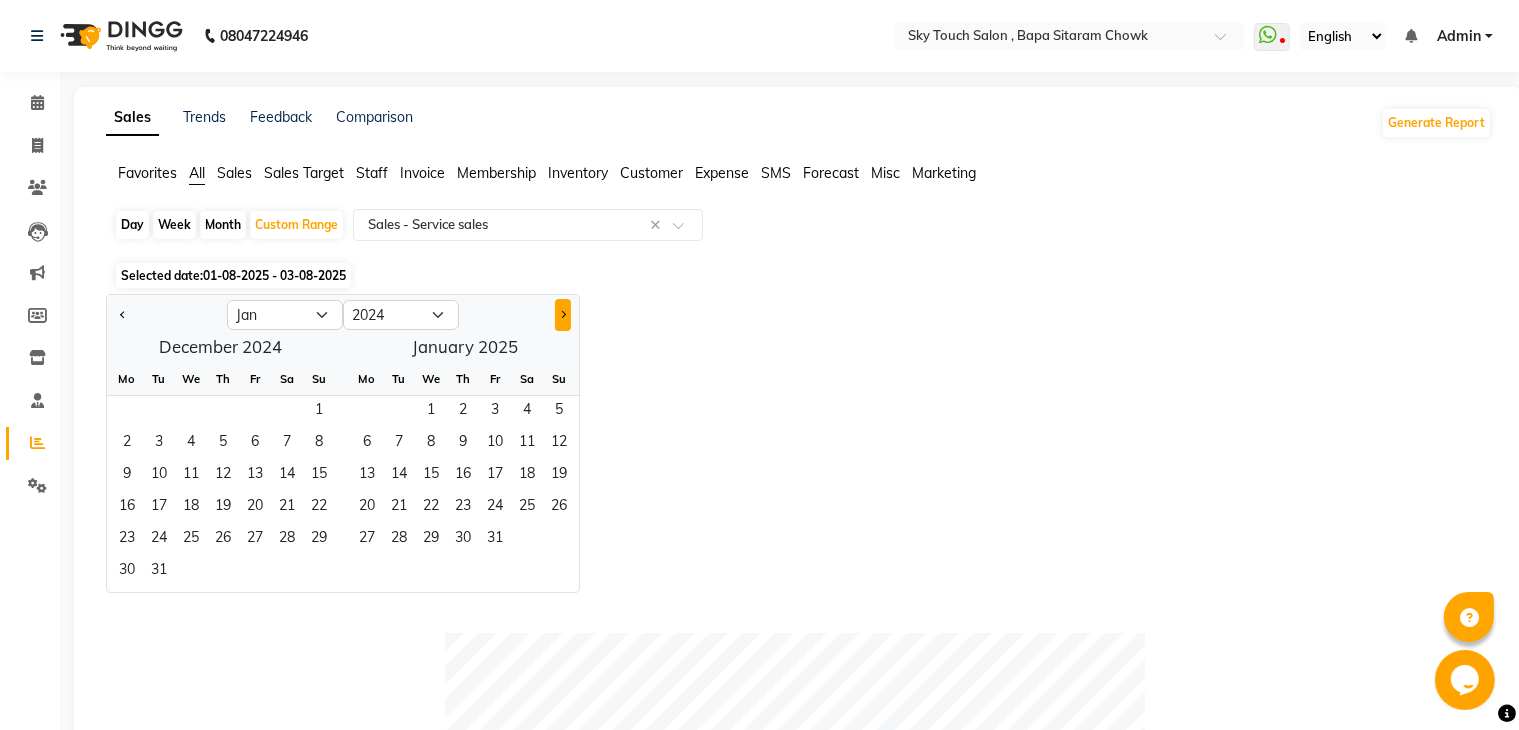 select on "2025" 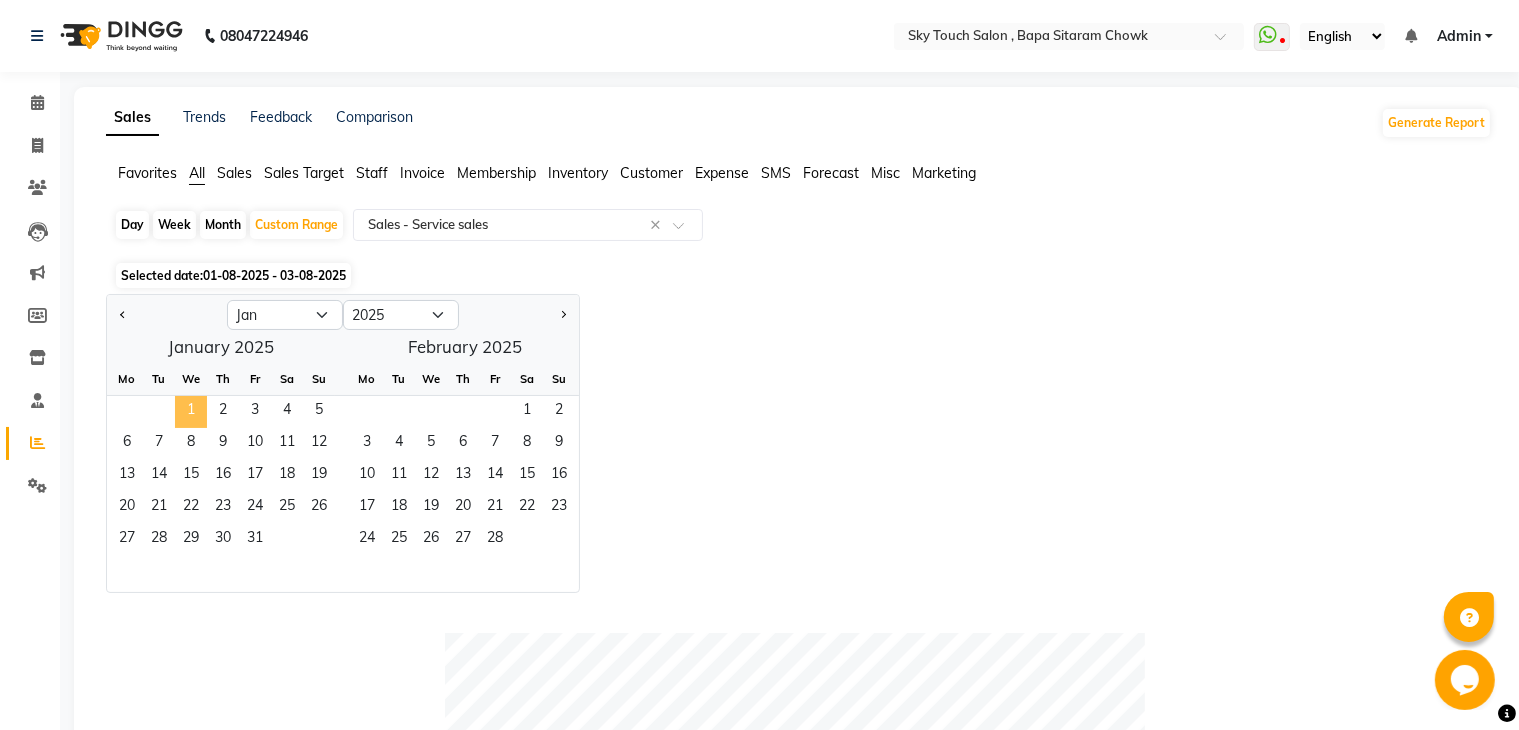 click on "1" 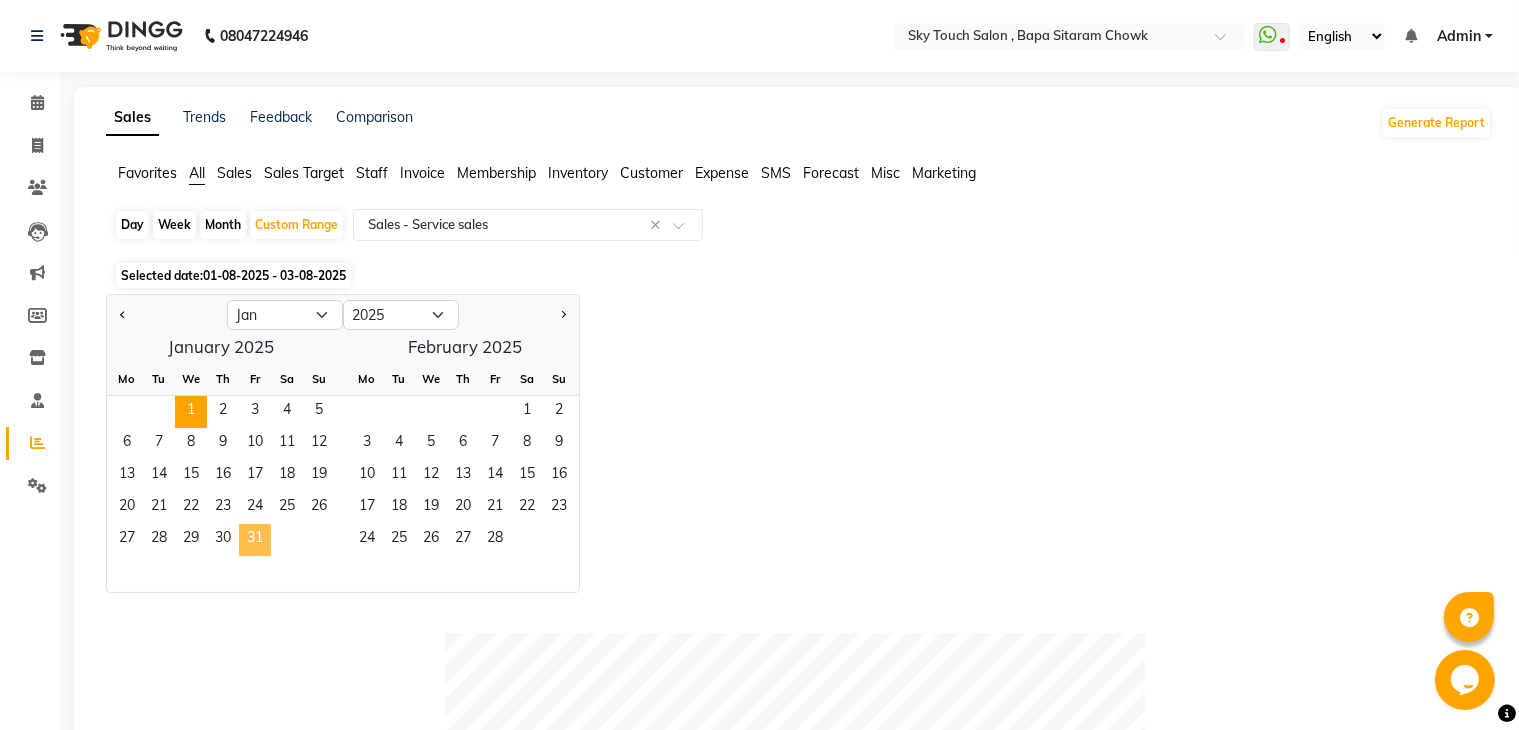 click on "31" 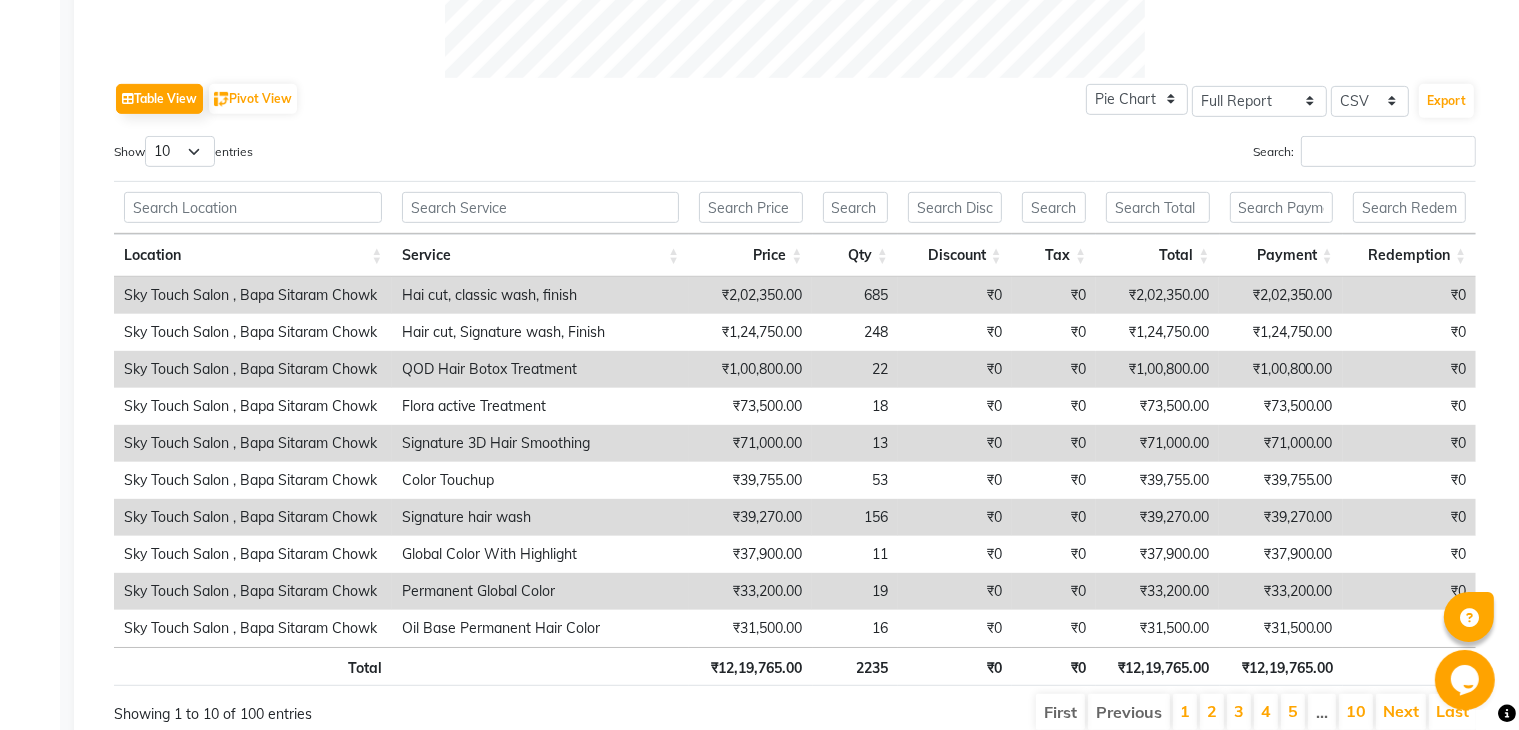 scroll, scrollTop: 960, scrollLeft: 0, axis: vertical 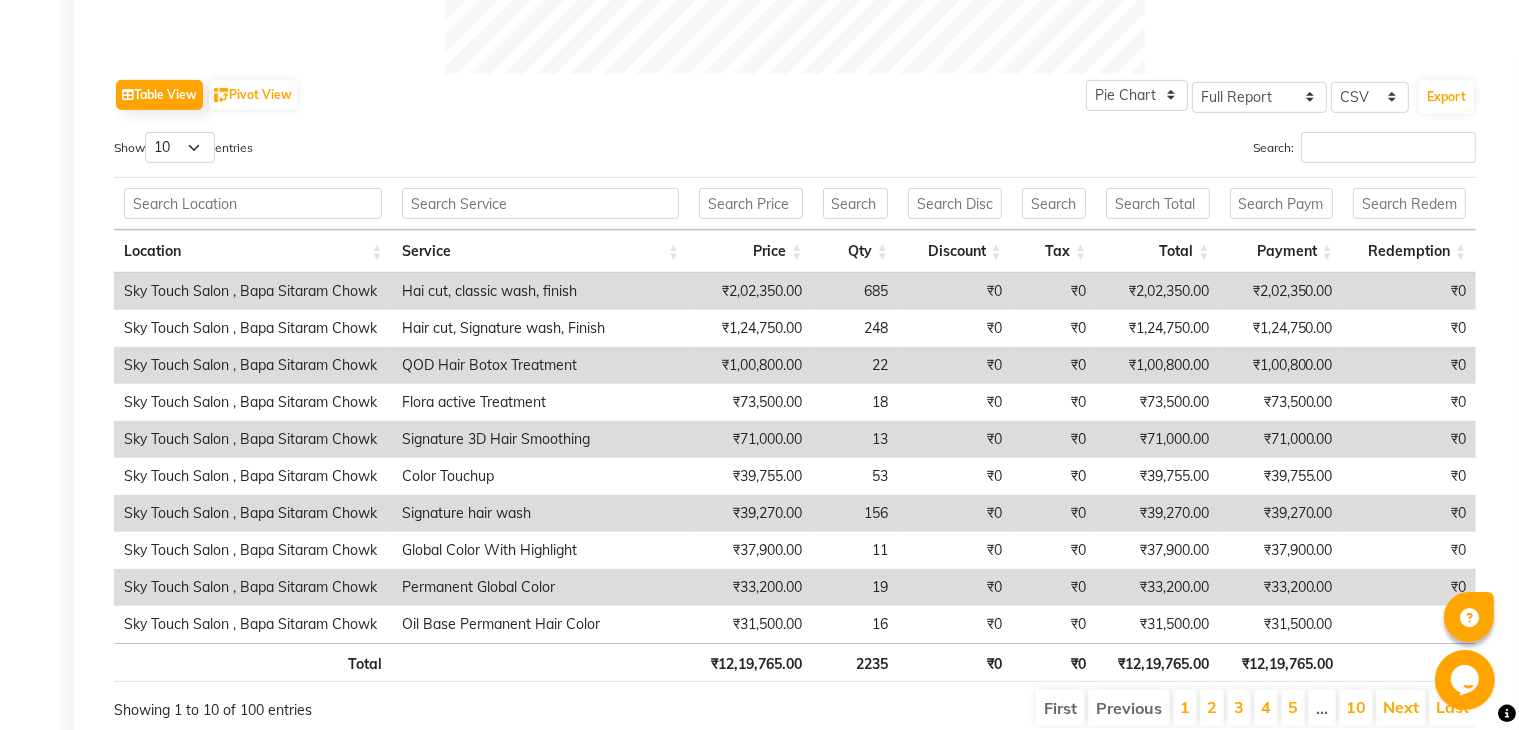 click on "Hai cut, classic wash, finish" at bounding box center (540, 291) 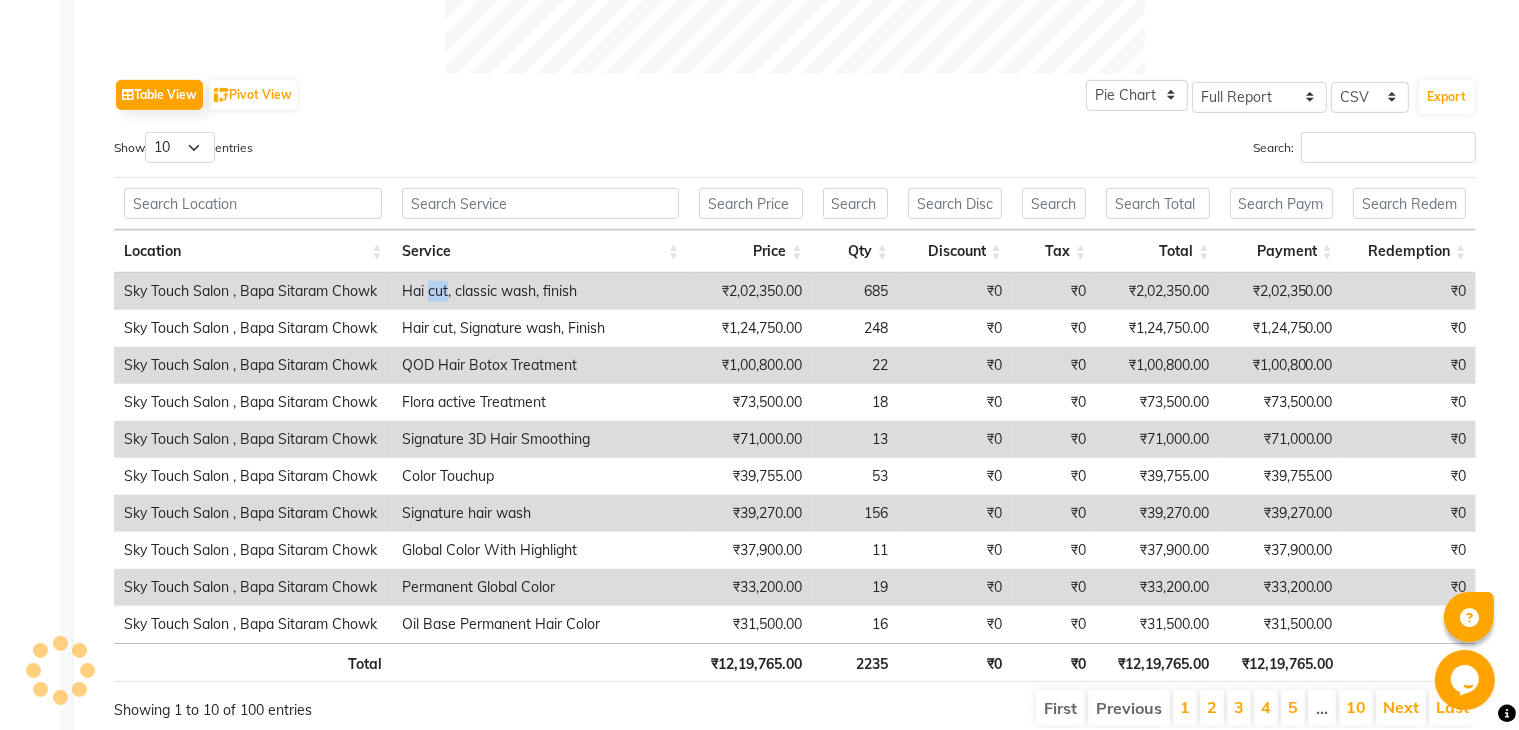click on "Hai cut, classic wash, finish" at bounding box center [540, 291] 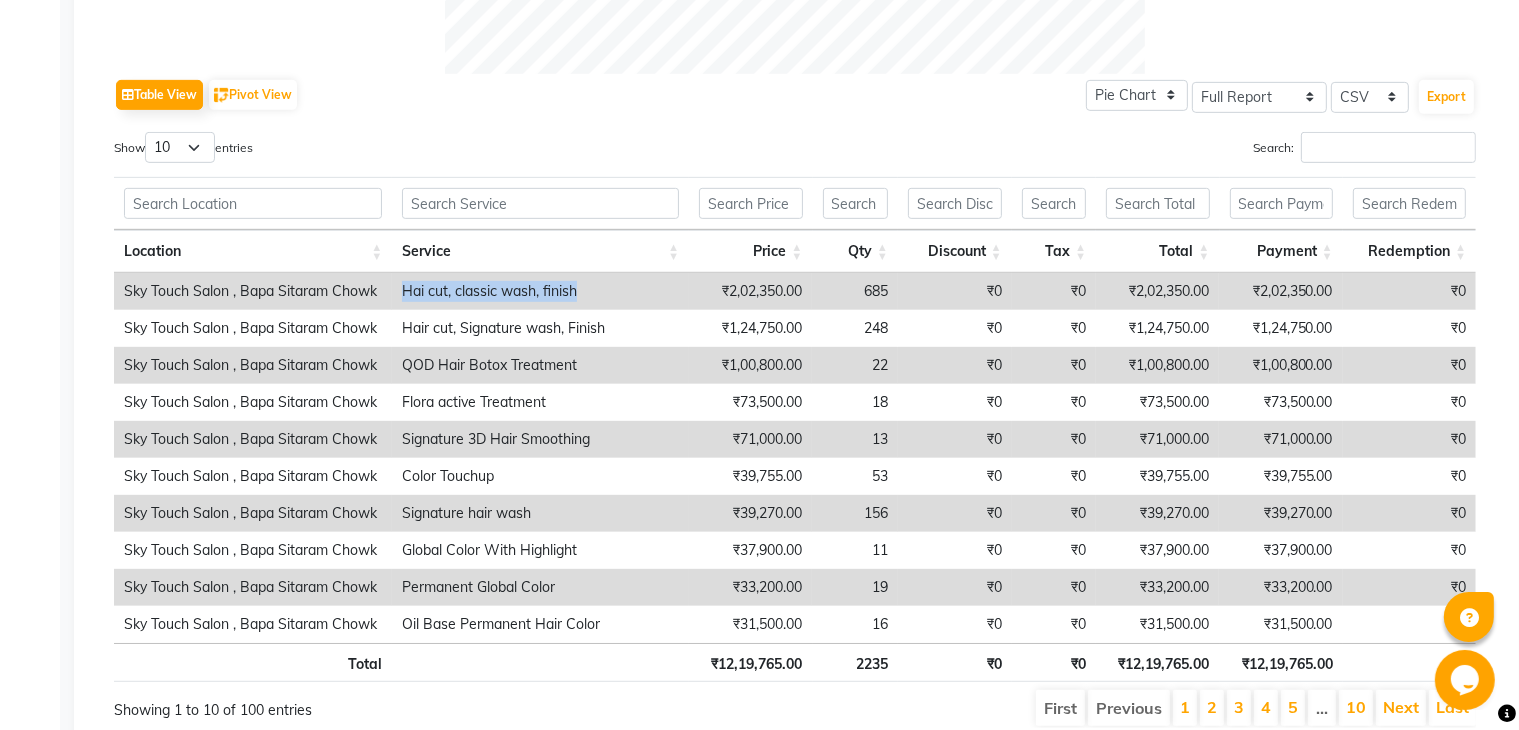 click on "Hai cut, classic wash, finish" at bounding box center [540, 291] 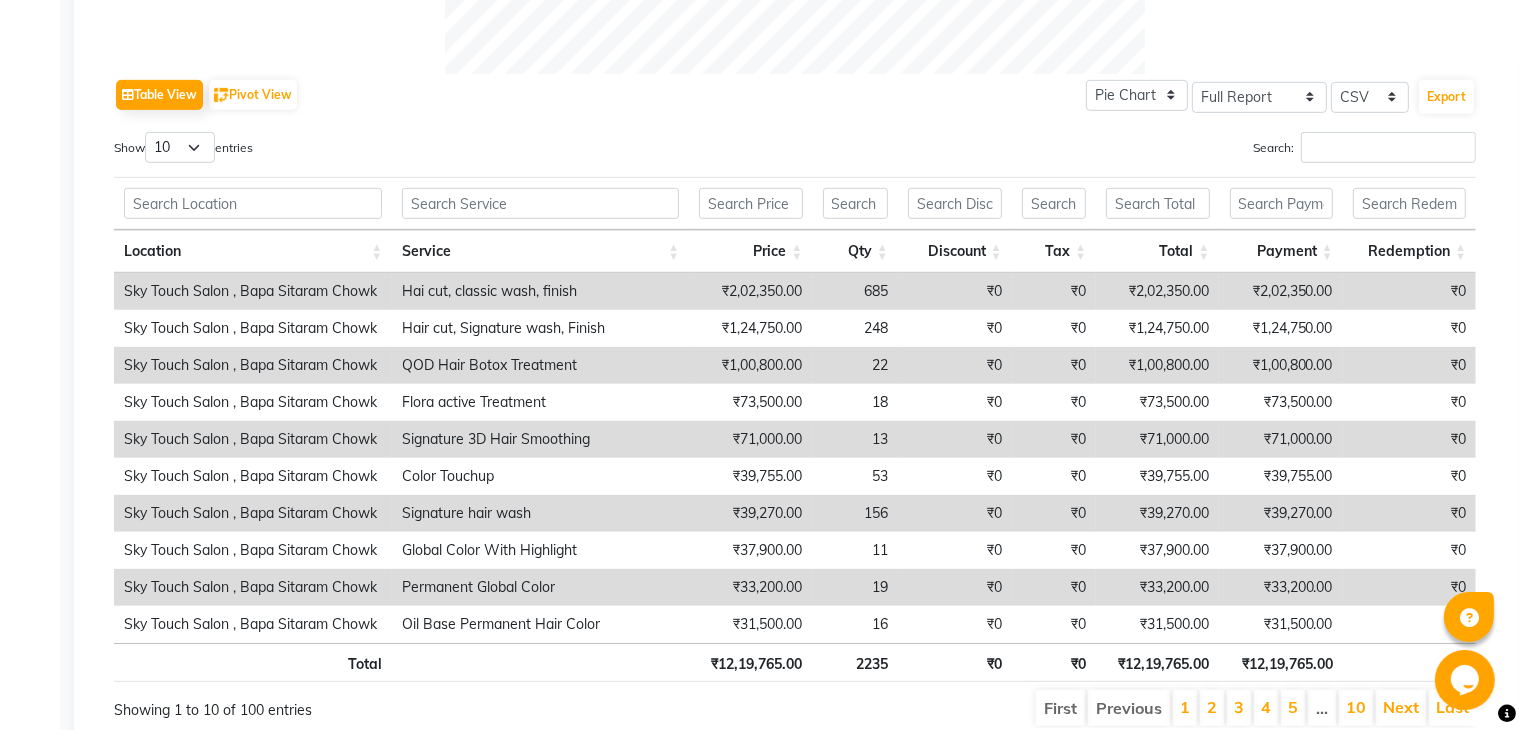 click on "₹2,02,350.00" at bounding box center [750, 291] 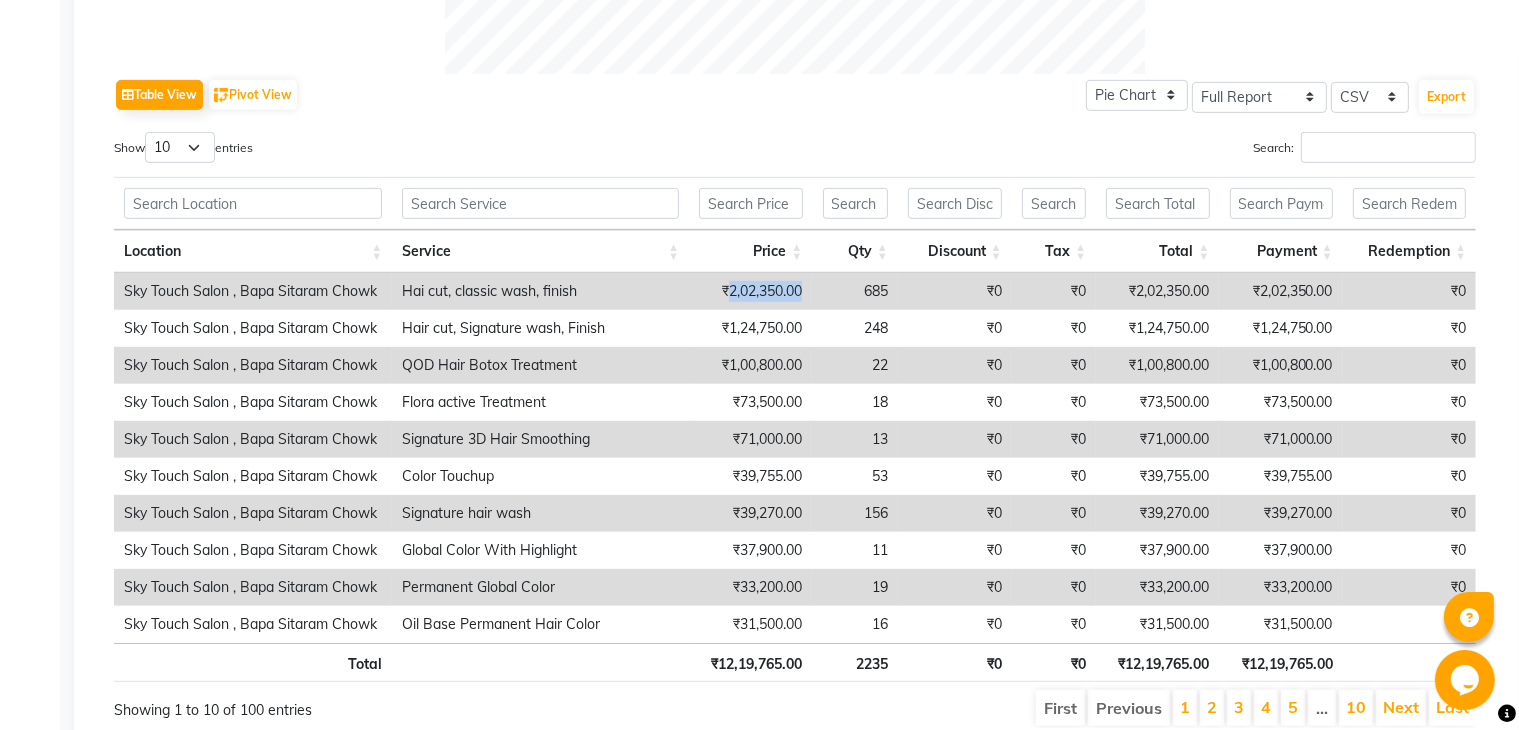 click on "₹2,02,350.00" at bounding box center [750, 291] 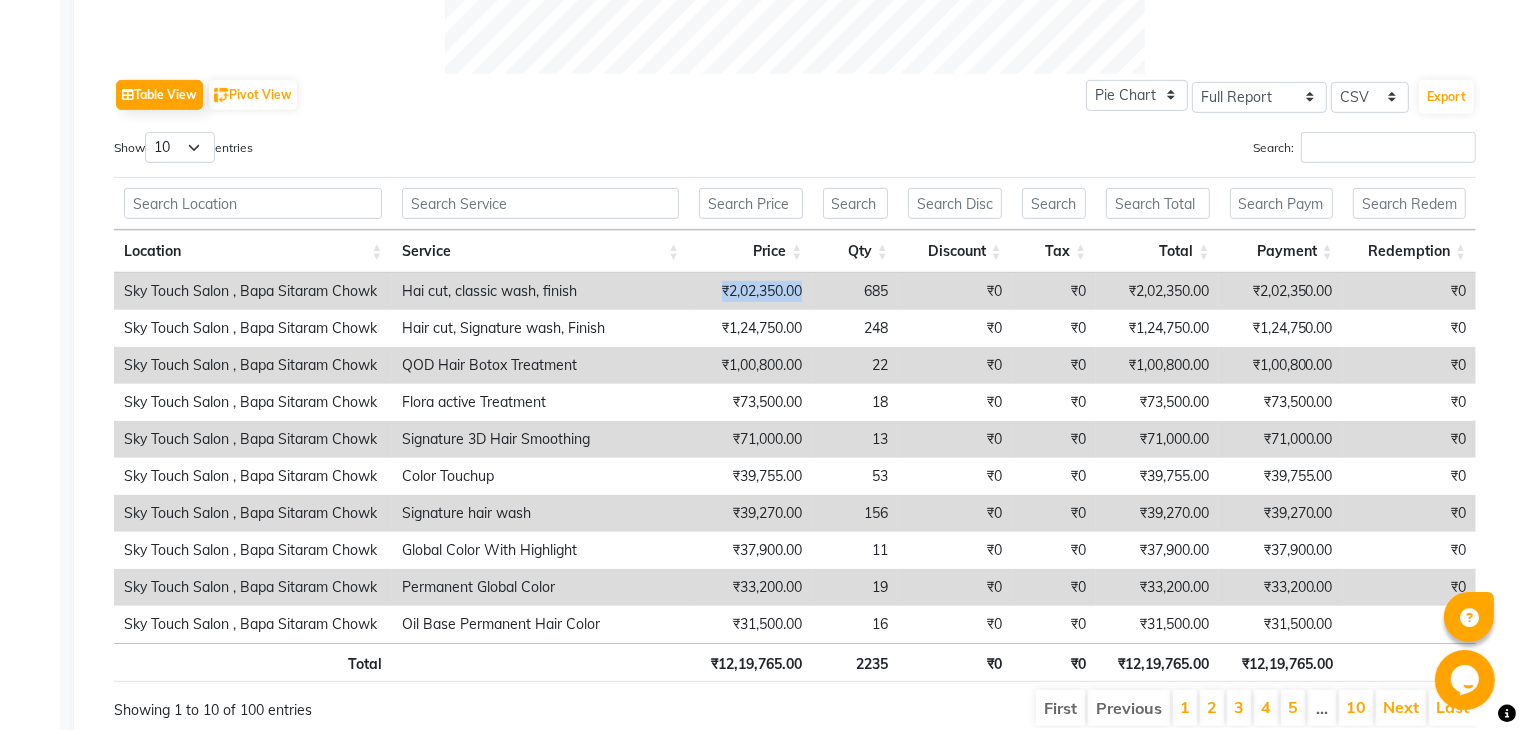 click on "₹2,02,350.00" at bounding box center [750, 291] 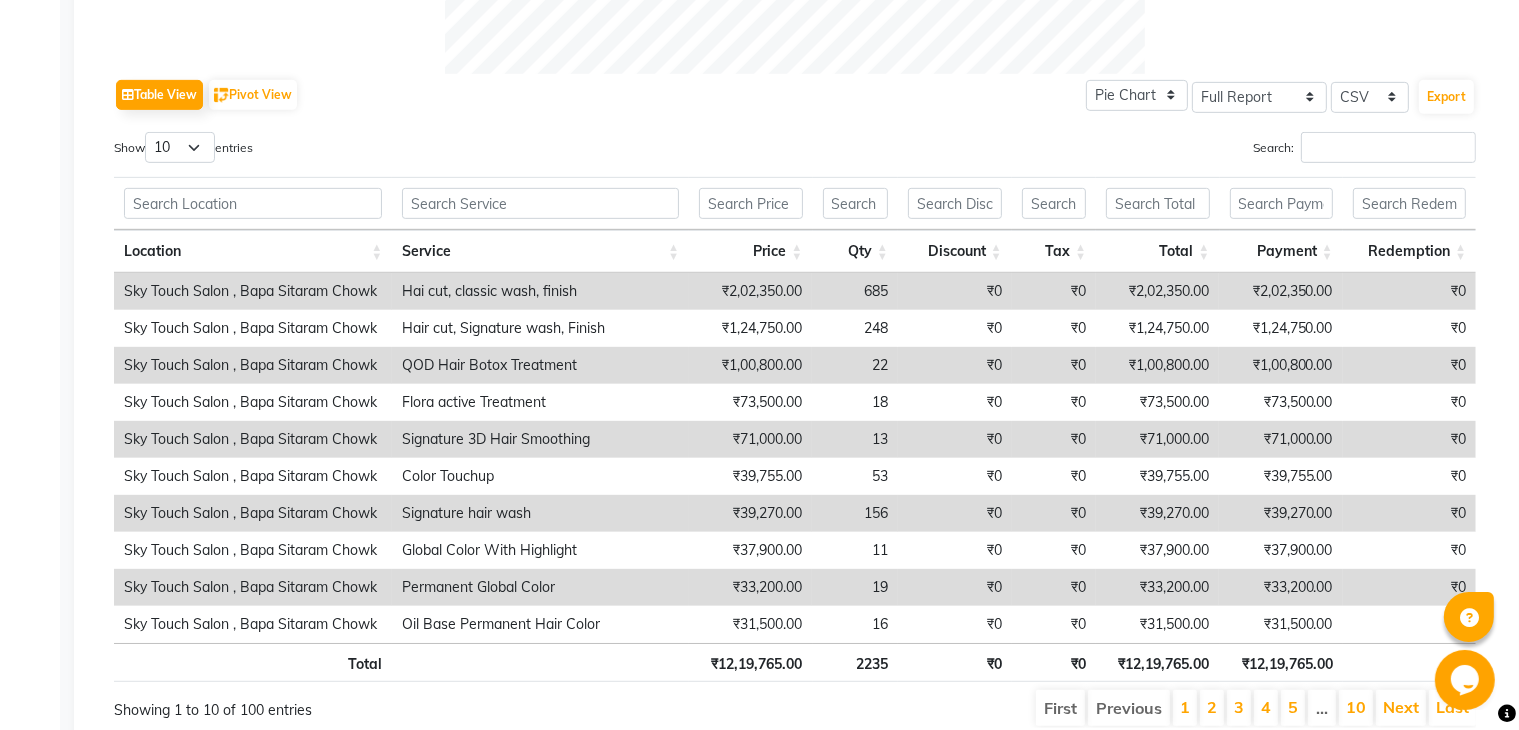 click on "685" at bounding box center (854, 291) 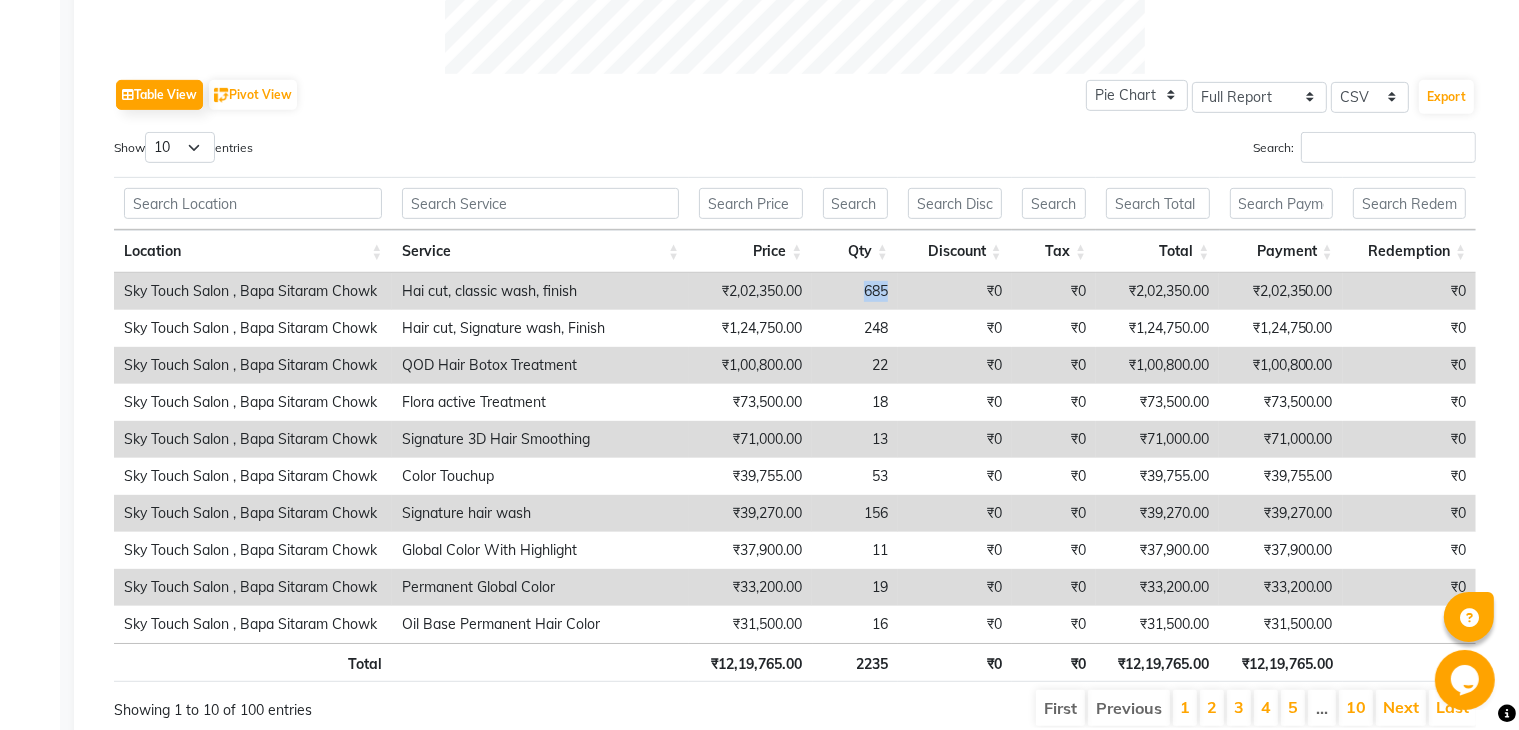 click on "685" at bounding box center [854, 291] 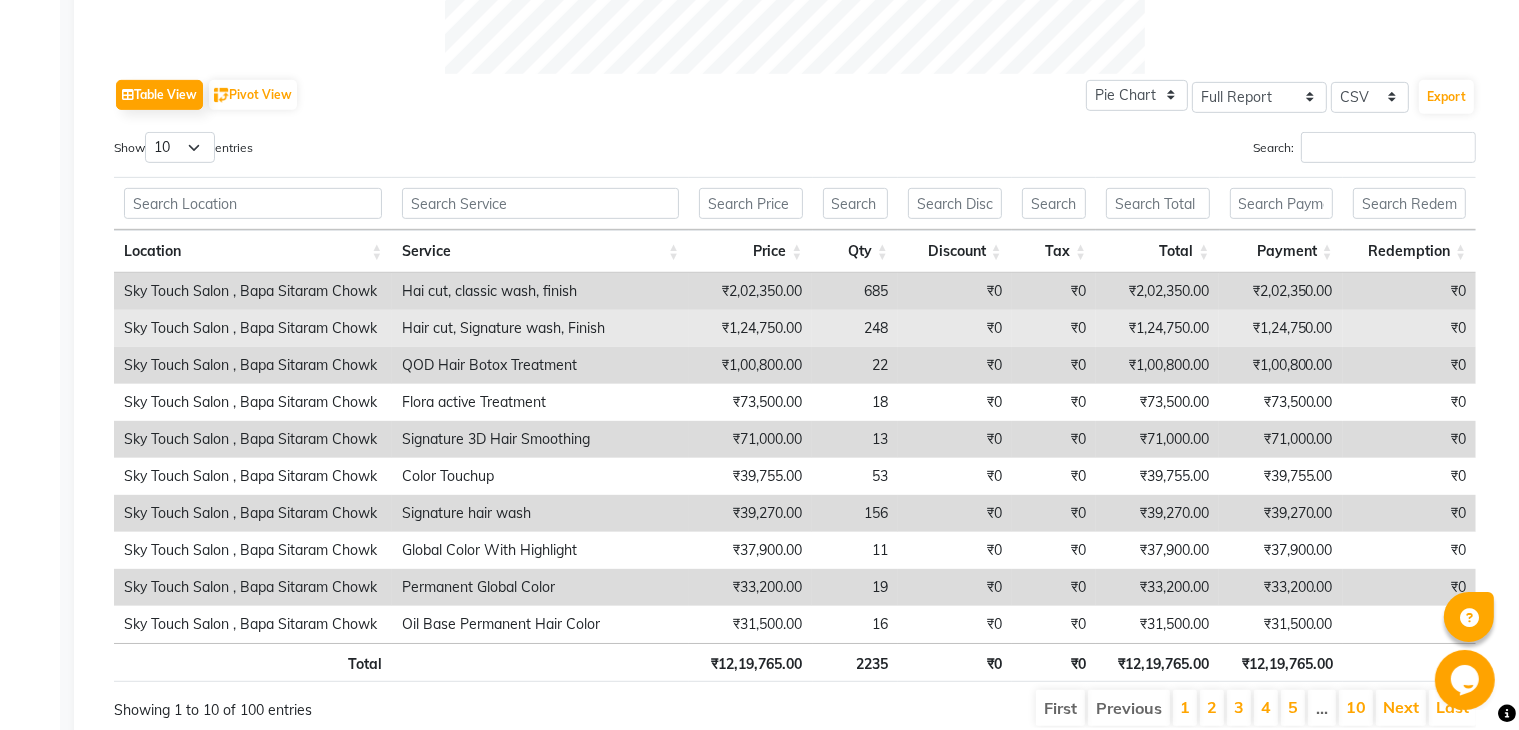 click on "Hair cut, Signature wash, Finish" at bounding box center [540, 328] 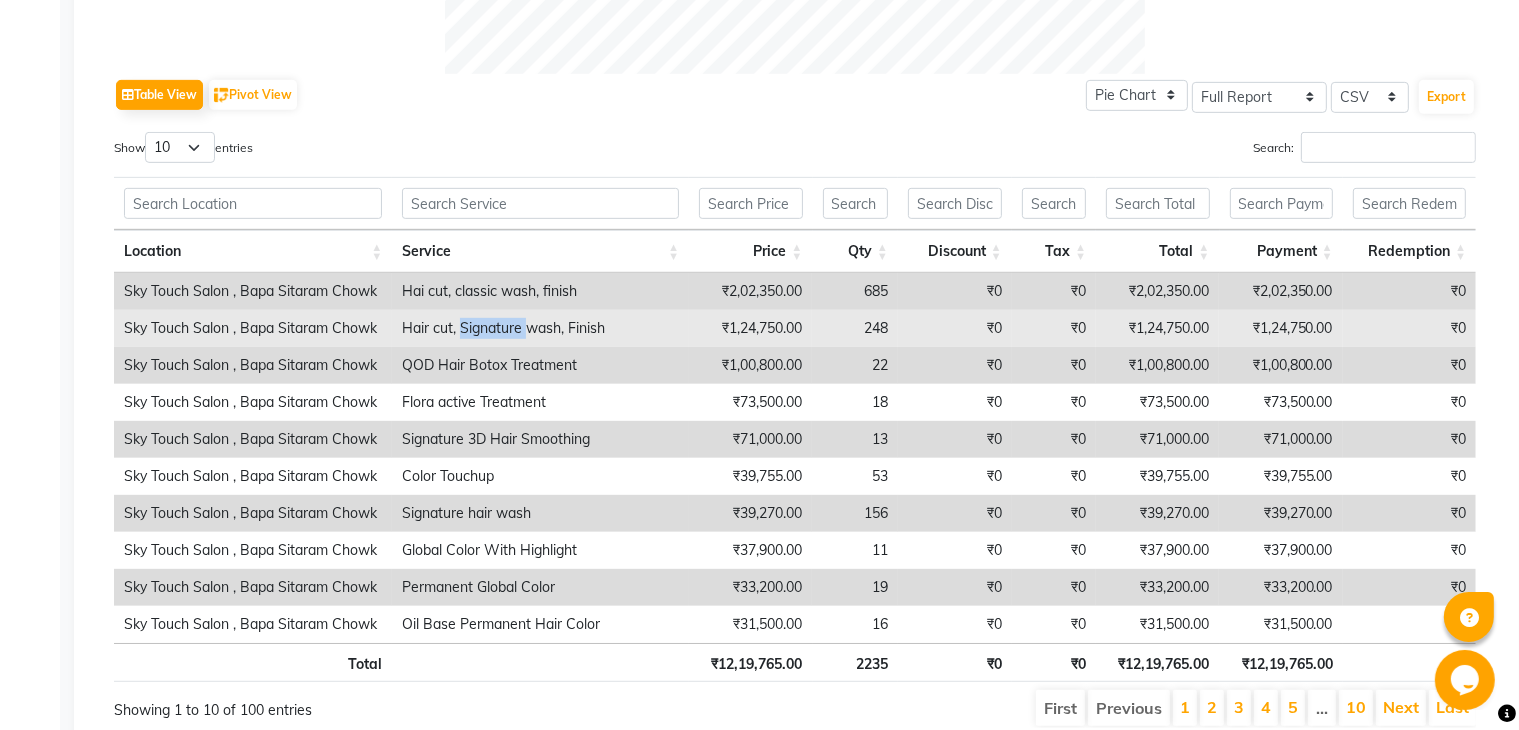 click on "Hair cut, Signature wash, Finish" at bounding box center (540, 328) 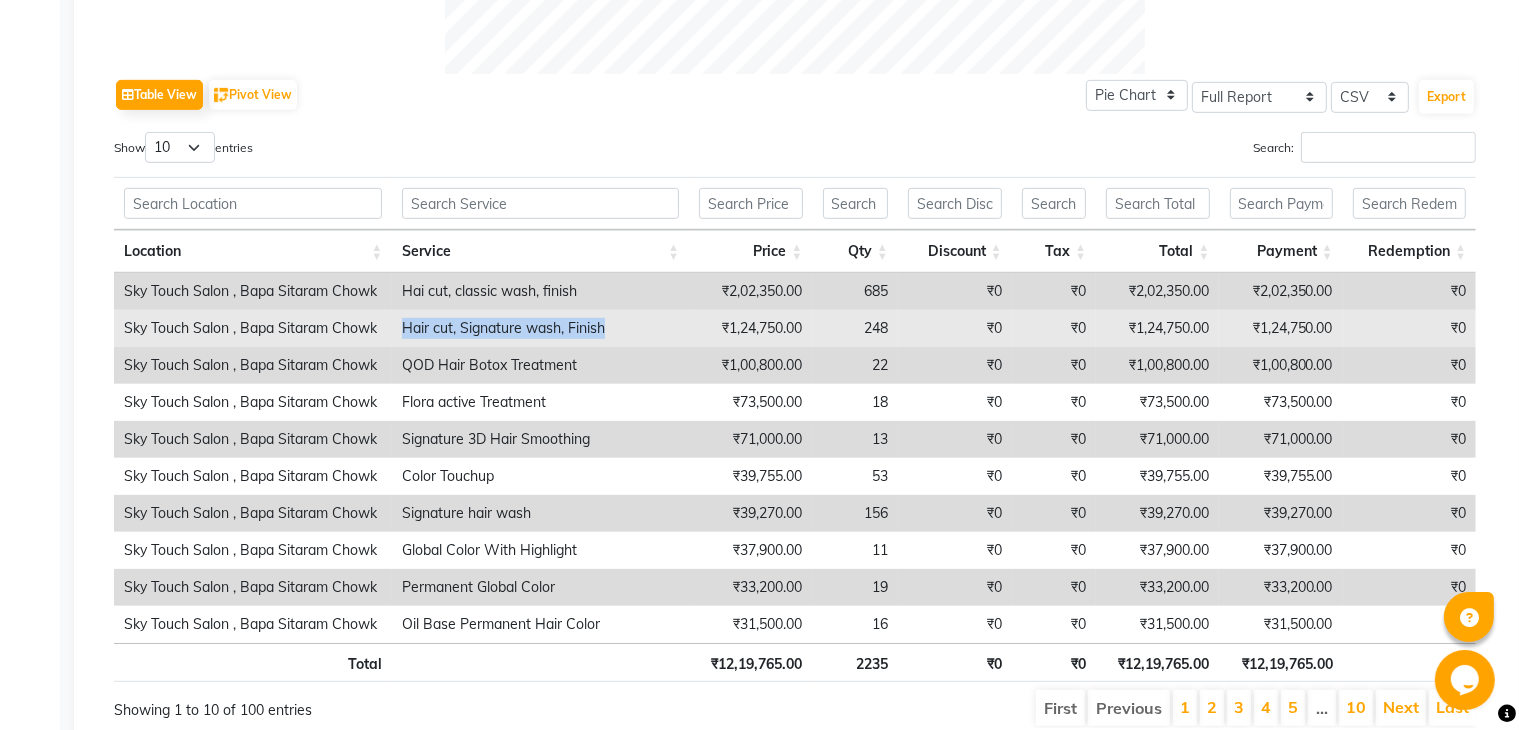 click on "Hair cut, Signature wash, Finish" at bounding box center [540, 328] 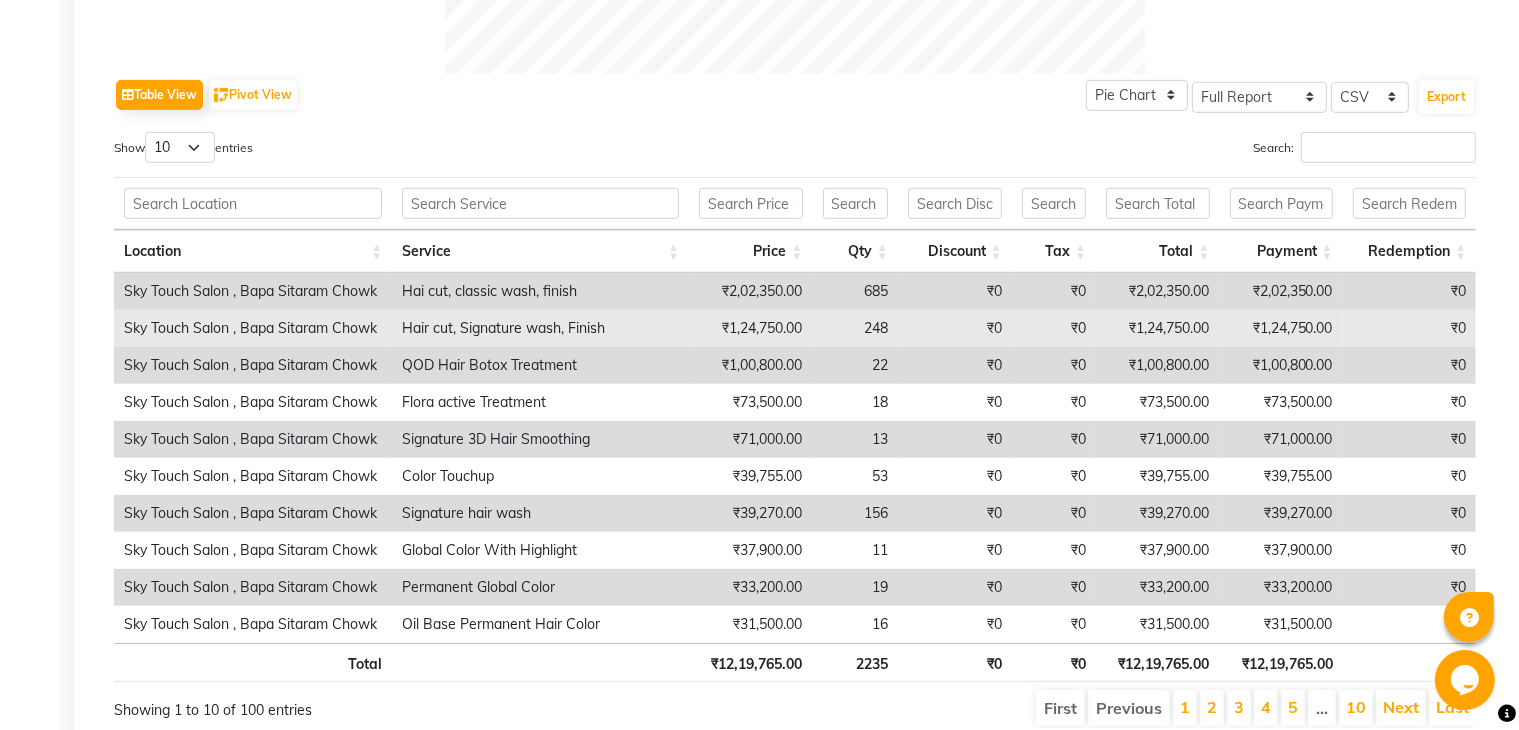 click on "₹1,24,750.00" at bounding box center [750, 328] 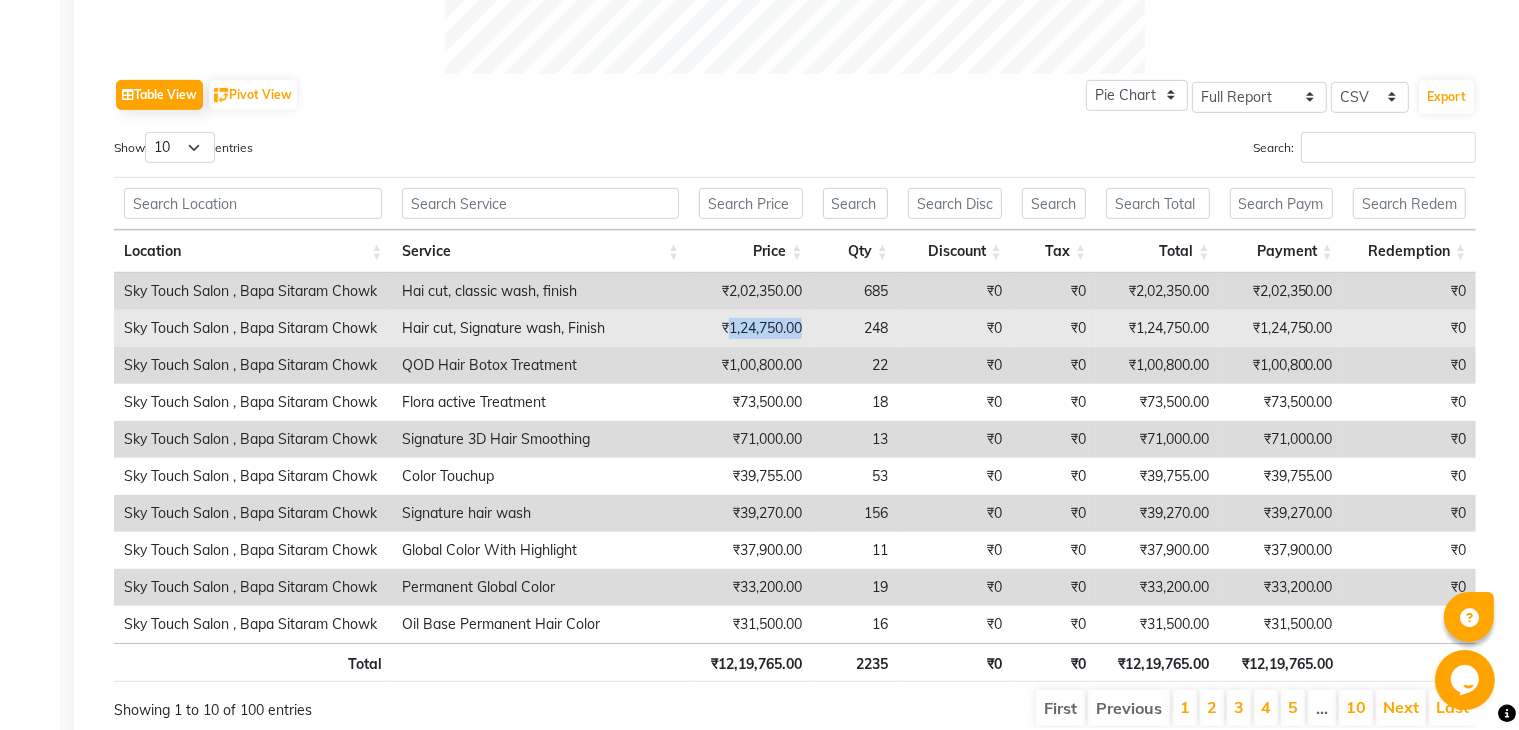 click on "₹1,24,750.00" at bounding box center [750, 328] 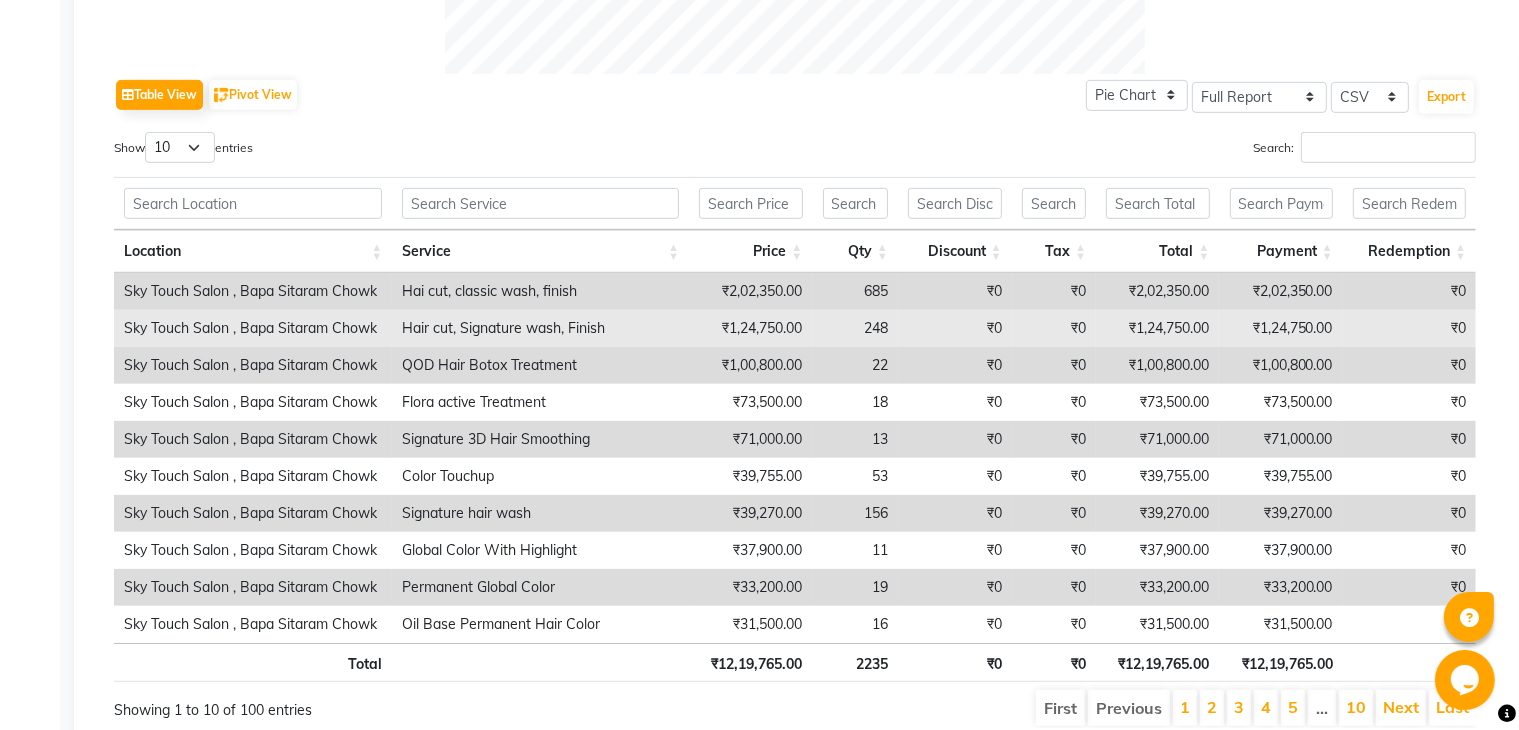 click on "248" at bounding box center (854, 328) 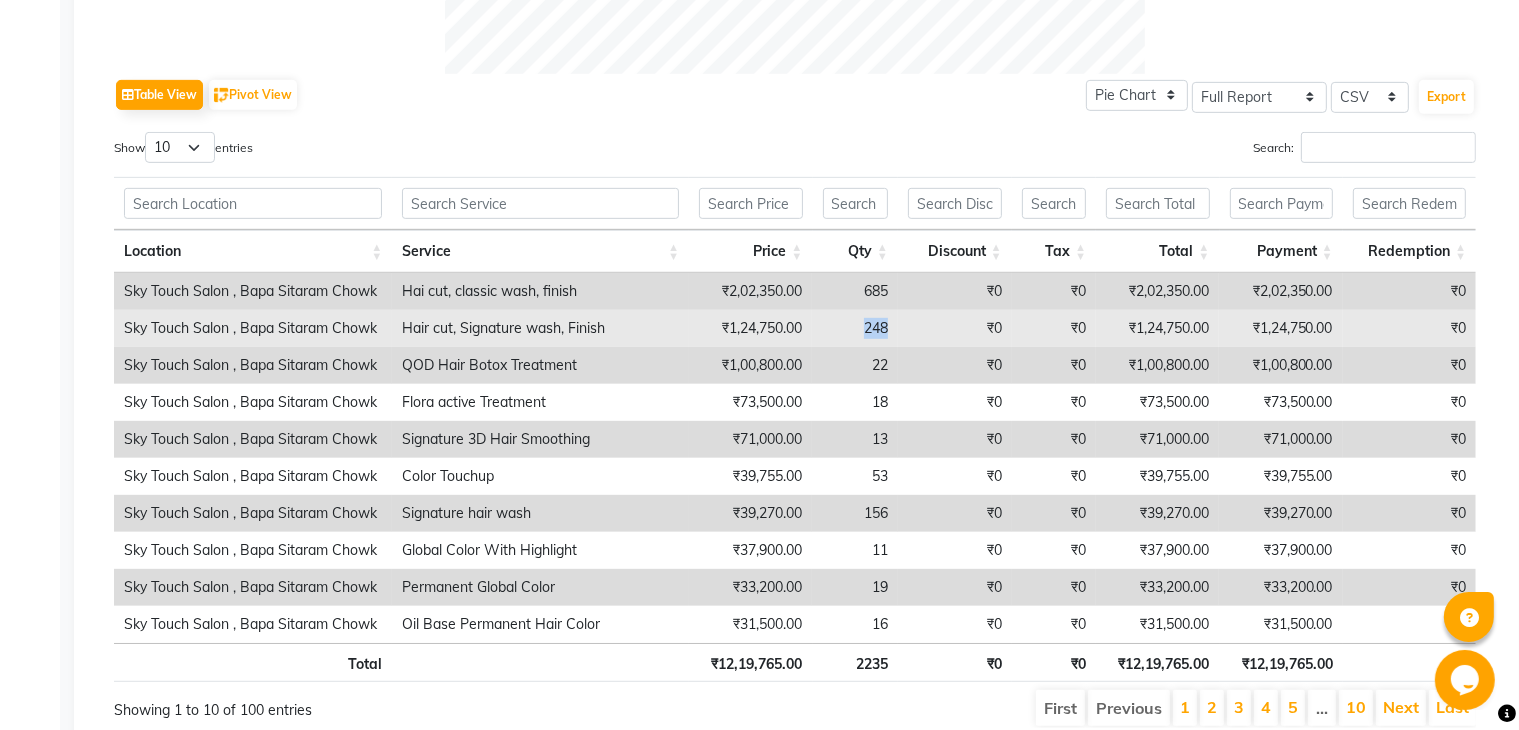click on "248" at bounding box center [854, 328] 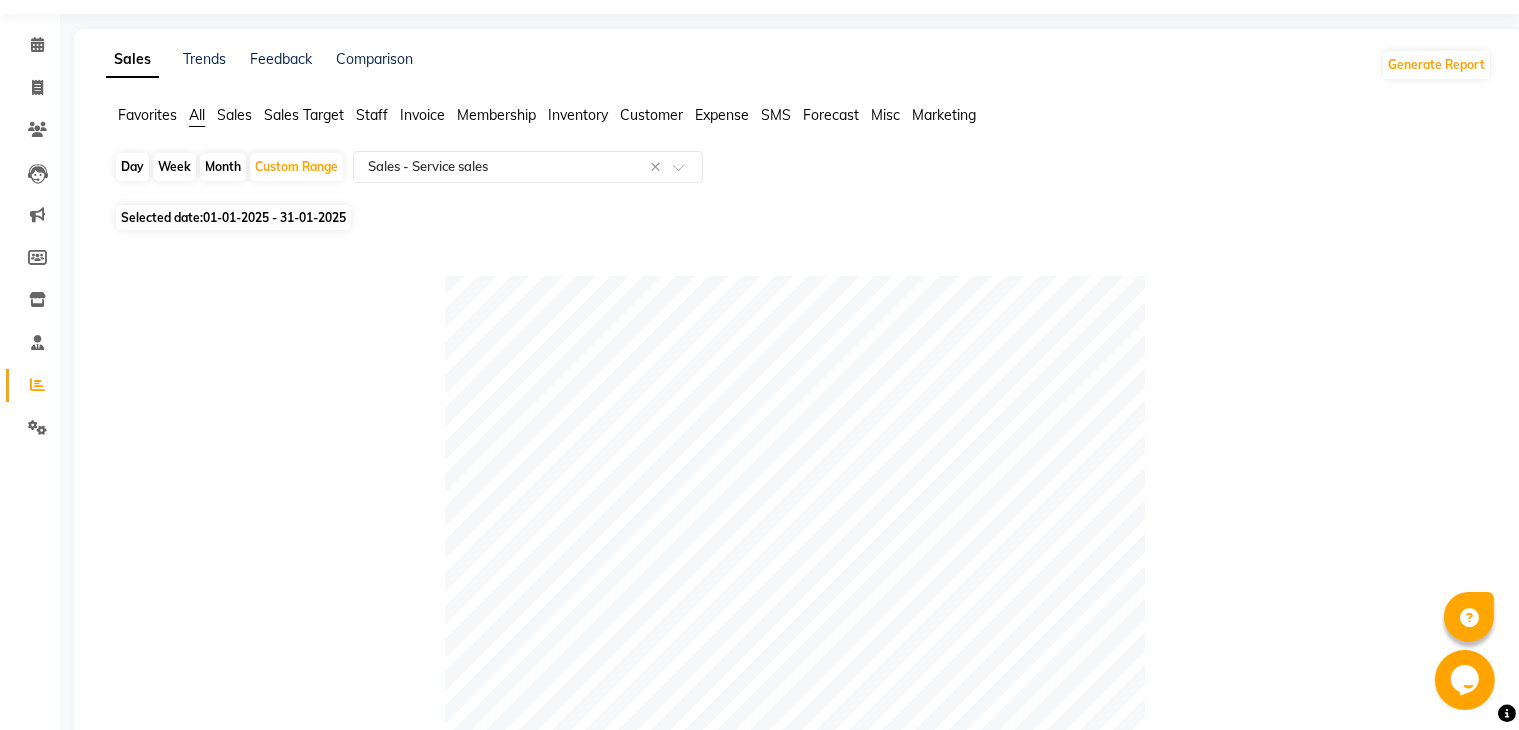 scroll, scrollTop: 0, scrollLeft: 0, axis: both 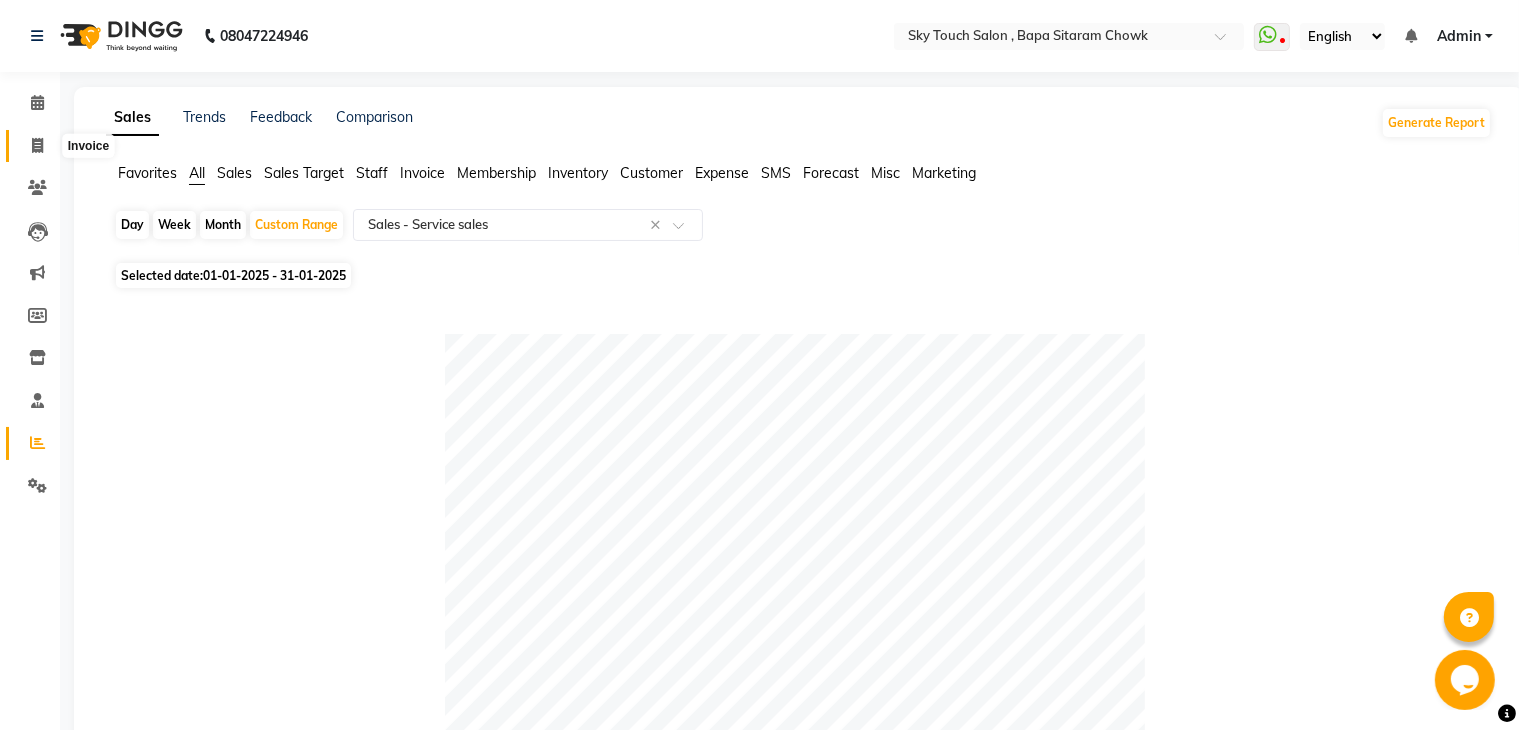 click 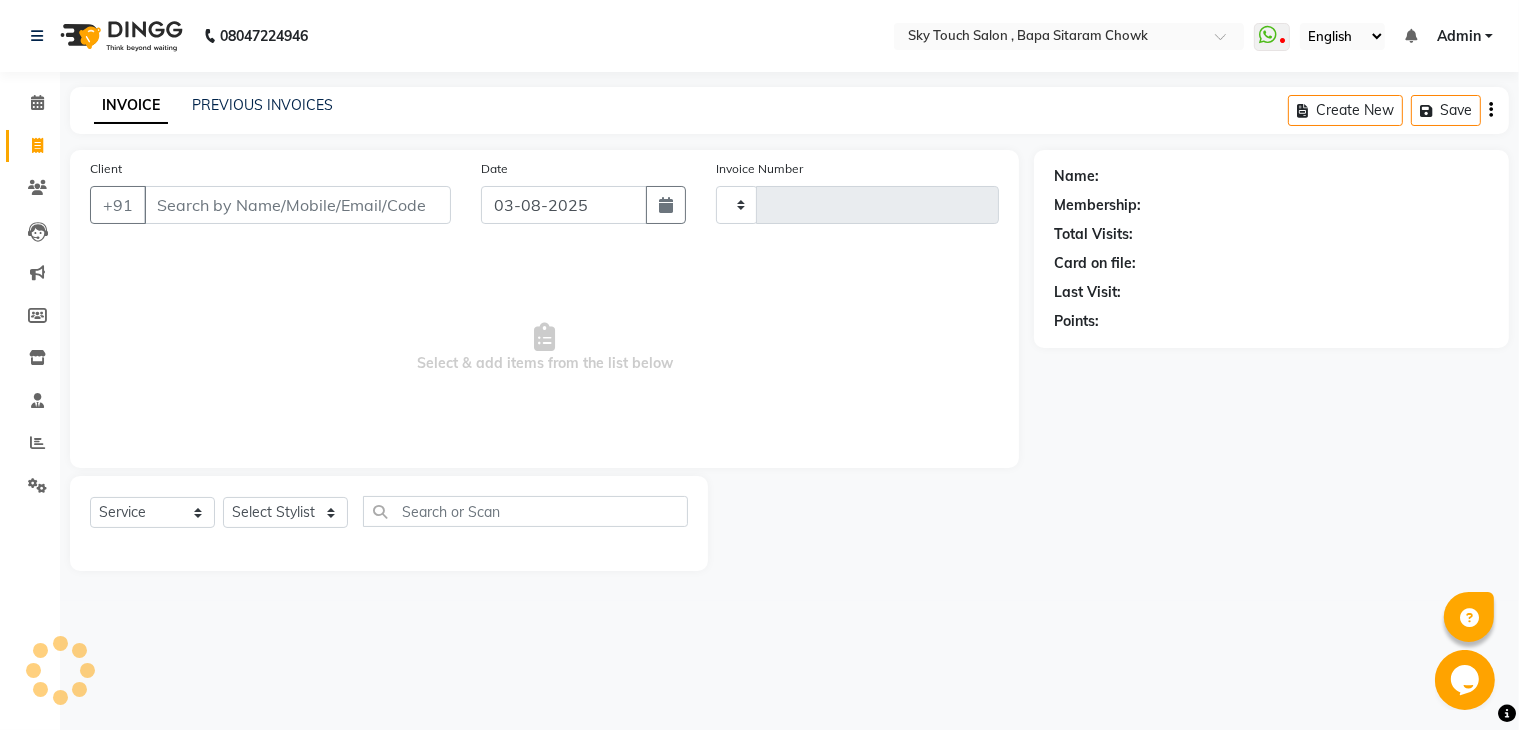 type on "0053" 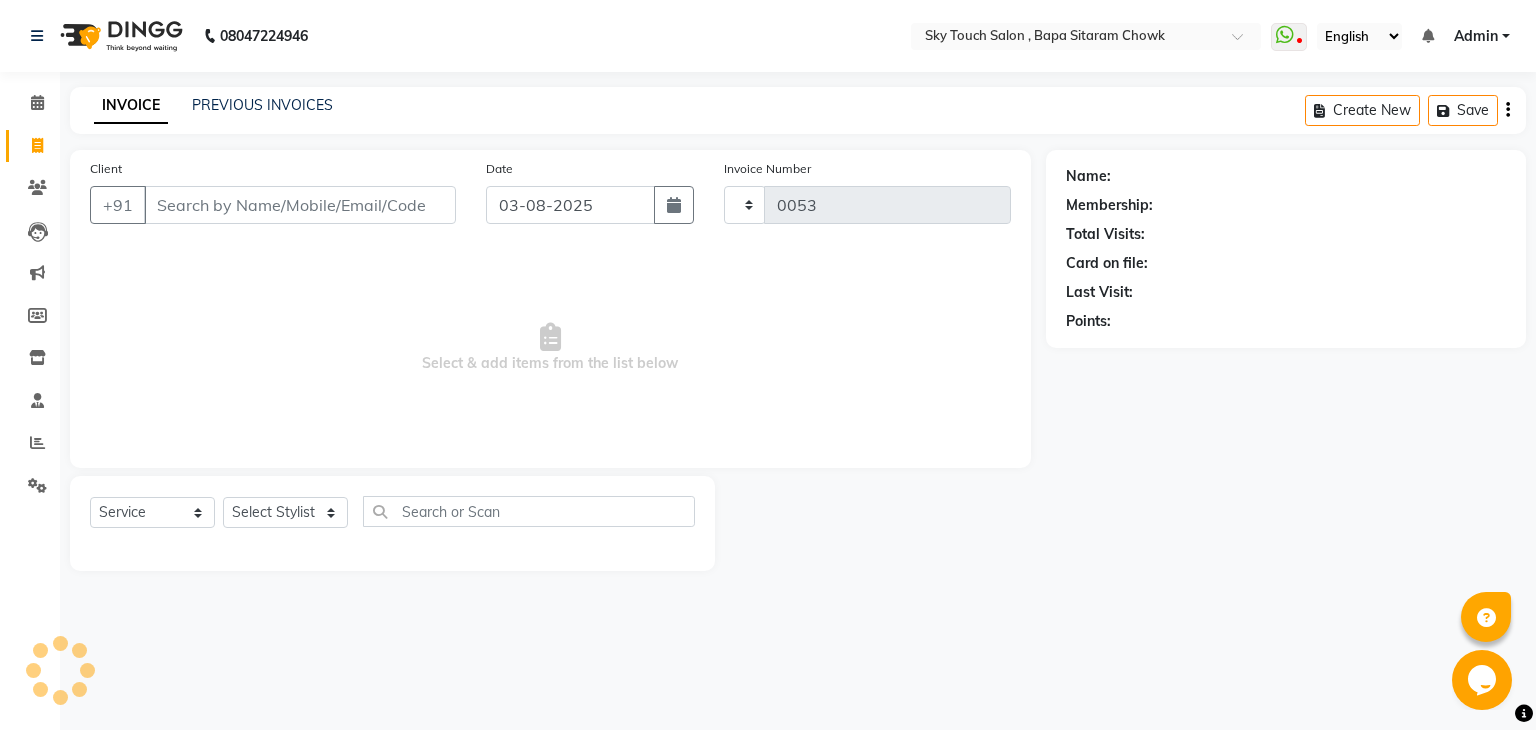 select on "6282" 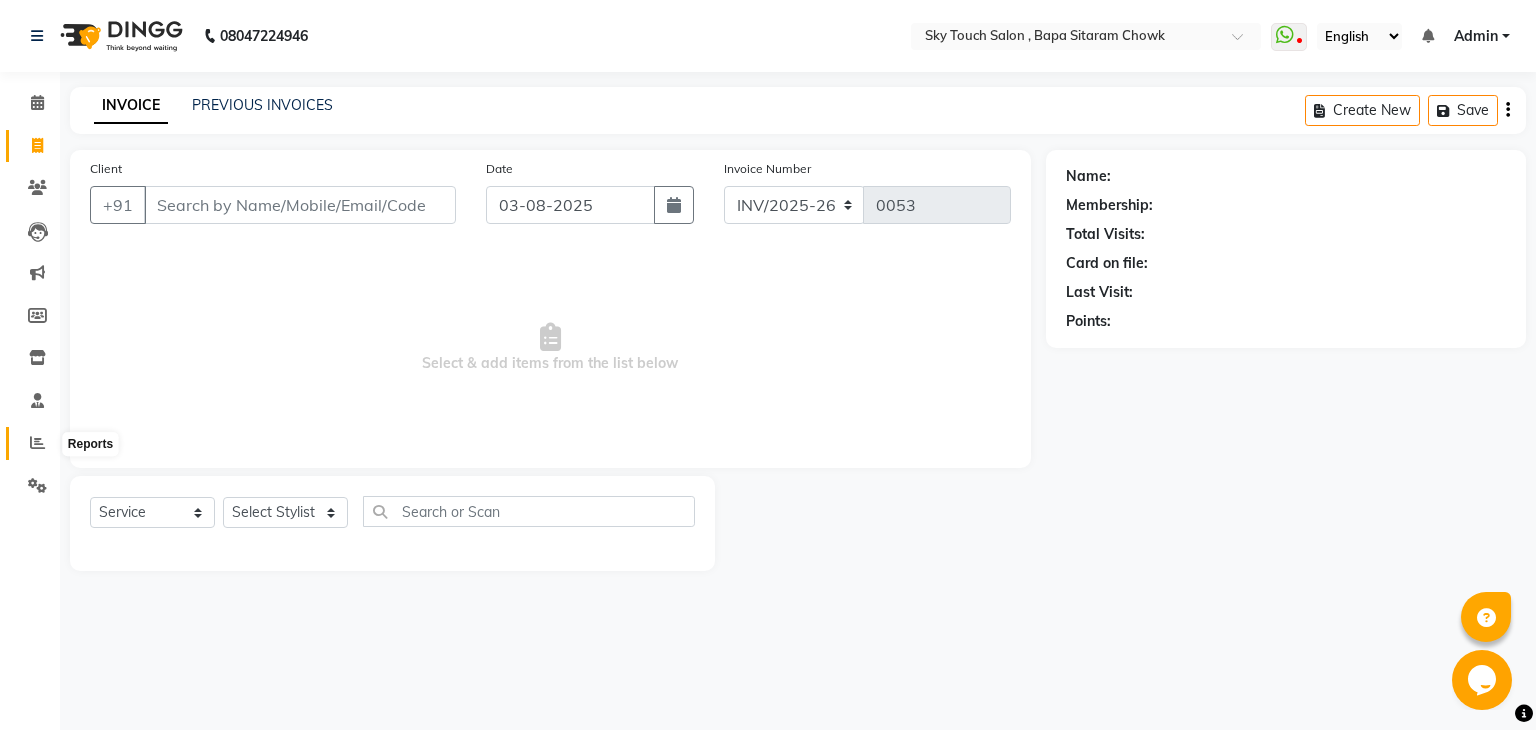 click 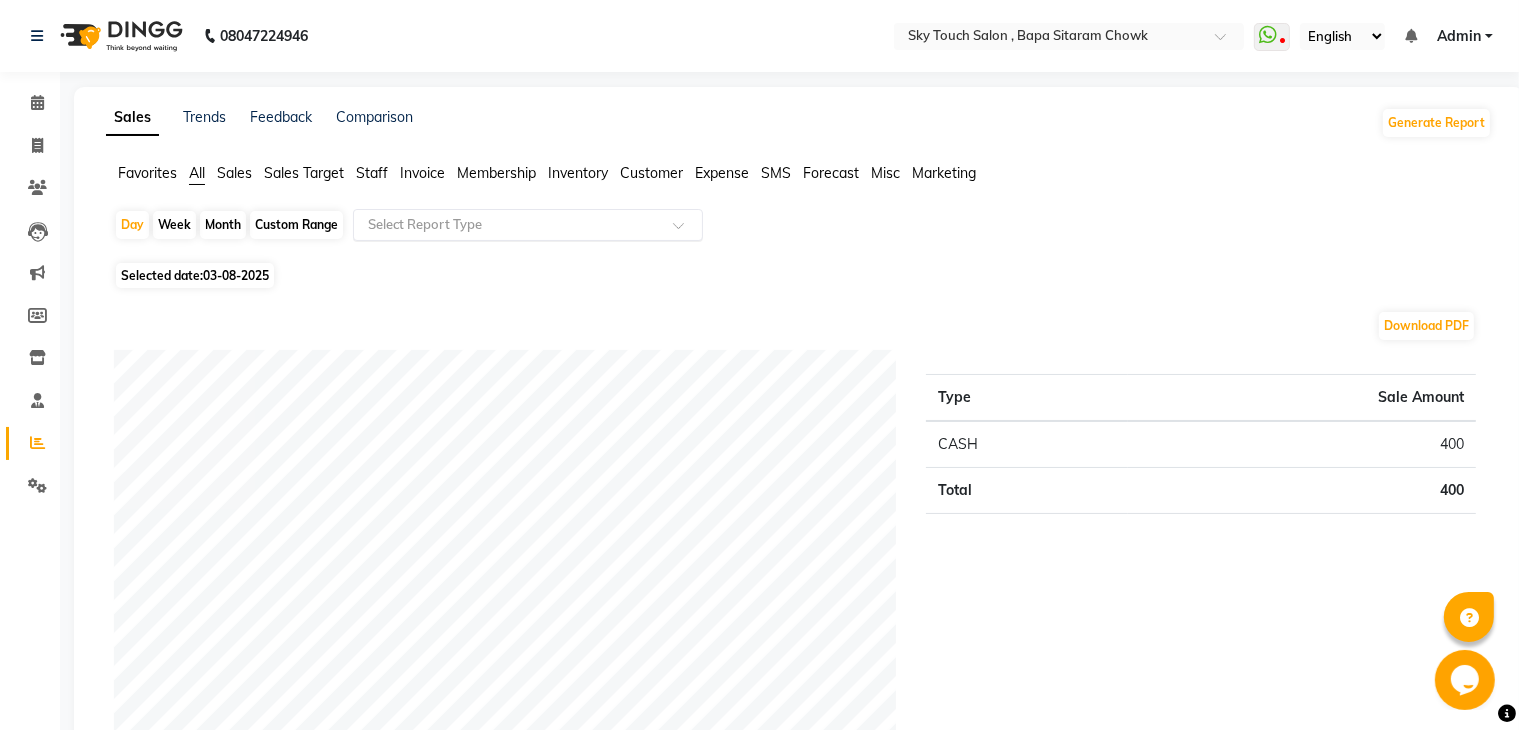 click 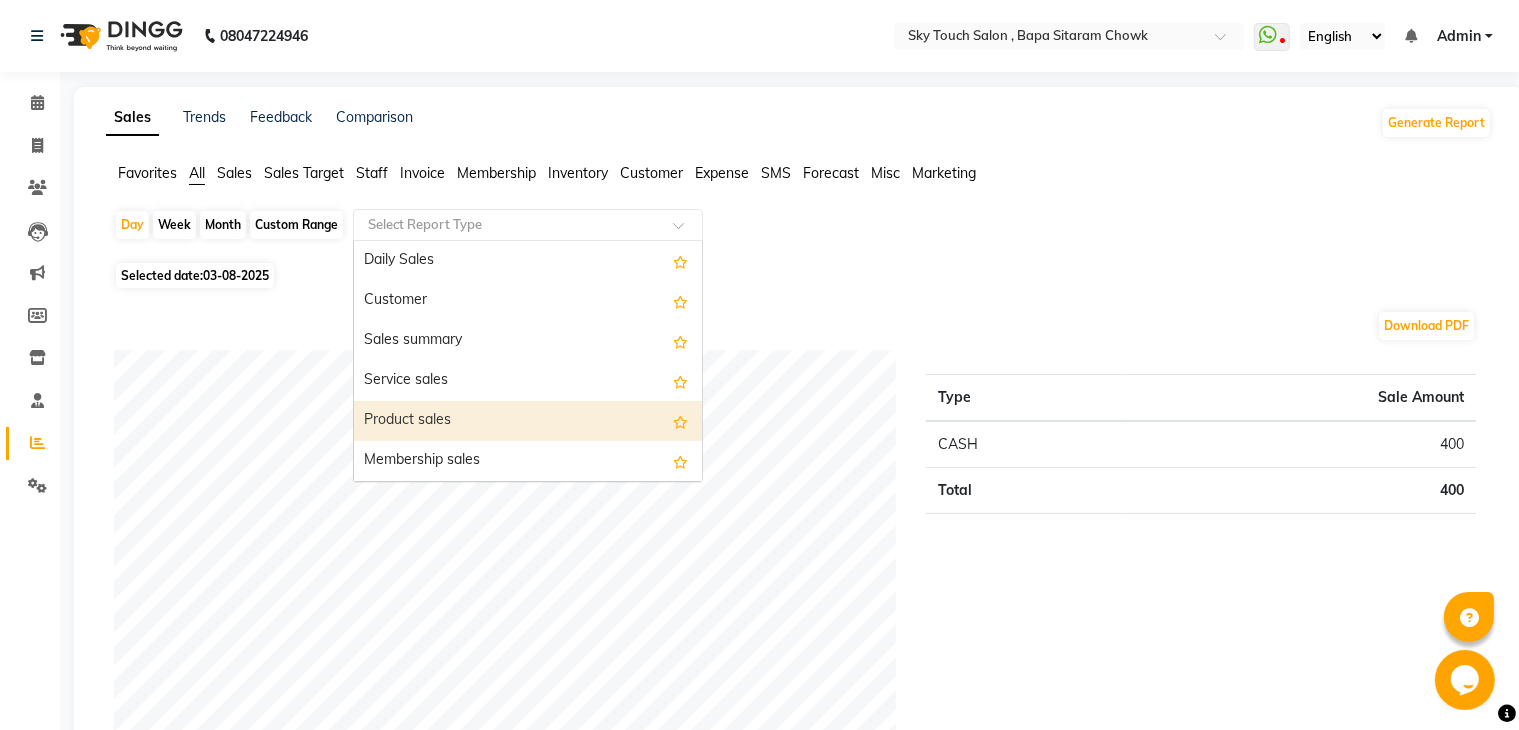 click on "Download PDF" 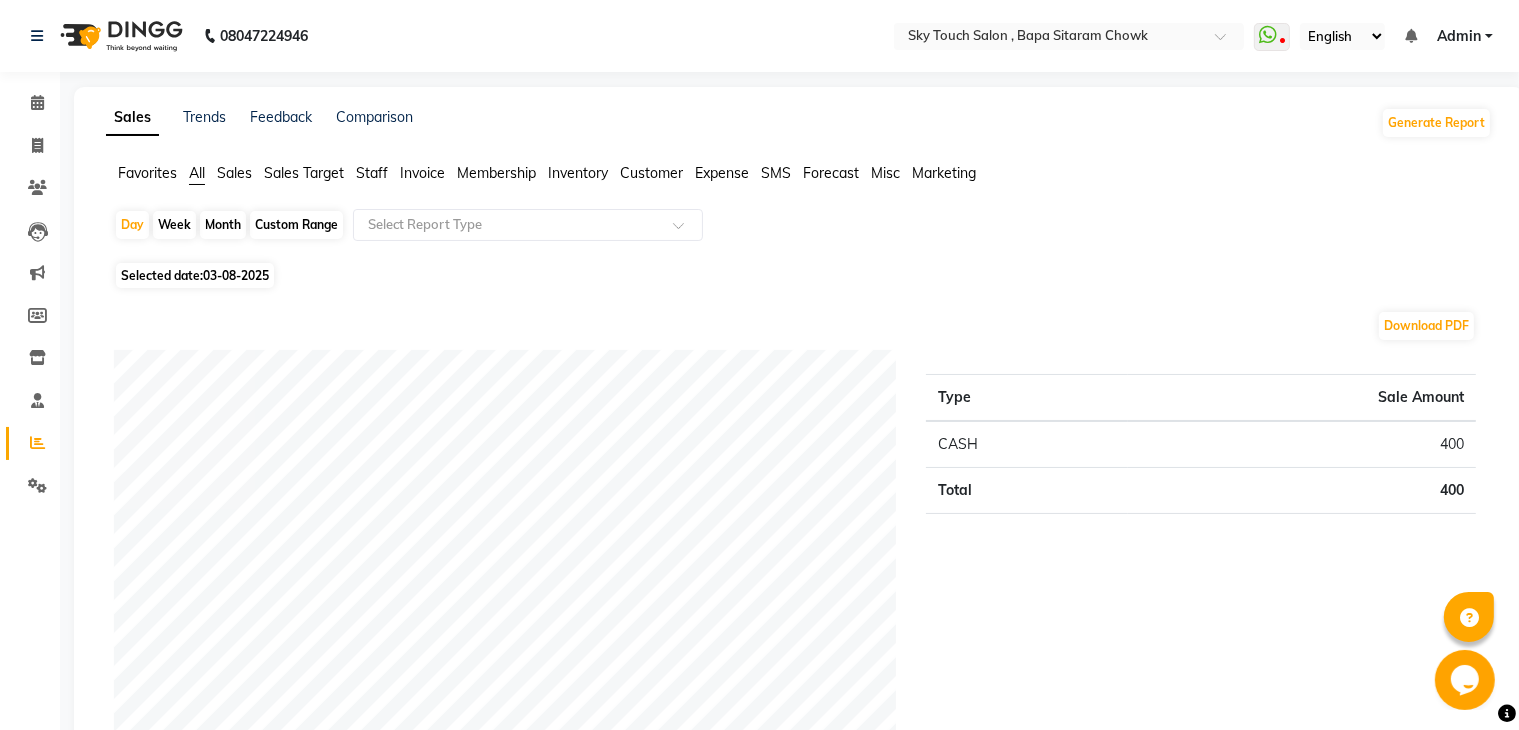 click on "03-08-2025" 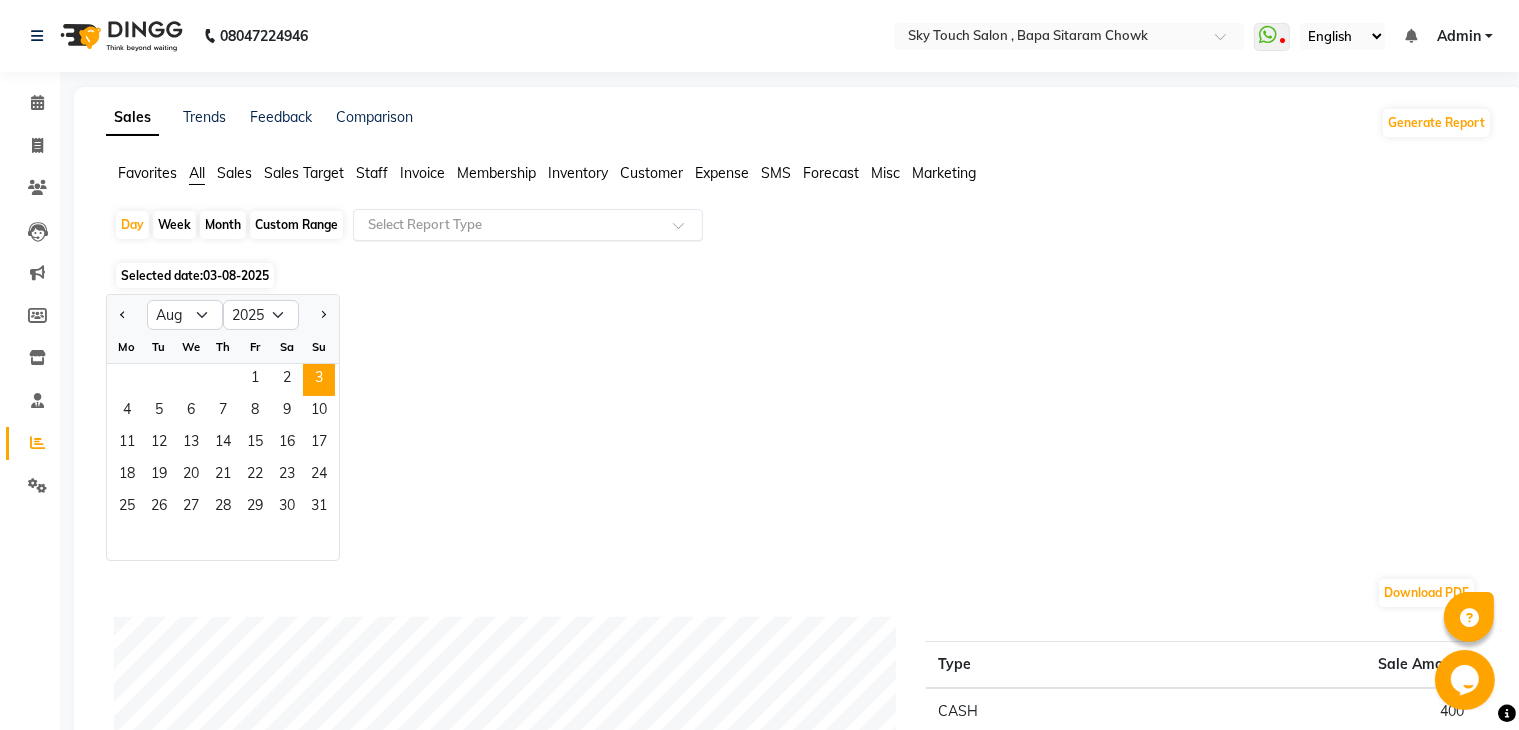 click 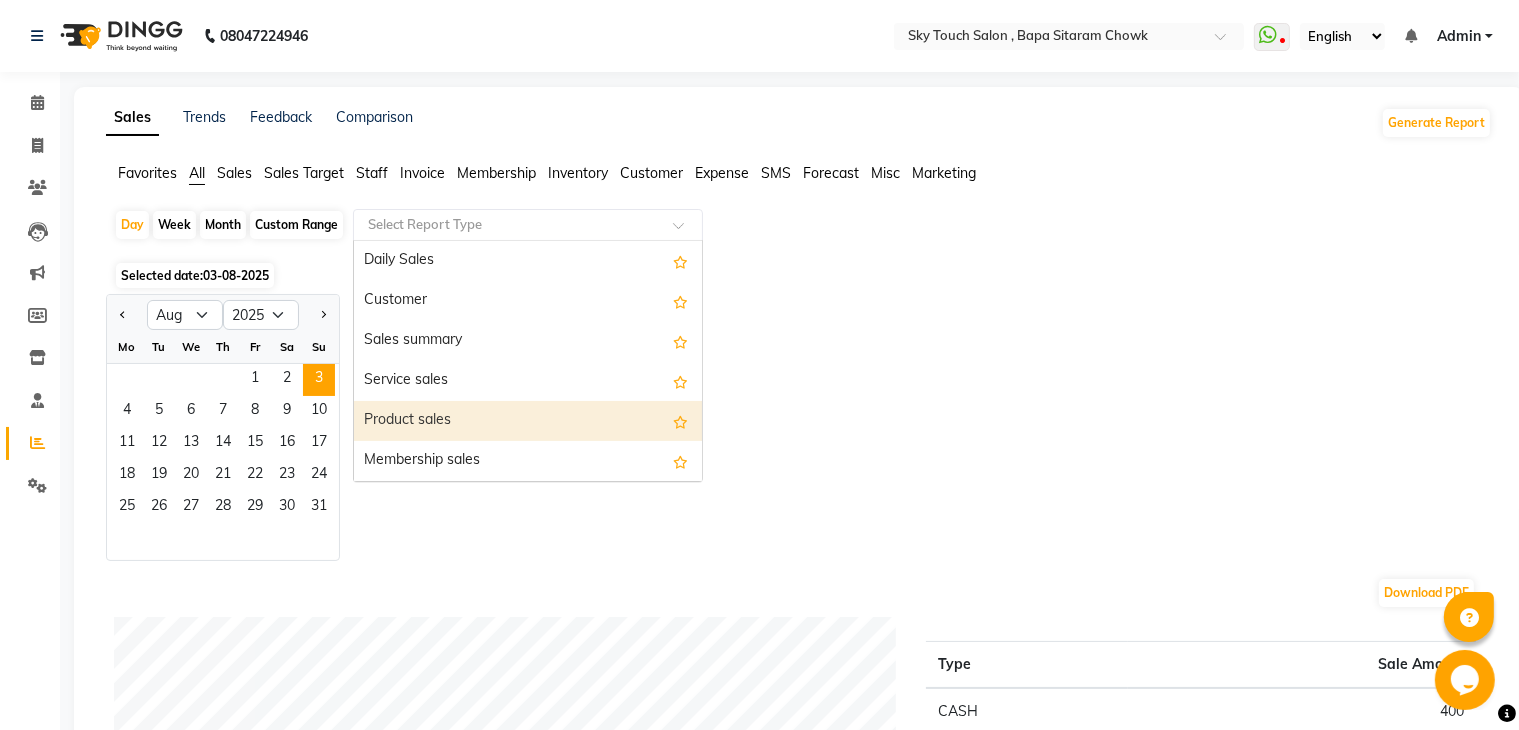 click on "Product sales" at bounding box center [528, 421] 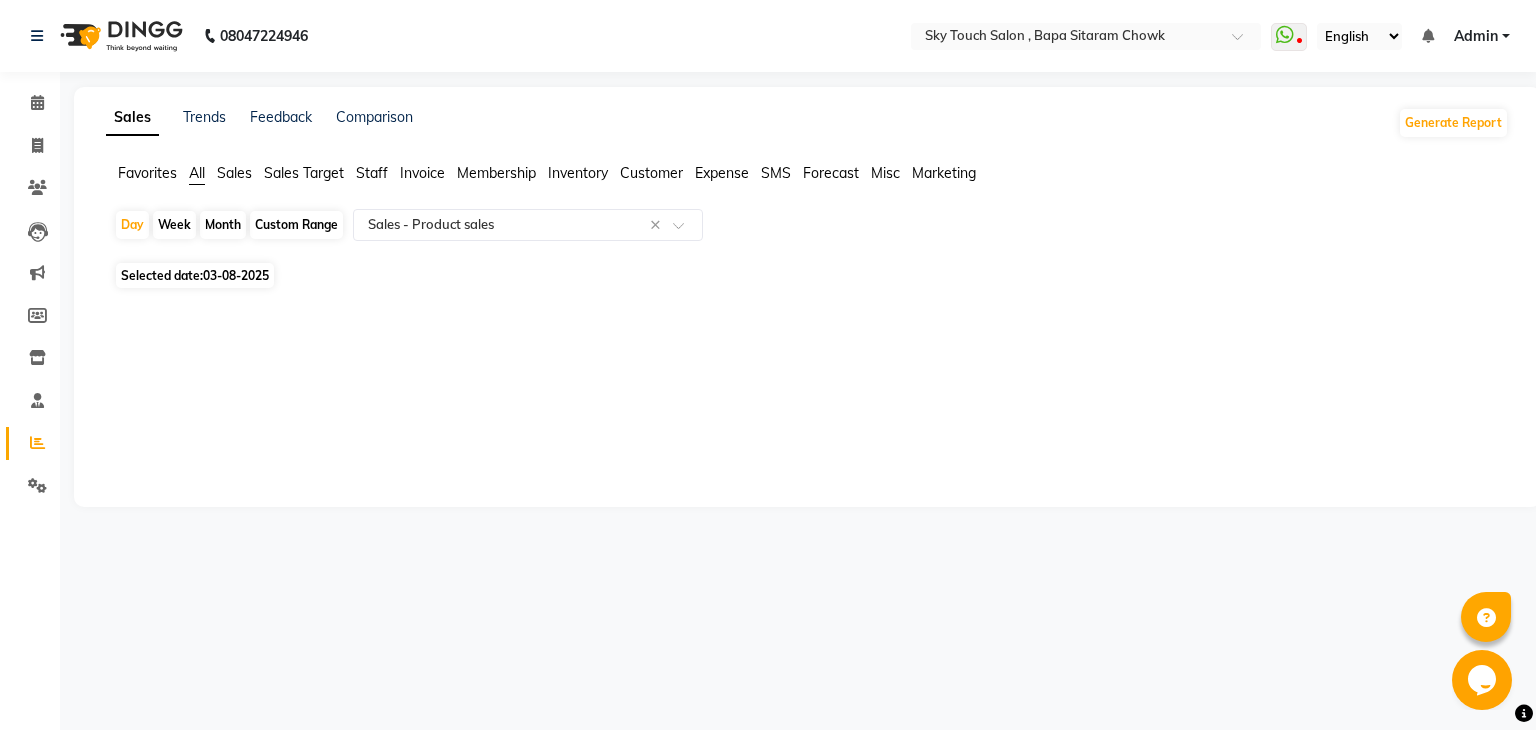 click on "03-08-2025" 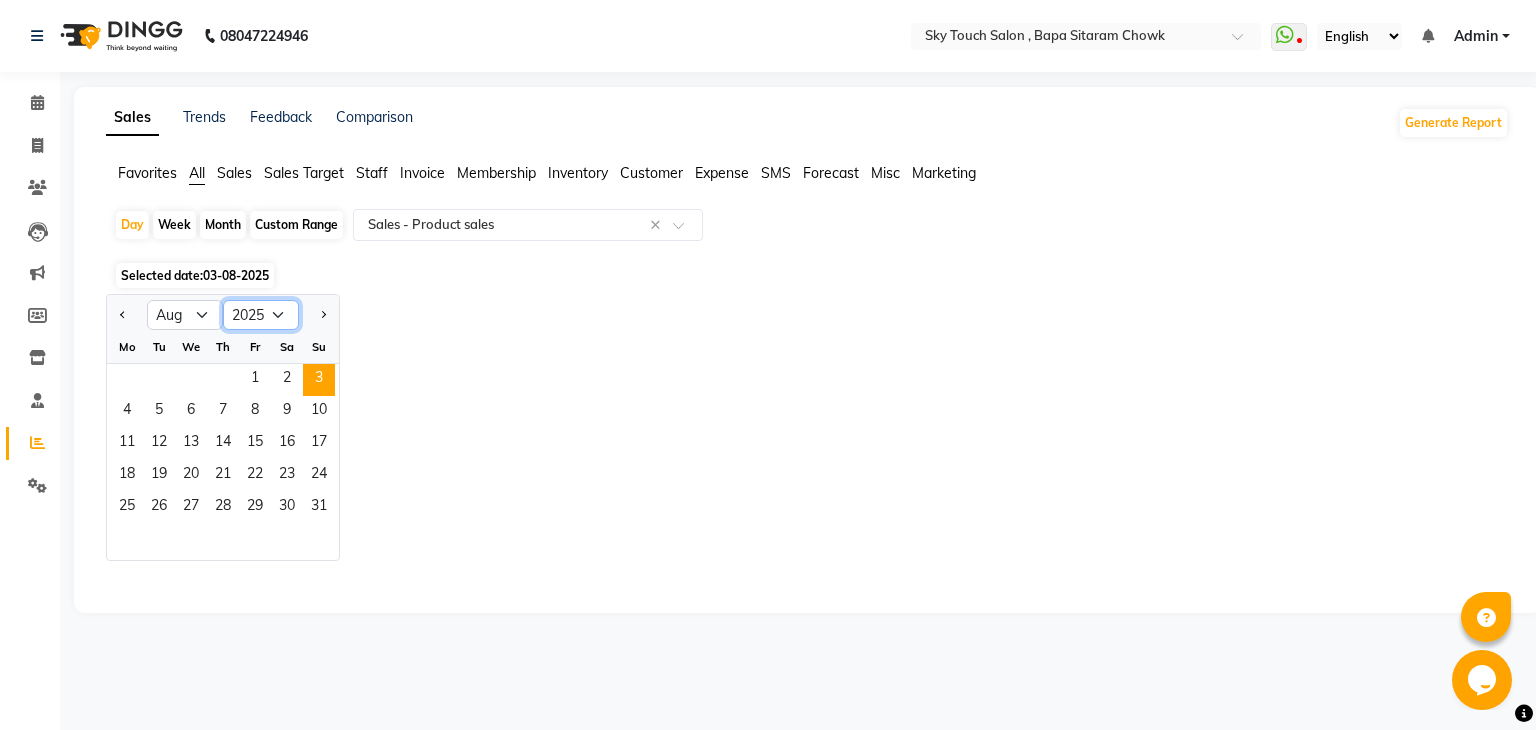 click on "2015 2016 2017 2018 2019 2020 2021 2022 2023 2024 2025 2026 2027 2028 2029 2030 2031 2032 2033 2034 2035" 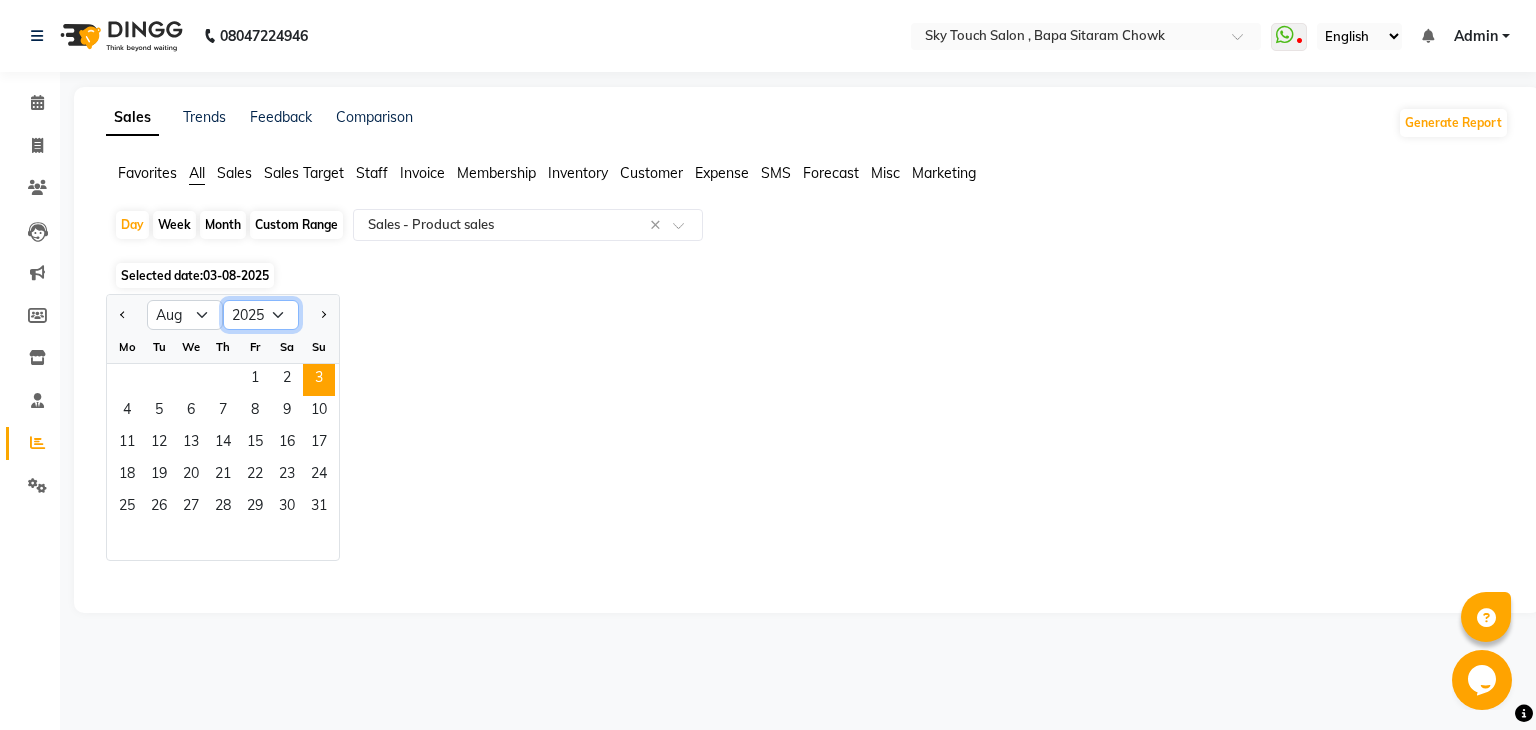 select on "2024" 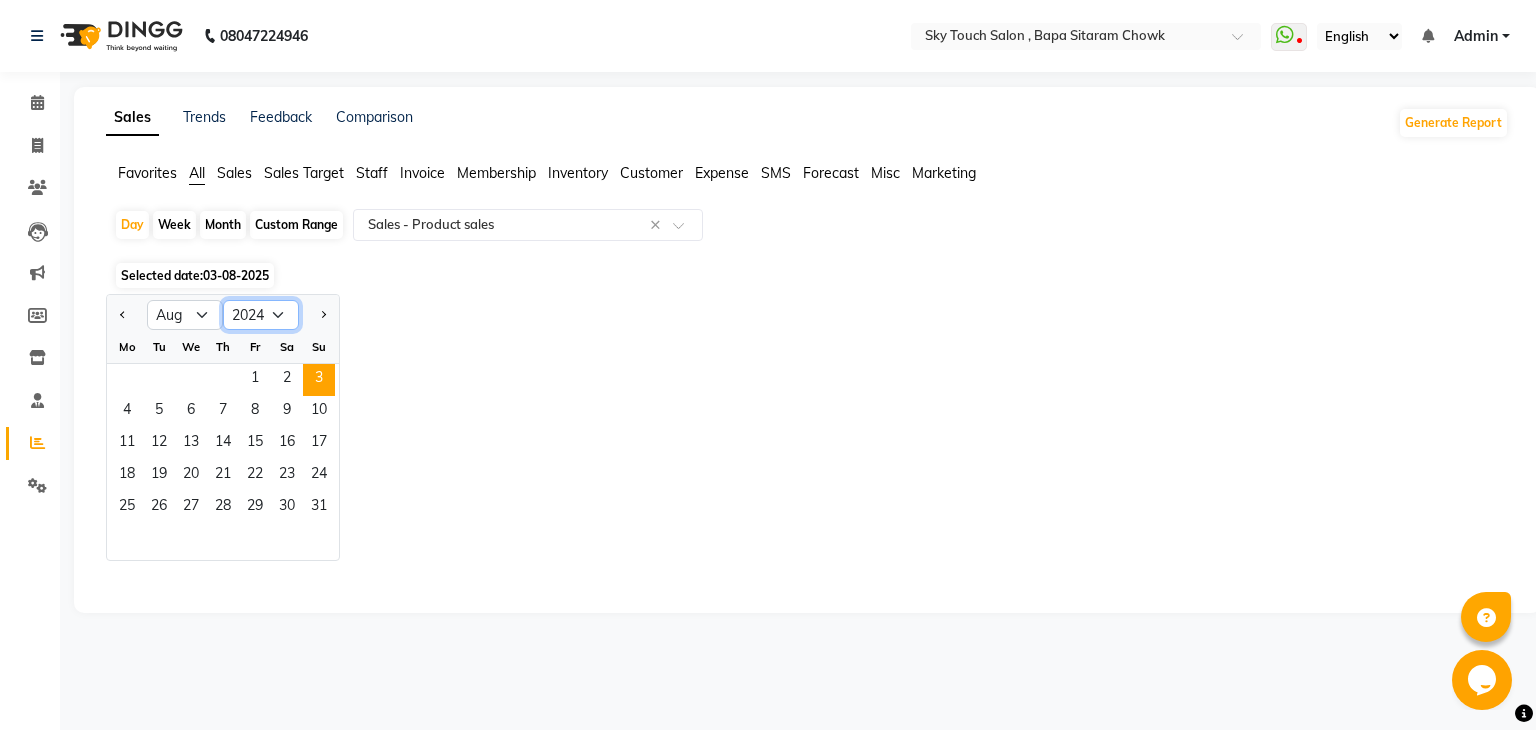 click on "2015 2016 2017 2018 2019 2020 2021 2022 2023 2024 2025 2026 2027 2028 2029 2030 2031 2032 2033 2034 2035" 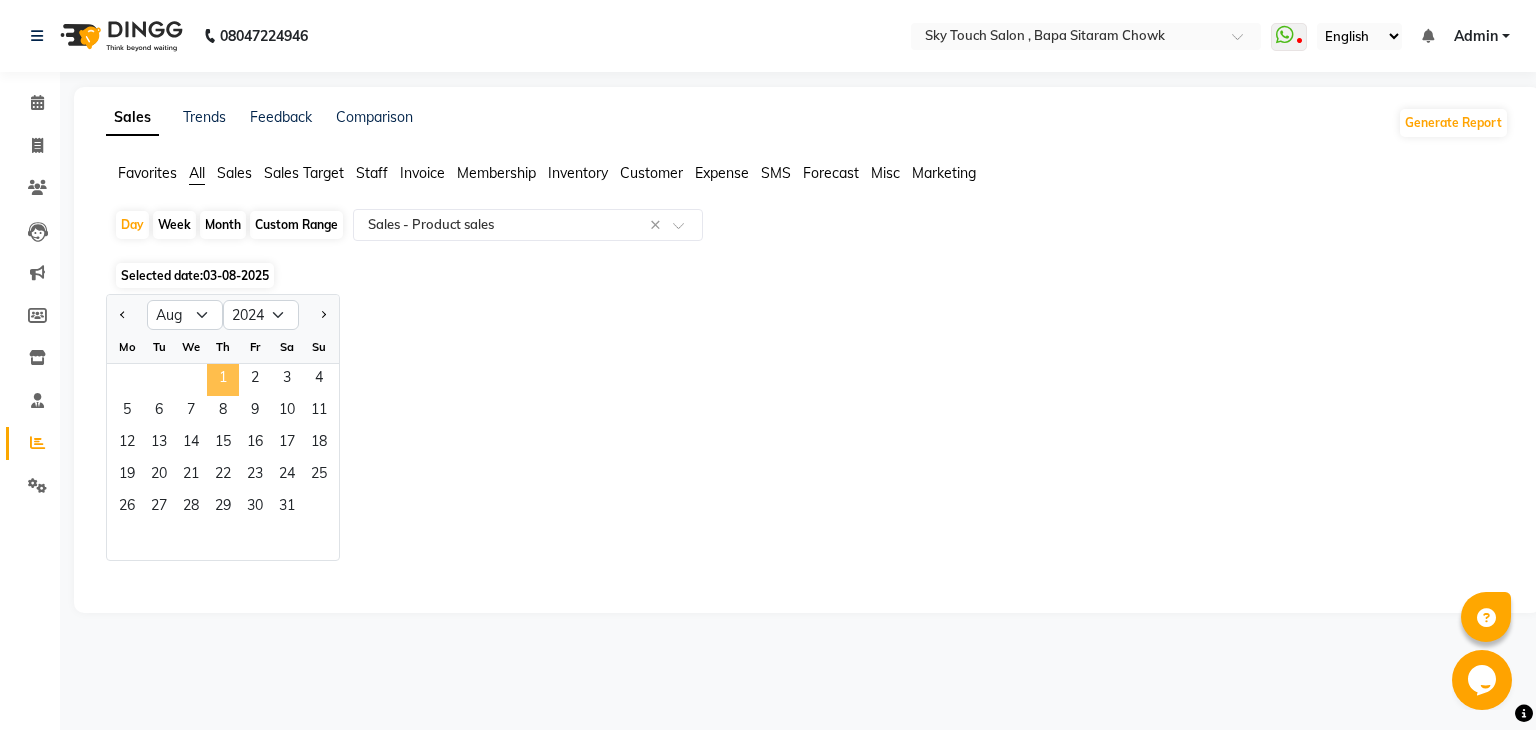 click on "1" 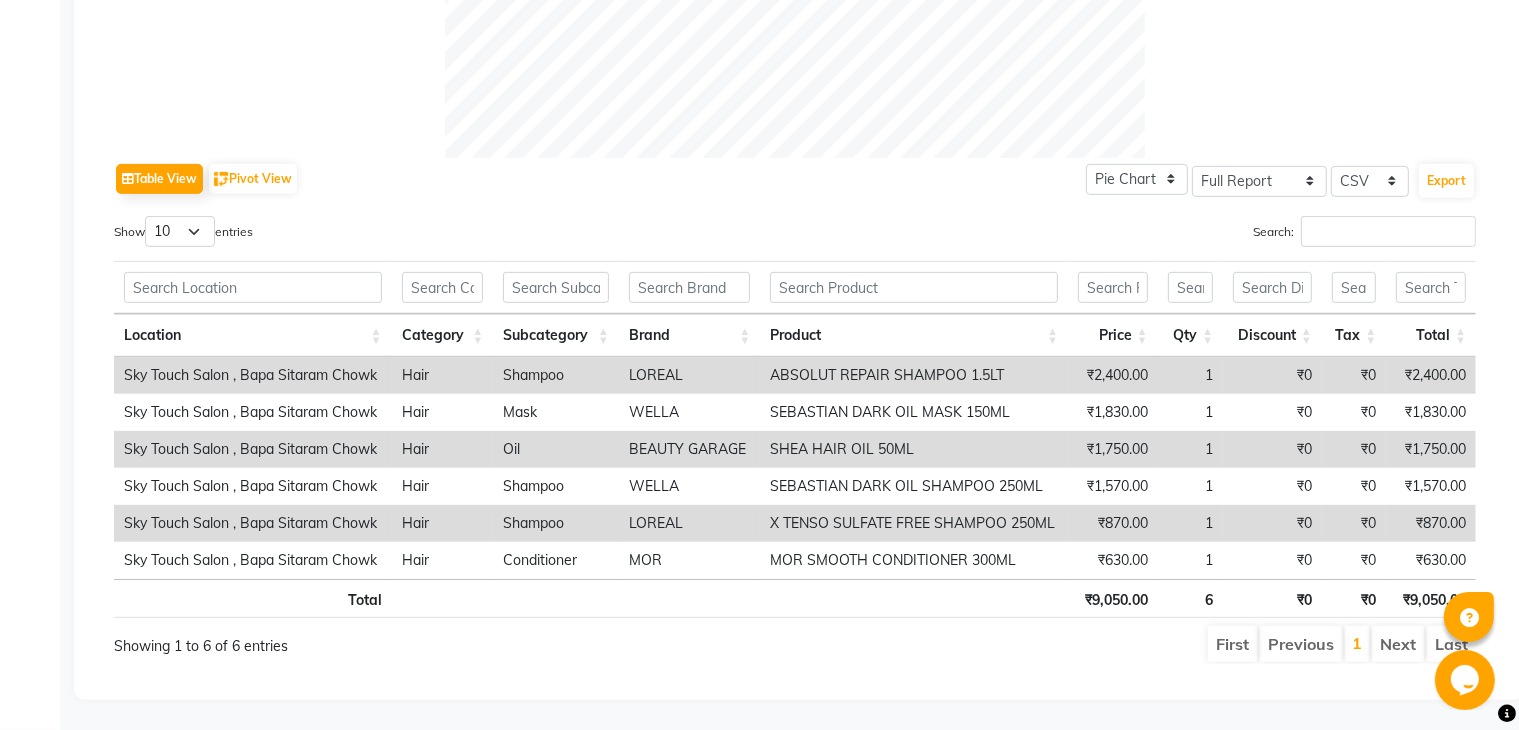 scroll, scrollTop: 891, scrollLeft: 0, axis: vertical 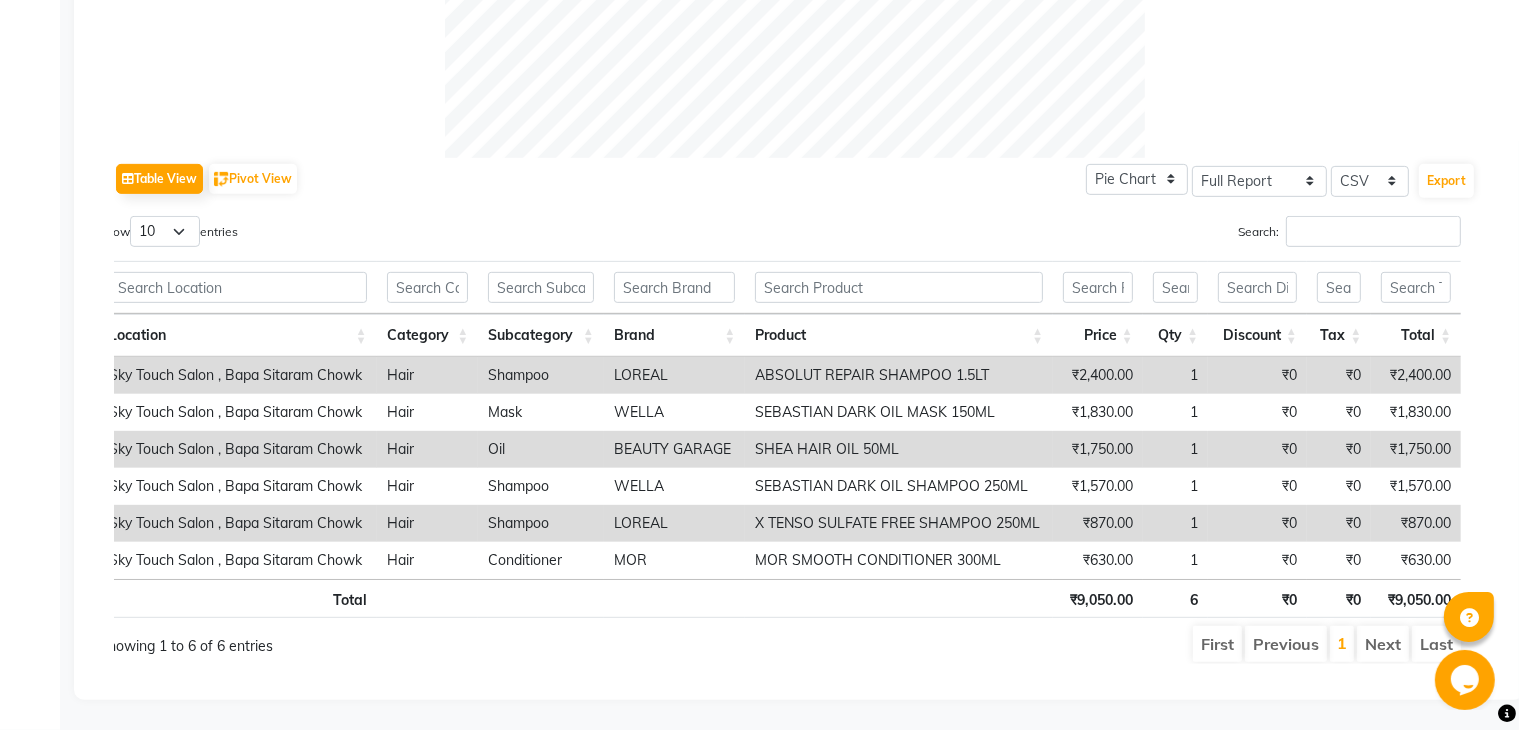 click on "Table View   Pivot View  Pie Chart Bar Chart Select Full Report Filtered Report Select CSV PDF  Export" 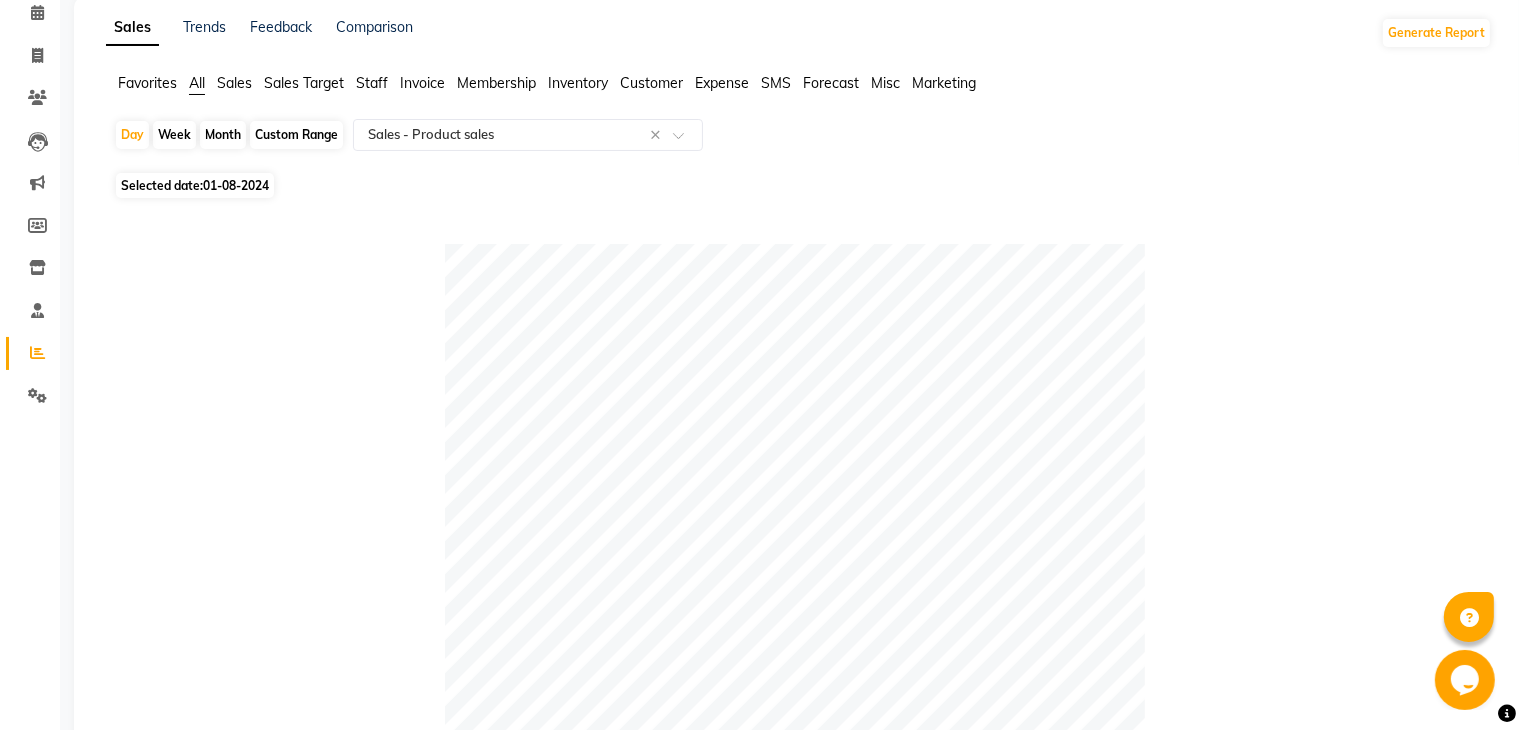 scroll, scrollTop: 51, scrollLeft: 0, axis: vertical 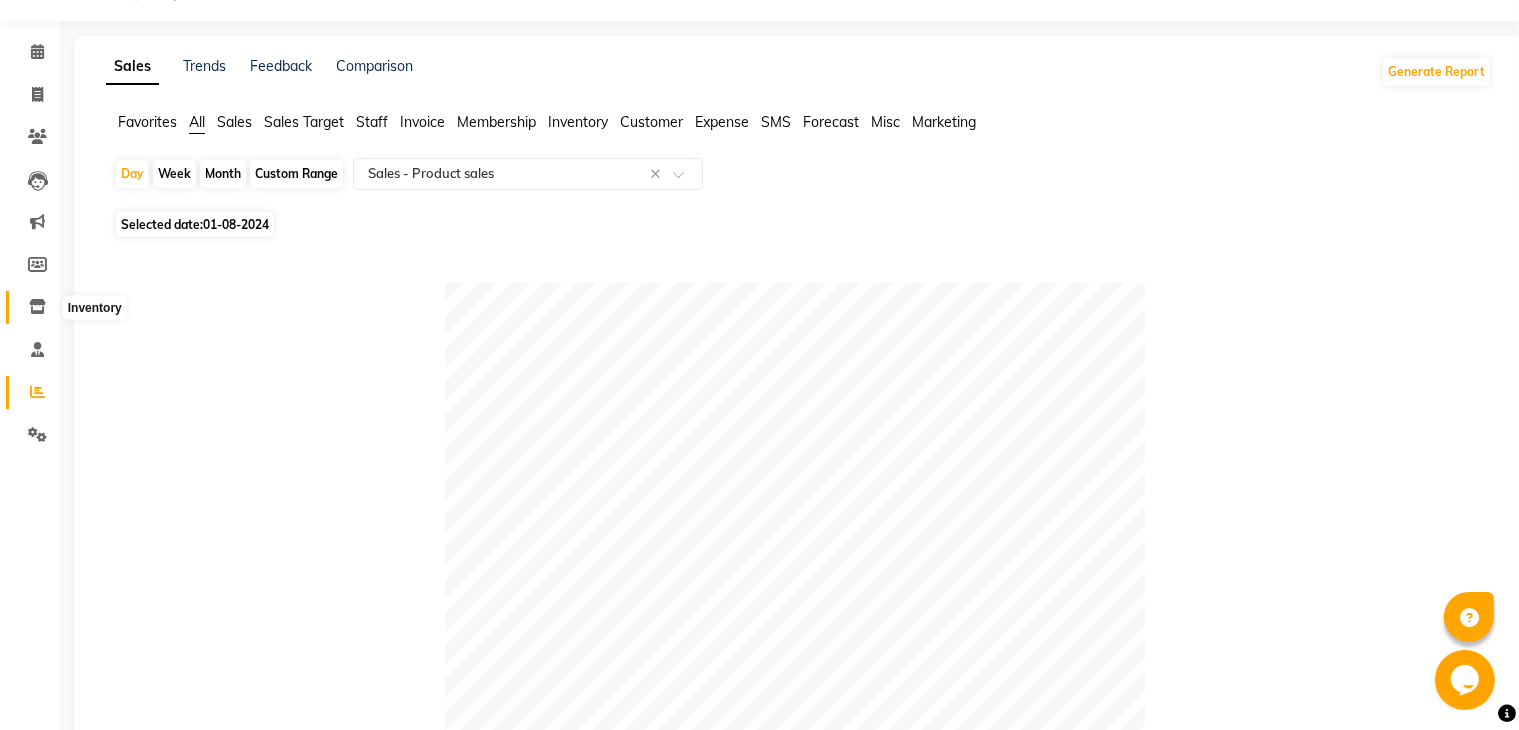 click 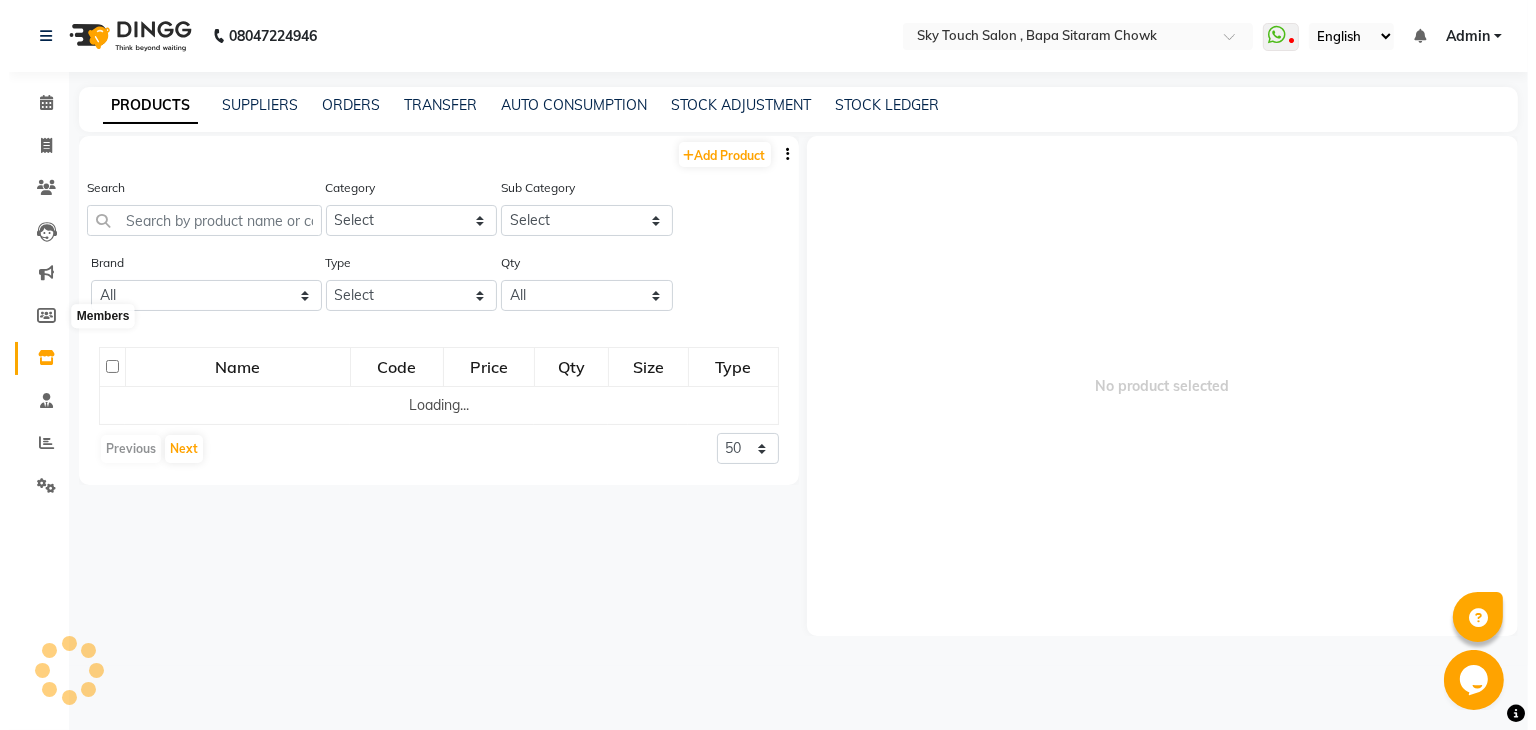 scroll, scrollTop: 0, scrollLeft: 0, axis: both 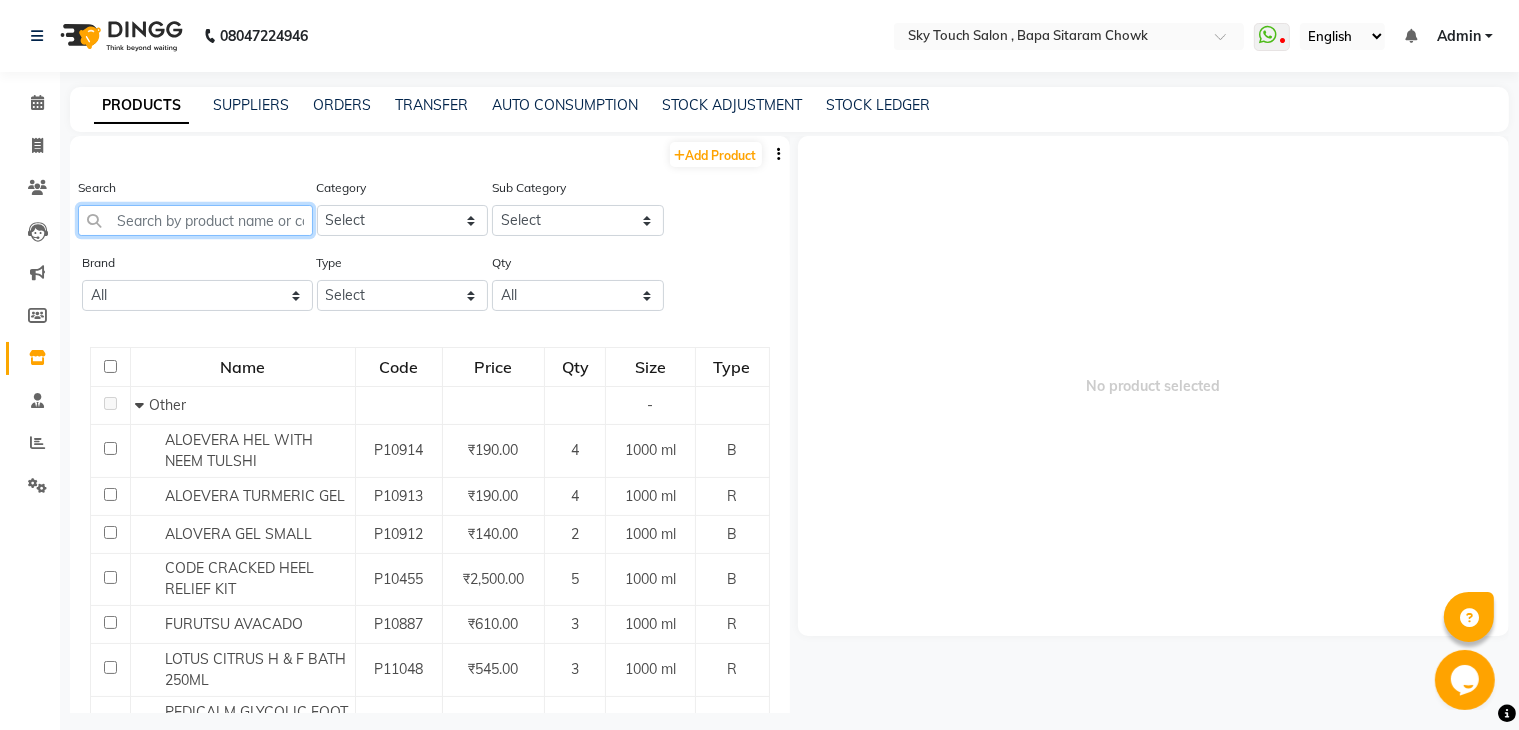 click 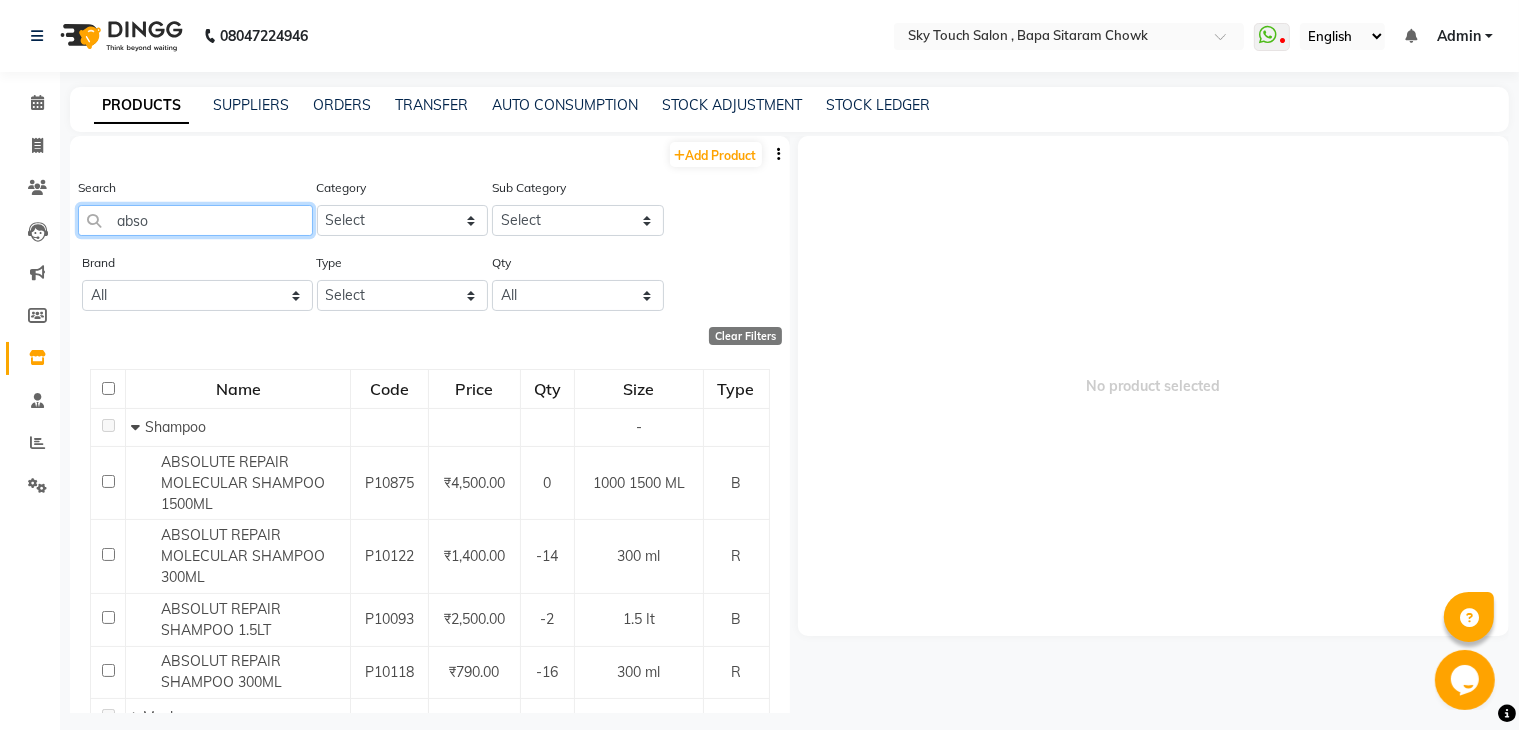 type on "abso" 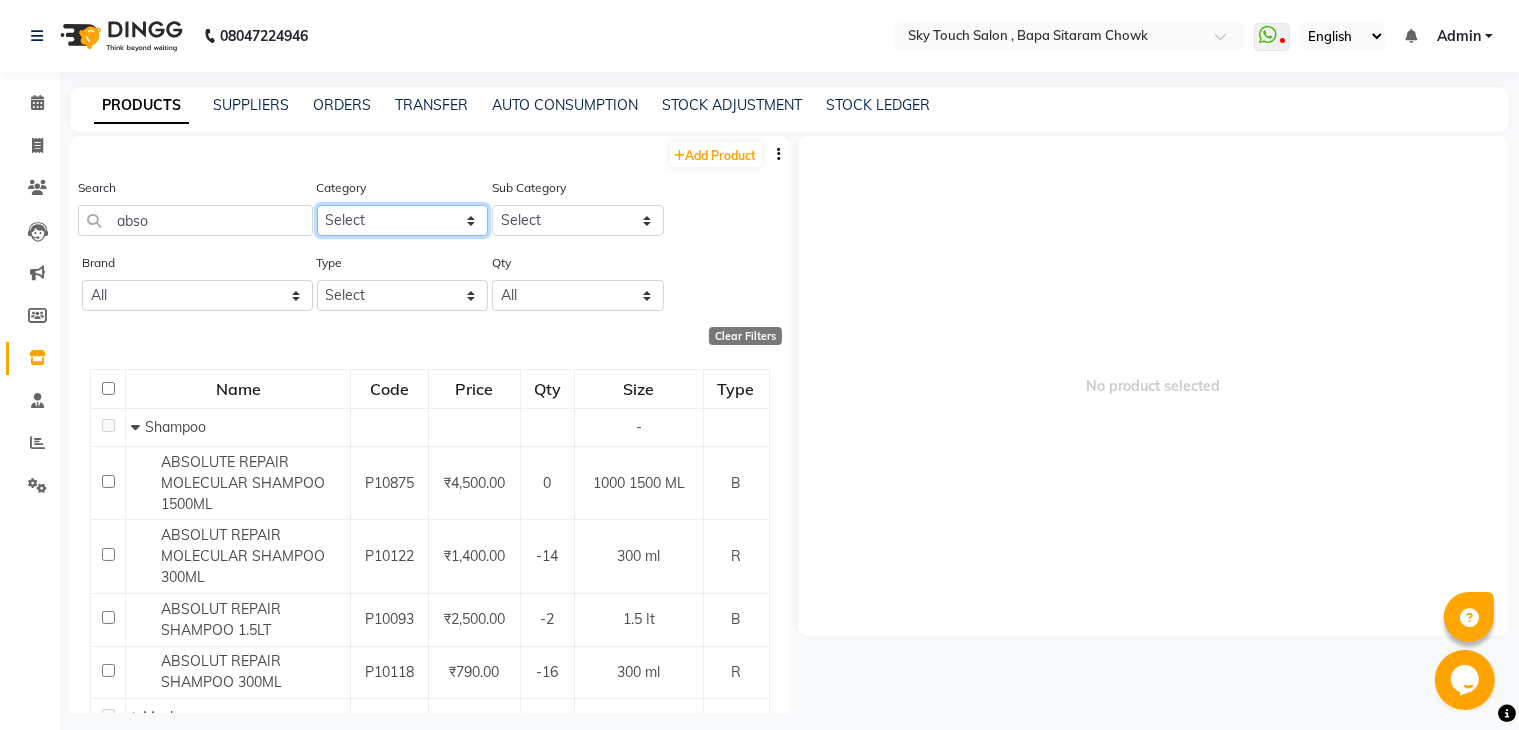 click on "Select Hair Skin Makeup Personal Care Appliances Beard Waxing Disposable Threading Hands and Feet Beauty Planet Botox Cadiveu Casmara Cheryls Loreal Olaplex Other" 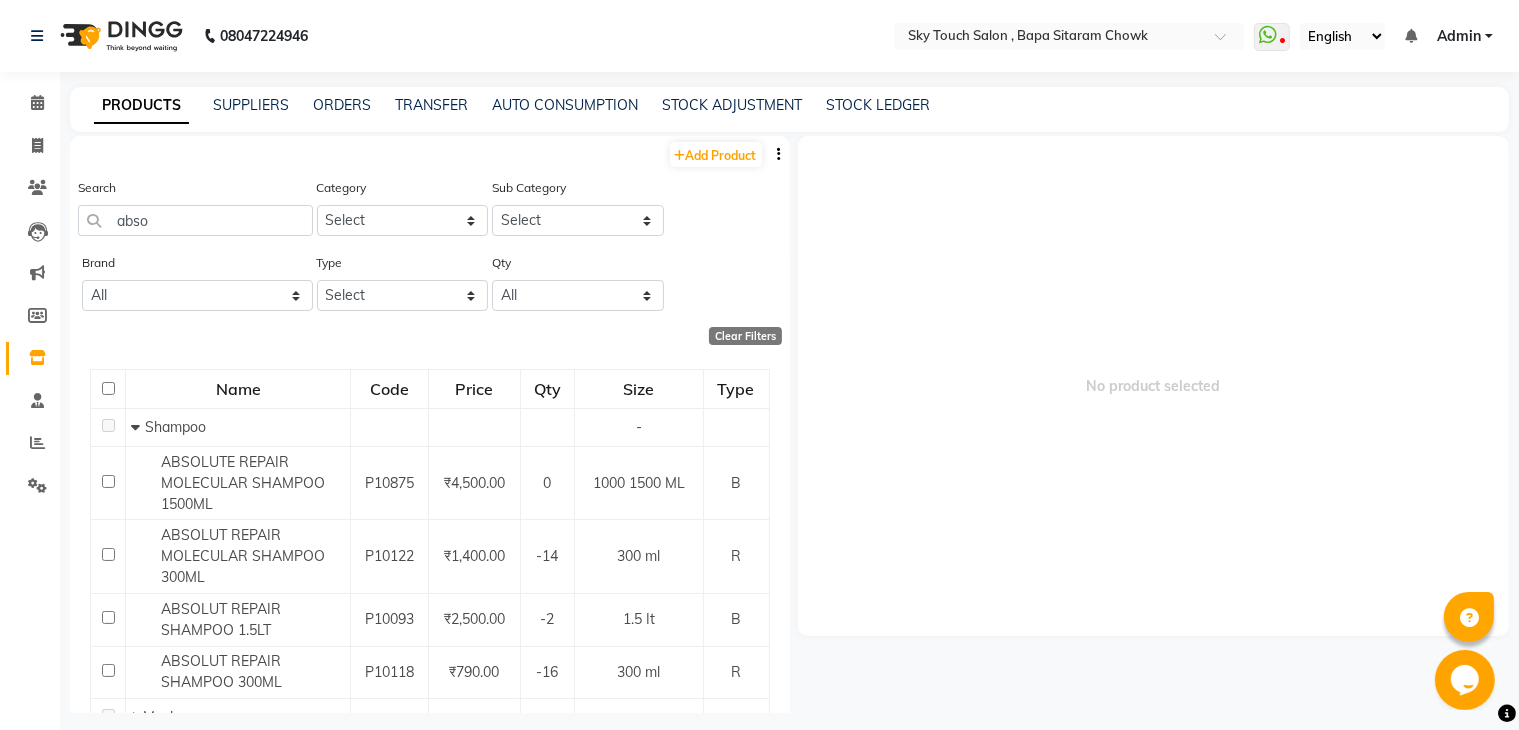 click on "Category Select Hair Skin Makeup Personal Care Appliances Beard Waxing Disposable Threading Hands and Feet Beauty Planet Botox Cadiveu Casmara Cheryls Loreal Olaplex Other" 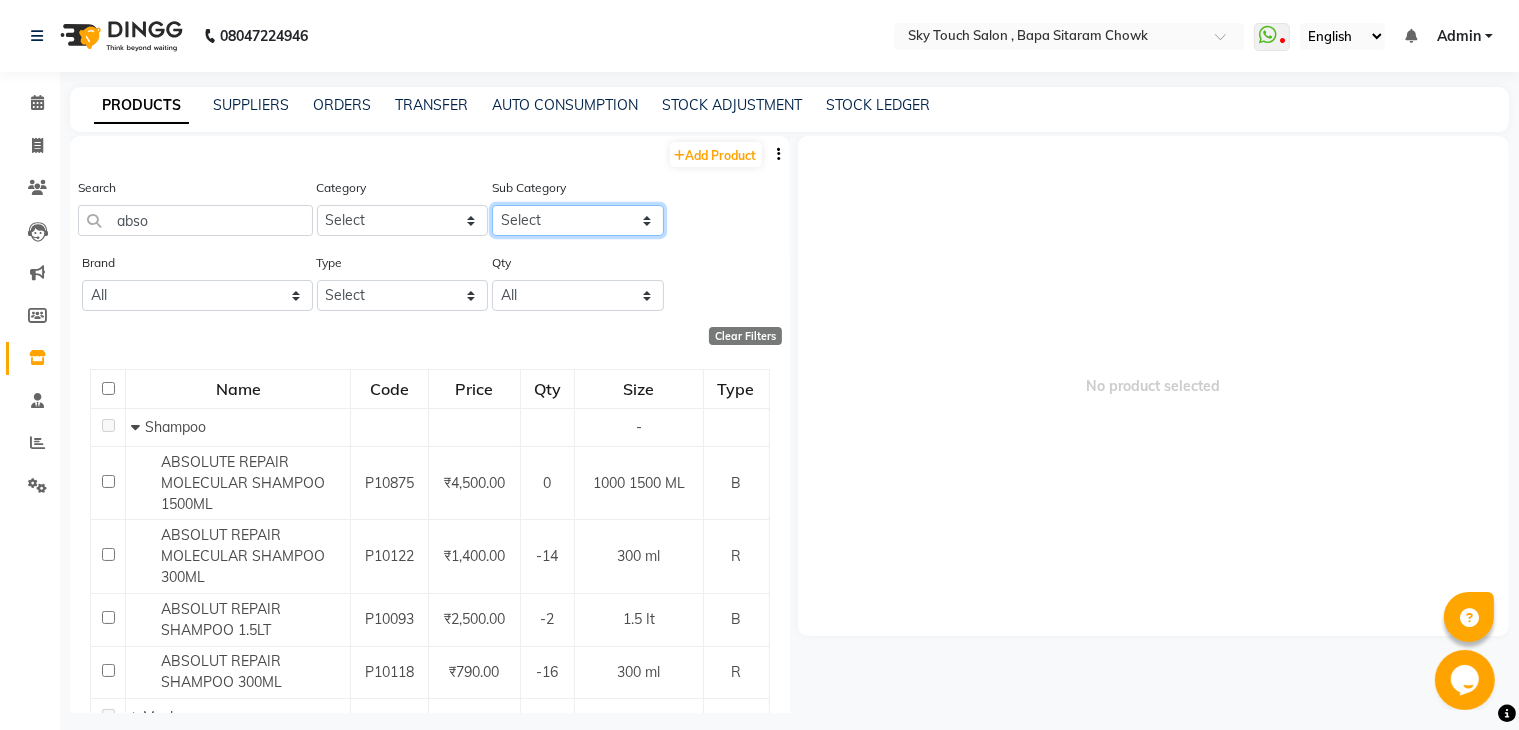 click on "Select" 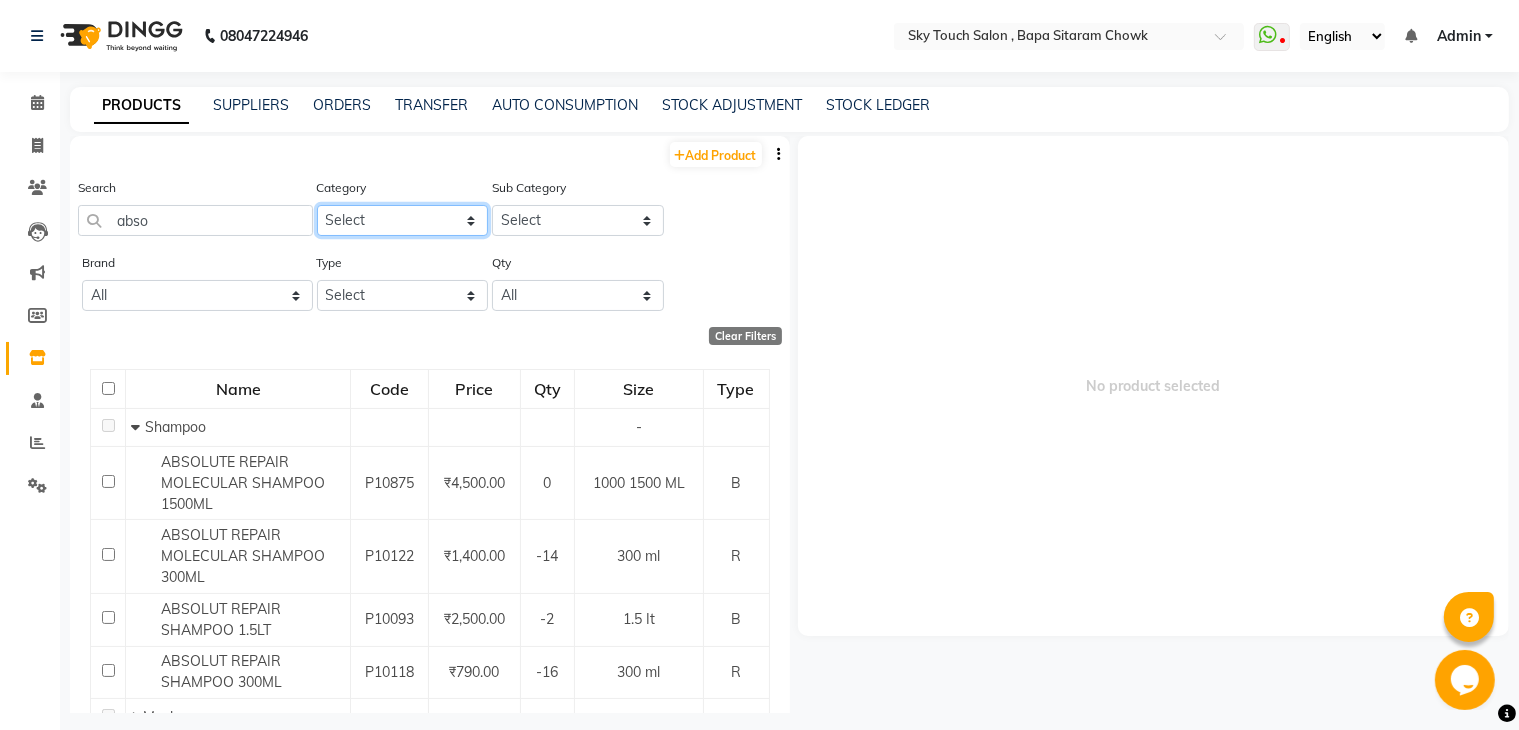 click on "Select Hair Skin Makeup Personal Care Appliances Beard Waxing Disposable Threading Hands and Feet Beauty Planet Botox Cadiveu Casmara Cheryls Loreal Olaplex Other" 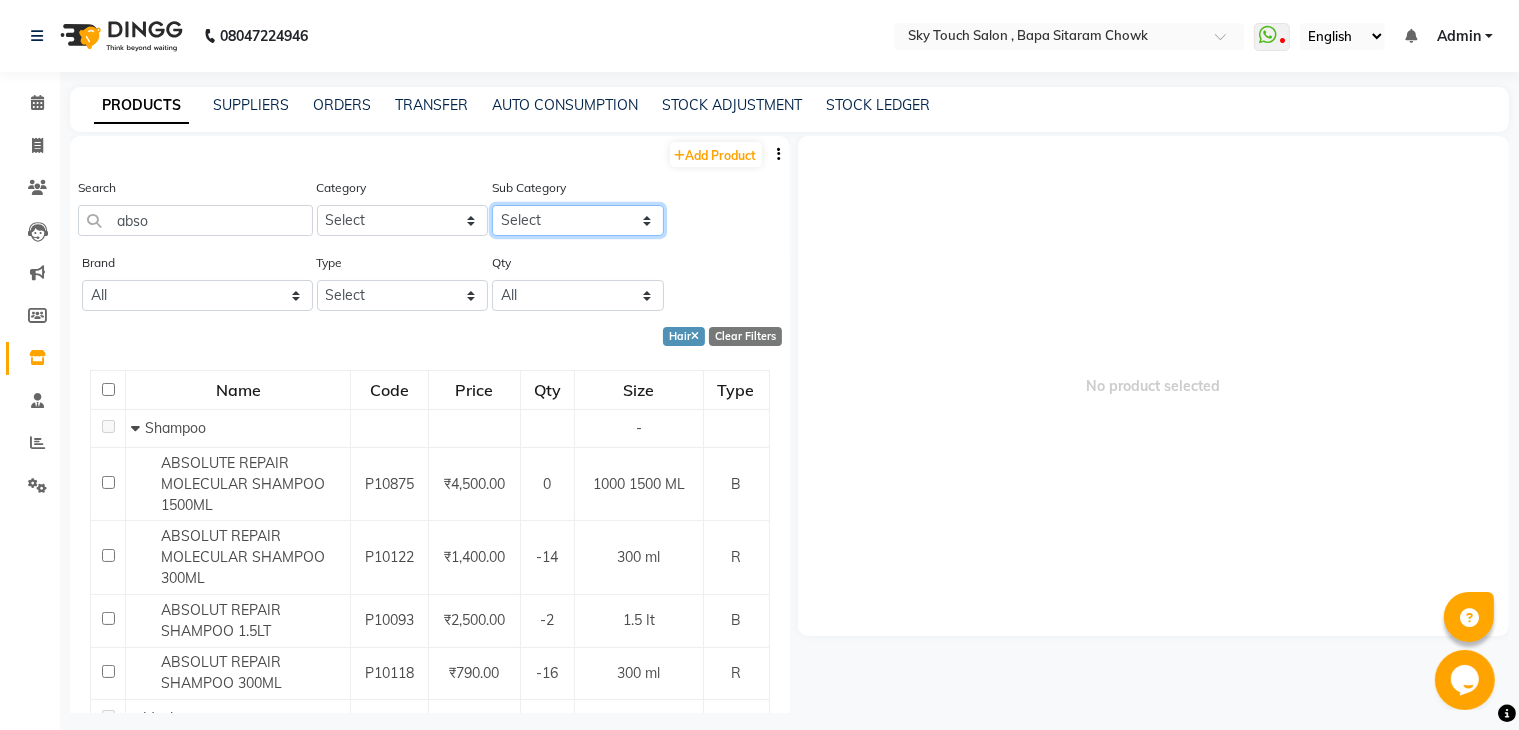 click on "Select Shampoo Conditioner Cream Mask Oil Serum Color Appliances Treatment Styling Kit & Combo Other" 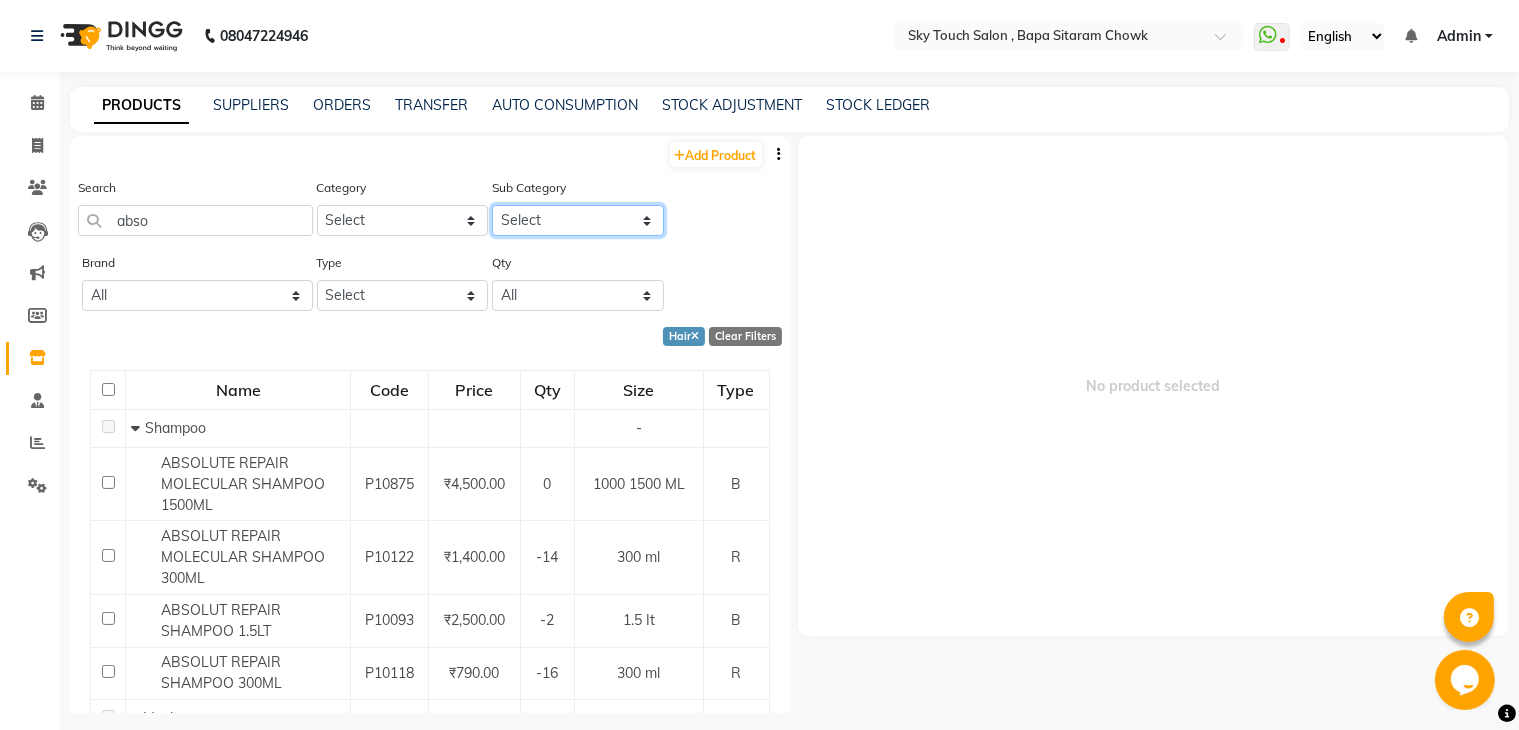 select on "[PHONE]" 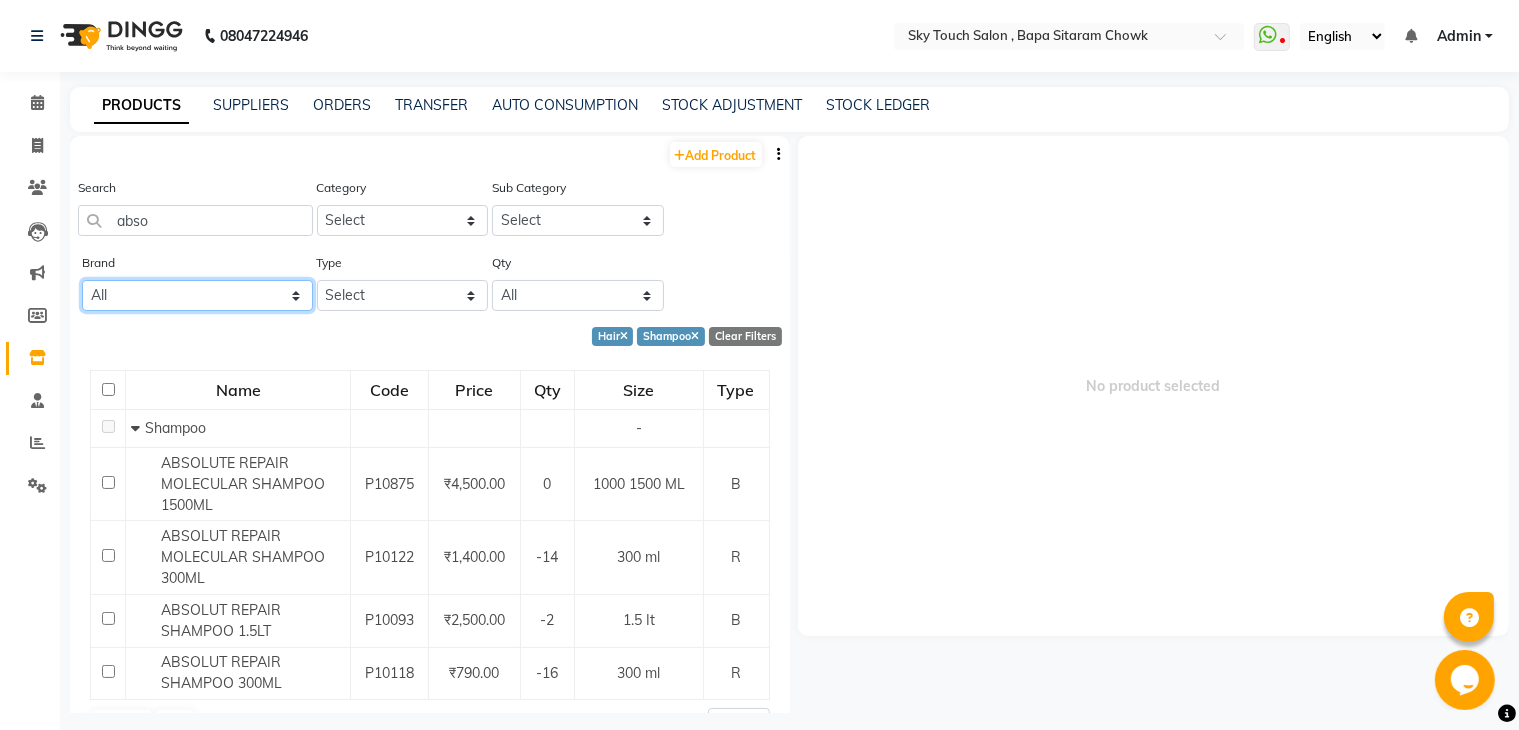 click on "All 3ten 3 Ten Agelock Amazon Barcode Beauty Garage Biolage Bio Lamination Bio Soft Blanco - X Boi Jack Bondtherapy Cheryls Cirepil Code Skin Flora Active Godrej Hair Logic H & F Iora Prebiotic Janseen Janssen Cosmetic Kabco Kanpeki Kerafill Kr Loreal Lotus Maximum Organic Mayo Fair Milk And Honey Co Mooh Mor Moroccan Naturica Neuron Pediclm Pro Bio Qod Rich Bloom Rich Blossom Saatvik Schwarzkopf Selective Skp Style Wella Wella Professional Wella Professionl" 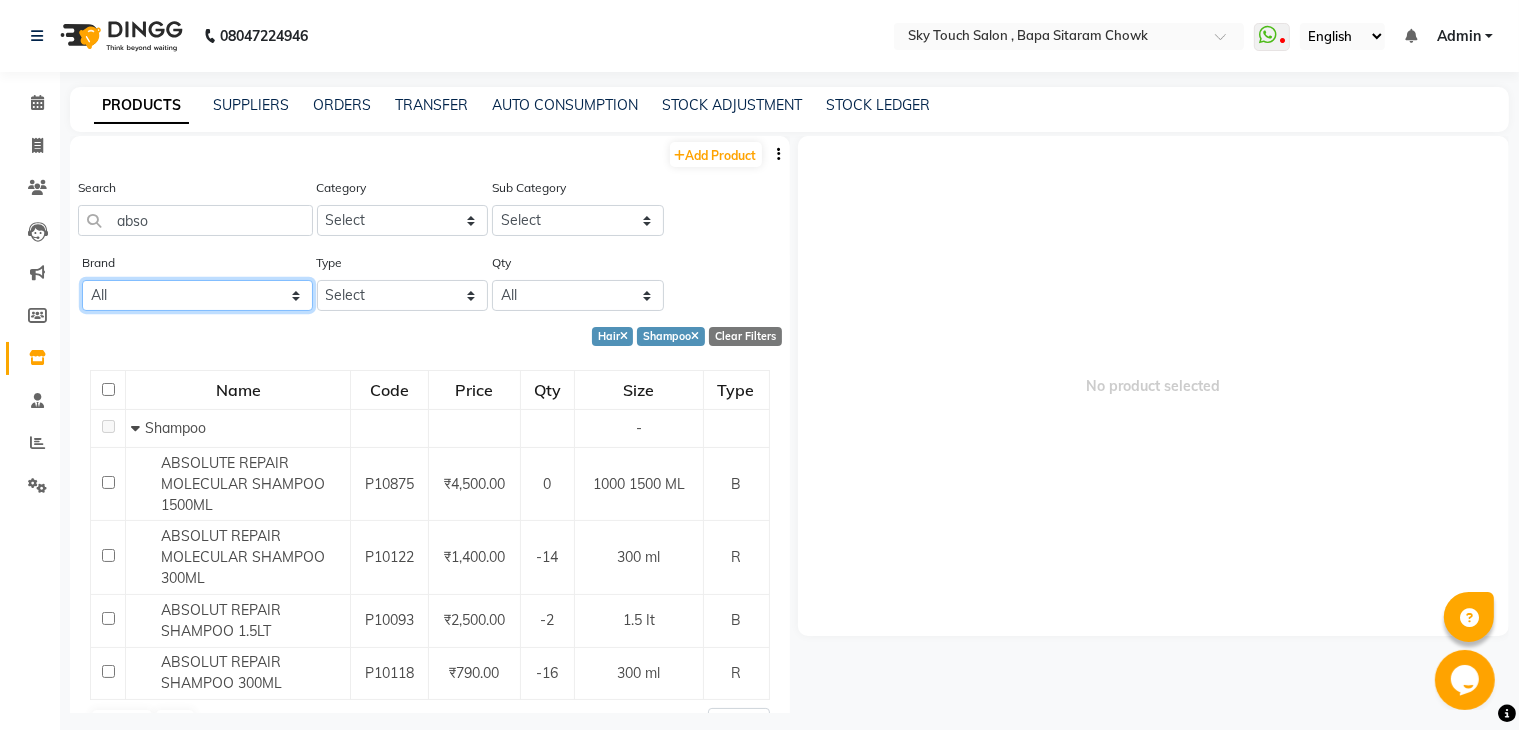 select on "3ten" 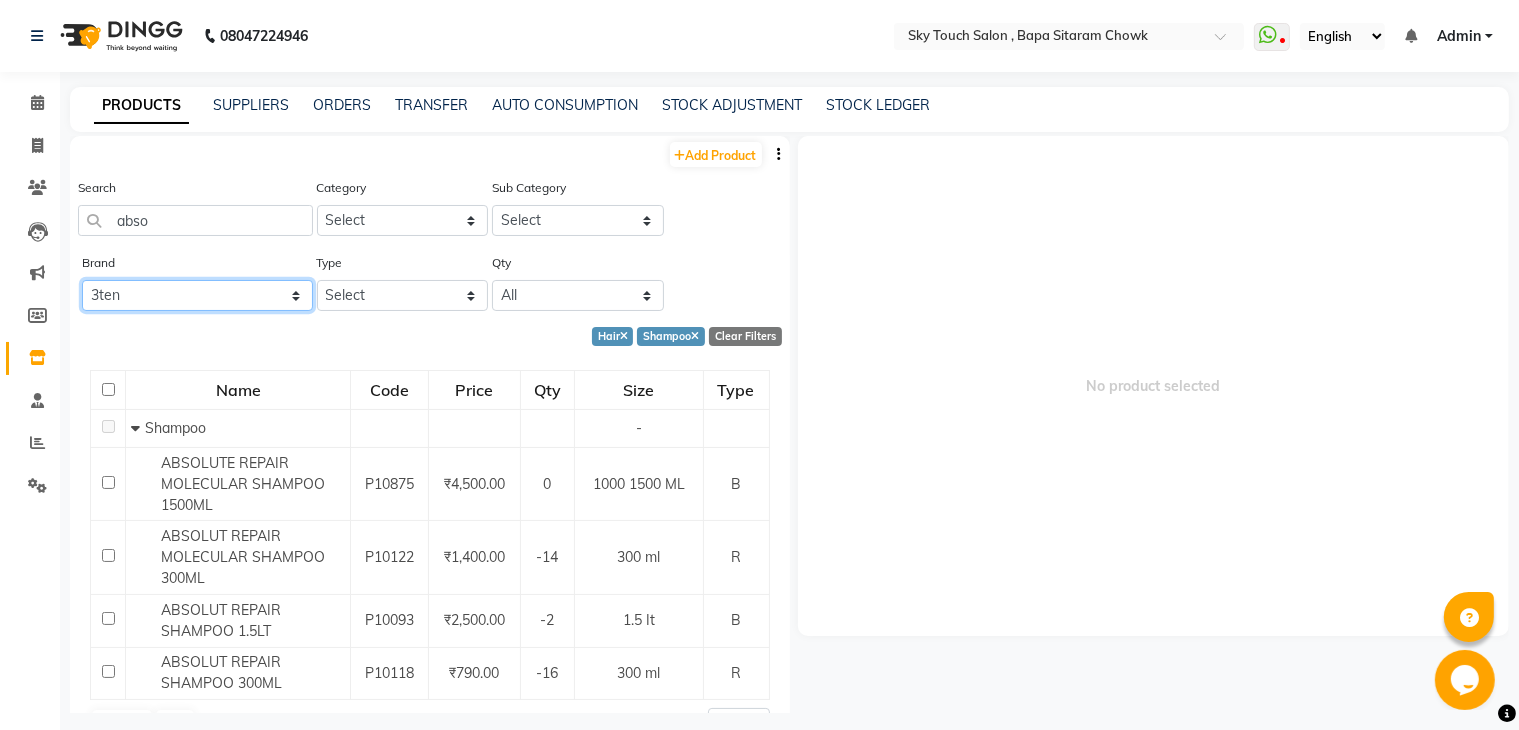 click on "All 3ten 3 Ten Agelock Amazon Barcode Beauty Garage Biolage Bio Lamination Bio Soft Blanco - X Boi Jack Bondtherapy Cheryls Cirepil Code Skin Flora Active Godrej Hair Logic H & F Iora Prebiotic Janseen Janssen Cosmetic Kabco Kanpeki Kerafill Kr Loreal Lotus Maximum Organic Mayo Fair Milk And Honey Co Mooh Mor Moroccan Naturica Neuron Pediclm Pro Bio Qod Rich Bloom Rich Blossom Saatvik Schwarzkopf Selective Skp Style Wella Wella Professional Wella Professionl" 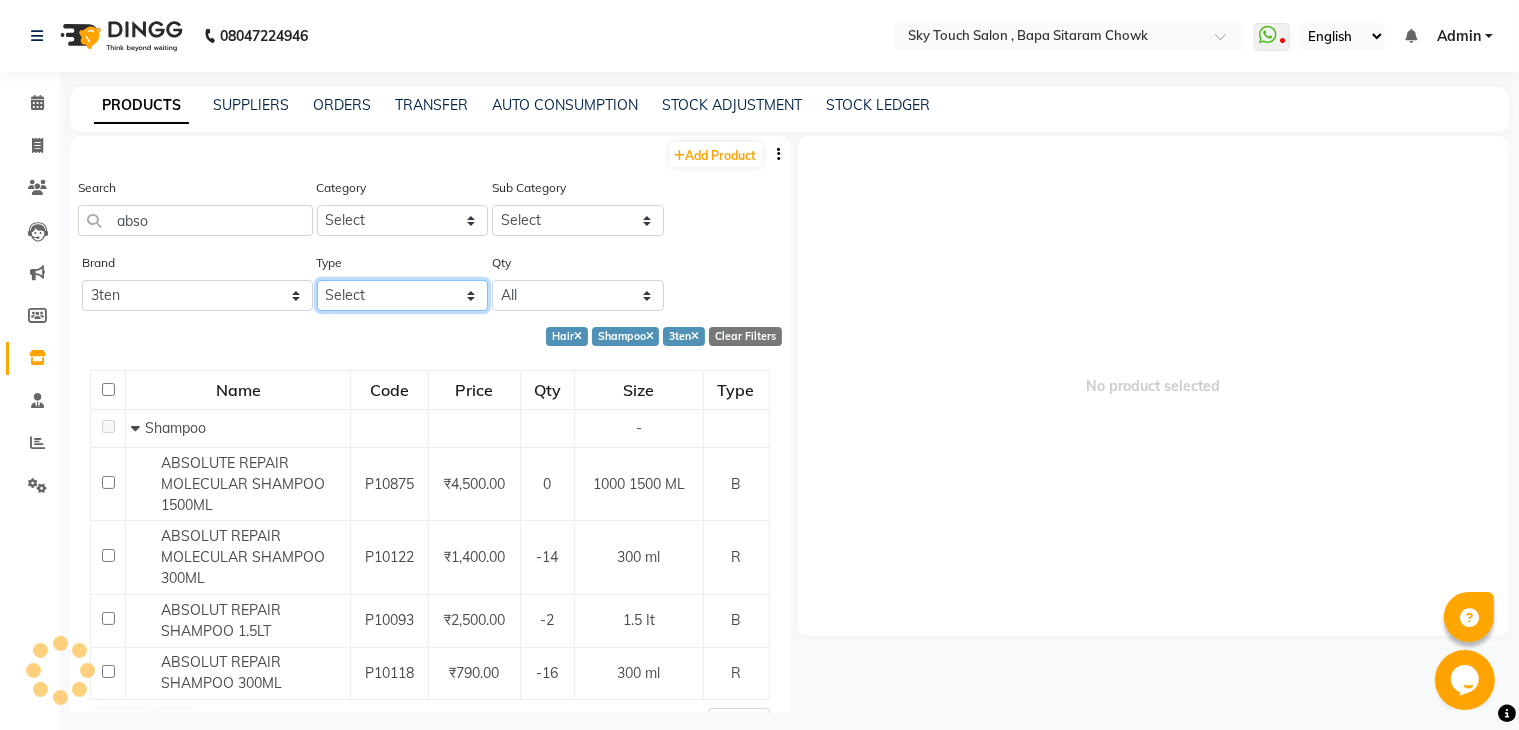 click on "Select Both Retail Consumable" 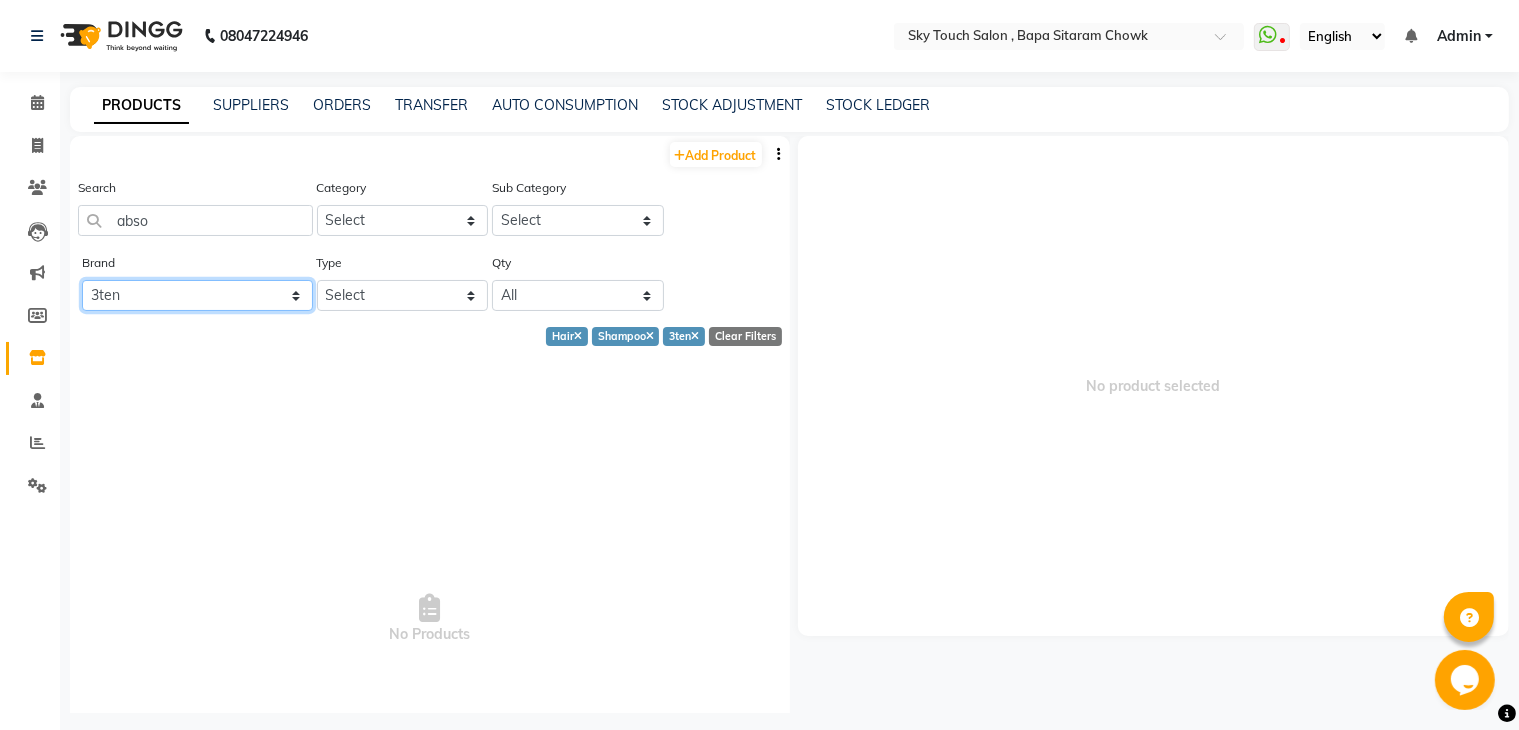click on "All 3ten 3 Ten Agelock Amazon Barcode Beauty Garage Biolage Bio Lamination Bio Soft Blanco - X Boi Jack Bondtherapy Cheryls Cirepil Code Skin Flora Active Godrej Hair Logic H & F Iora Prebiotic Janseen Janssen Cosmetic Kabco Kanpeki Kerafill Kr Loreal Lotus Maximum Organic Mayo Fair Milk And Honey Co Mooh Mor Moroccan Naturica Neuron Pediclm Pro Bio Qod Rich Bloom Rich Blossom Saatvik Schwarzkopf Selective Skp Style Wella Wella Professional Wella Professionl" 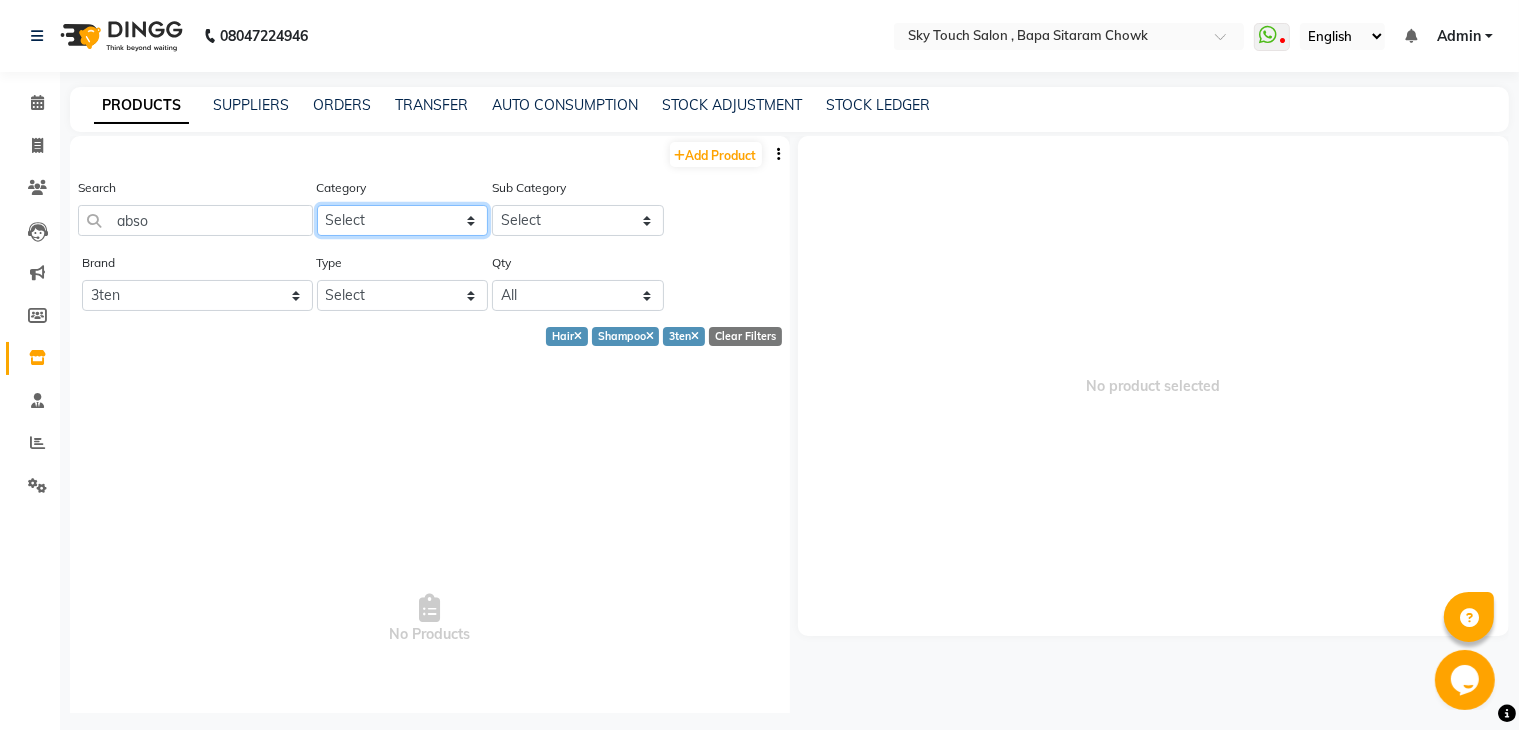 click on "Select Hair Skin Makeup Personal Care Appliances Beard Waxing Disposable Threading Hands and Feet Beauty Planet Botox Cadiveu Casmara Cheryls Loreal Olaplex Other" 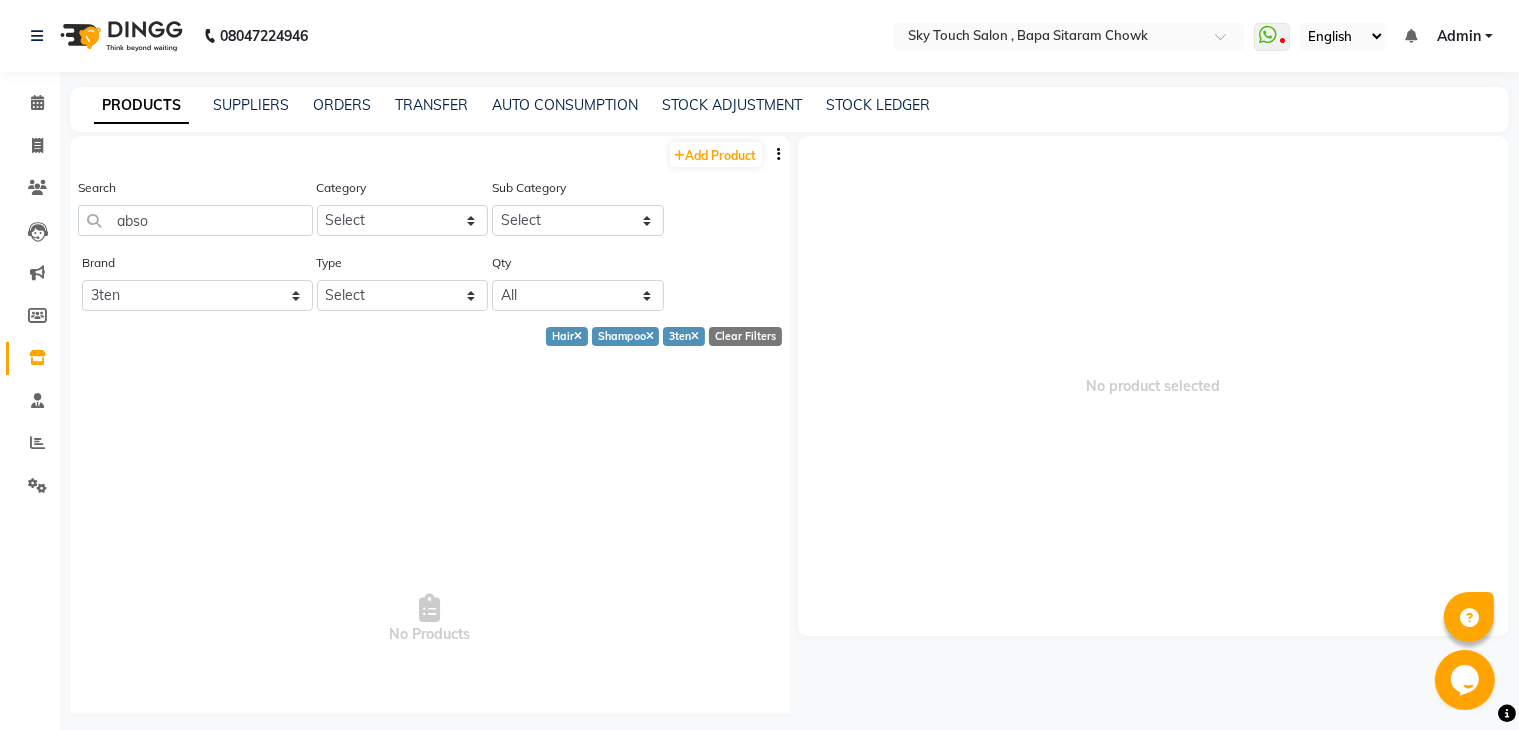 click on "No Products" at bounding box center (430, 620) 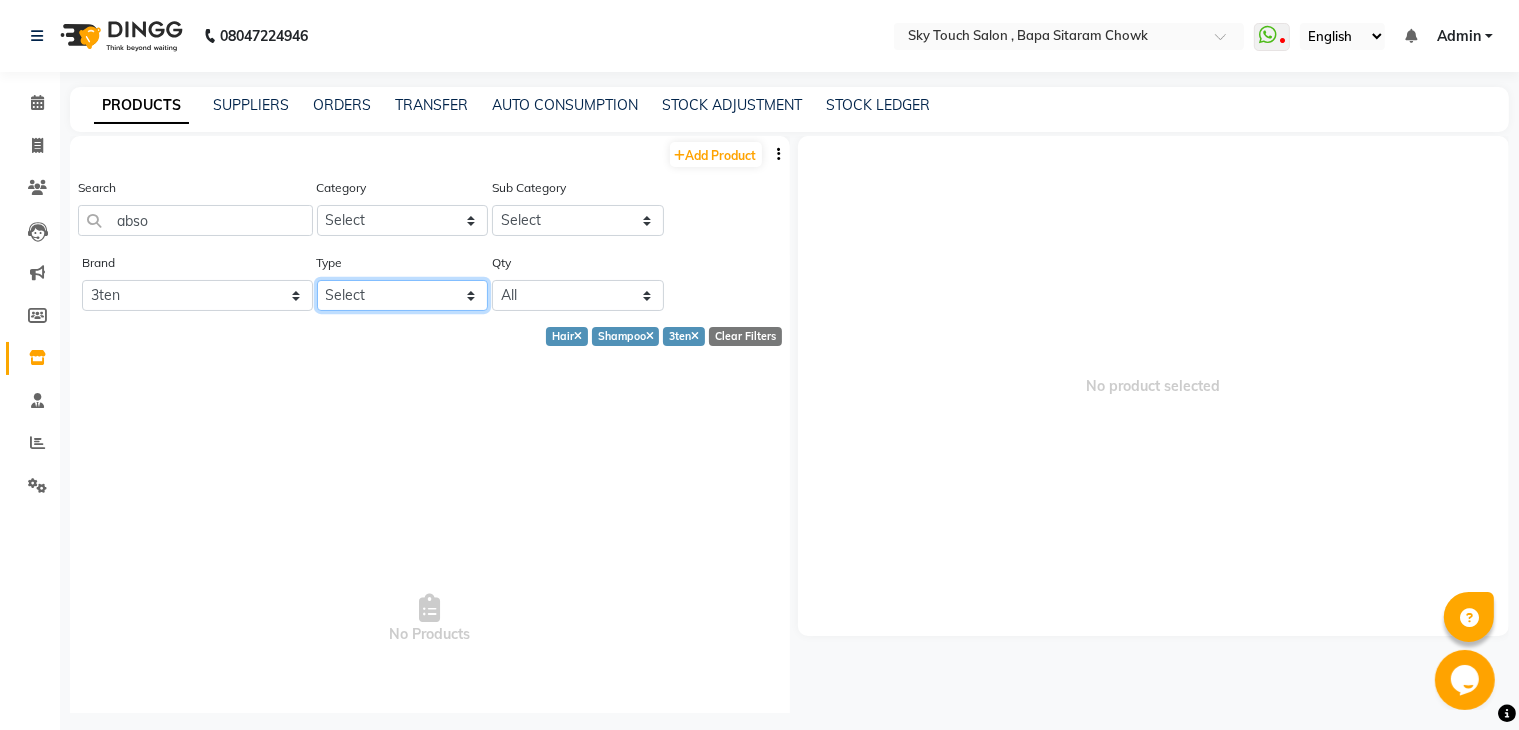 click on "Select Both Retail Consumable" 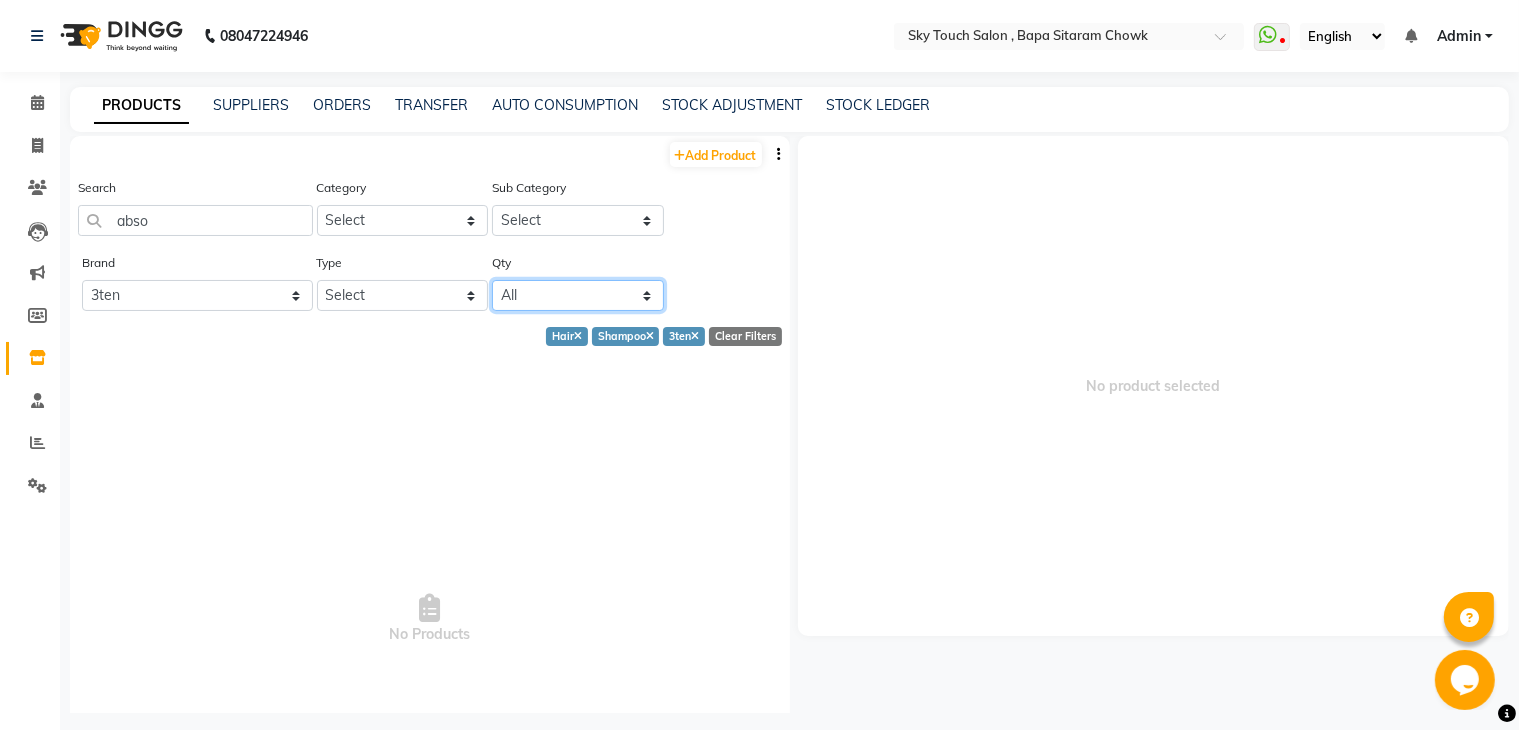 click on "All Low Out Of Stock" 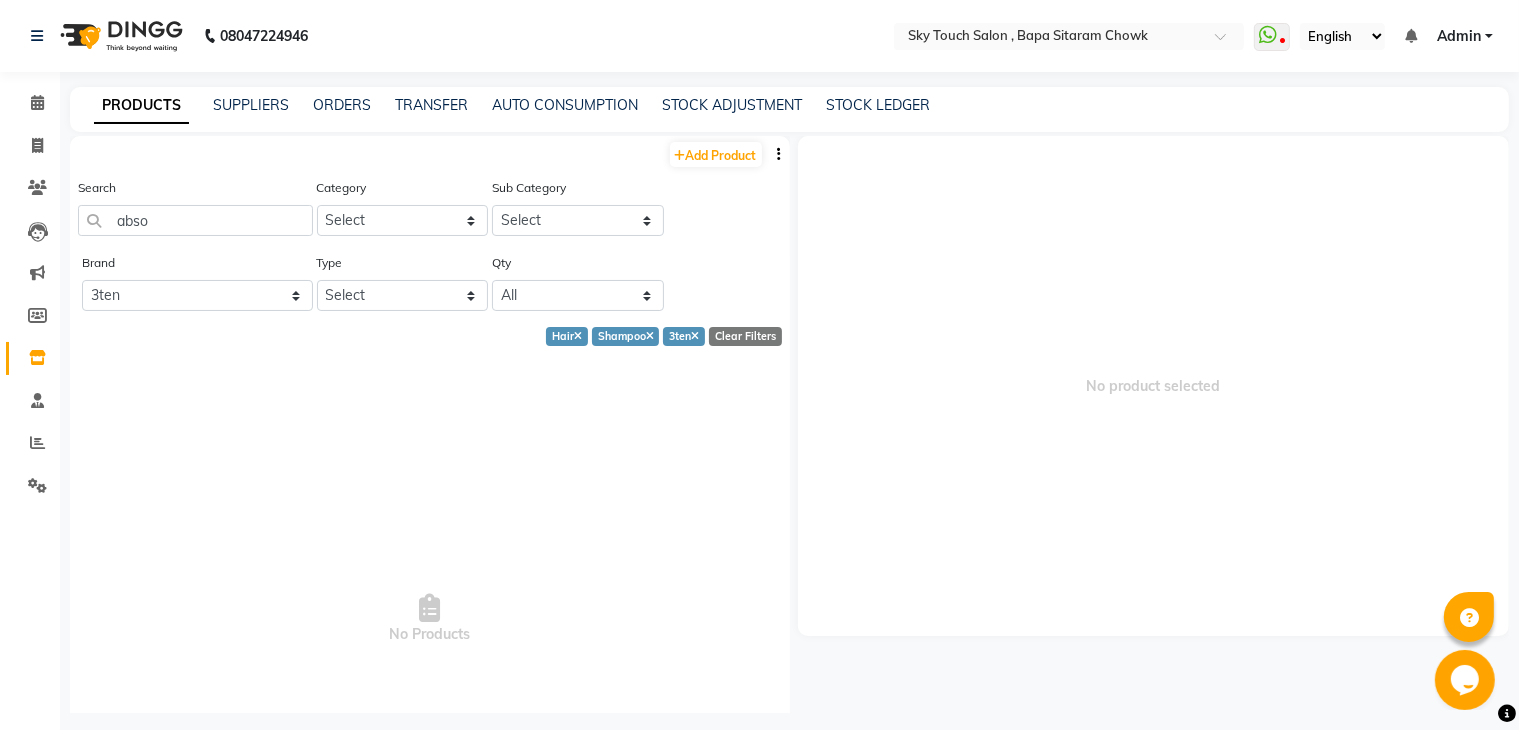 click on "No Products" 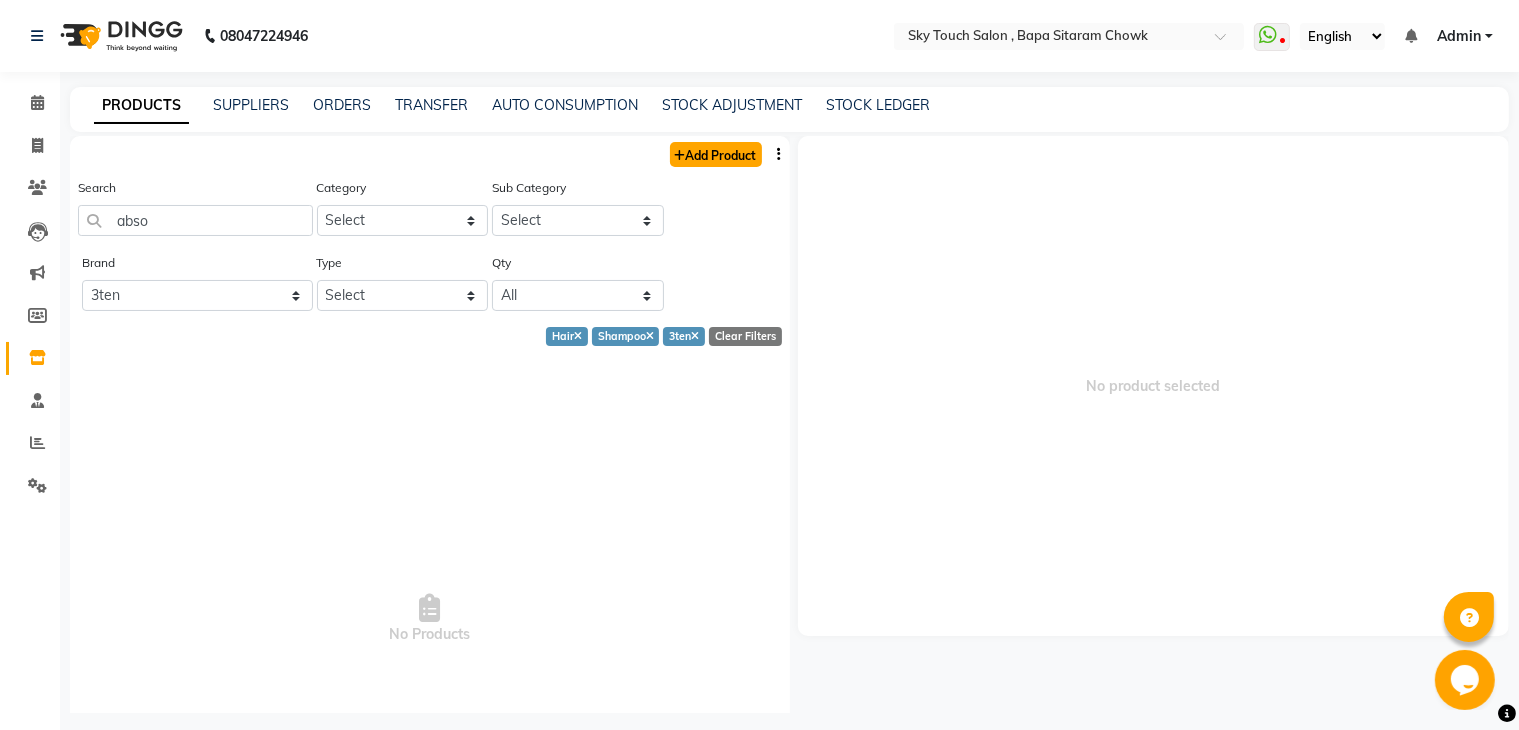 click on "Add Product" 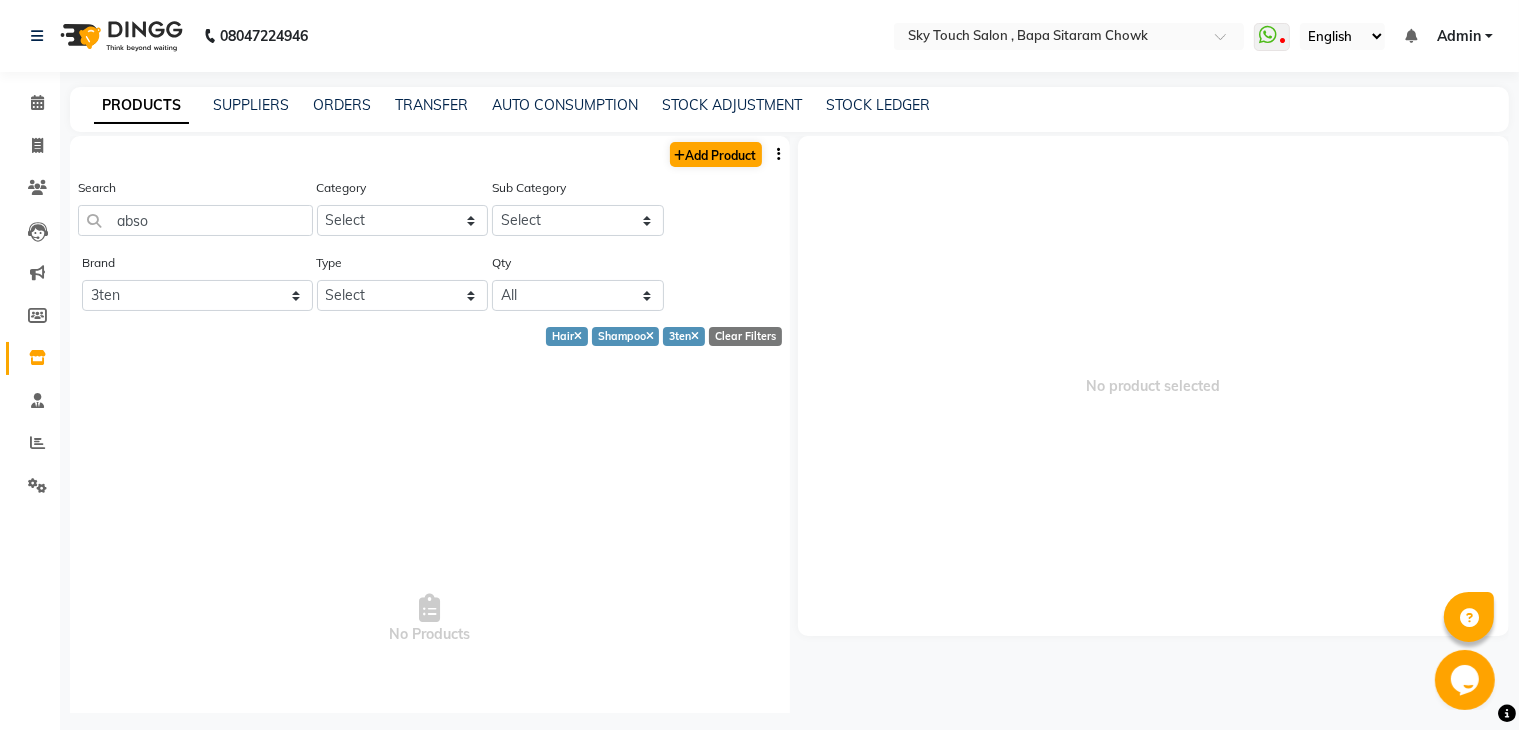 select on "true" 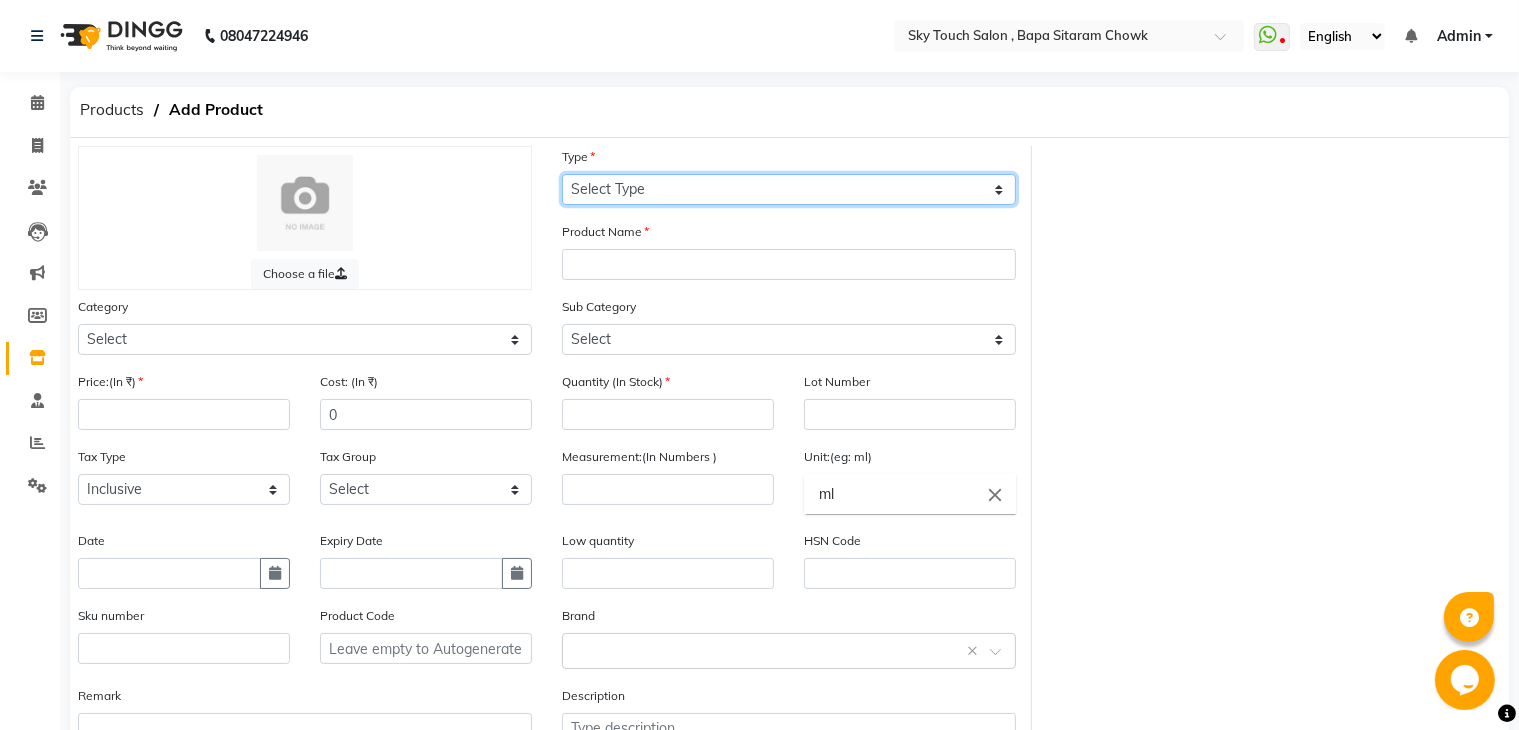 click on "Select Type Both Retail Consumable" 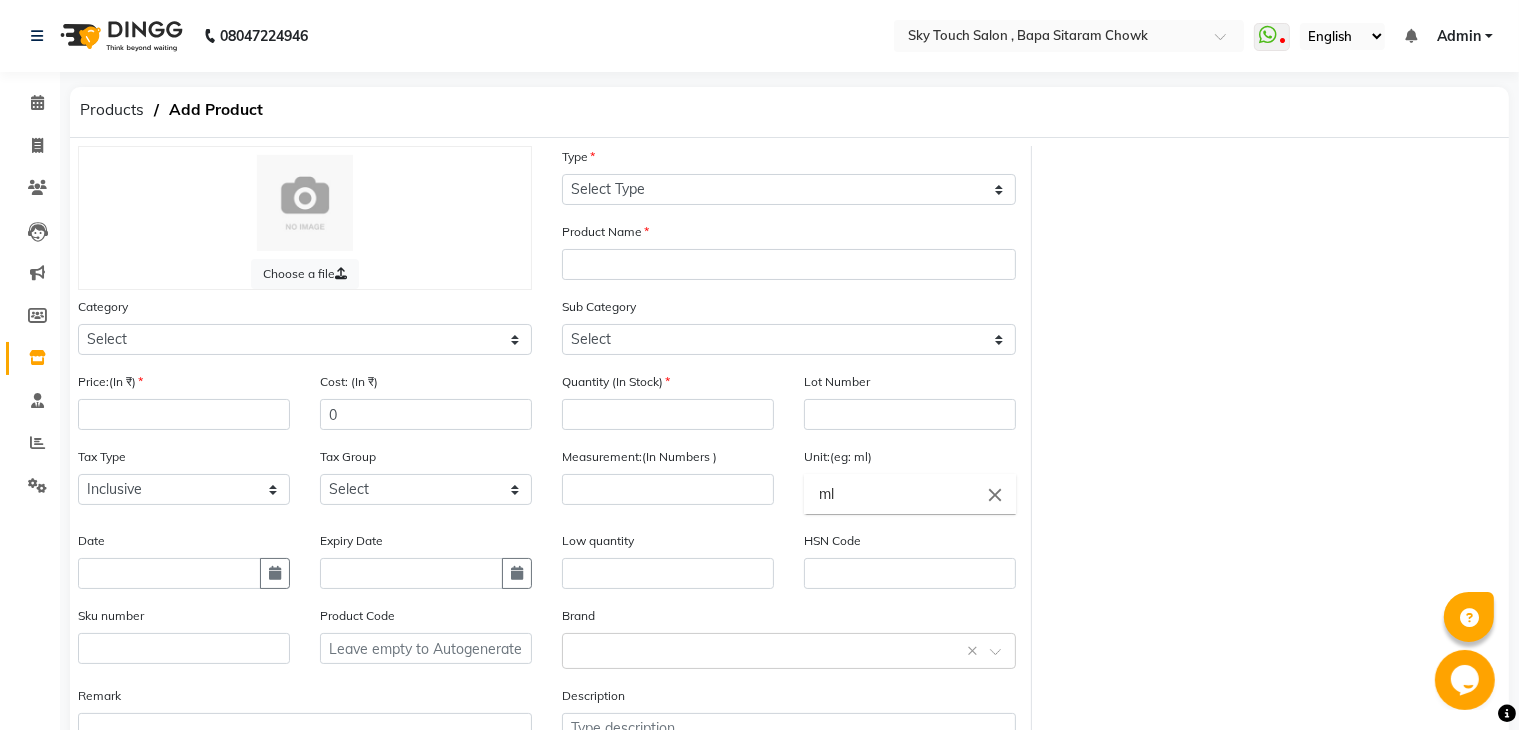 click on "Category Select Hair Skin Makeup Personal Care Appliances Beard Waxing Disposable Threading Hands and Feet Beauty Planet Botox Cadiveu Casmara Cheryls Loreal Olaplex Other" 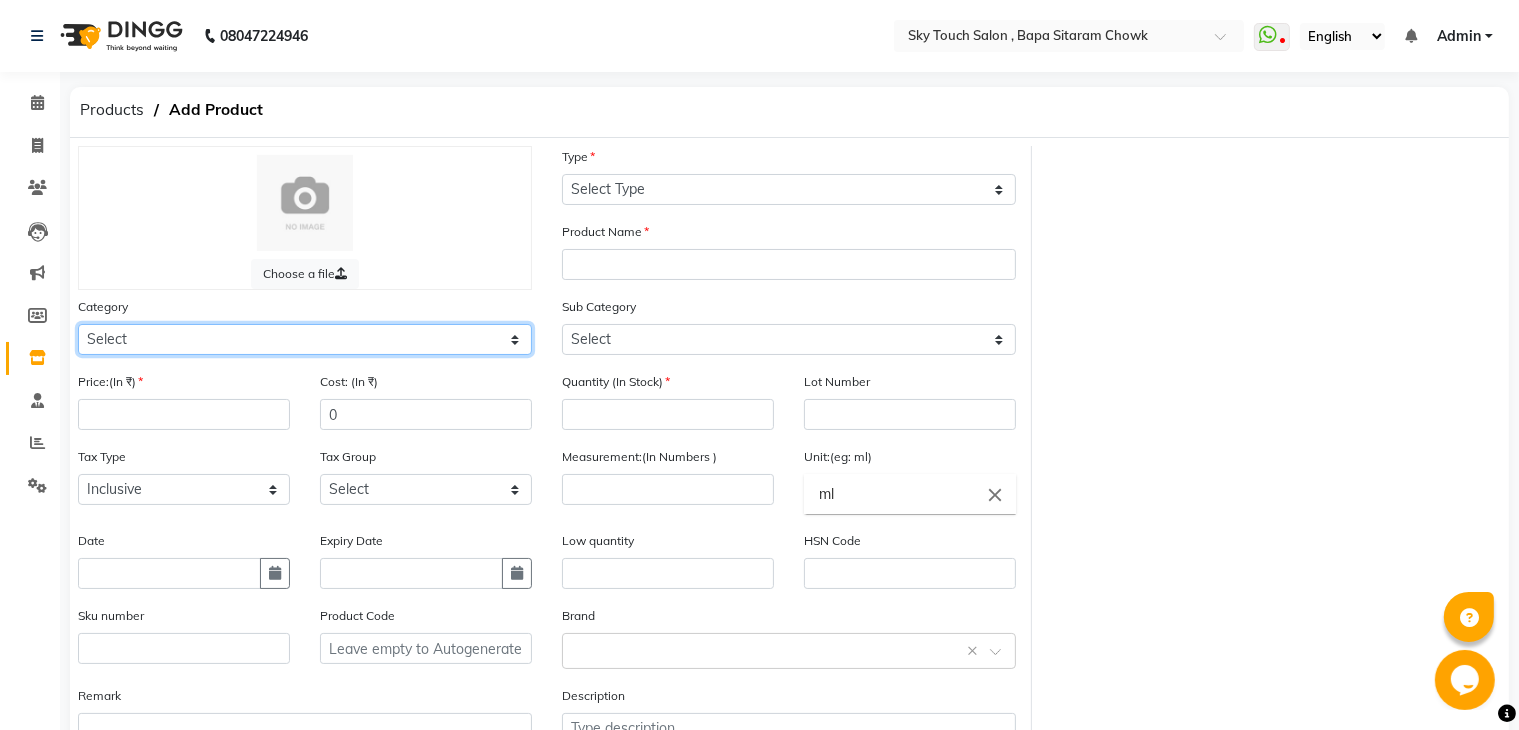 click on "Select Hair Skin Makeup Personal Care Appliances Beard Waxing Disposable Threading Hands and Feet Beauty Planet Botox Cadiveu Casmara Cheryls Loreal Olaplex Other" 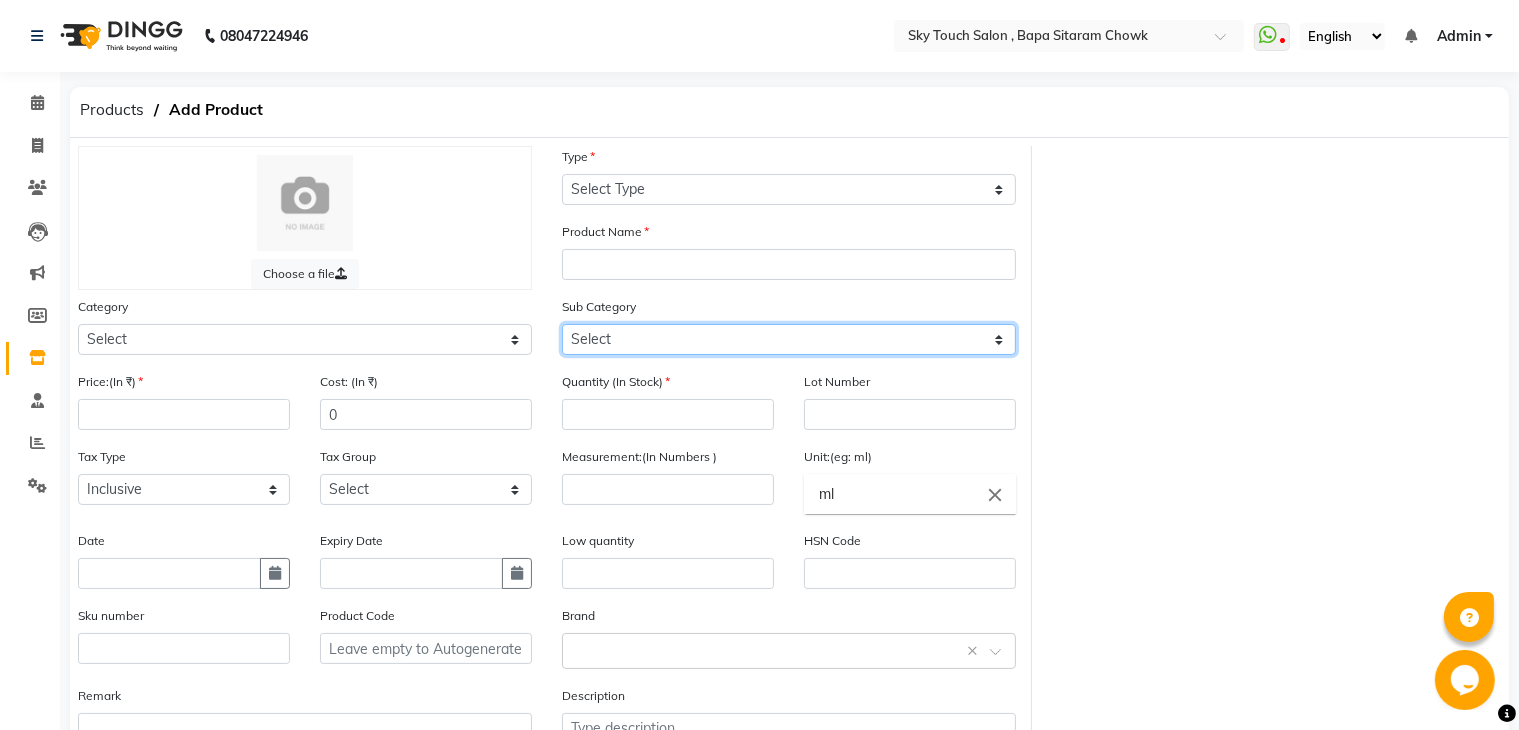 click on "Select" 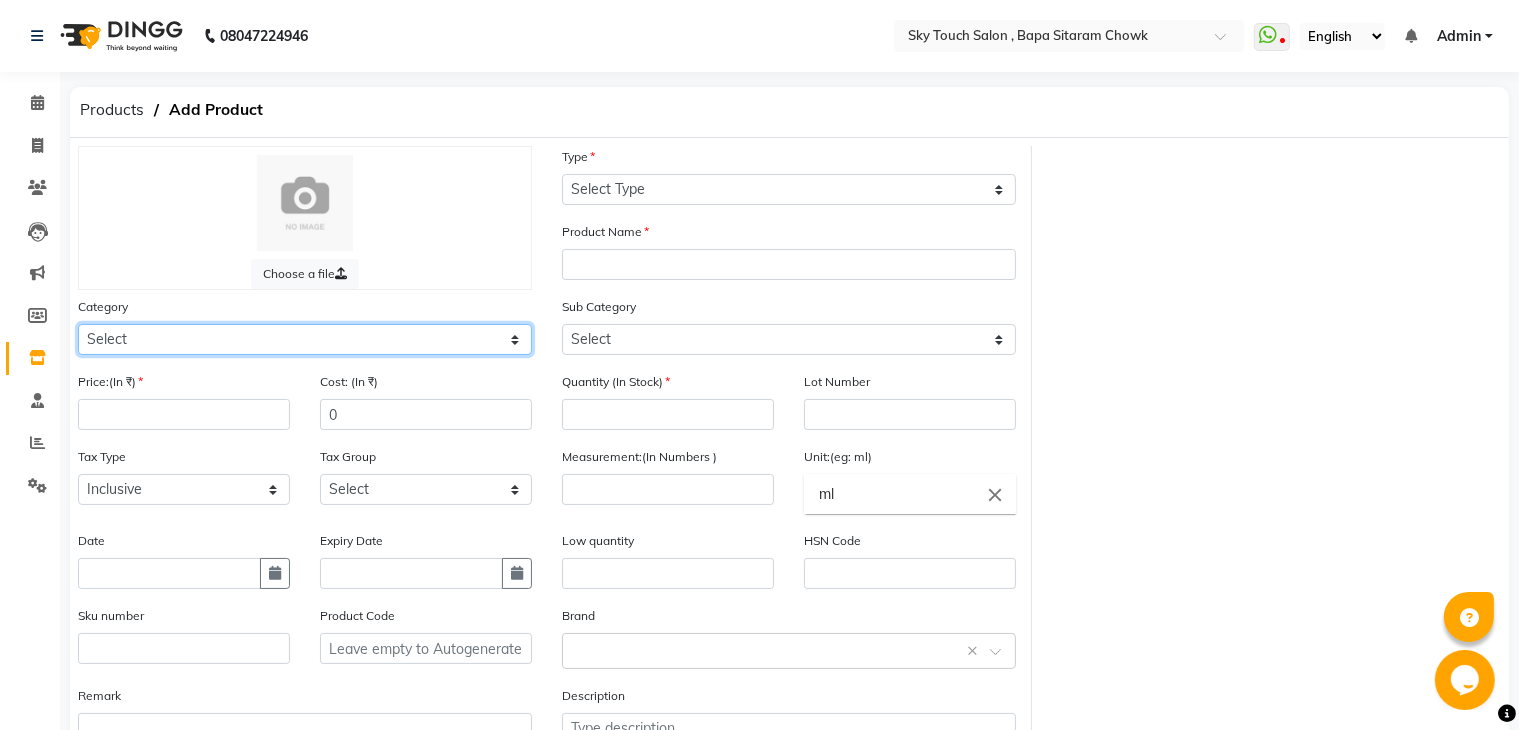 click on "Select Hair Skin Makeup Personal Care Appliances Beard Waxing Disposable Threading Hands and Feet Beauty Planet Botox Cadiveu Casmara Cheryls Loreal Olaplex Other" 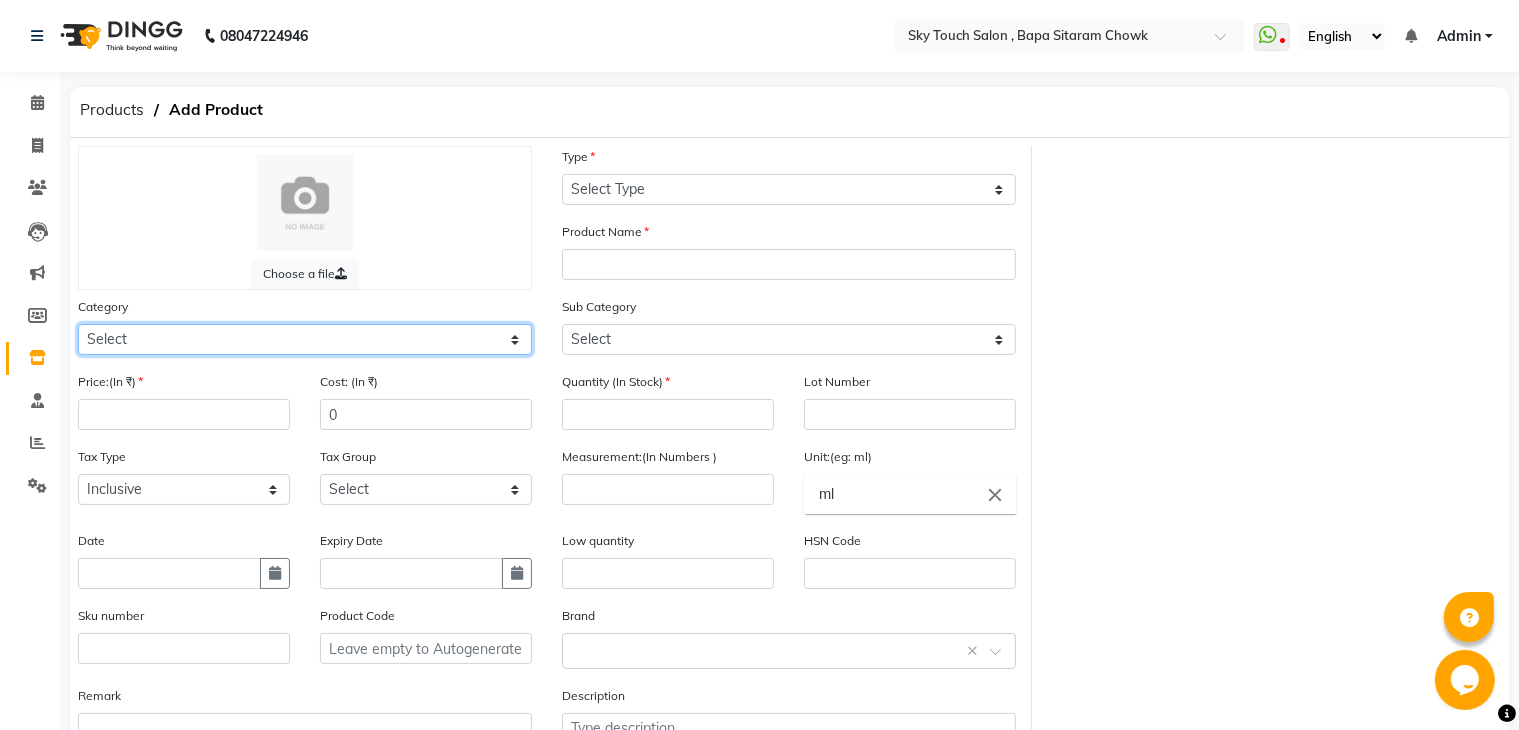 select on "[PHONE]" 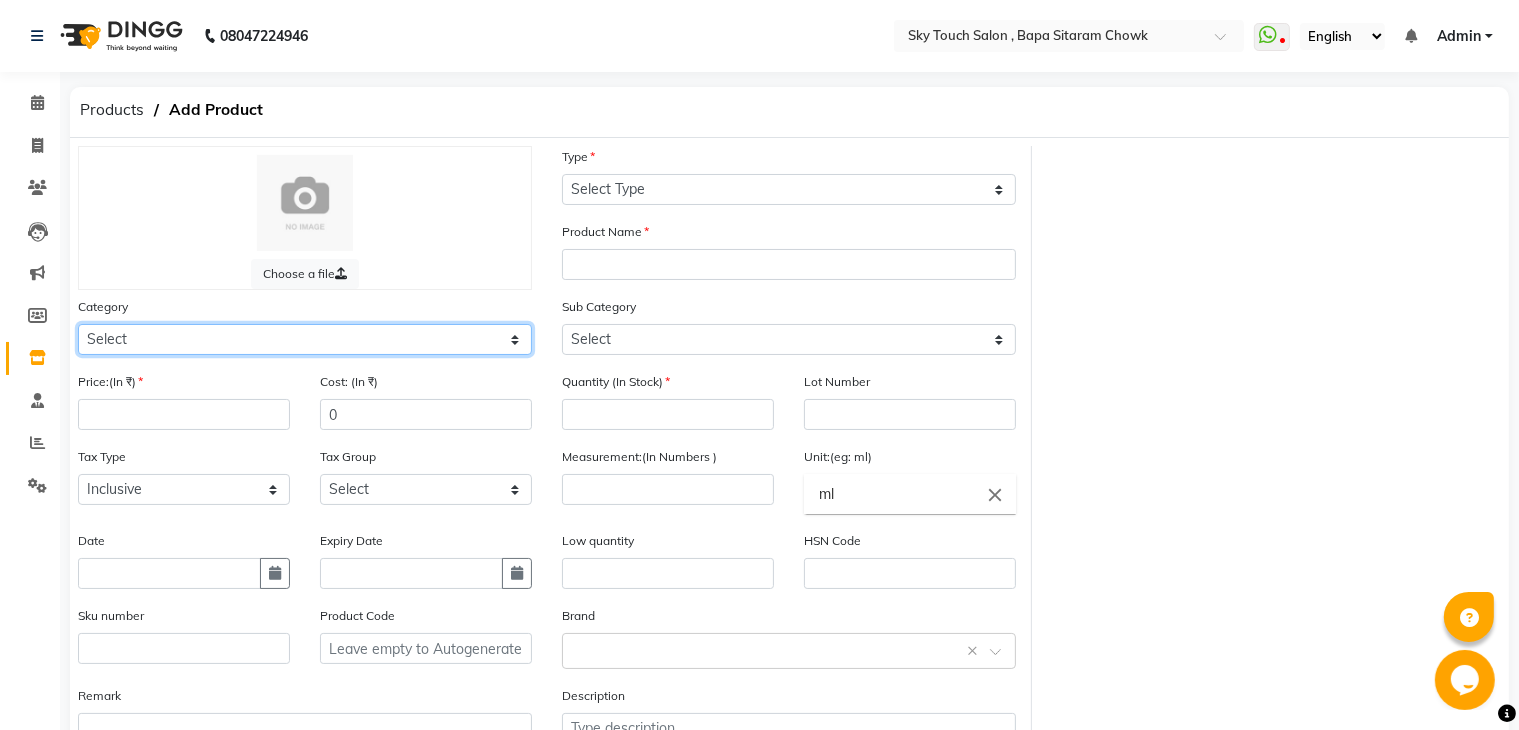 click on "Select Hair Skin Makeup Personal Care Appliances Beard Waxing Disposable Threading Hands and Feet Beauty Planet Botox Cadiveu Casmara Cheryls Loreal Olaplex Other" 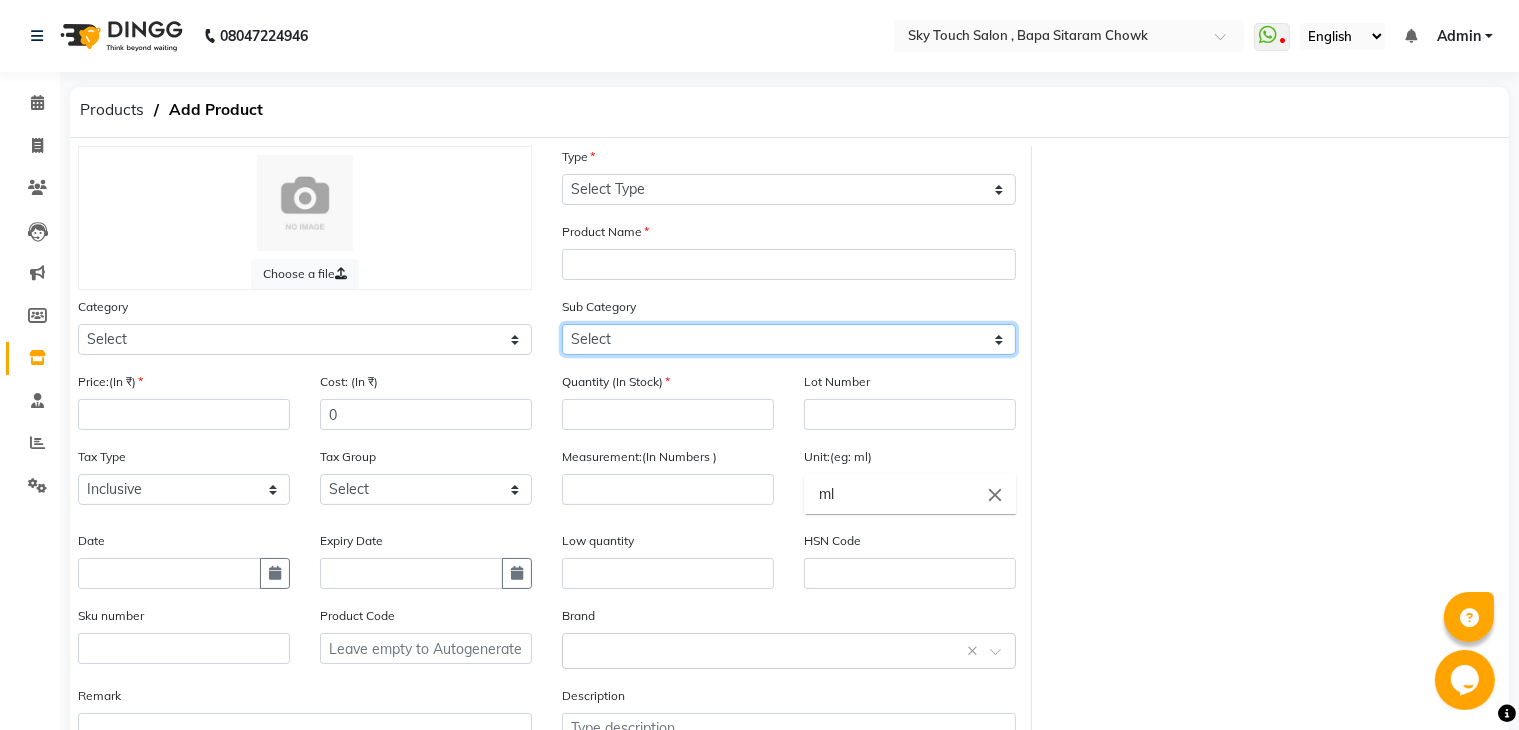 click on "Select Shampoo Conditioner Cream Mask Oil Serum Color Appliances Treatment Styling Kit & Combo Other" 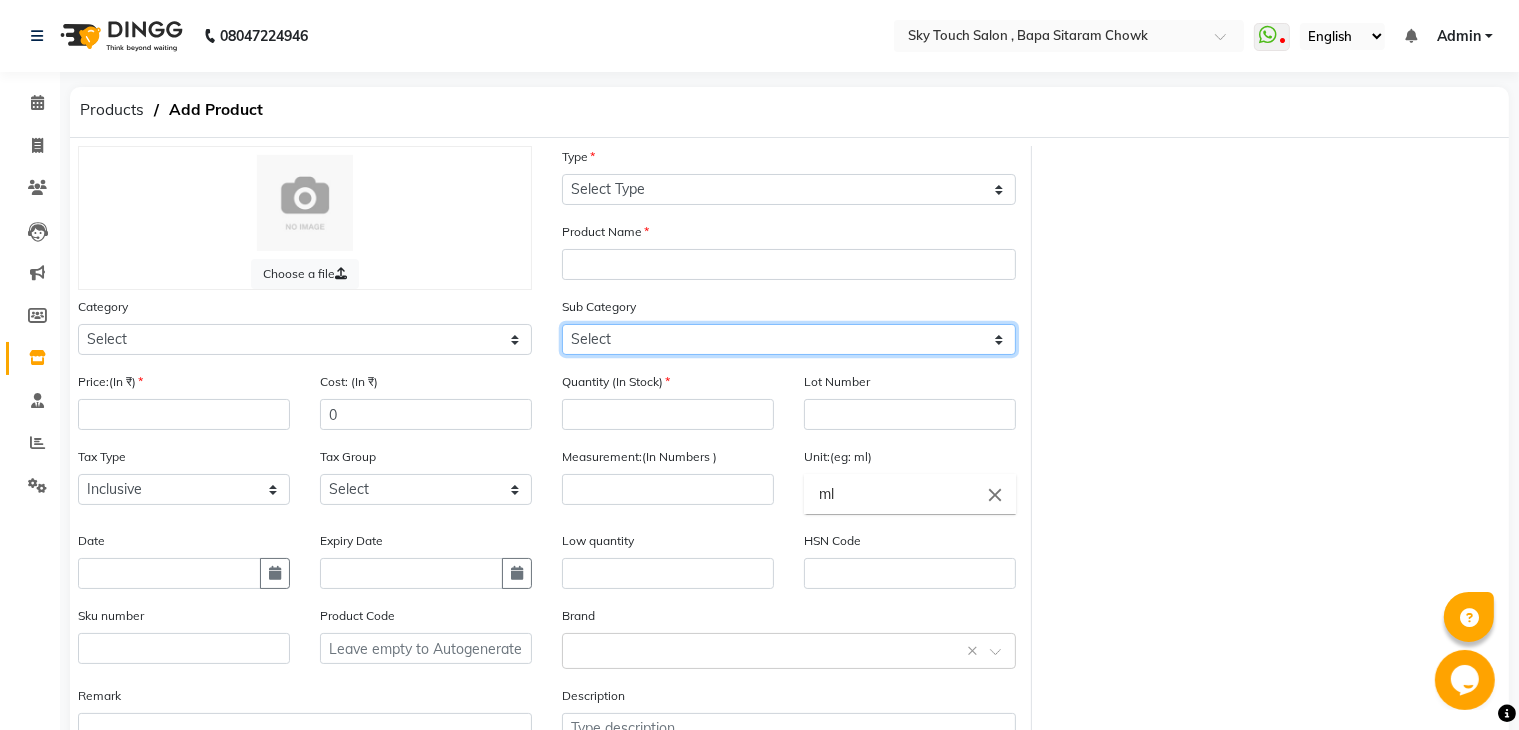 select on "[PHONE]" 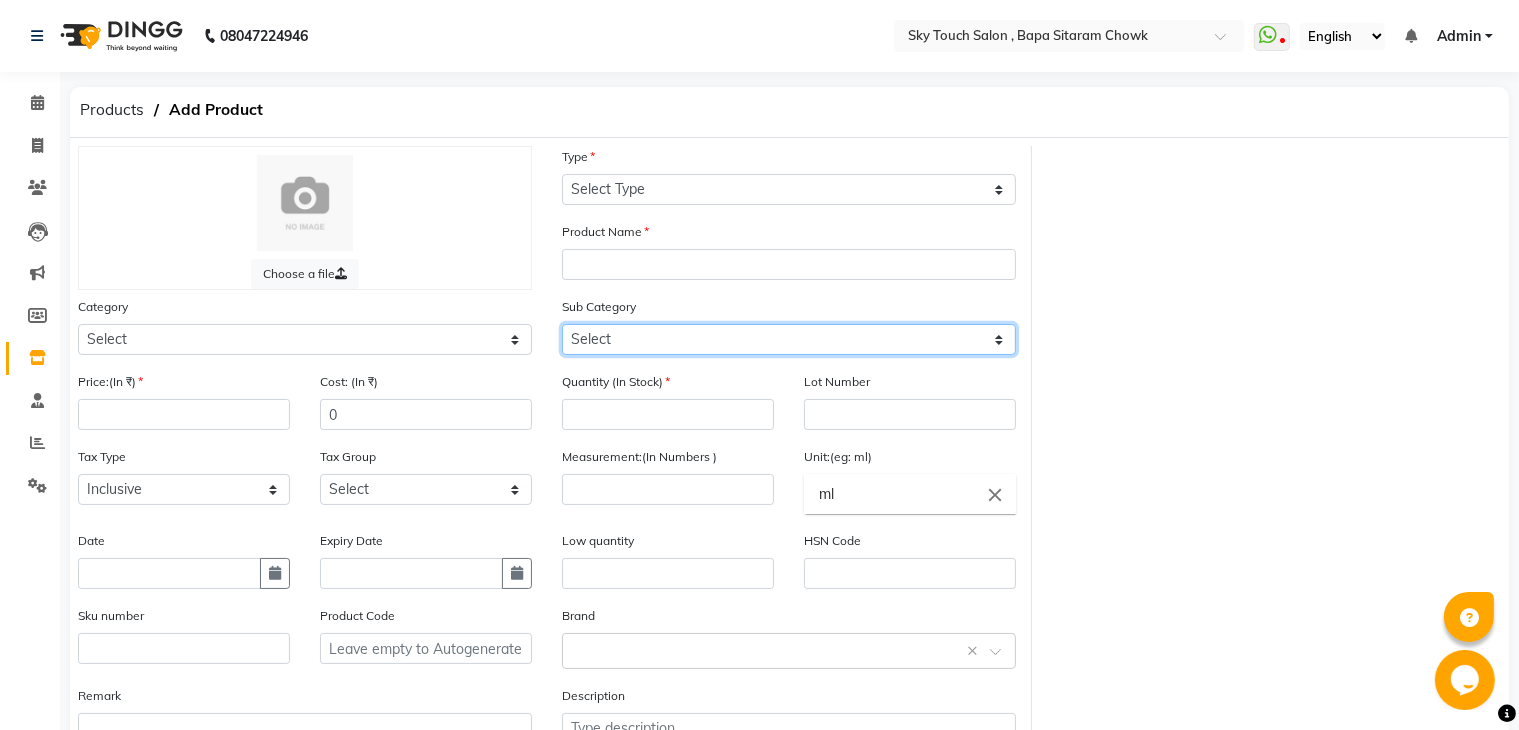 click on "Select Shampoo Conditioner Cream Mask Oil Serum Color Appliances Treatment Styling Kit & Combo Other" 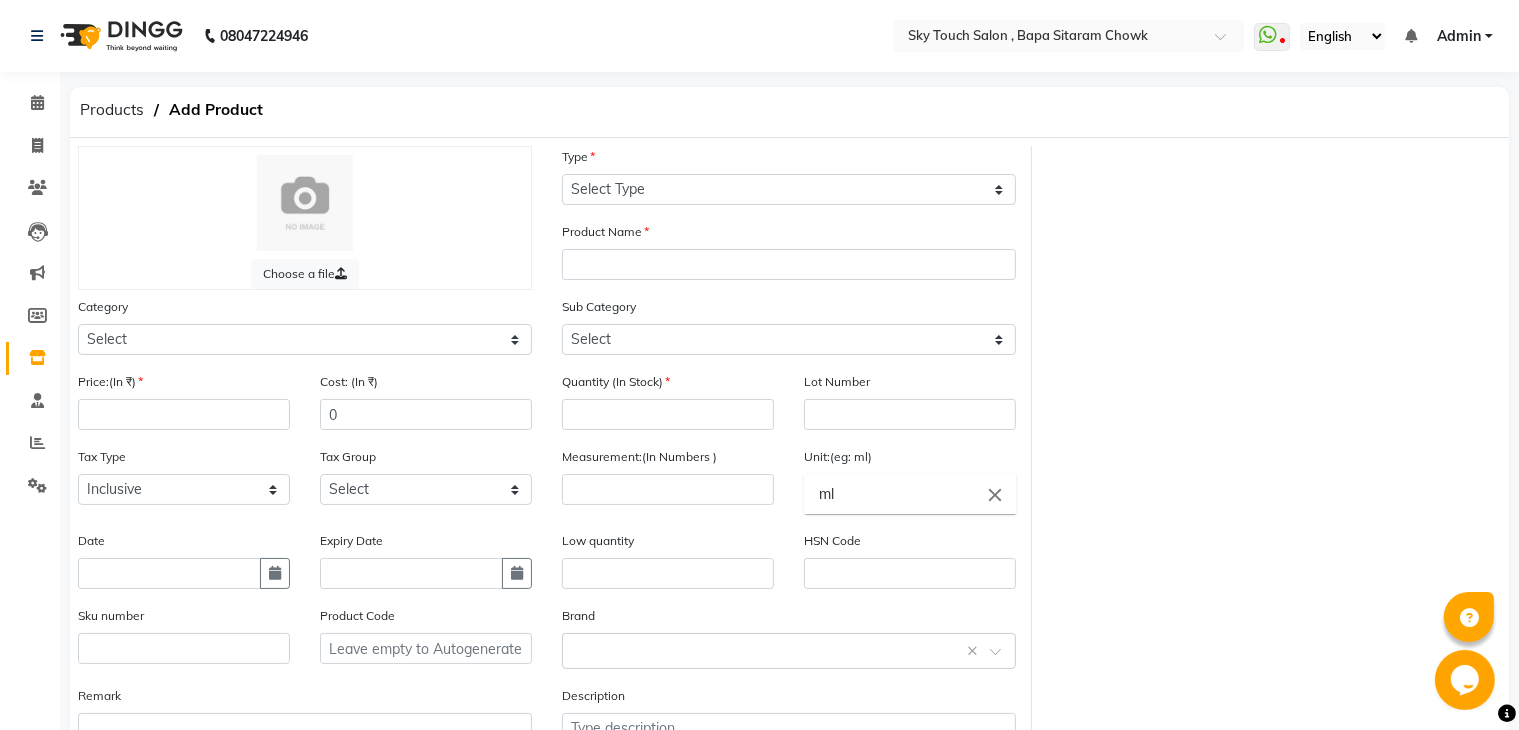 click on "Choose a file Type Select Type Both Retail Consumable Product Name Category Select Hair Skin Makeup Personal Care Appliances Beard Waxing Disposable Threading Hands and Feet Beauty Planet Botox Cadiveu Casmara Cheryls Loreal Olaplex Other Sub Category Select Shampoo Conditioner Cream Mask Oil Serum Color Appliances Treatment Styling Kit & Combo Other Price:(In ₹) Cost: (In ₹) 0 Quantity (In Stock) Lot Number Tax Type Select Inclusive Exclusive Tax Group Select GST Measurement:(In Numbers ) Unit:(eg: ml) ml close Date Expiry Date Low quantity HSN Code Sku number Product Code Brand Select brand or add custom brand    × Remark Description" 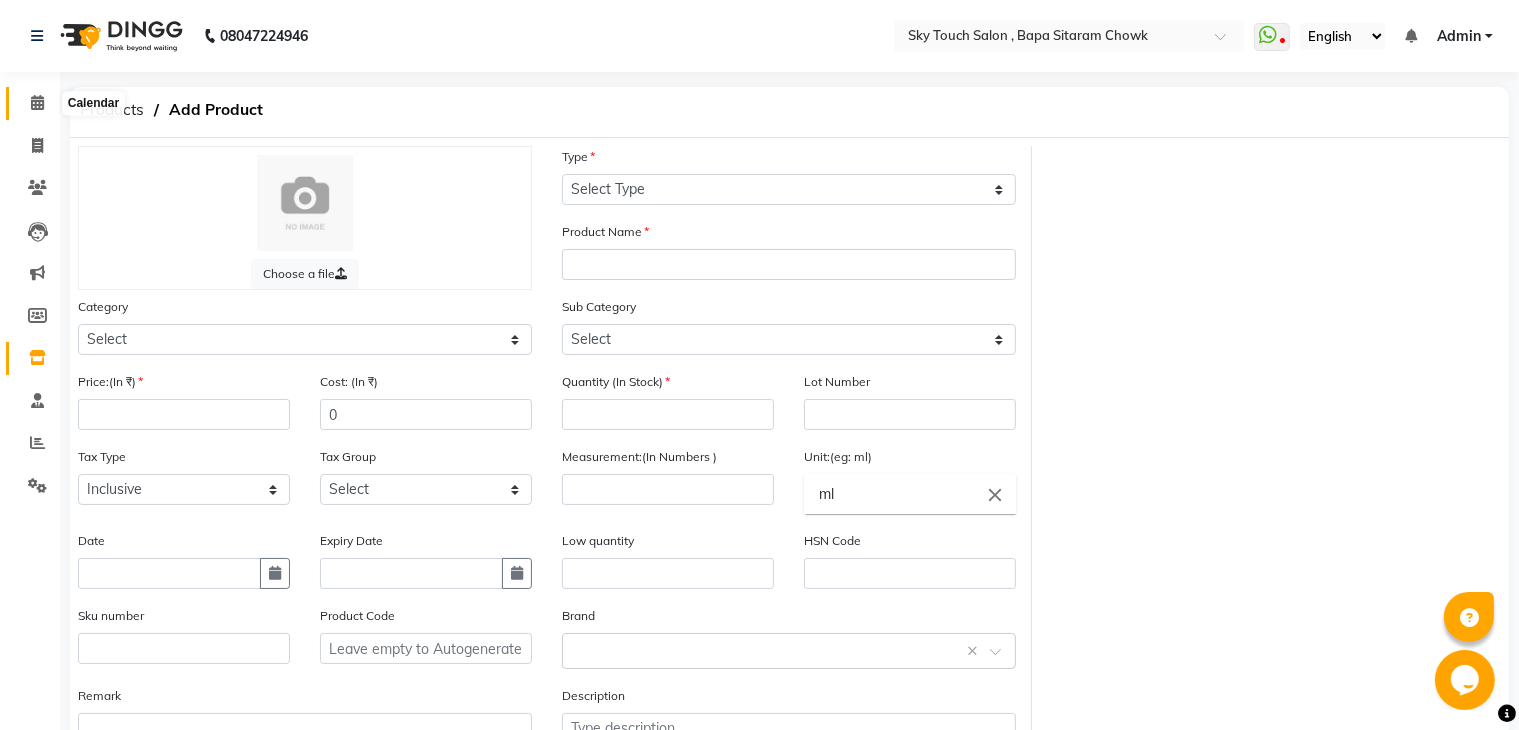 click 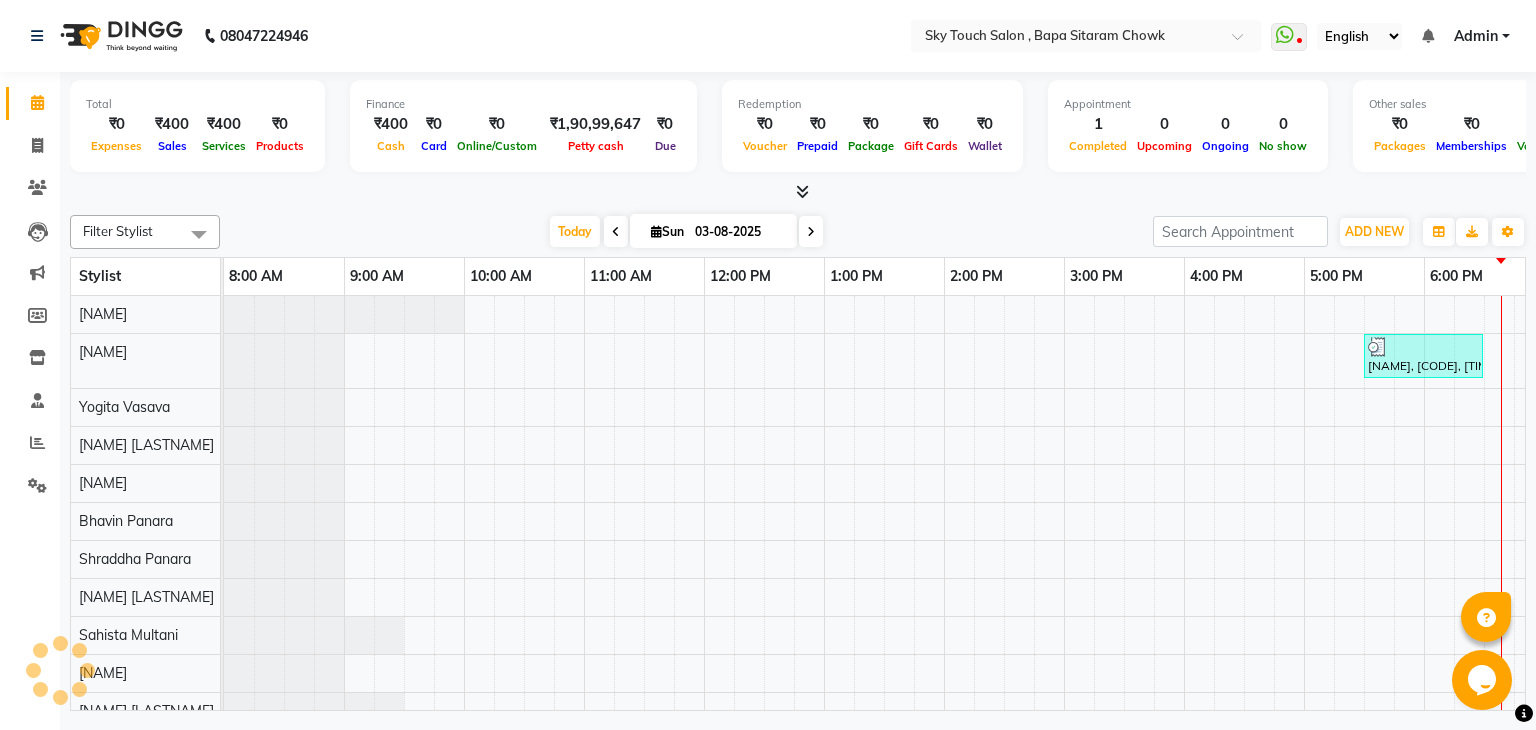 scroll, scrollTop: 0, scrollLeft: 0, axis: both 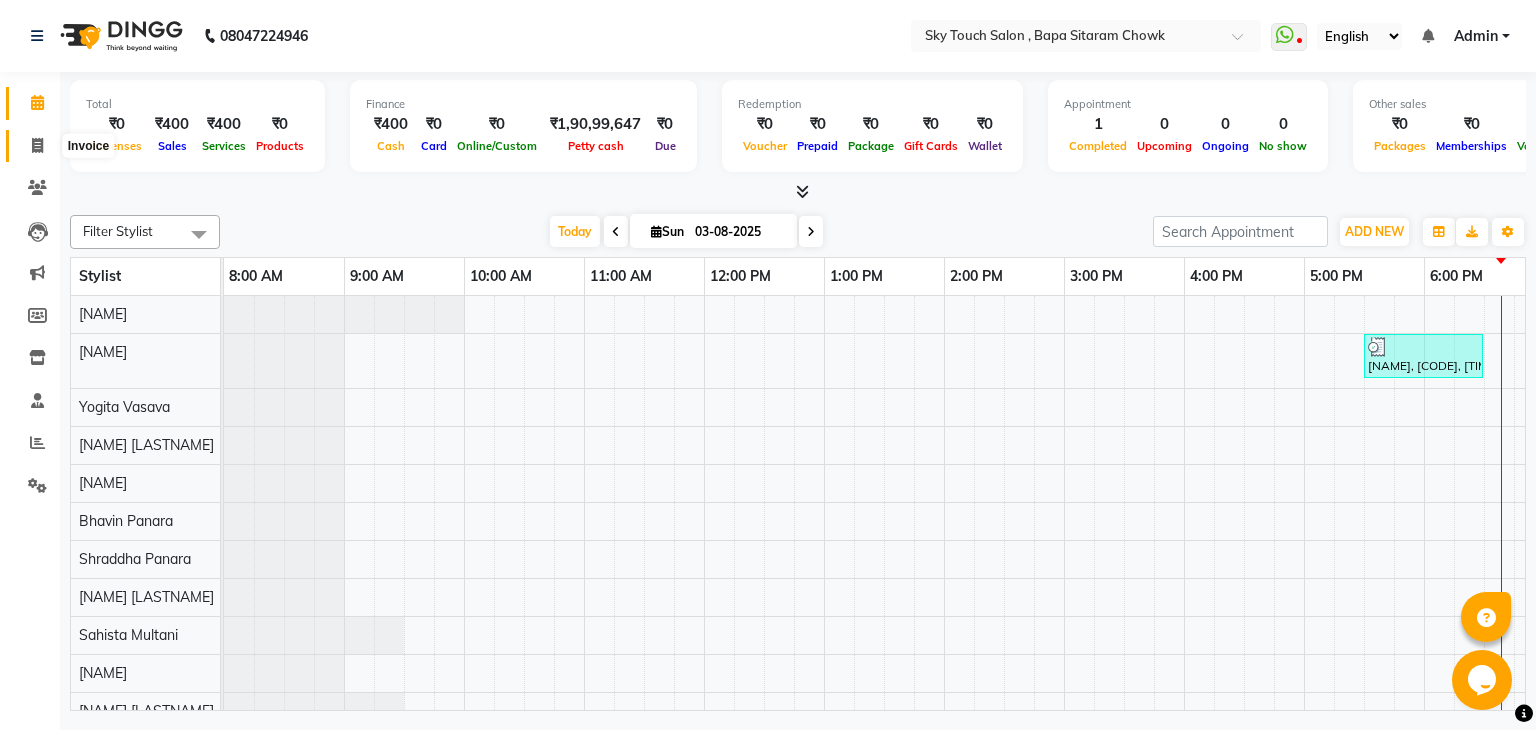 click 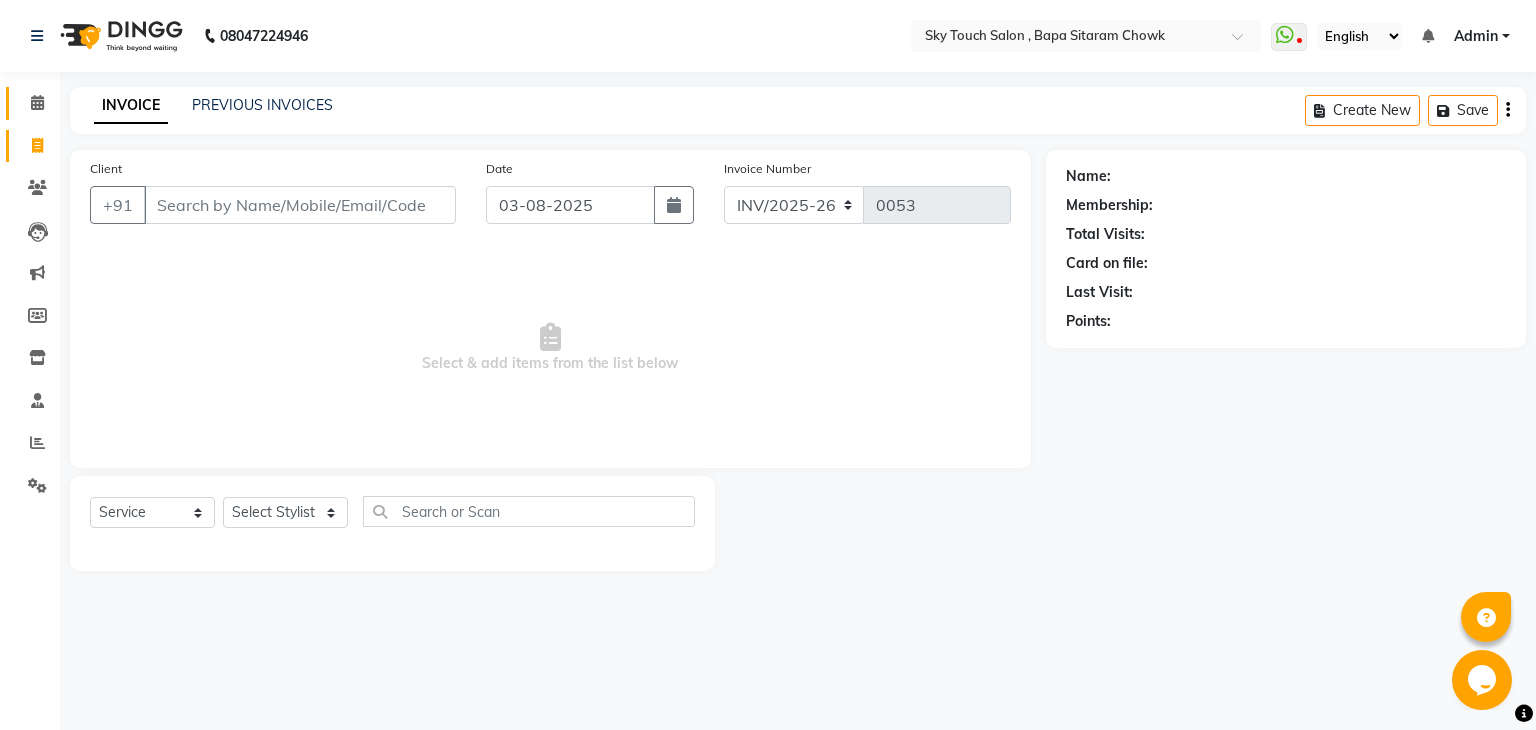 click 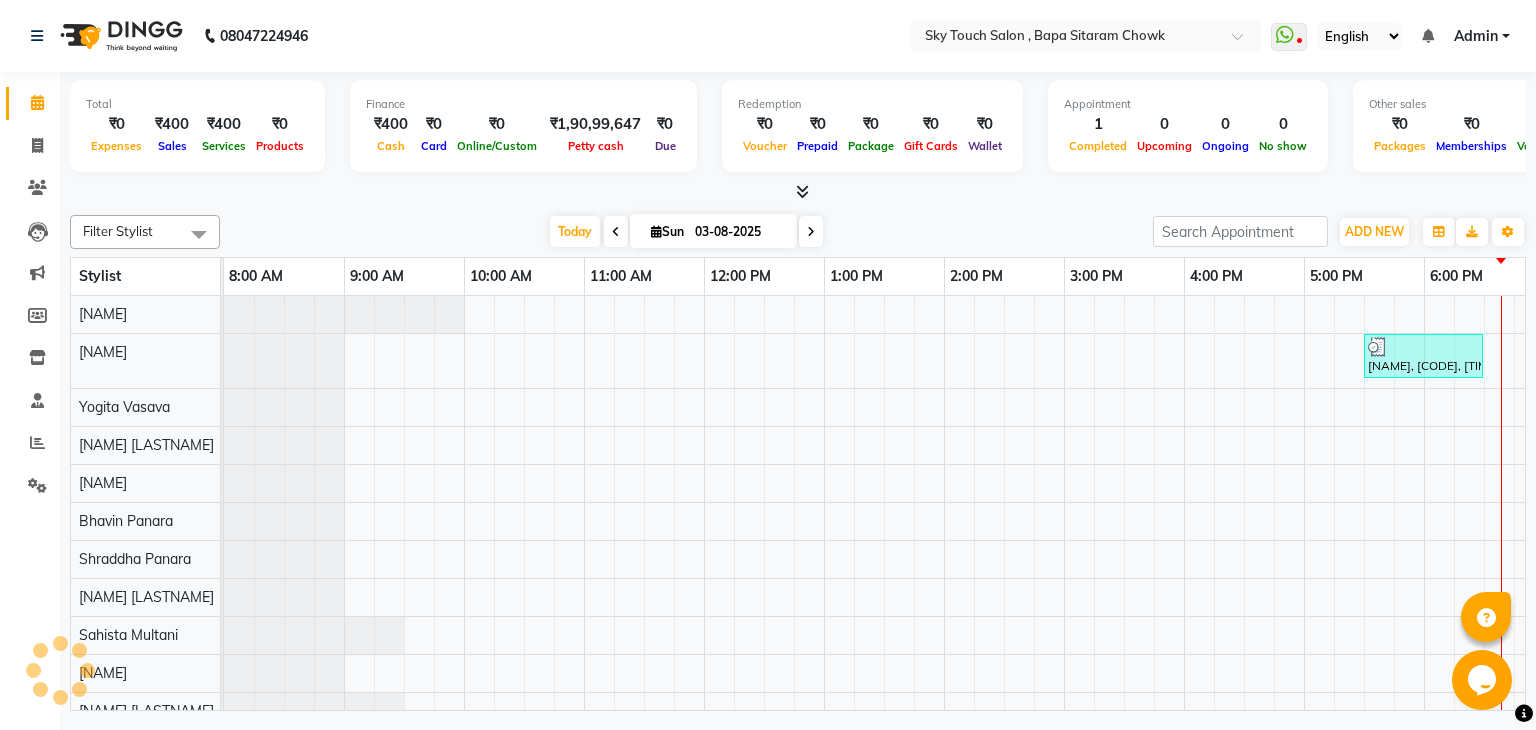 scroll, scrollTop: 0, scrollLeft: 0, axis: both 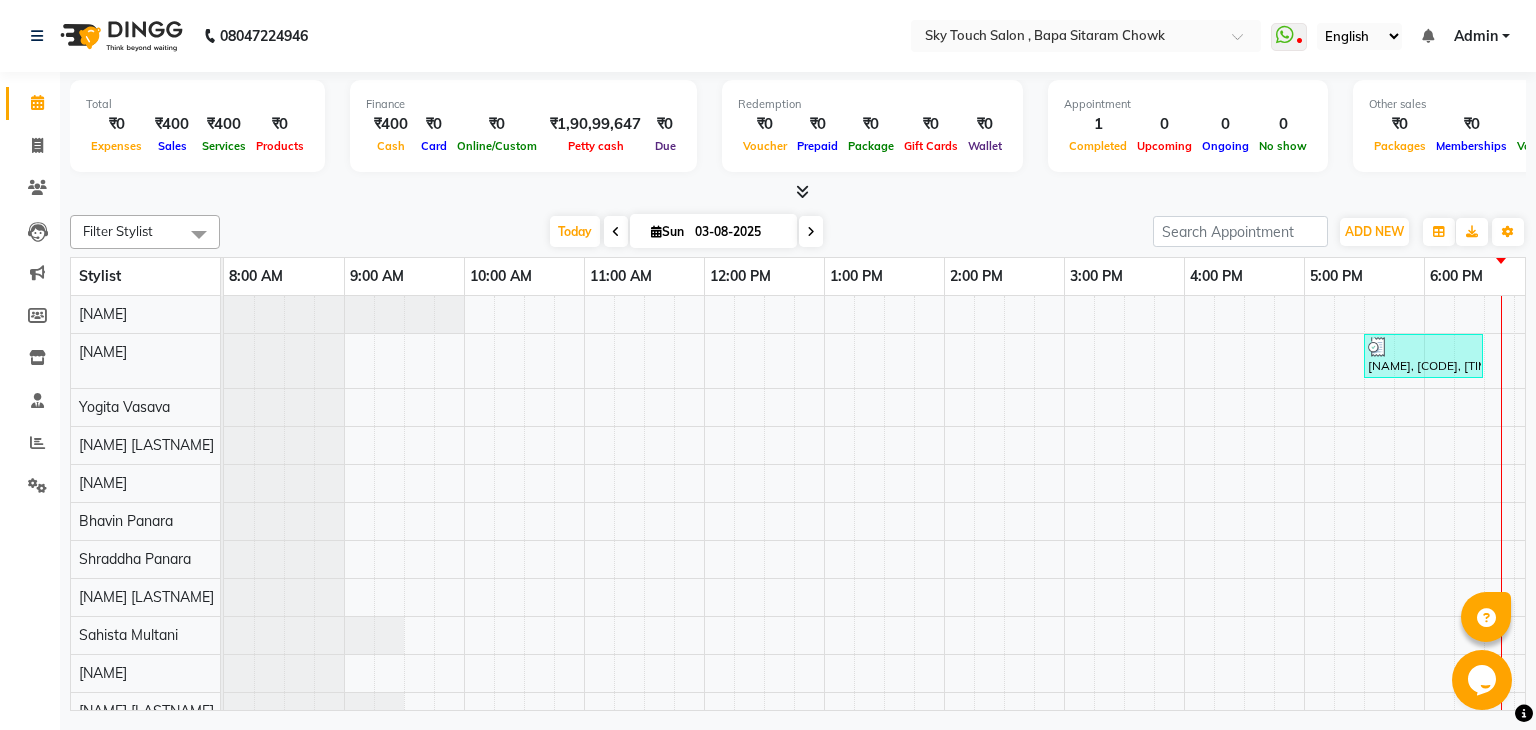 click on "Admin" at bounding box center (1482, 36) 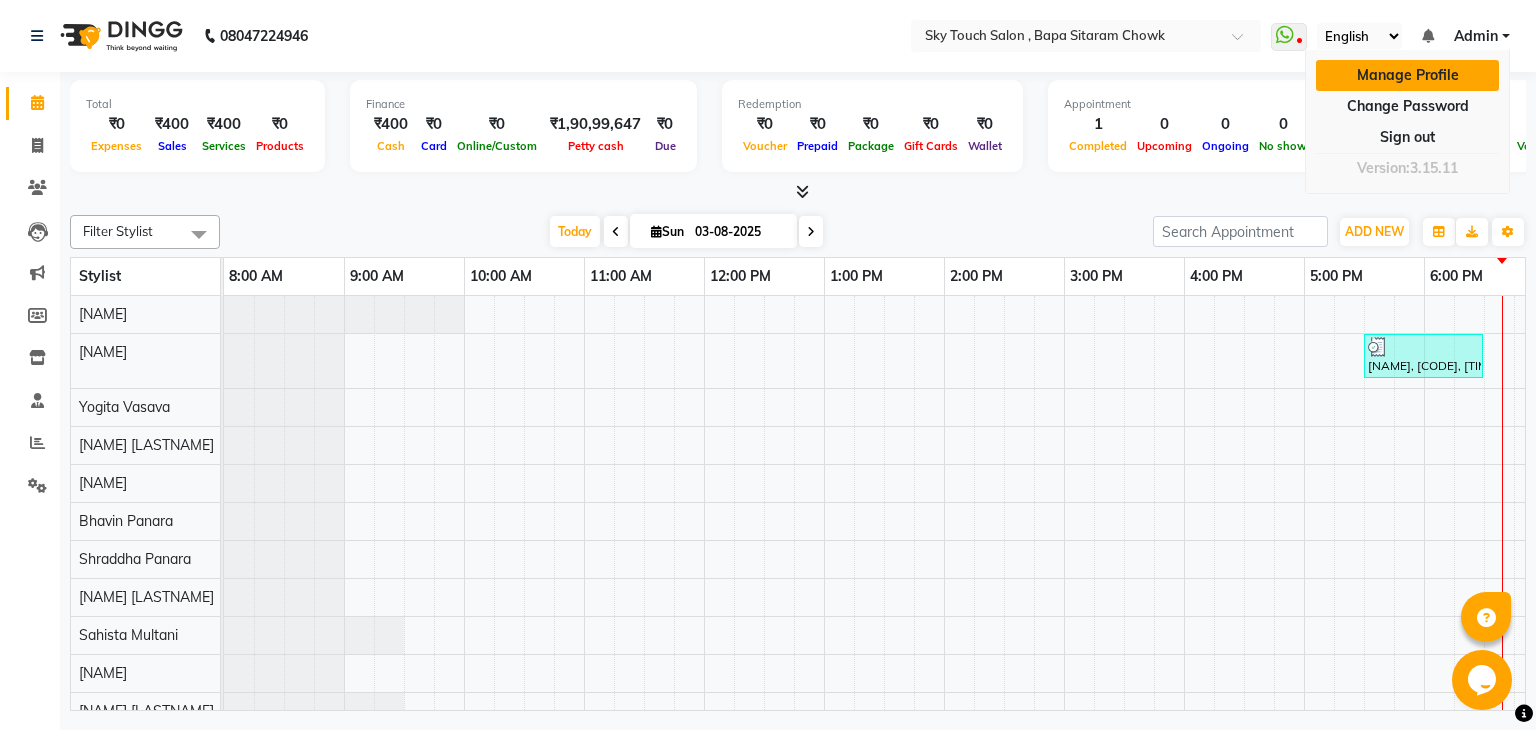 click on "Manage Profile" at bounding box center (1407, 75) 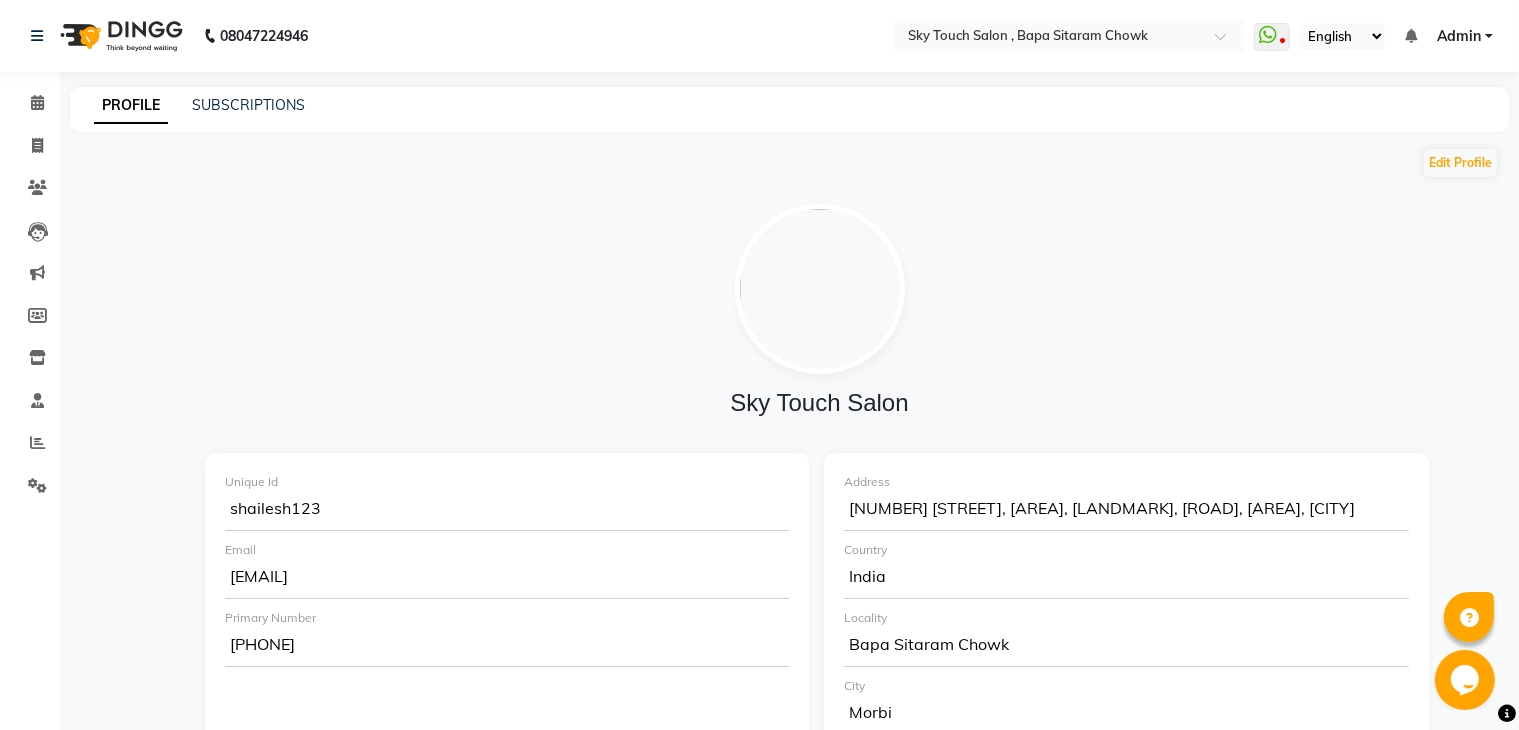click 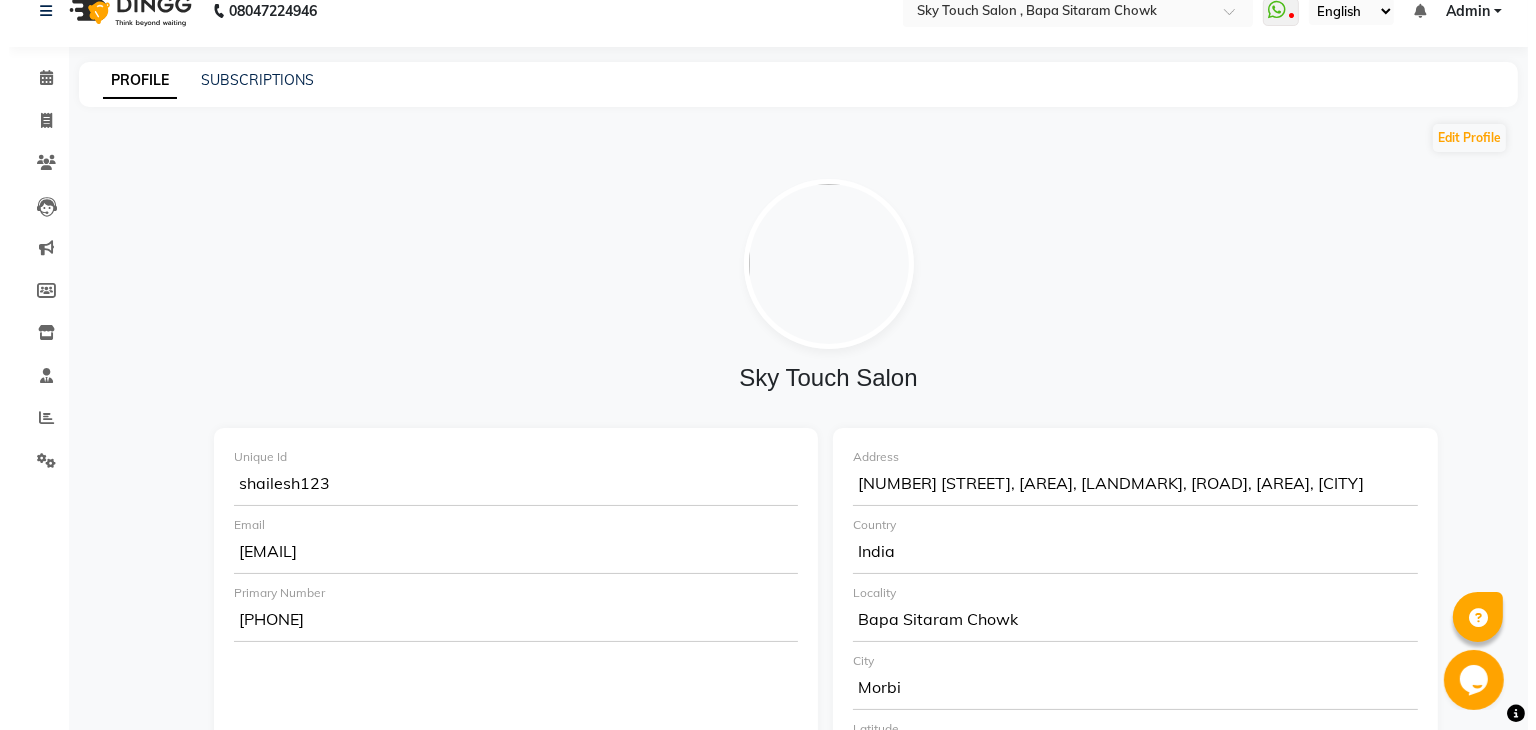 scroll, scrollTop: 0, scrollLeft: 0, axis: both 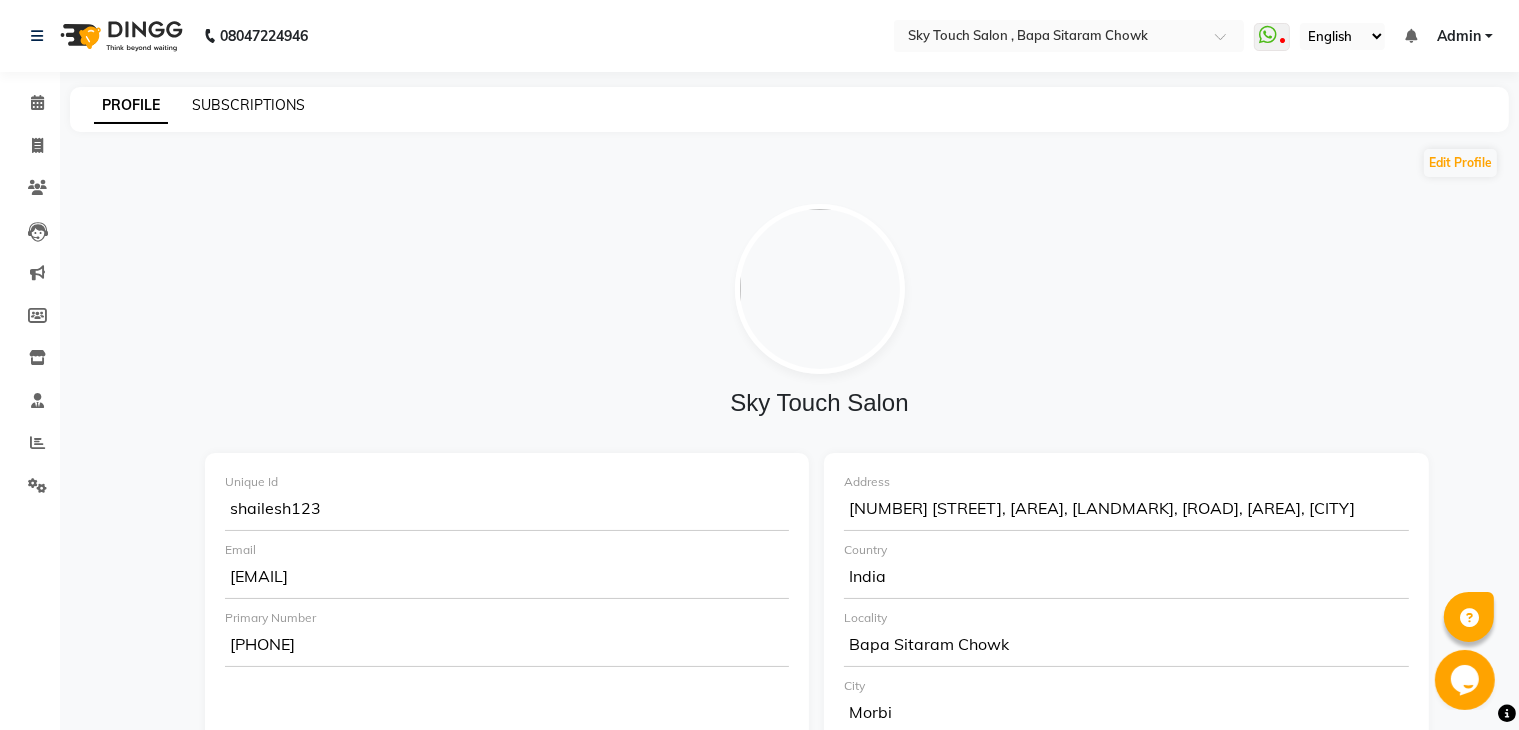 click on "SUBSCRIPTIONS" 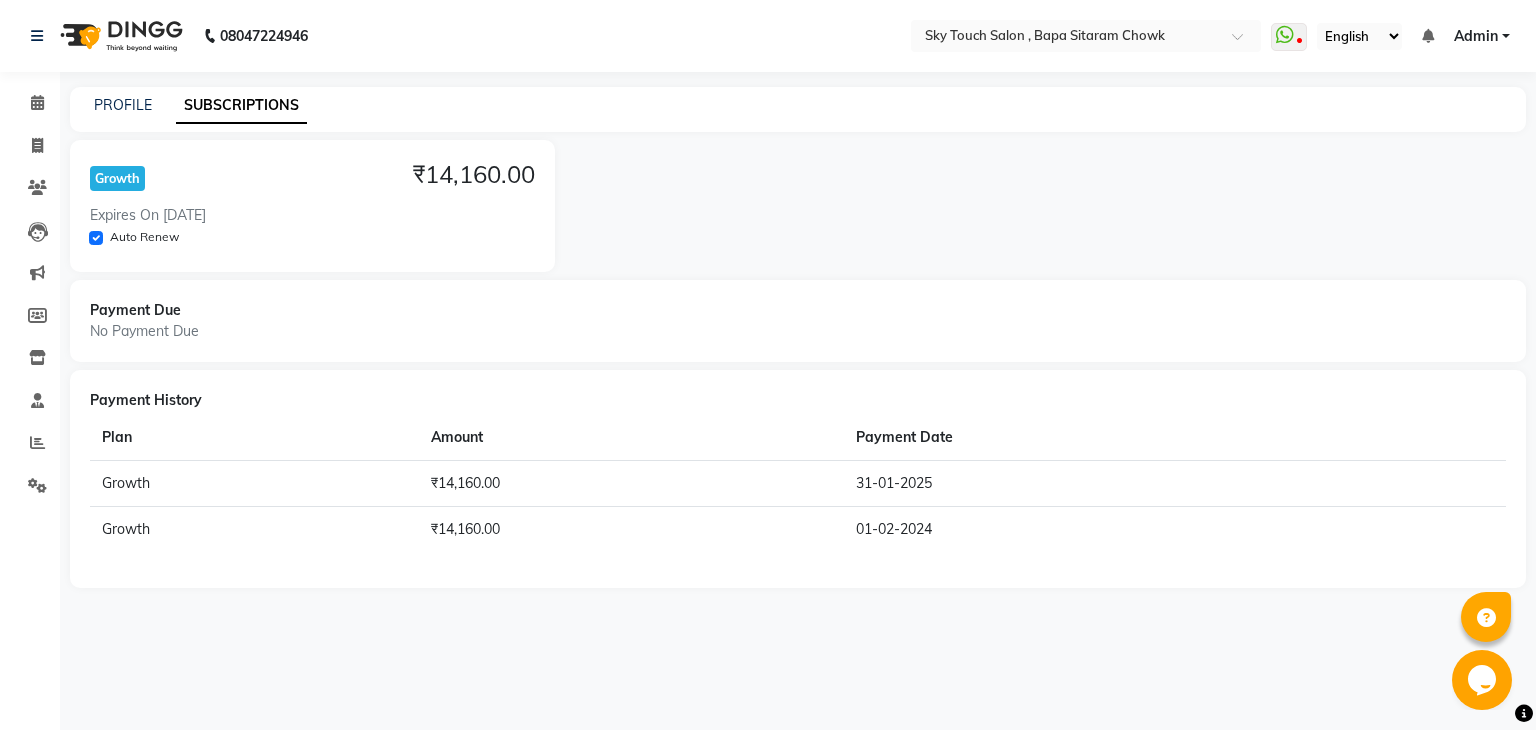 click on "Expires On [DATE]" 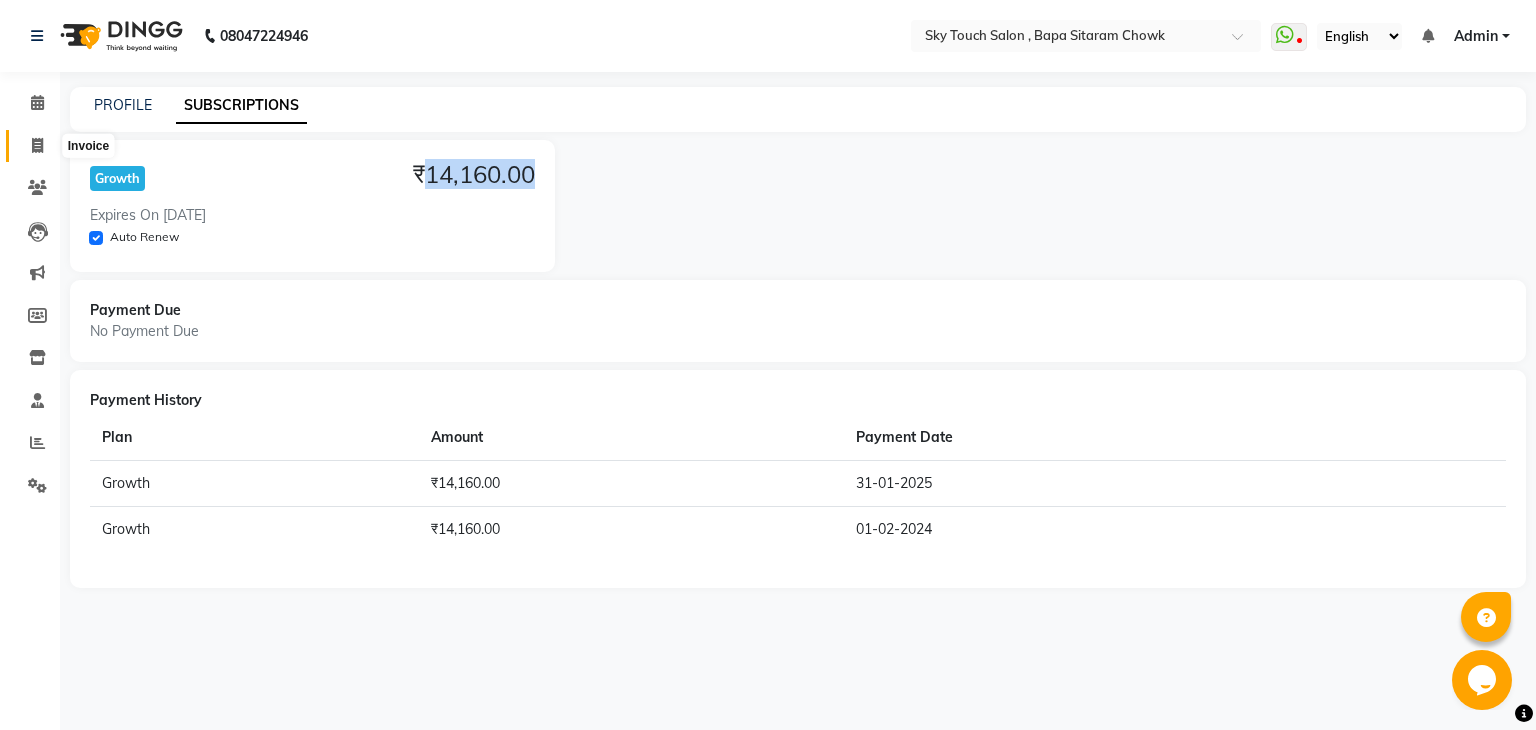 click 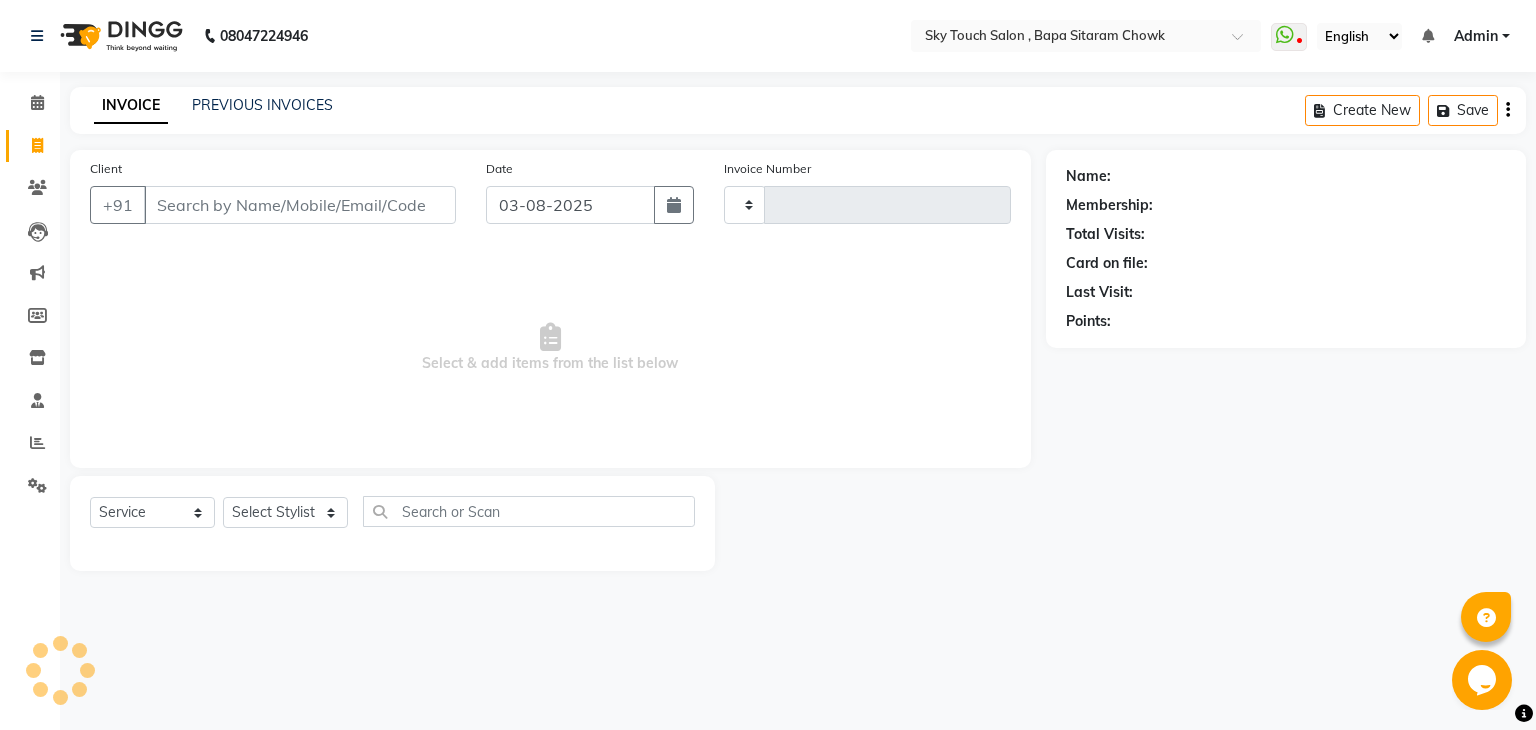 type on "0053" 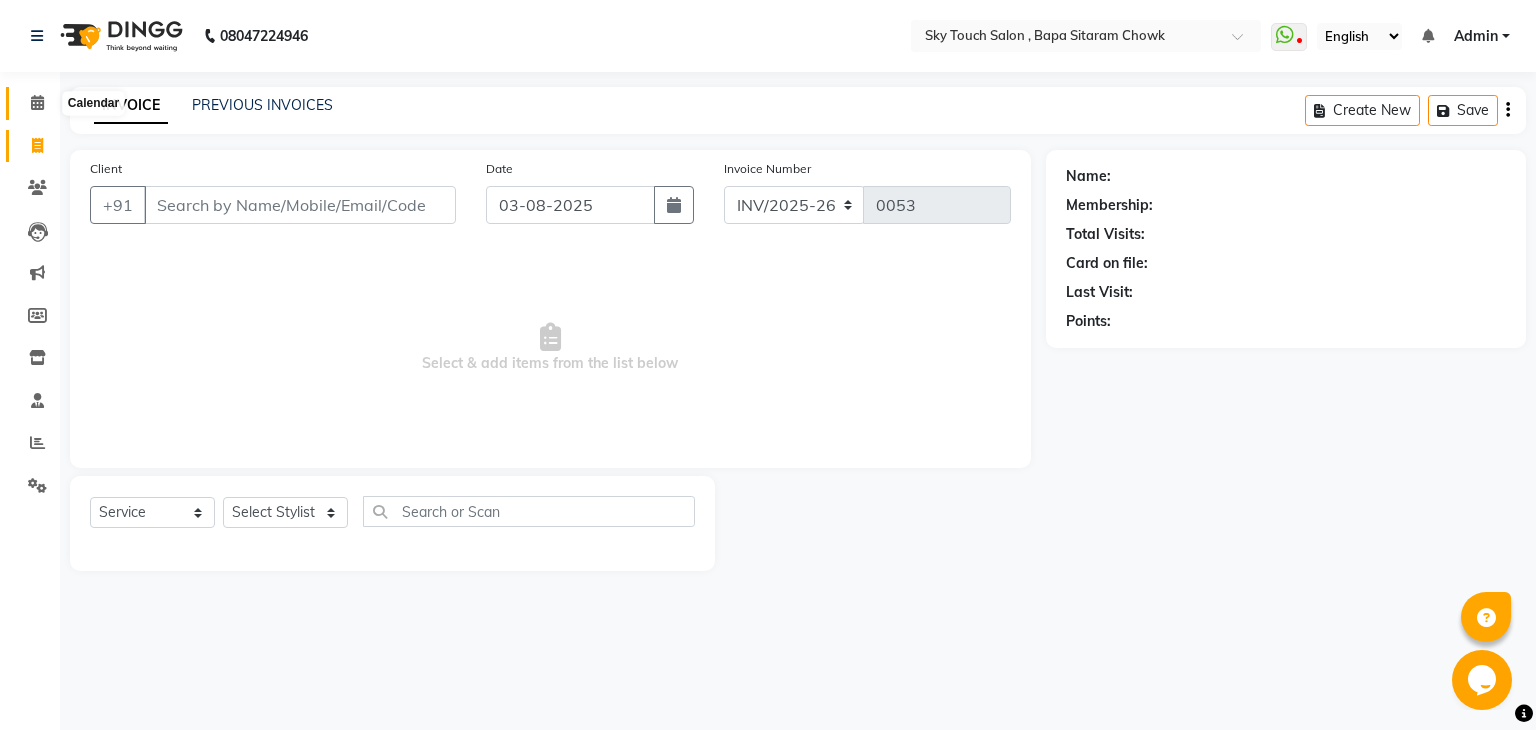 click 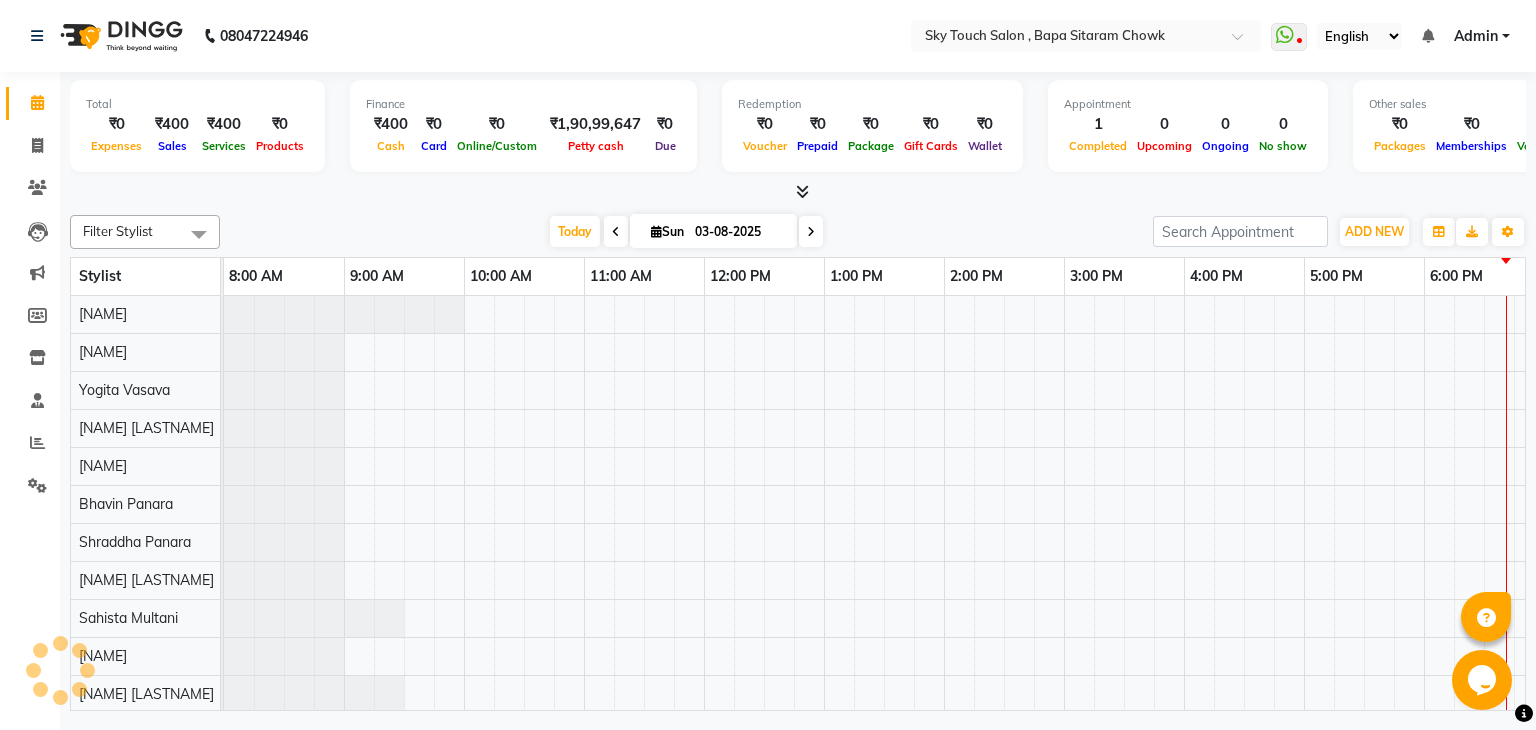 scroll, scrollTop: 0, scrollLeft: 0, axis: both 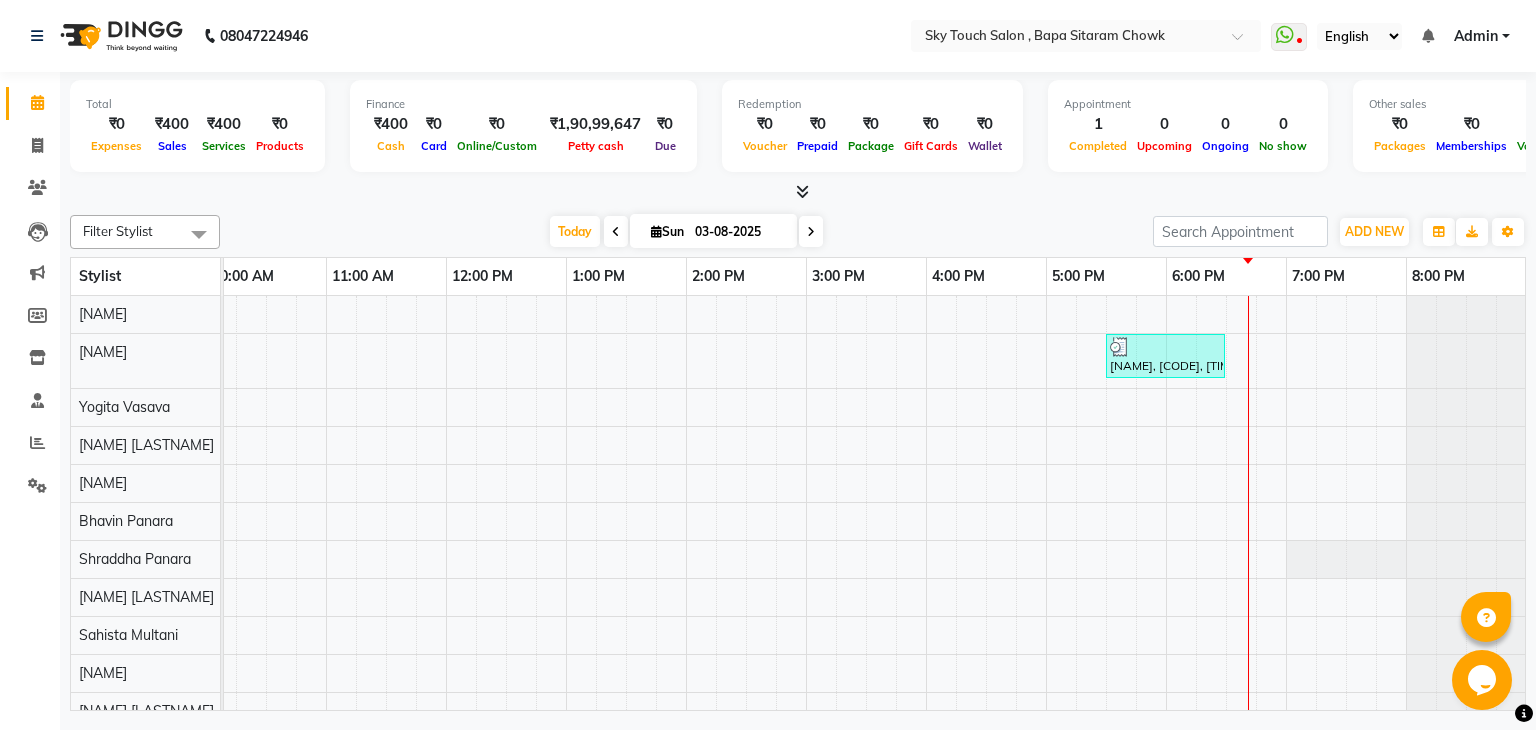 click on "₹400" at bounding box center (172, 124) 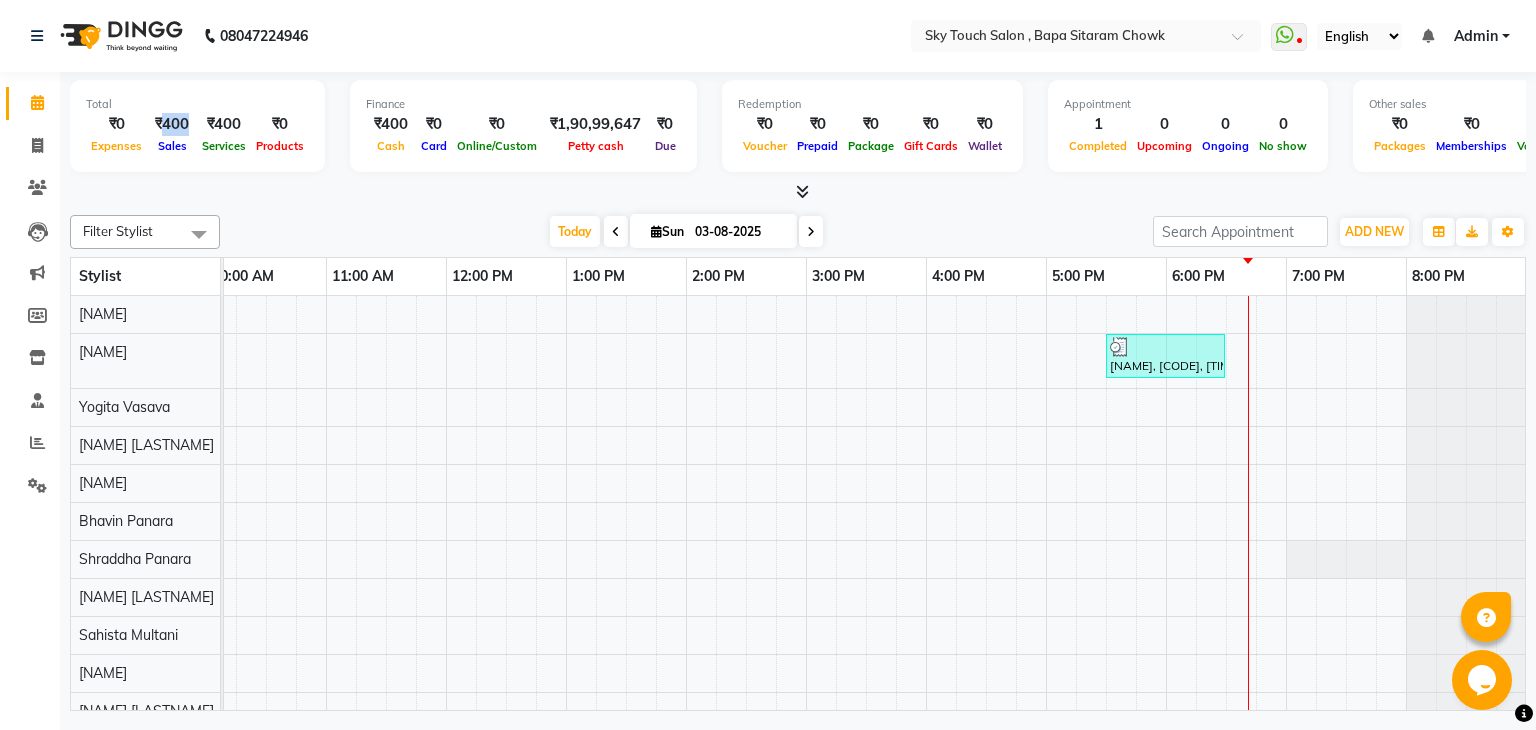 click on "₹400" at bounding box center (172, 124) 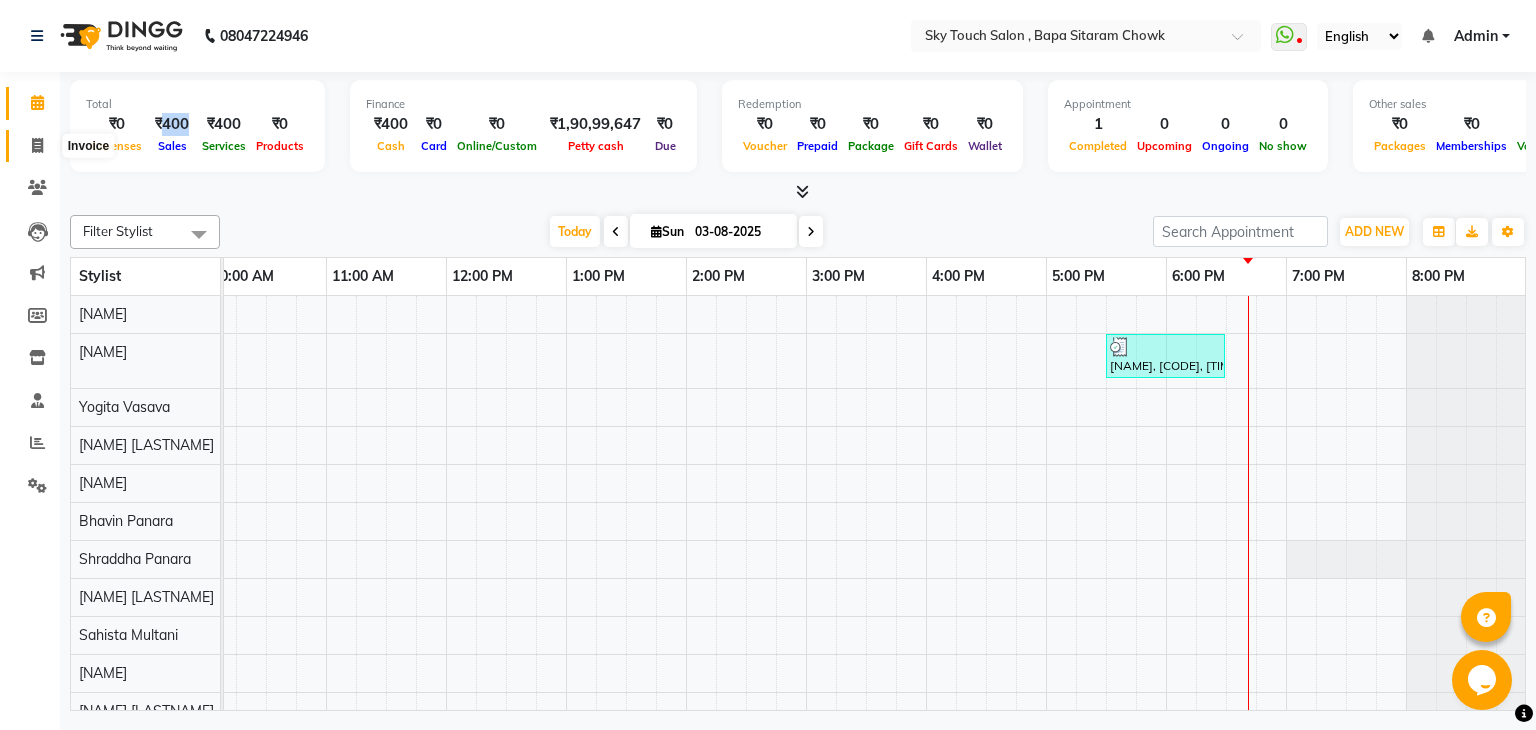 click 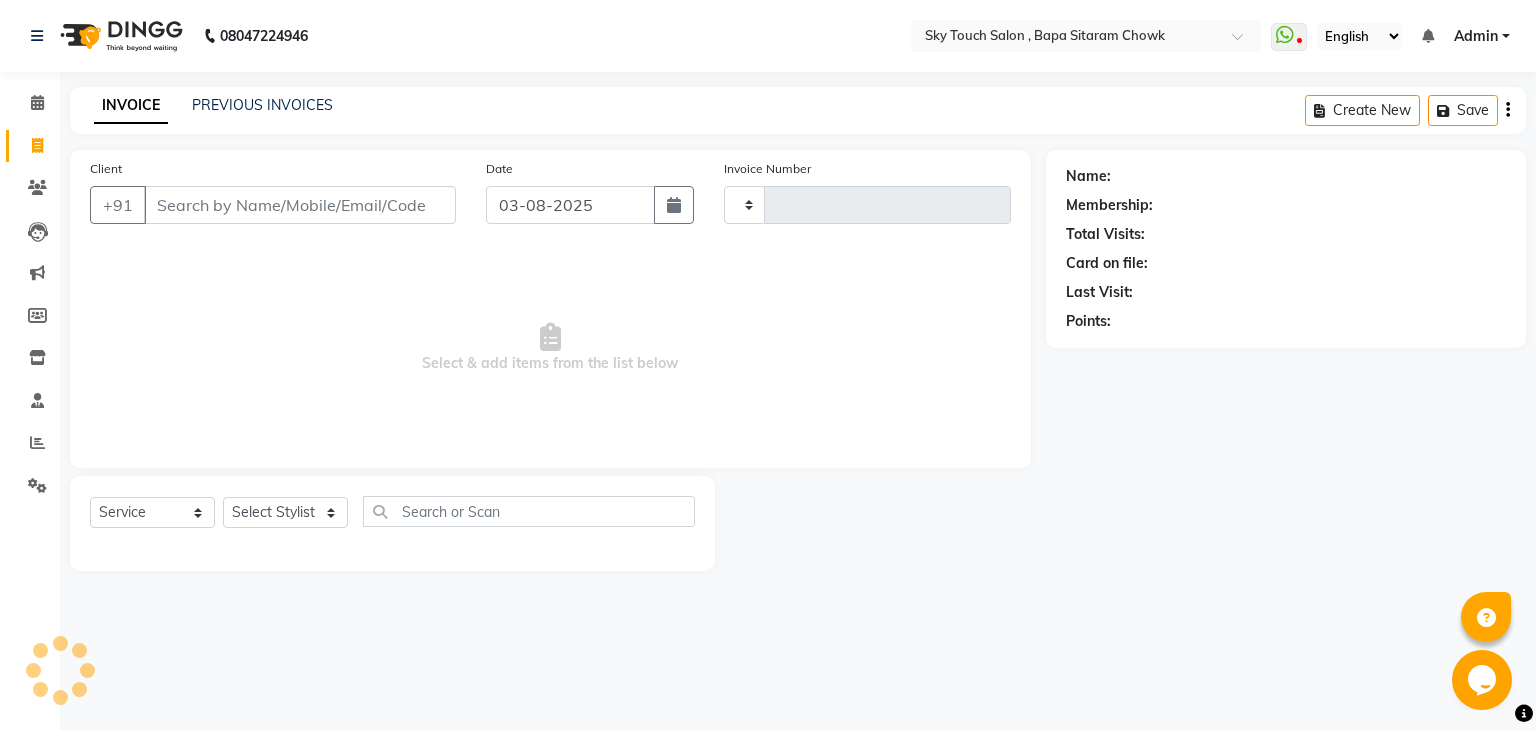 type on "0053" 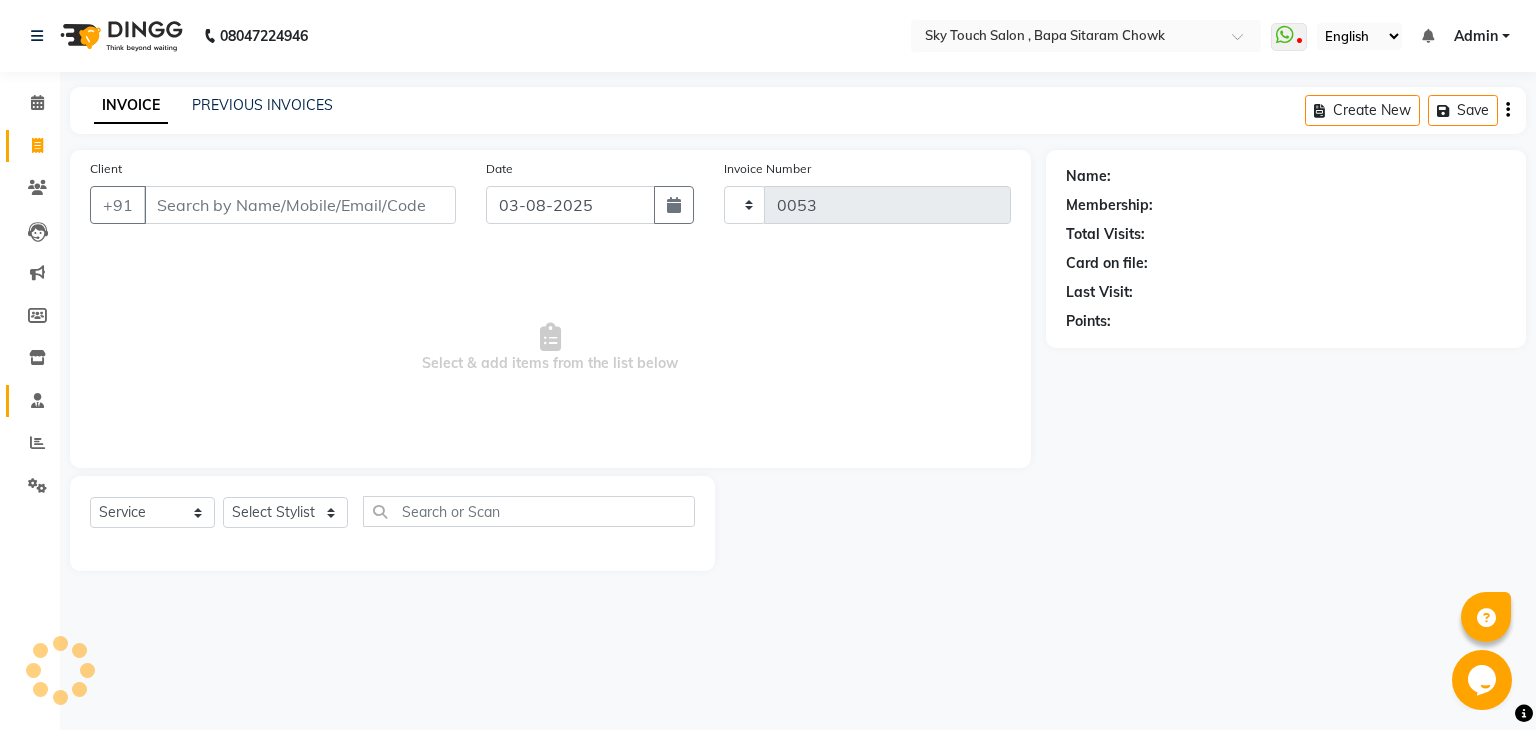 select on "6282" 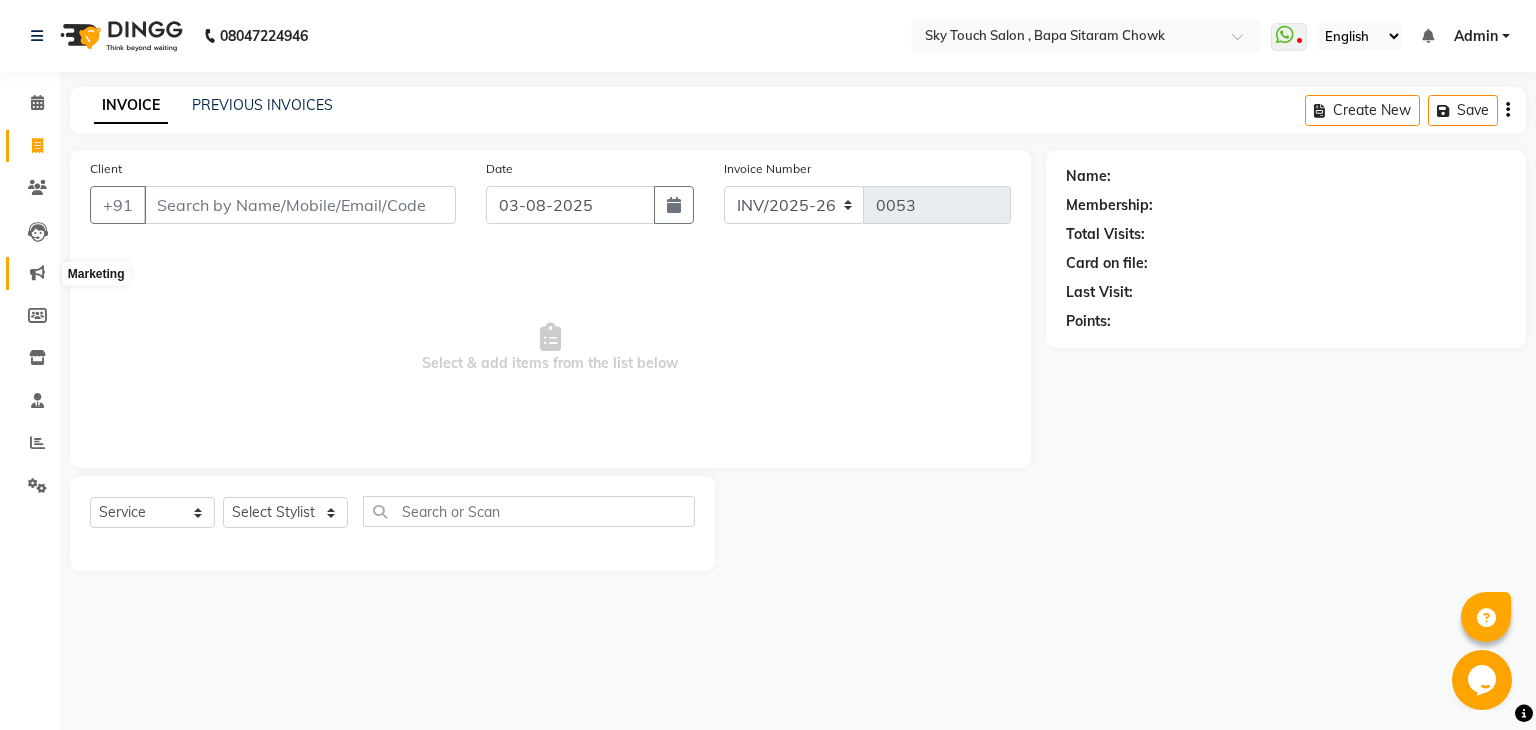 click 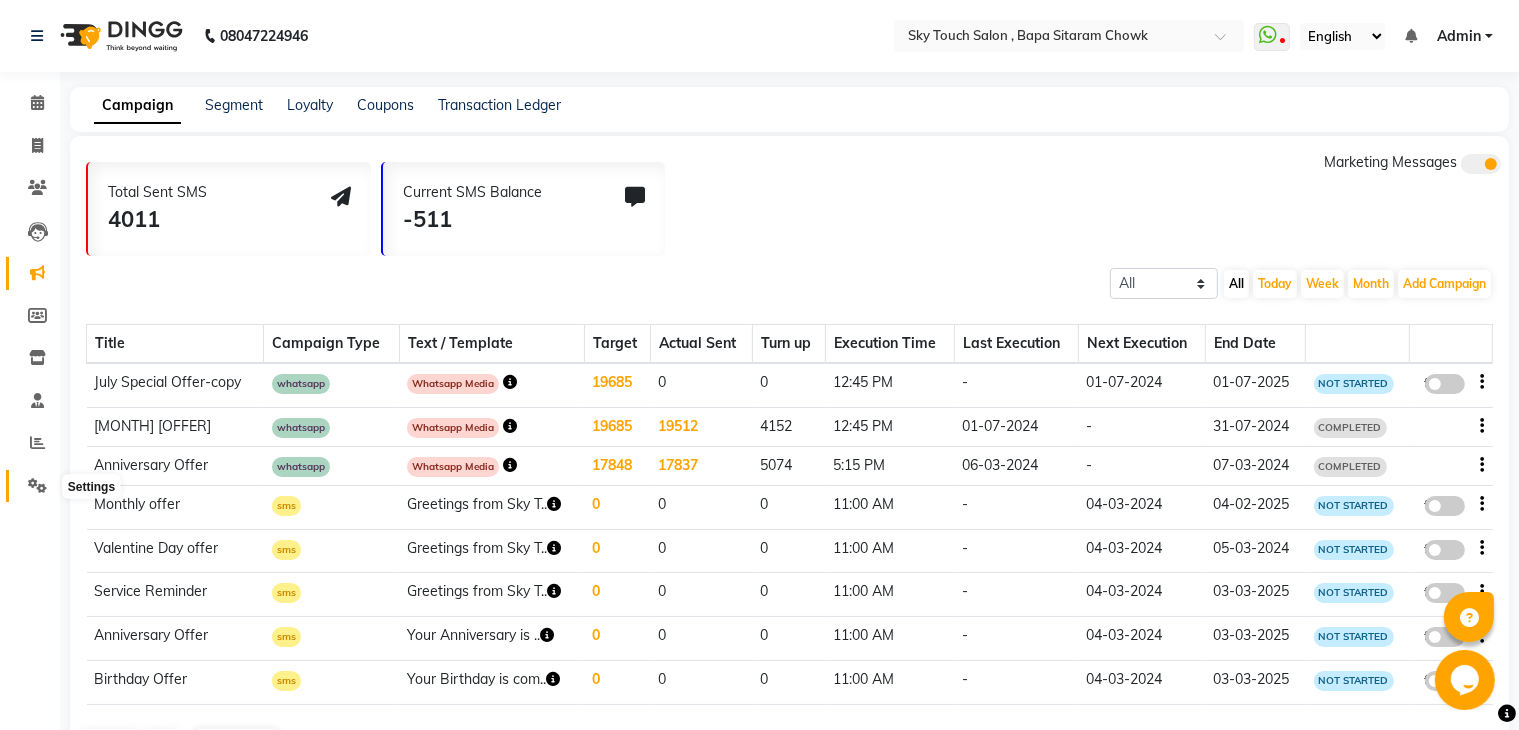 click 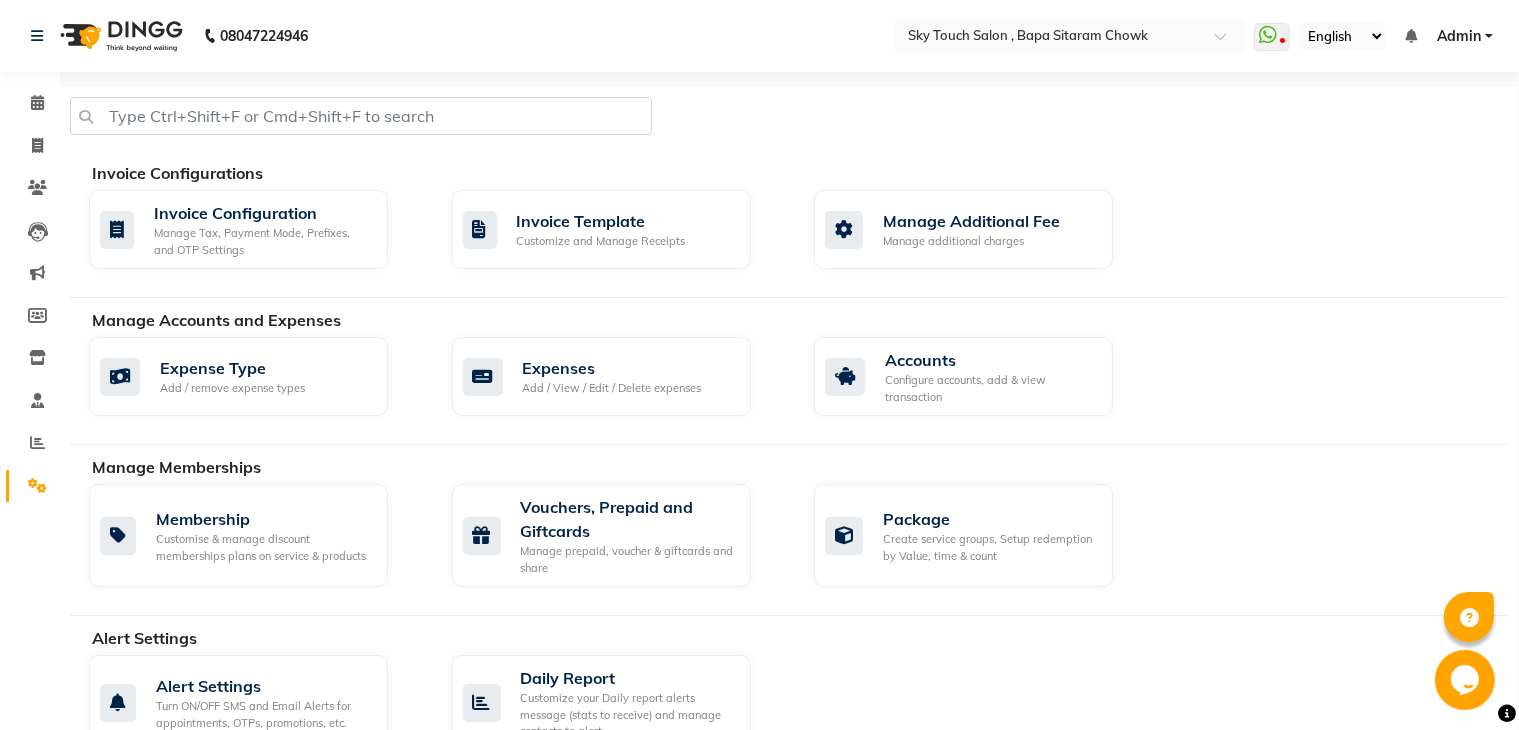 click on "Alert Settings" 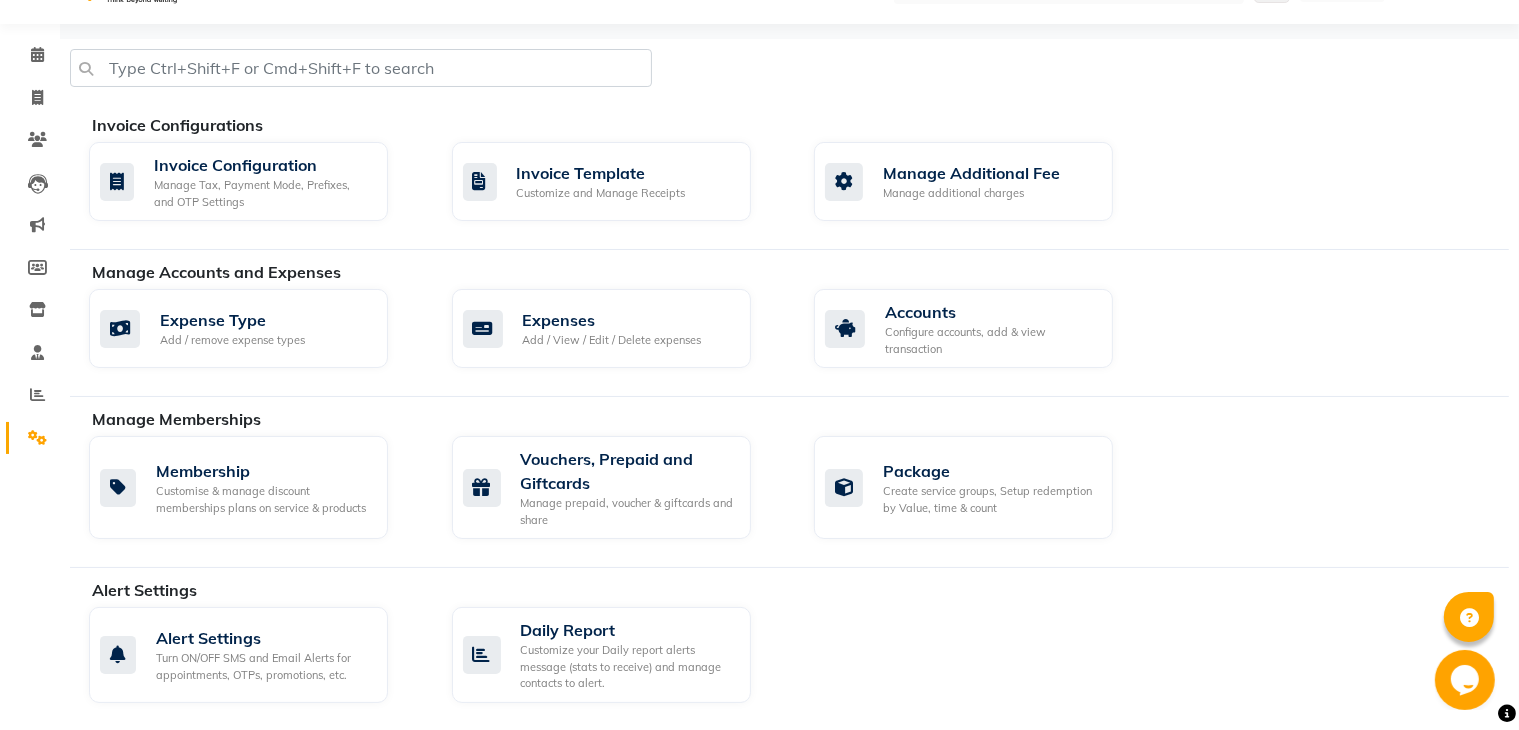 scroll, scrollTop: 0, scrollLeft: 0, axis: both 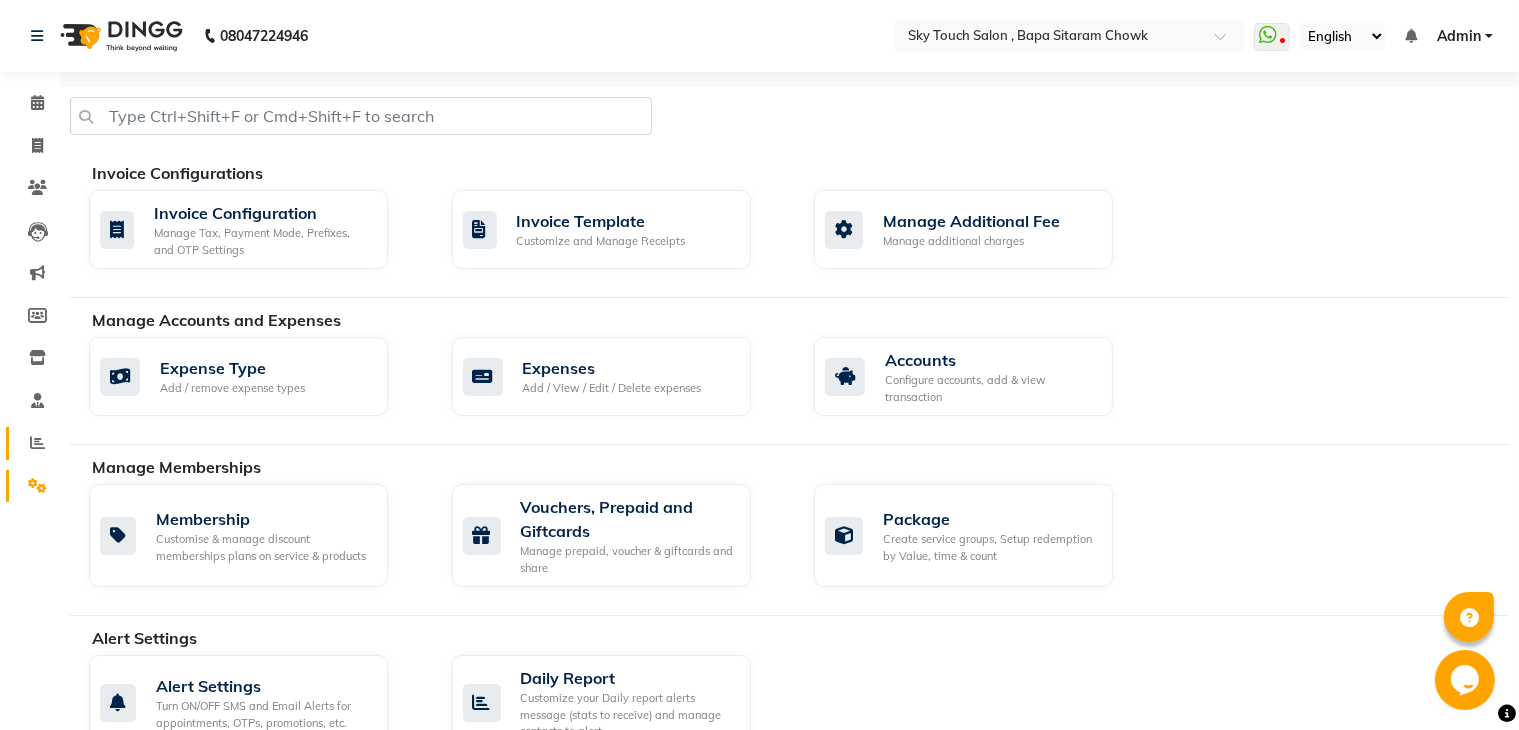 click on "Reports" 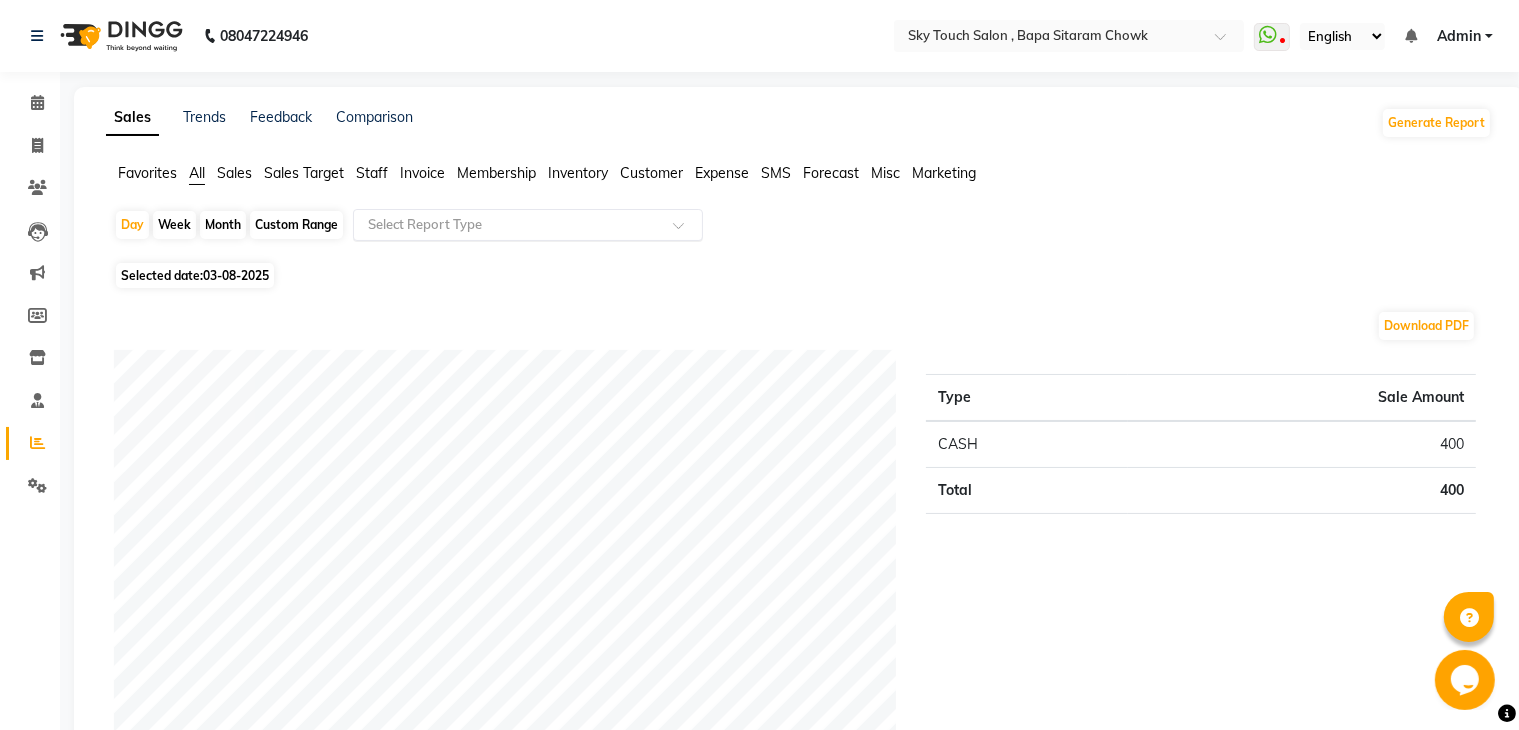 click 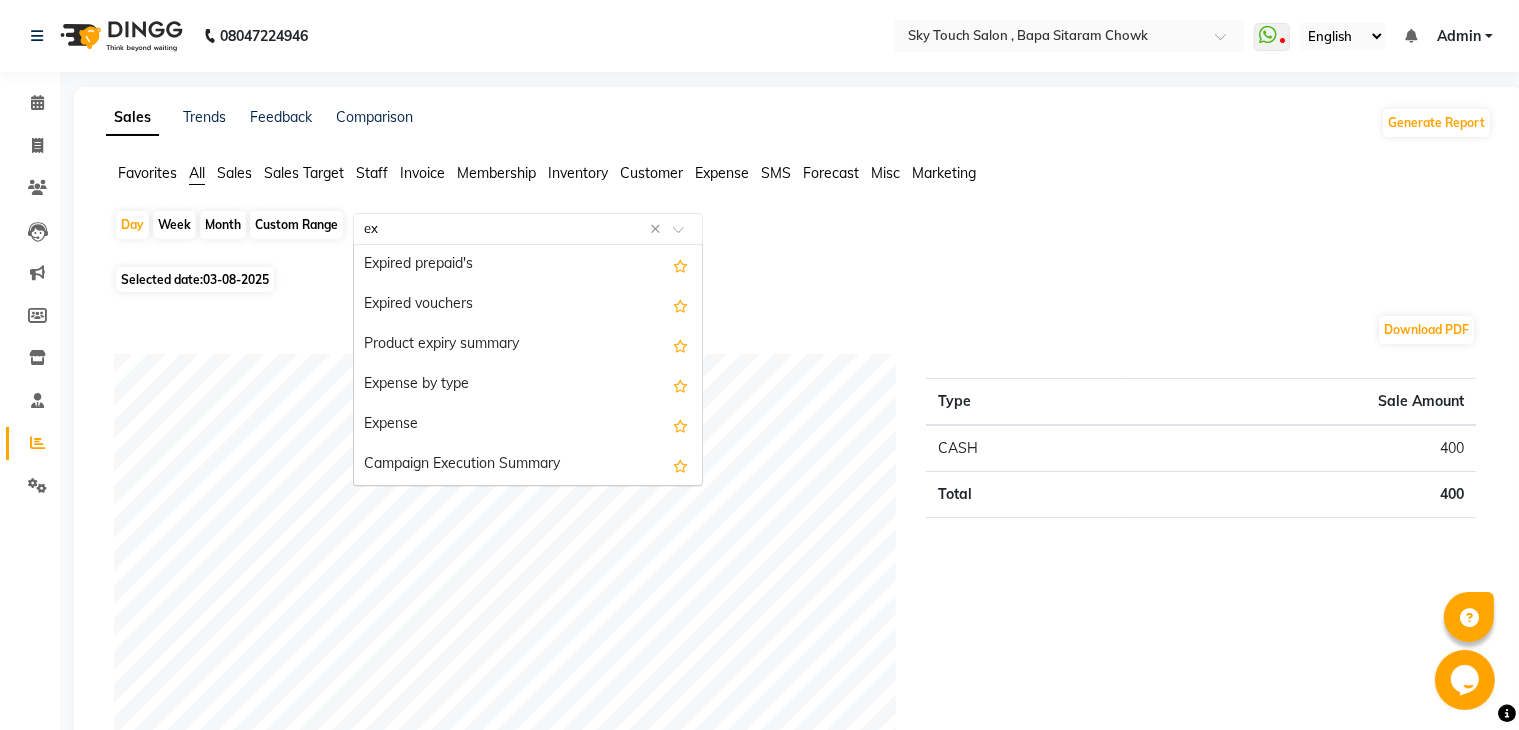 scroll, scrollTop: 0, scrollLeft: 0, axis: both 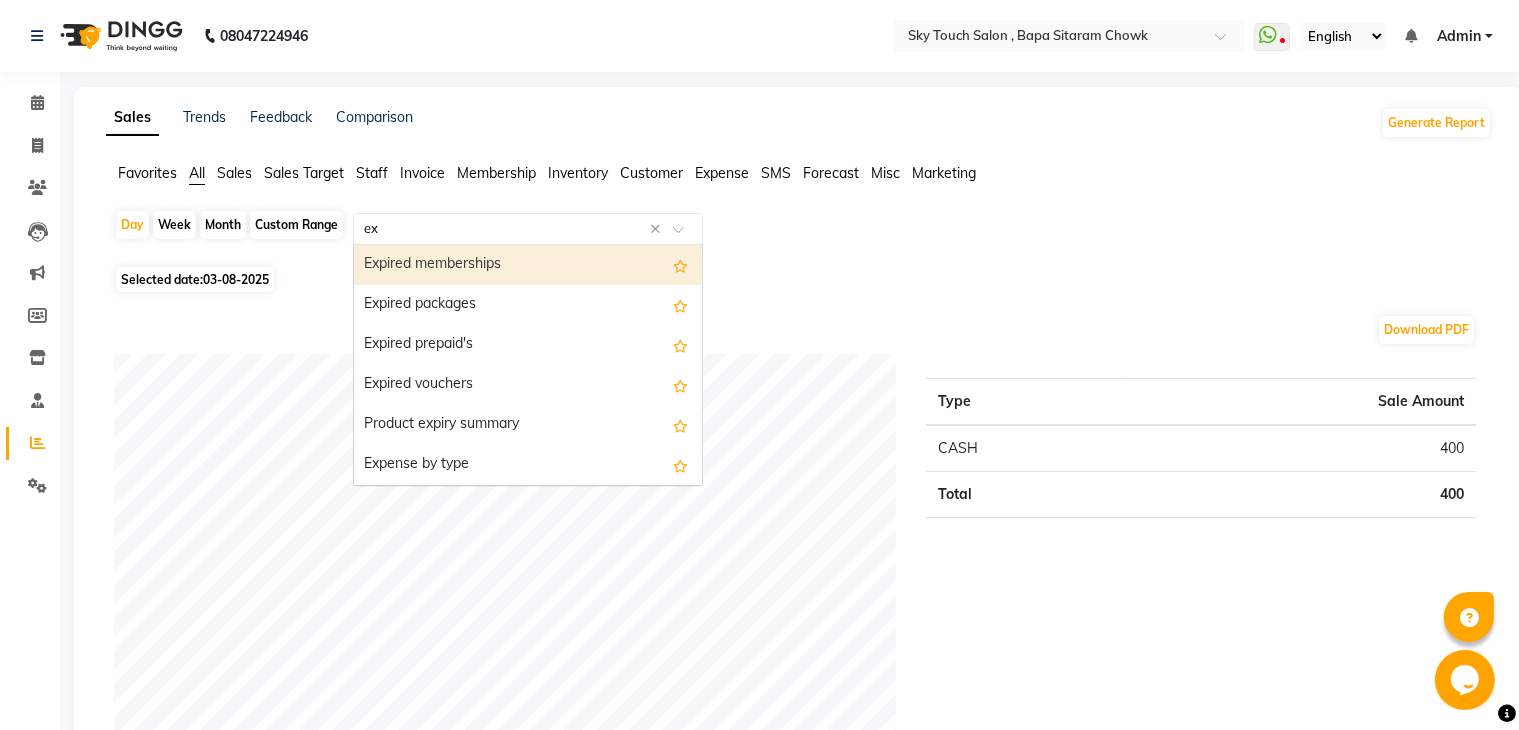 type on "exp" 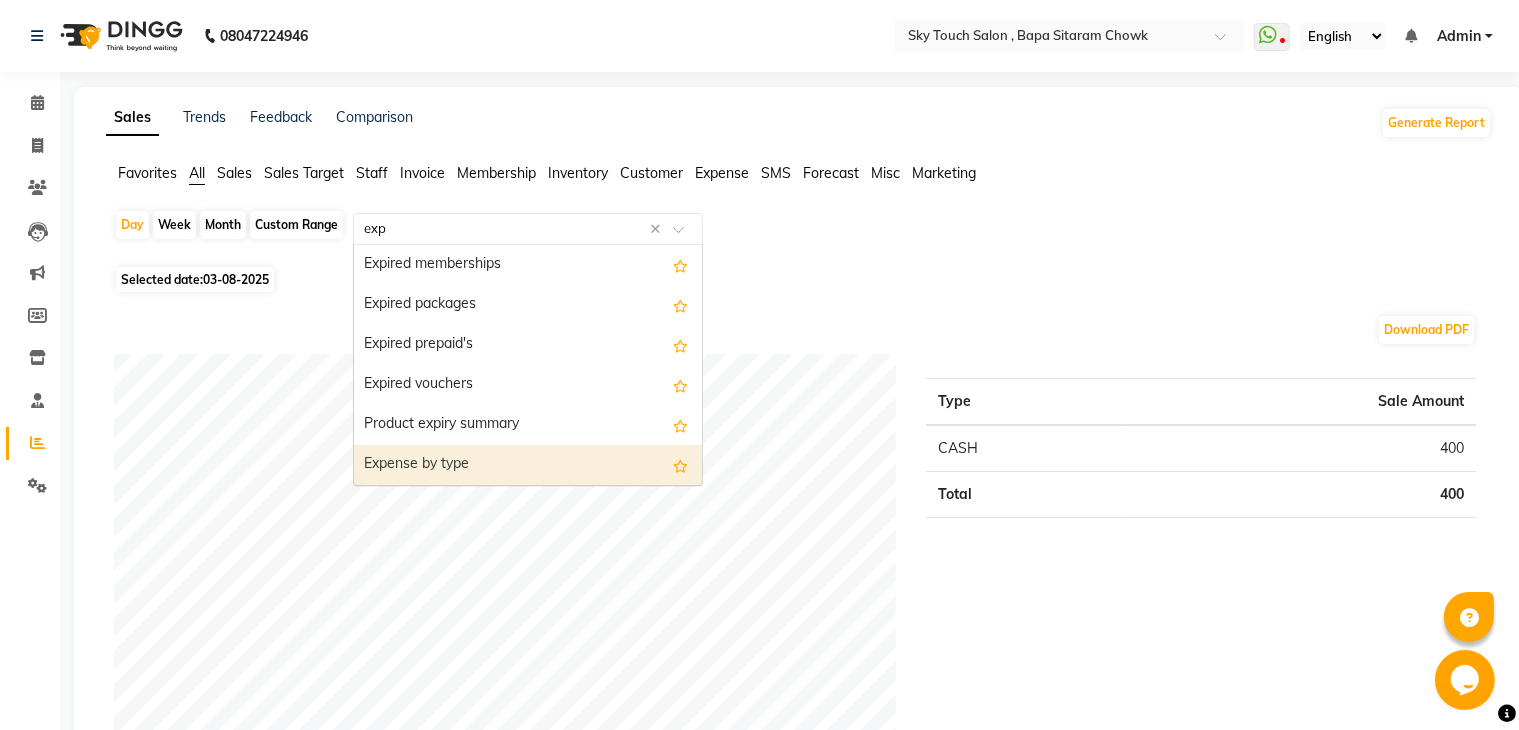 scroll, scrollTop: 40, scrollLeft: 0, axis: vertical 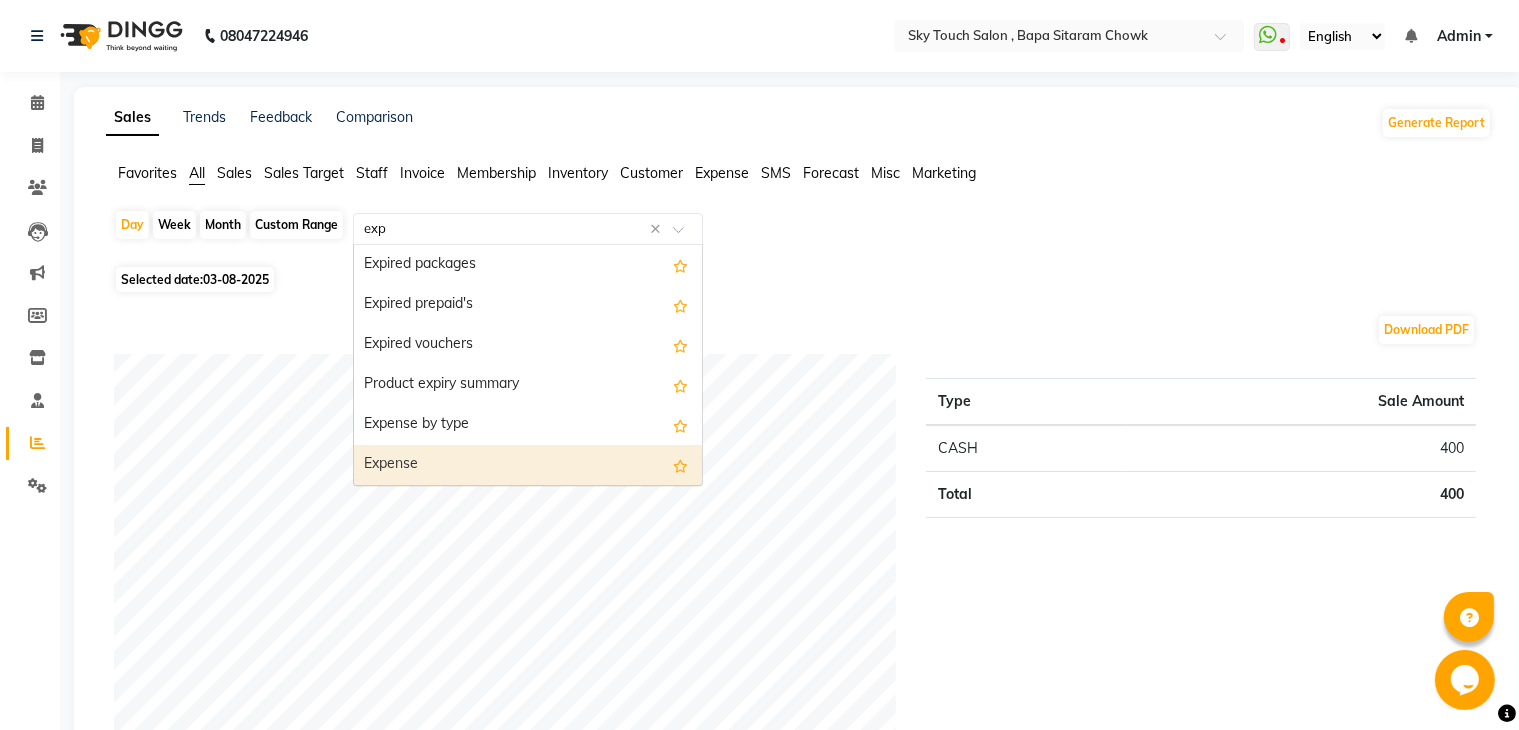 type 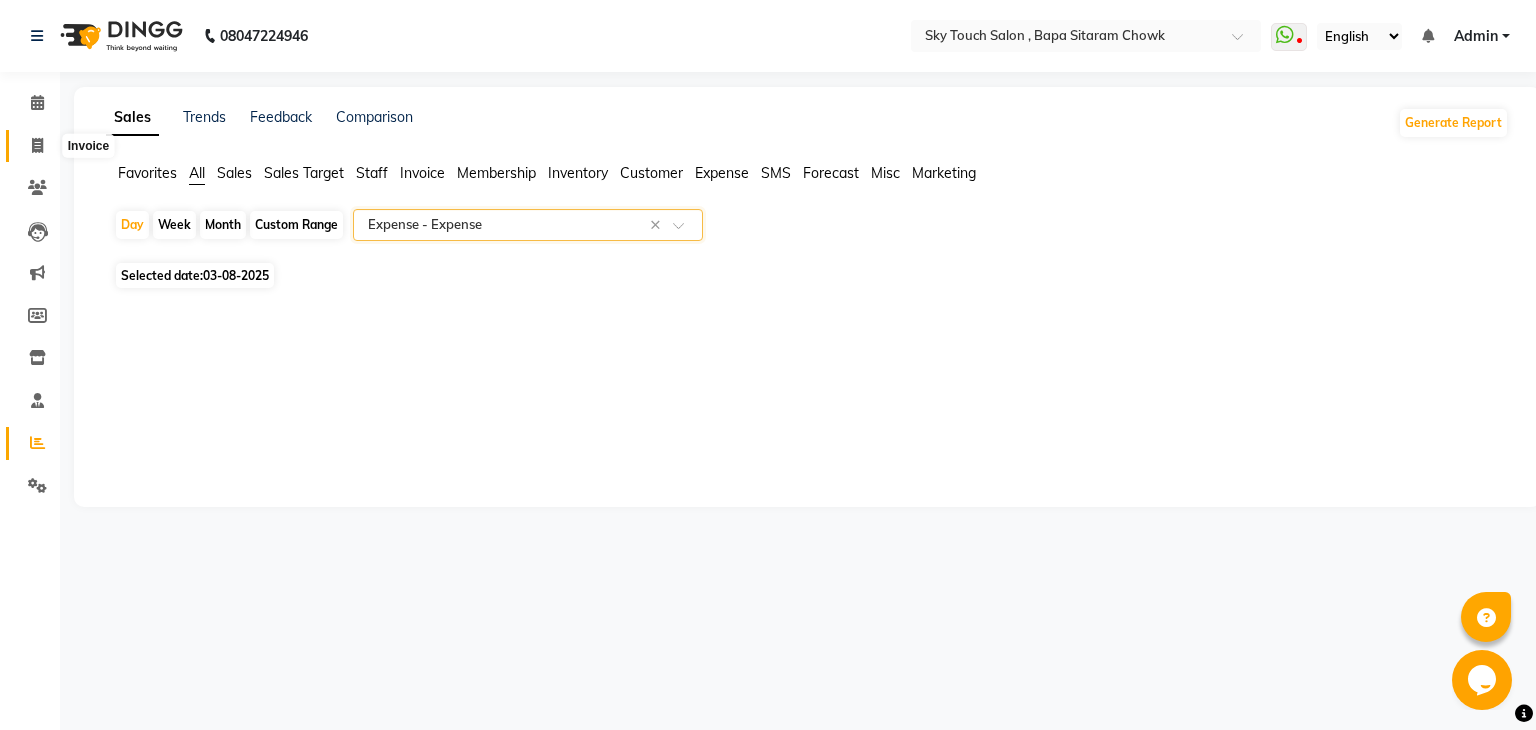 click 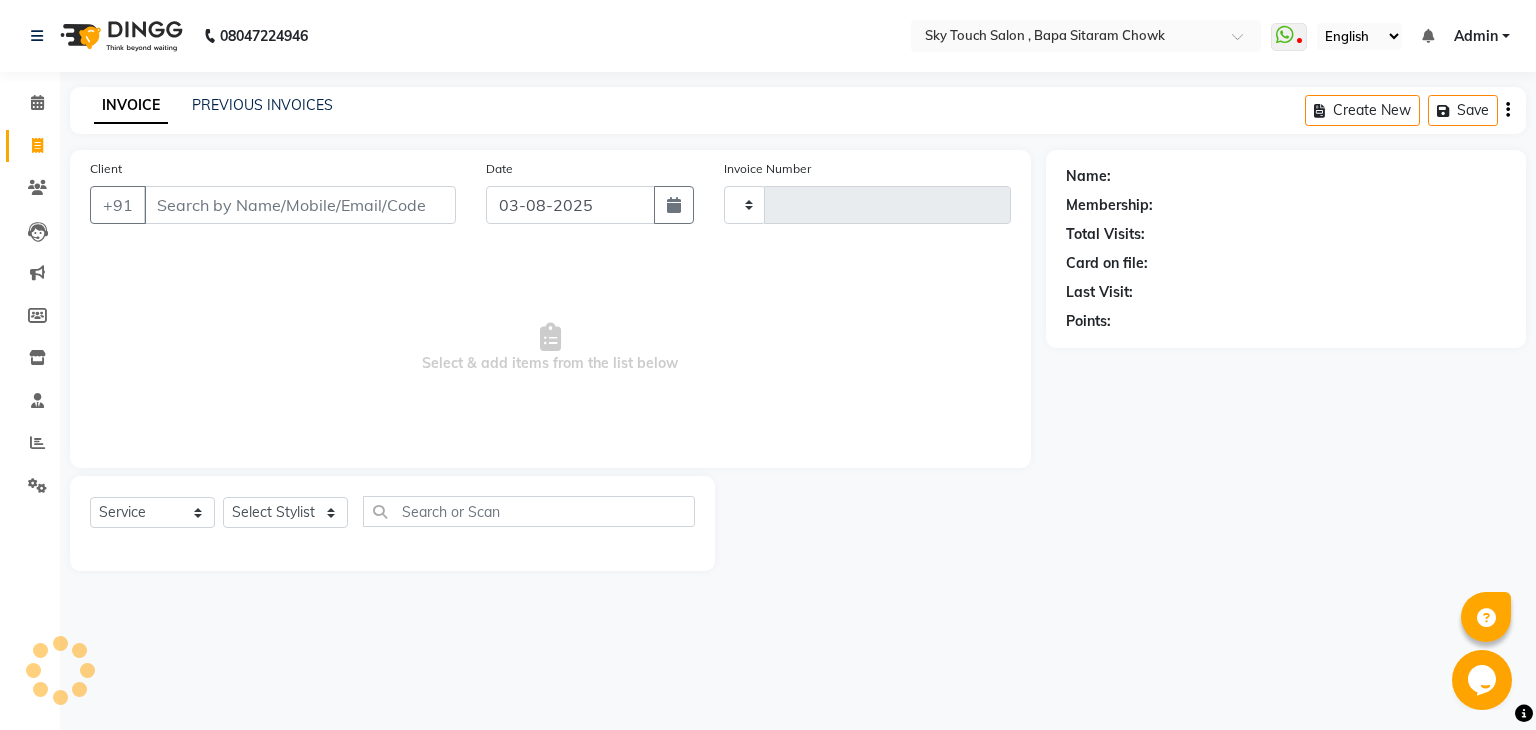 type on "0053" 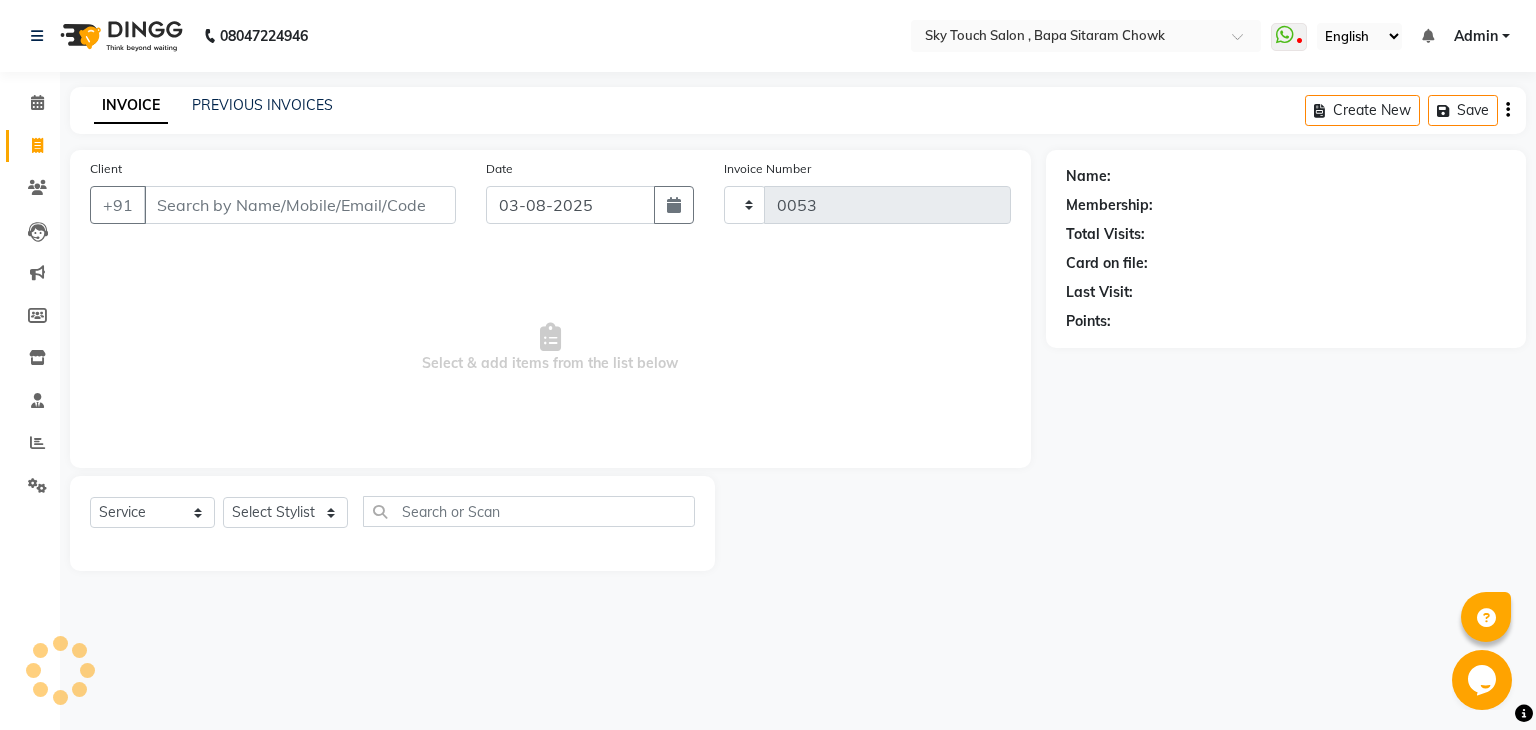 select on "6282" 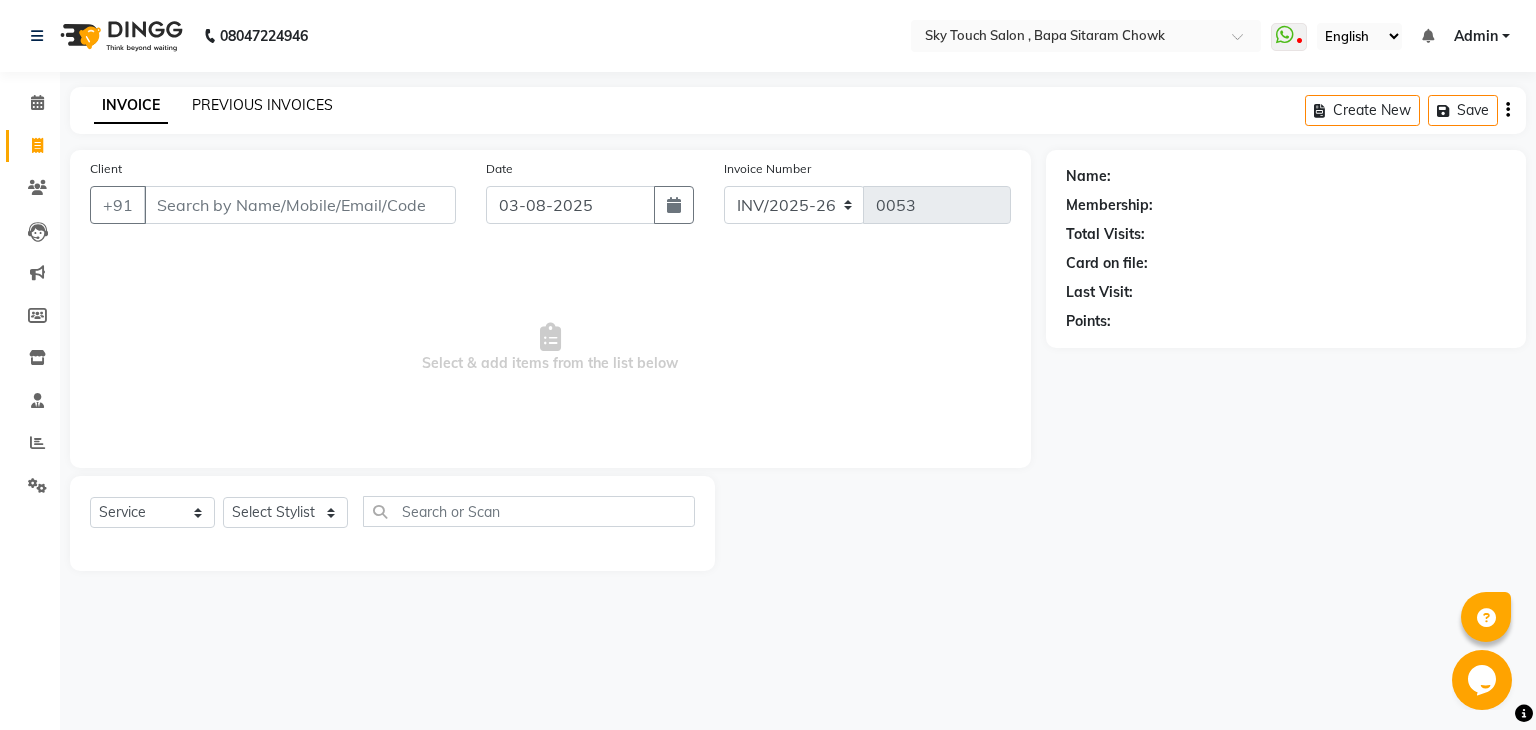 click on "PREVIOUS INVOICES" 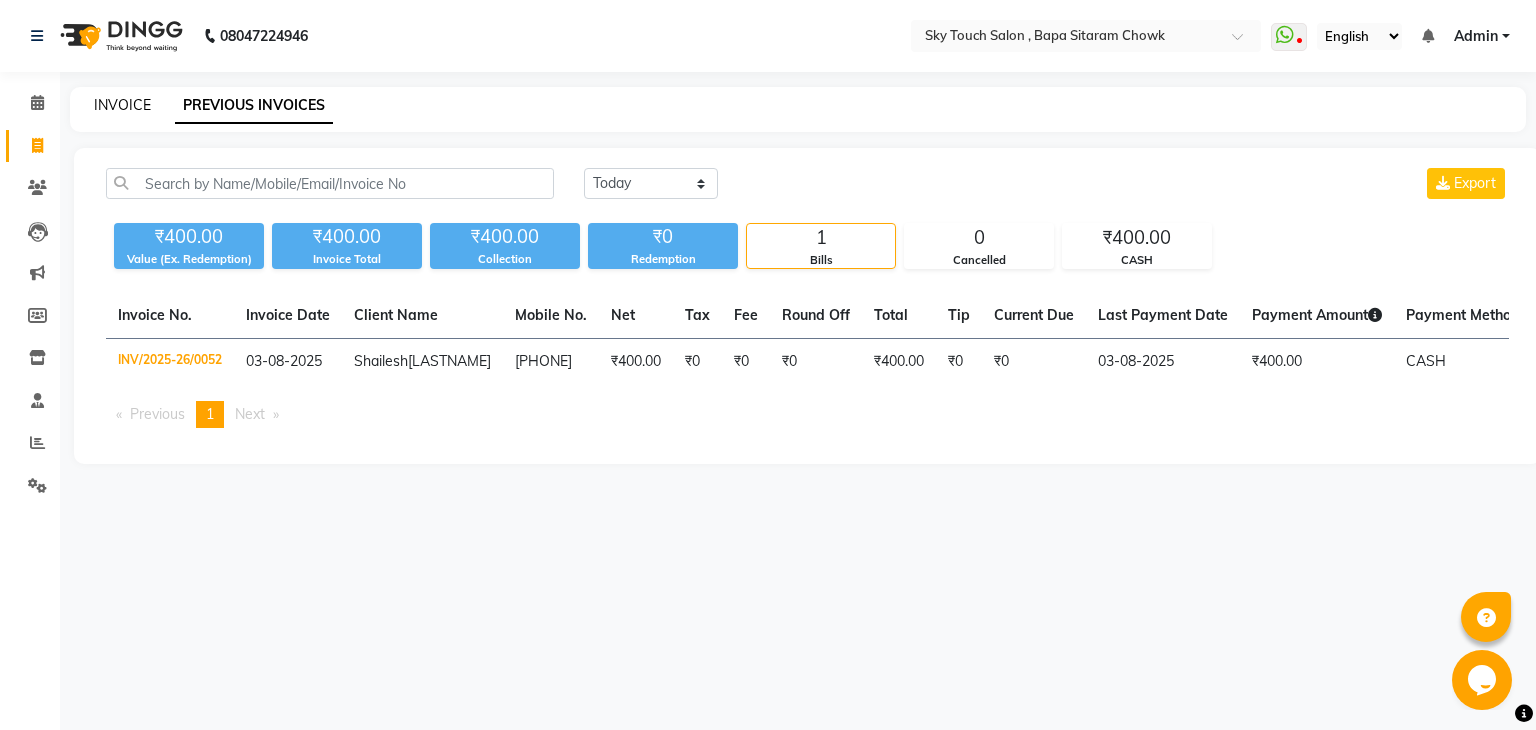 click on "INVOICE" 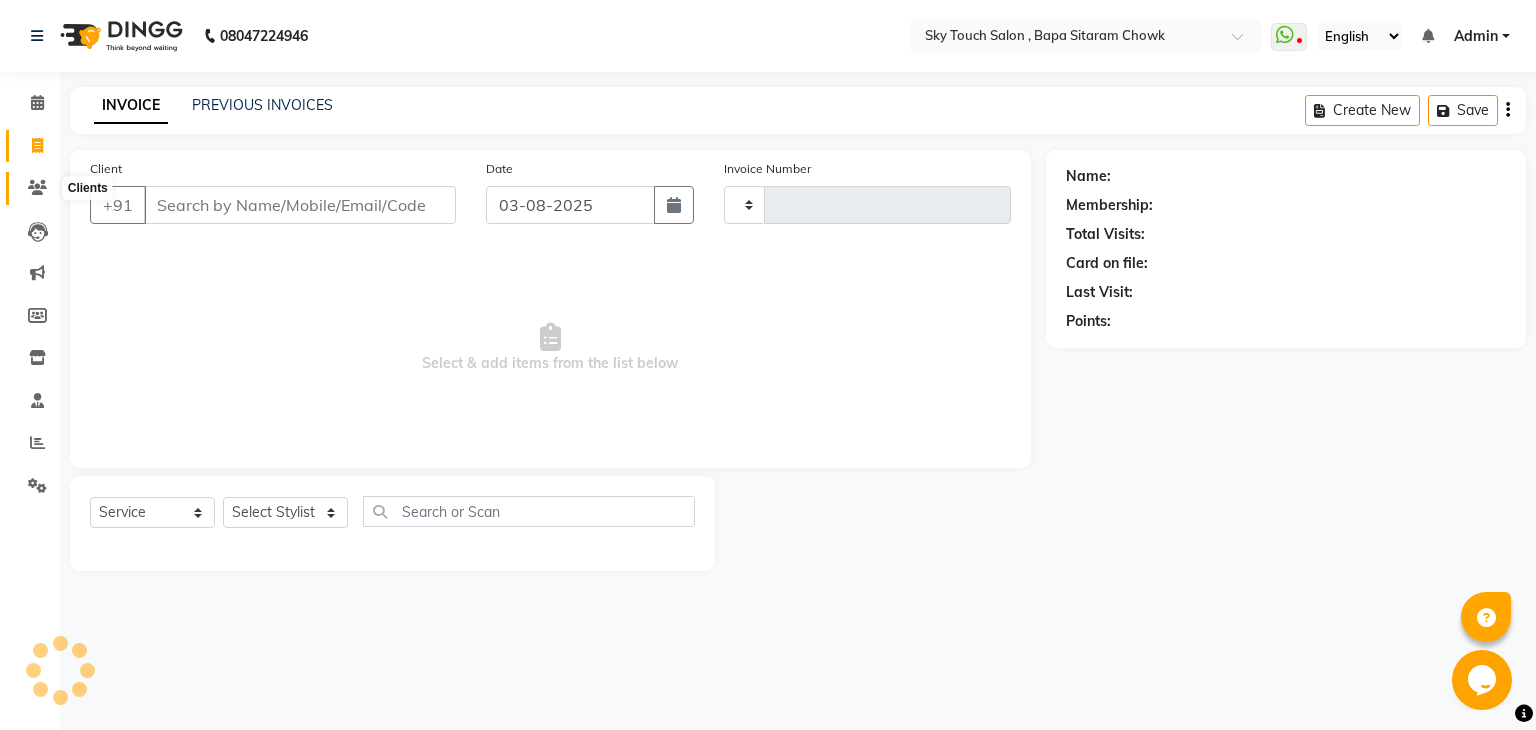 type on "0053" 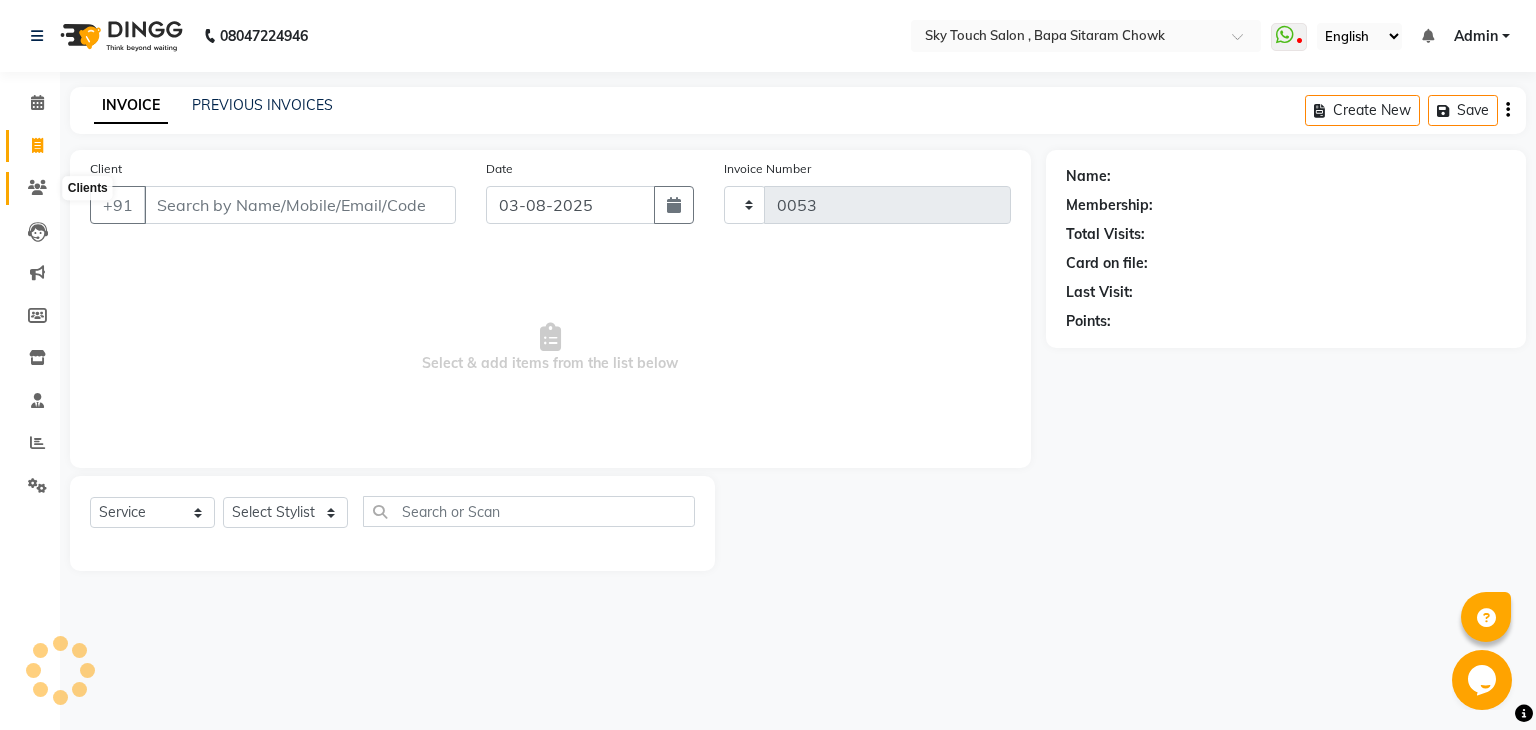select on "6282" 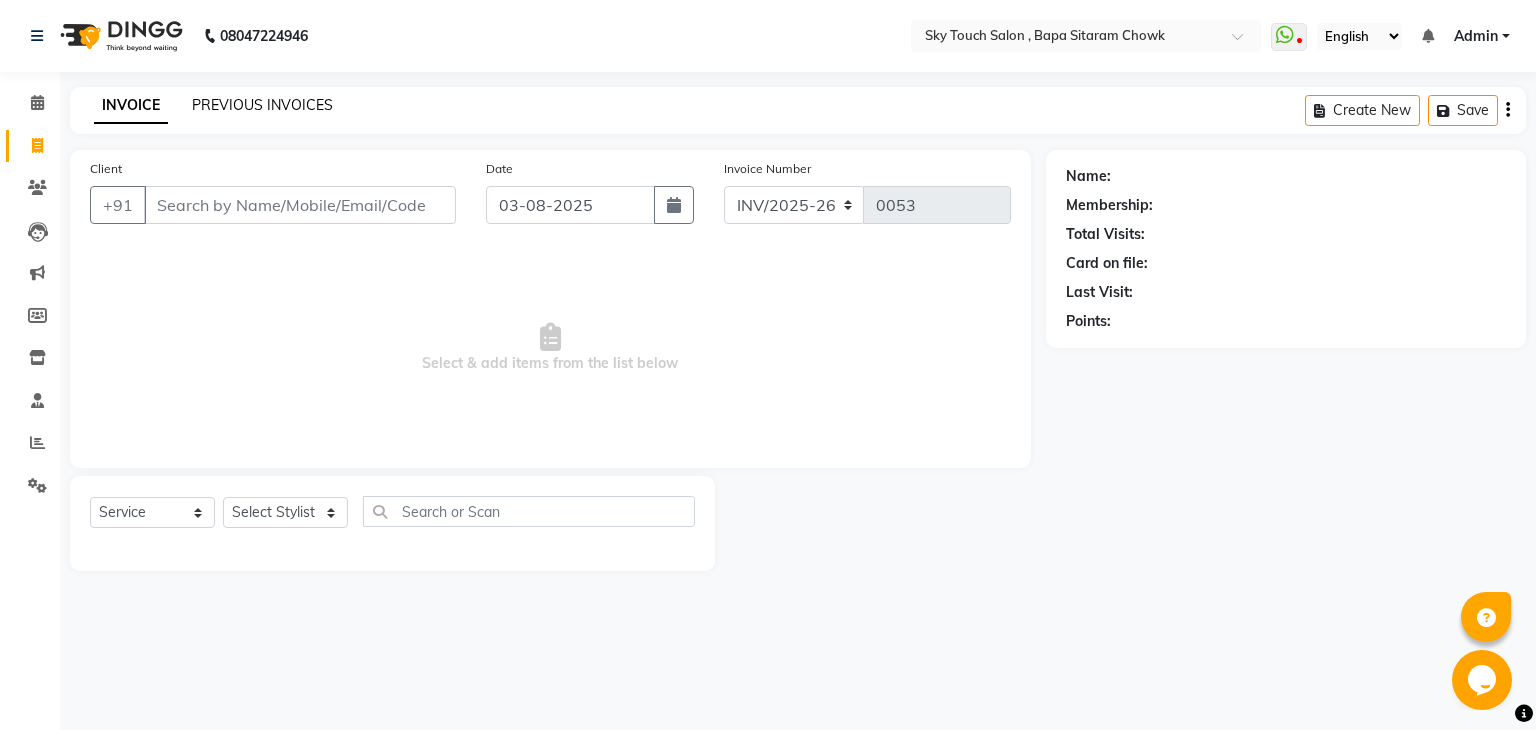 click on "PREVIOUS INVOICES" 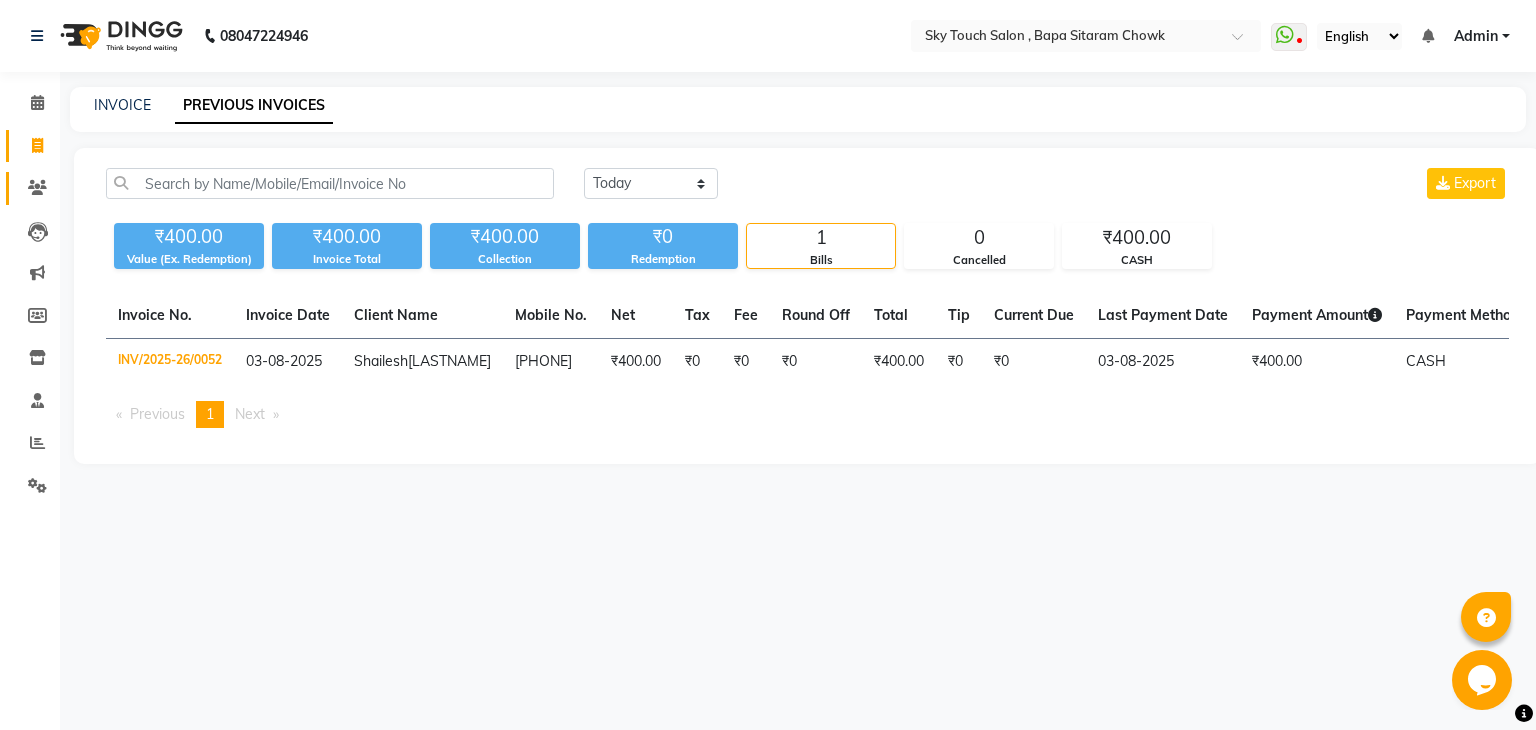click 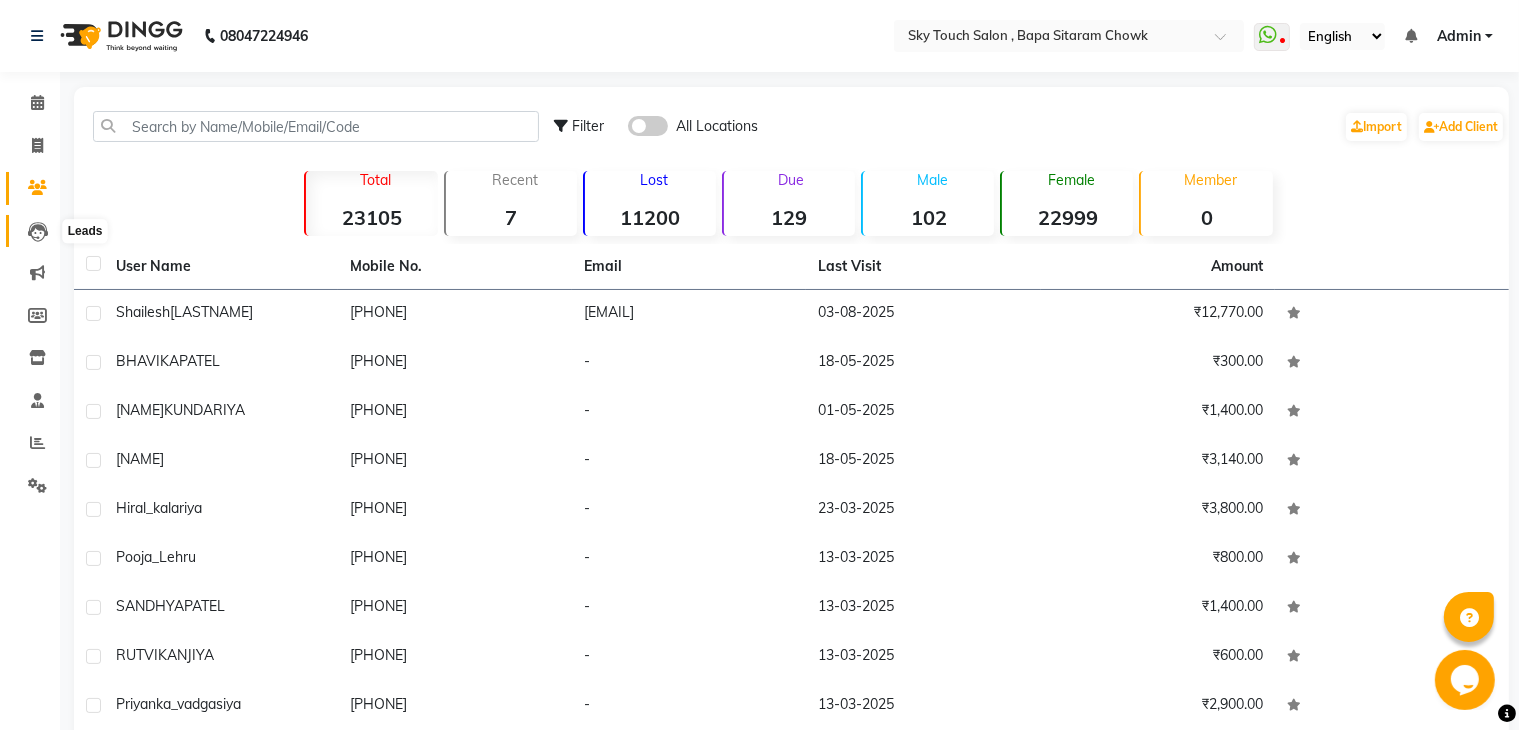 click 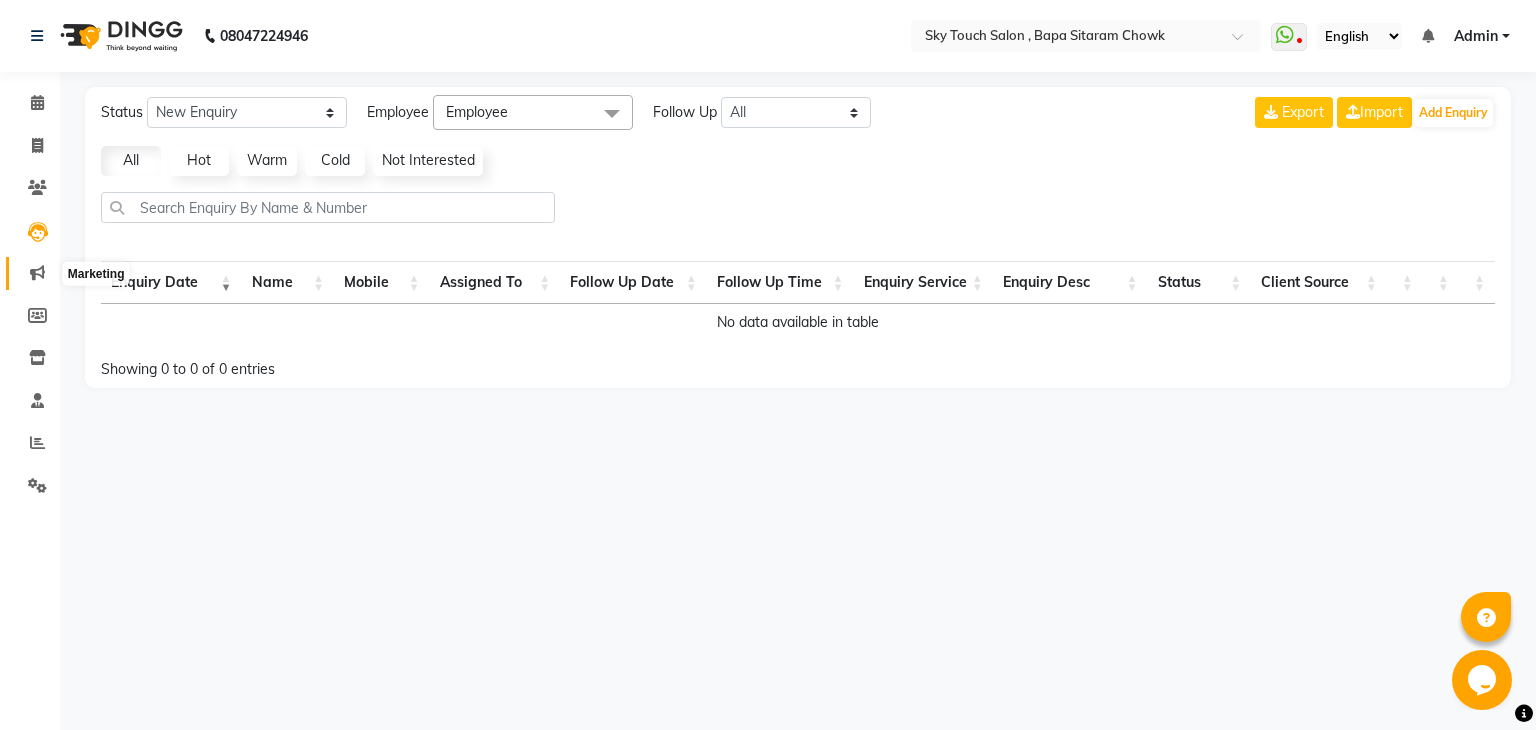 click 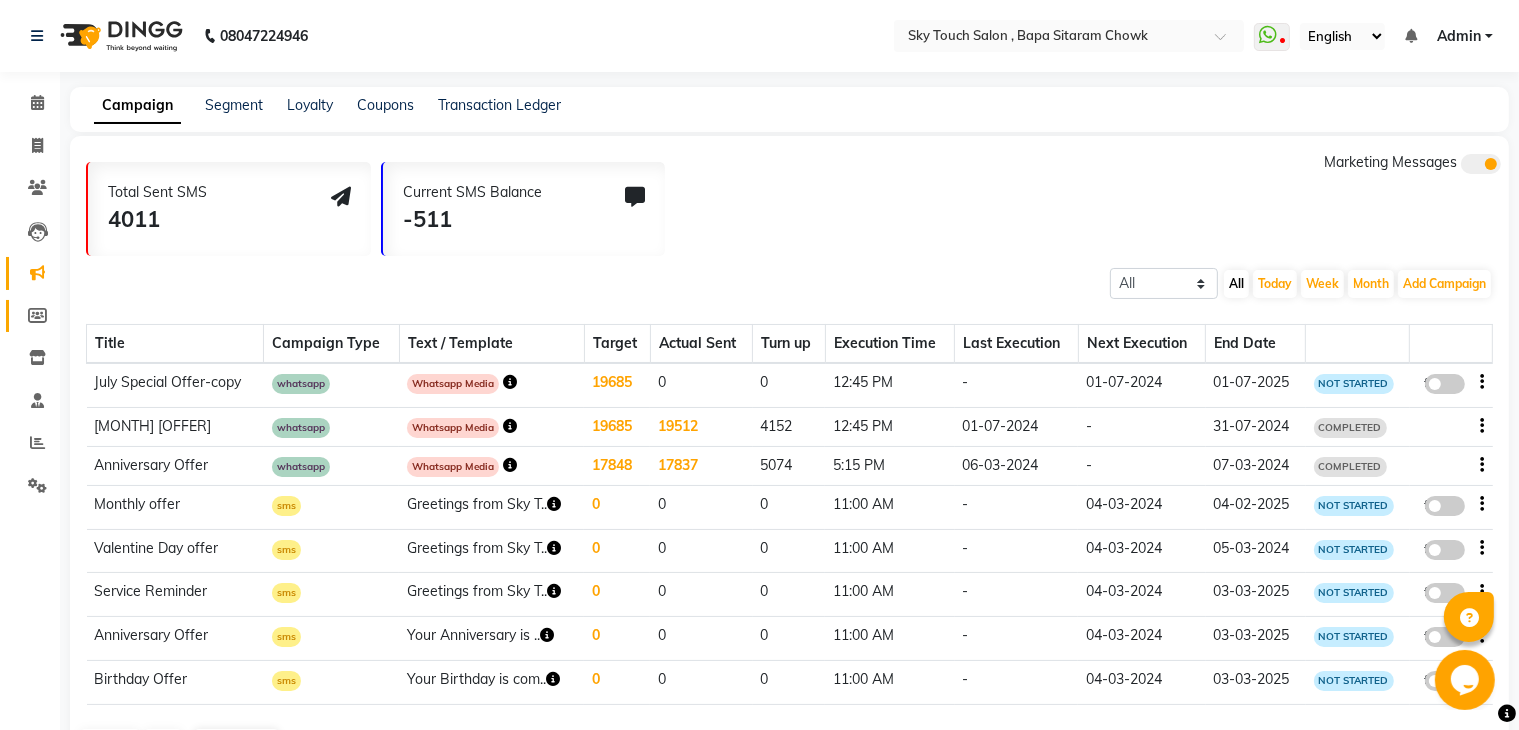 click on "Members" 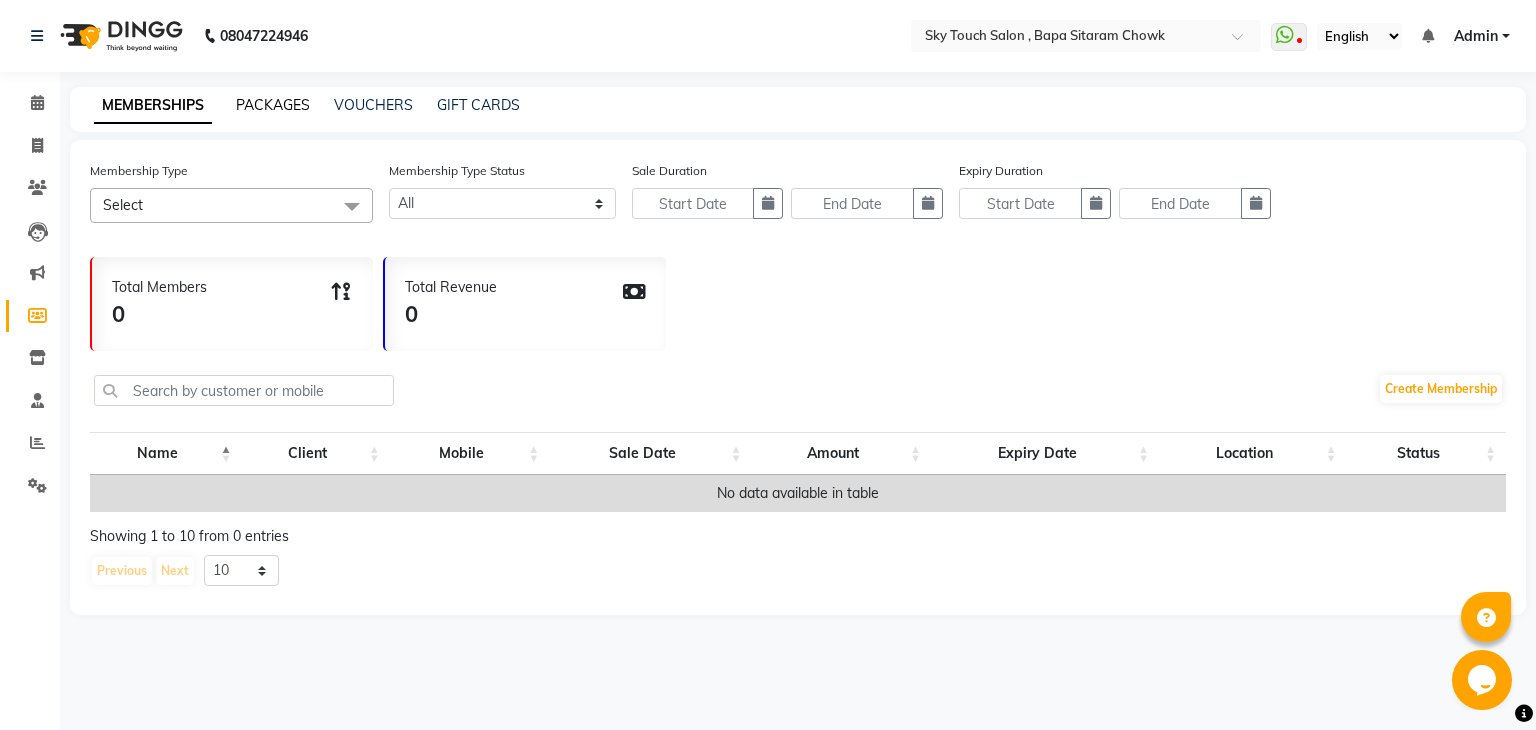 click on "PACKAGES" 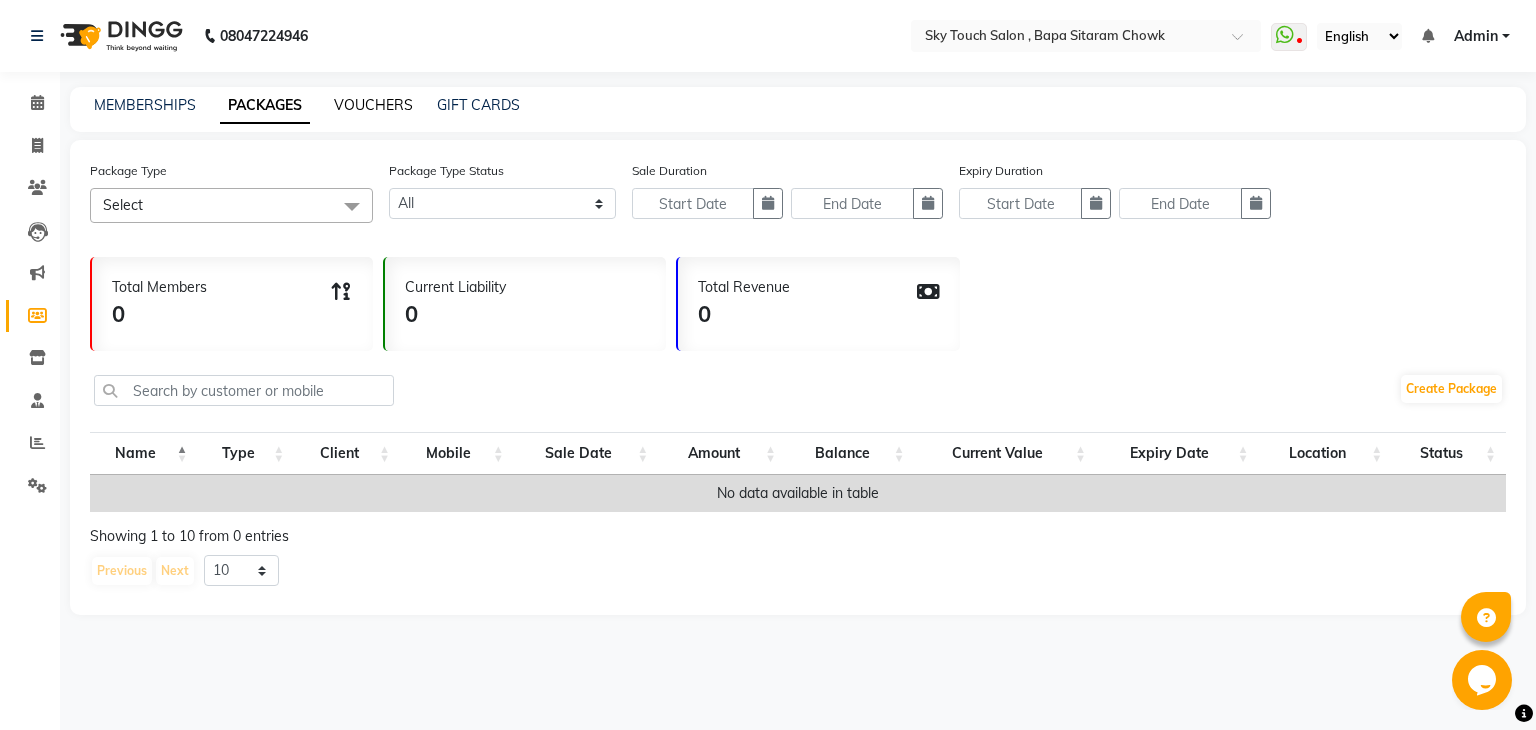 click on "VOUCHERS" 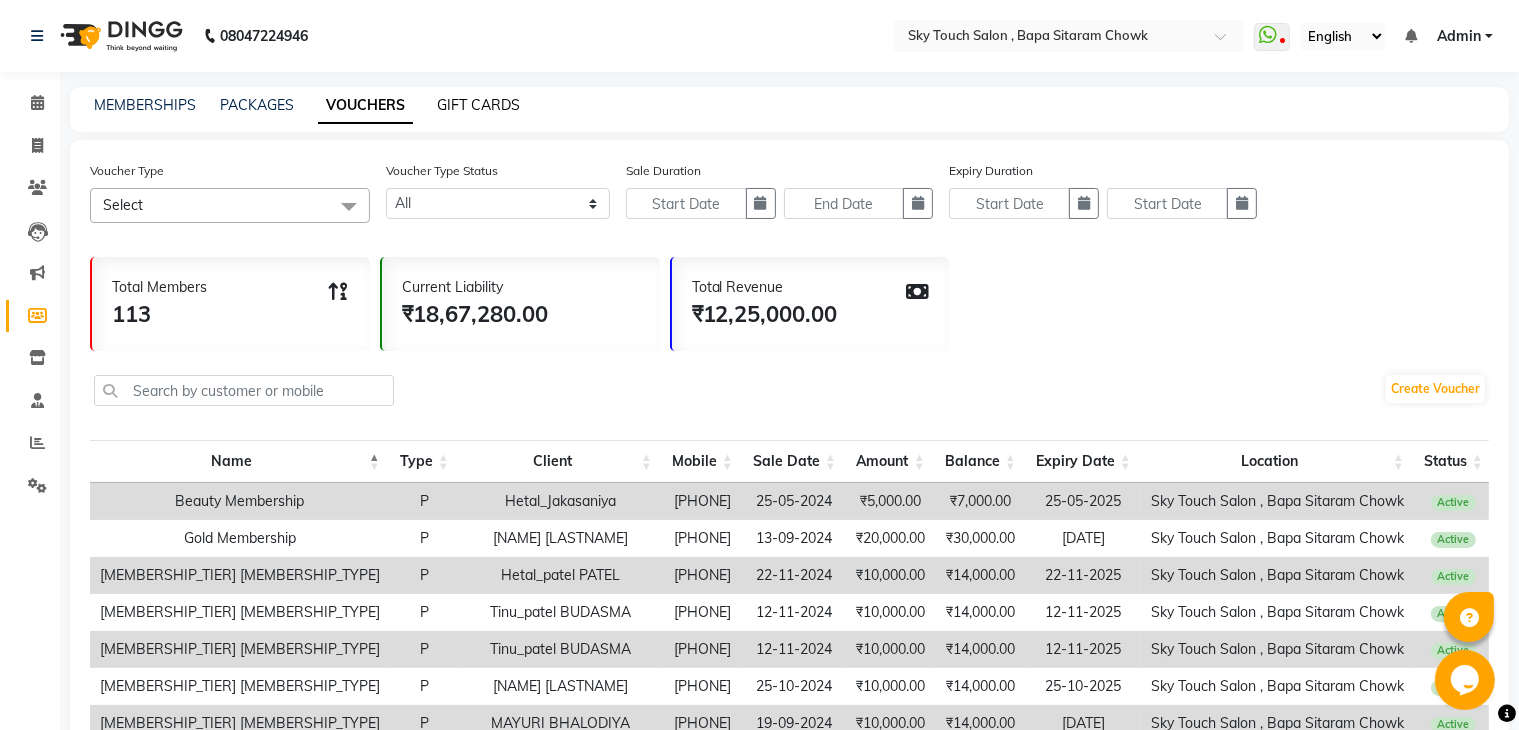 click on "GIFT CARDS" 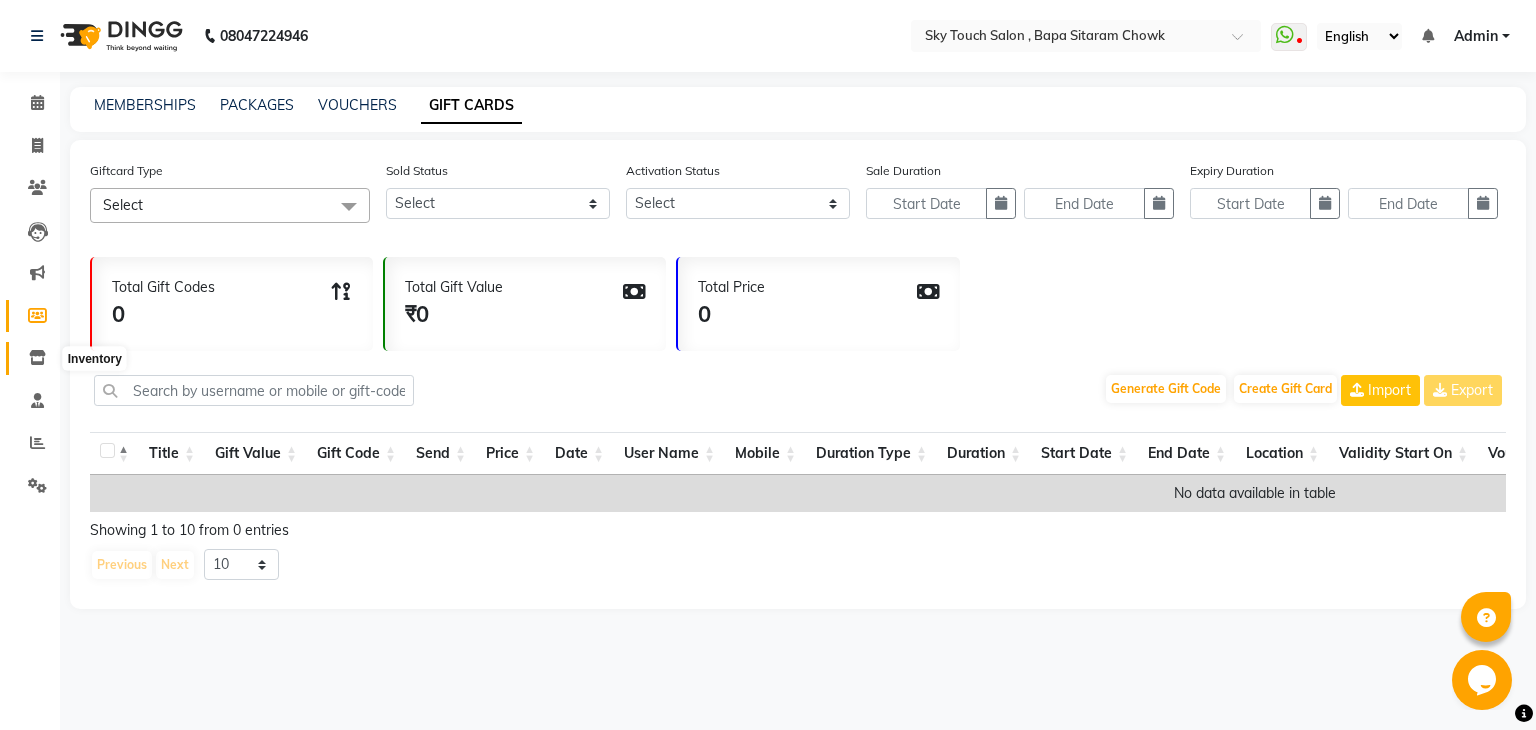 click 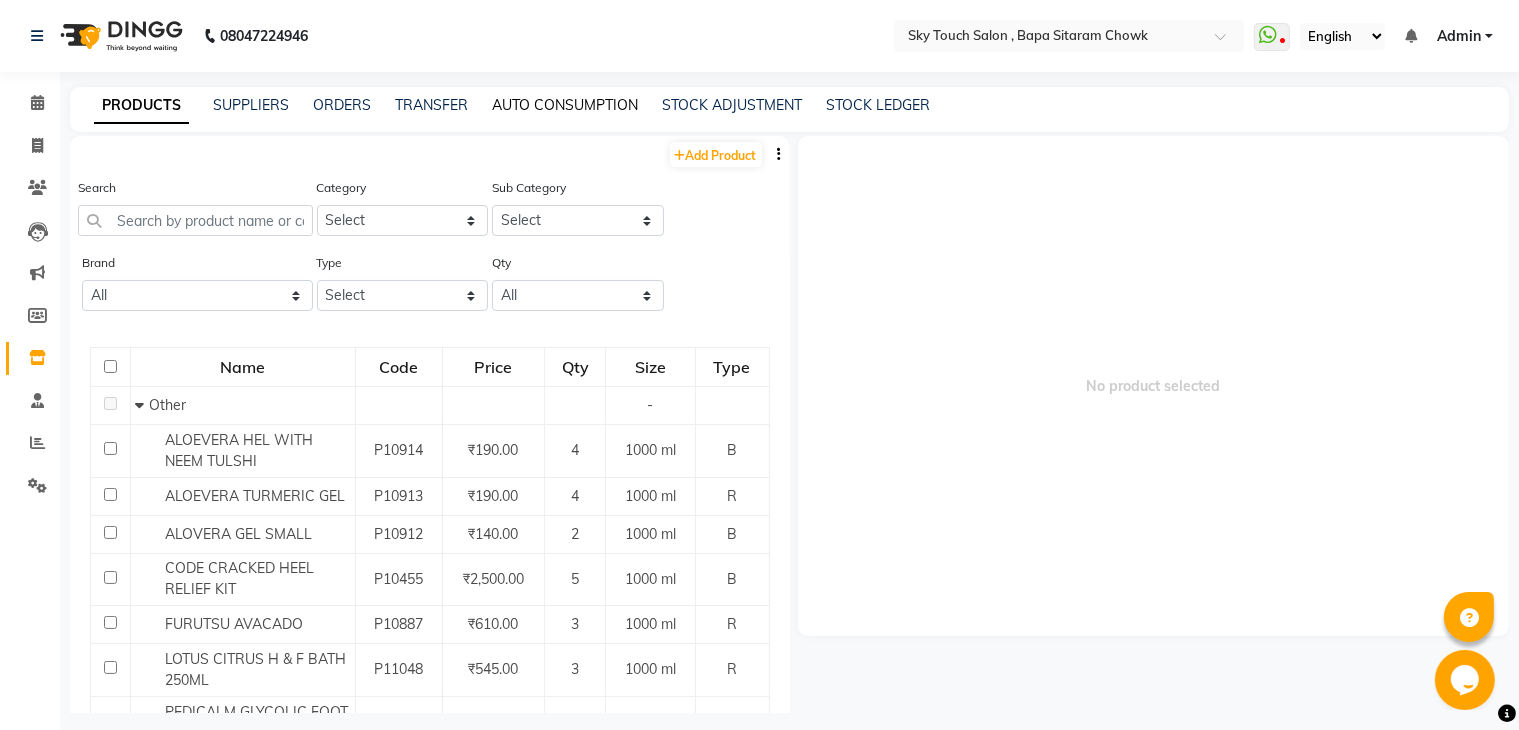click on "AUTO CONSUMPTION" 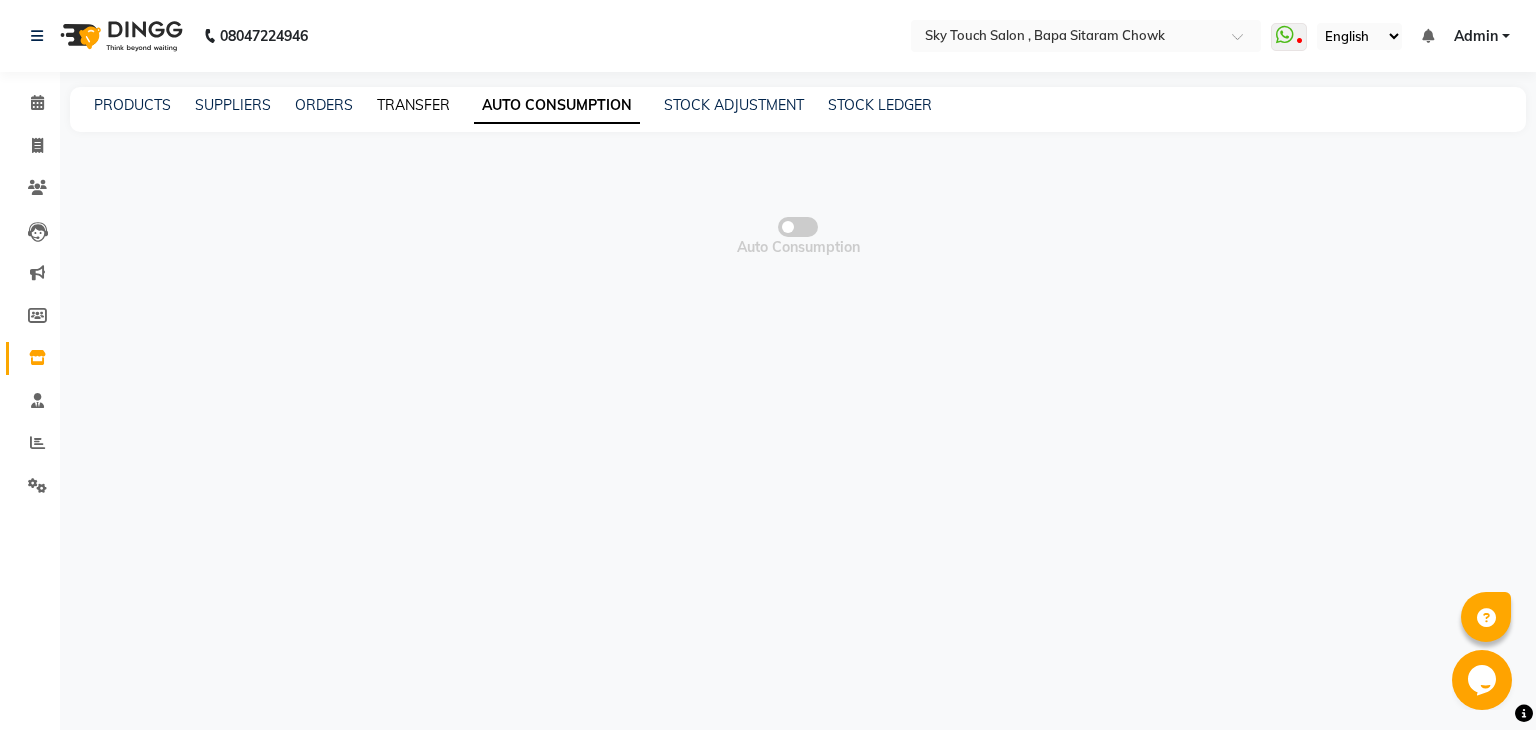 click on "TRANSFER" 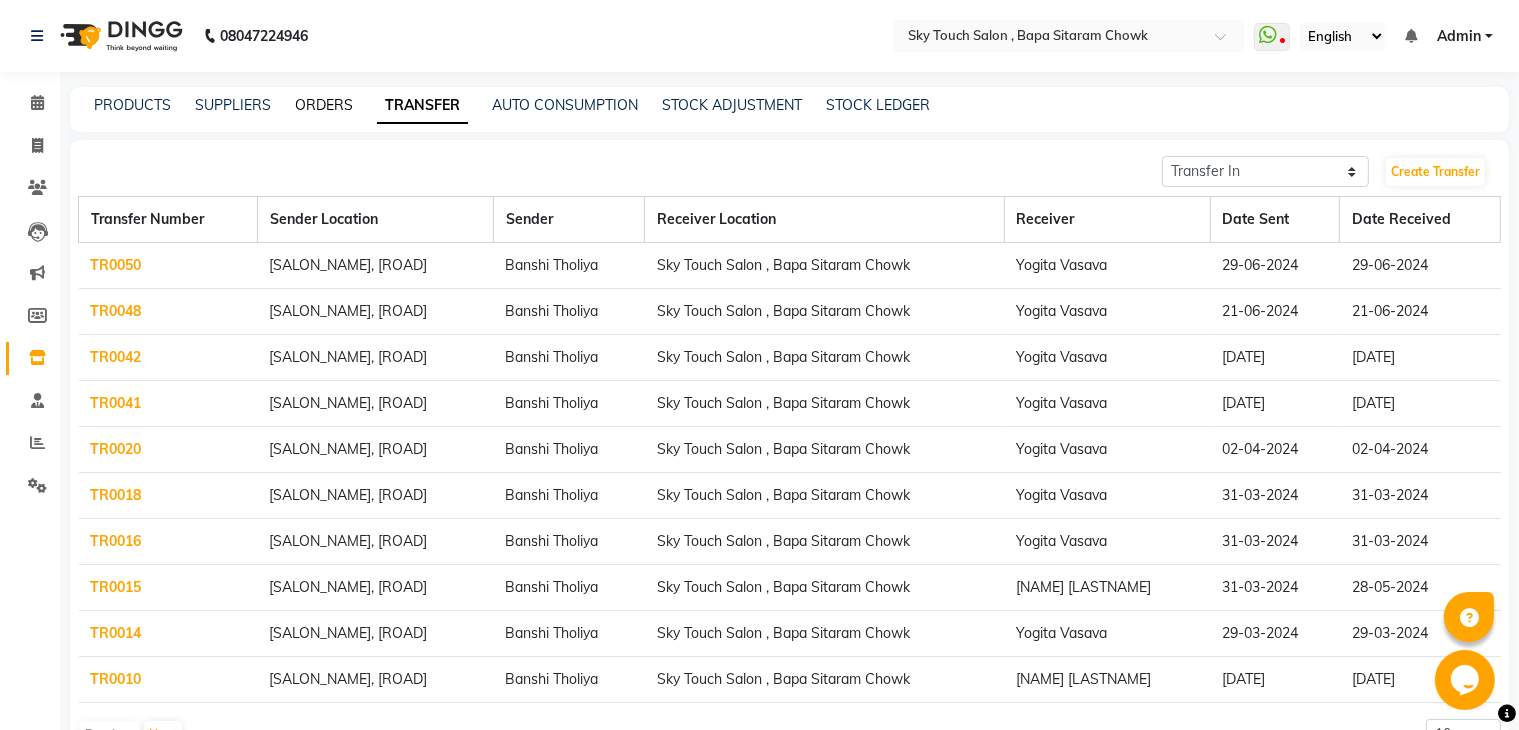 click on "ORDERS" 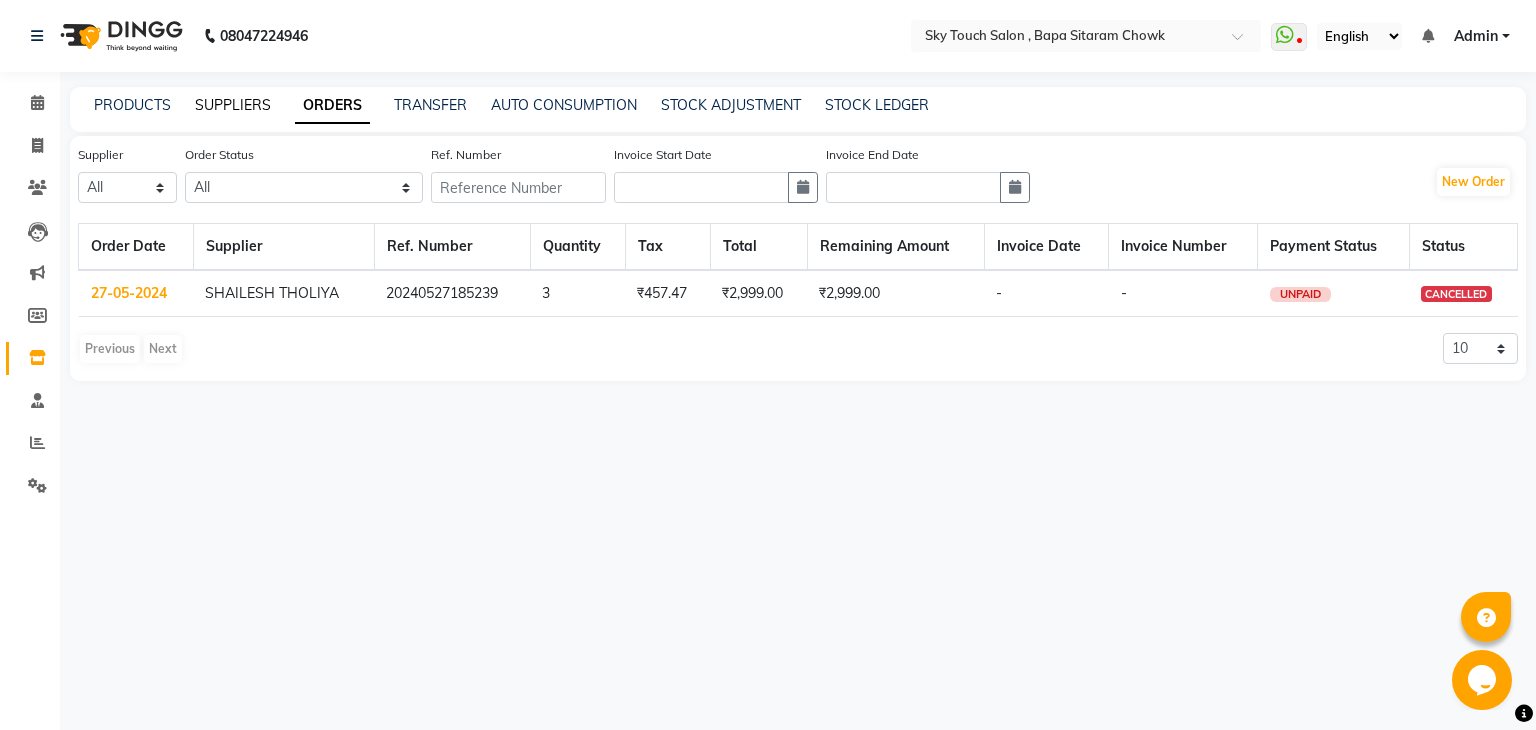click on "SUPPLIERS" 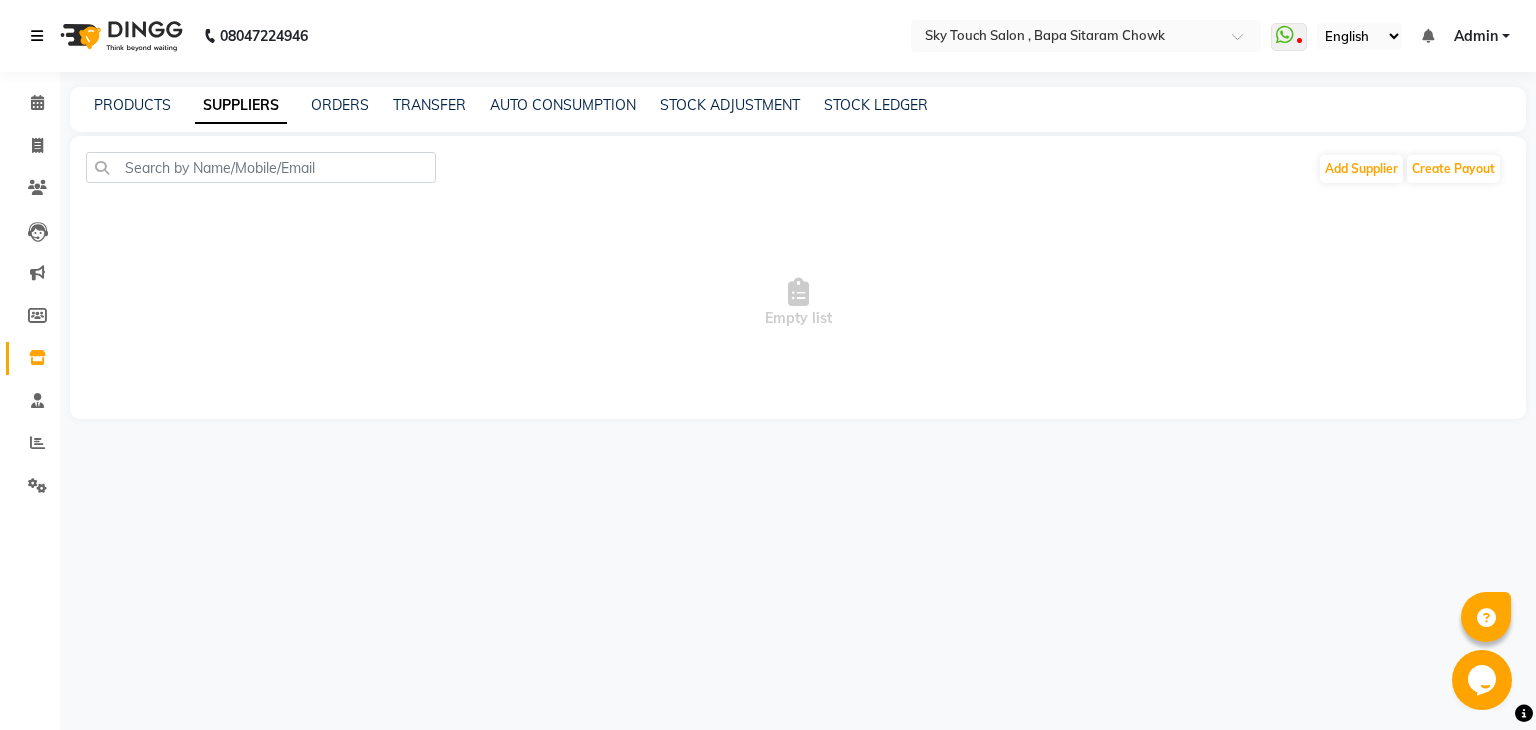 click at bounding box center [37, 36] 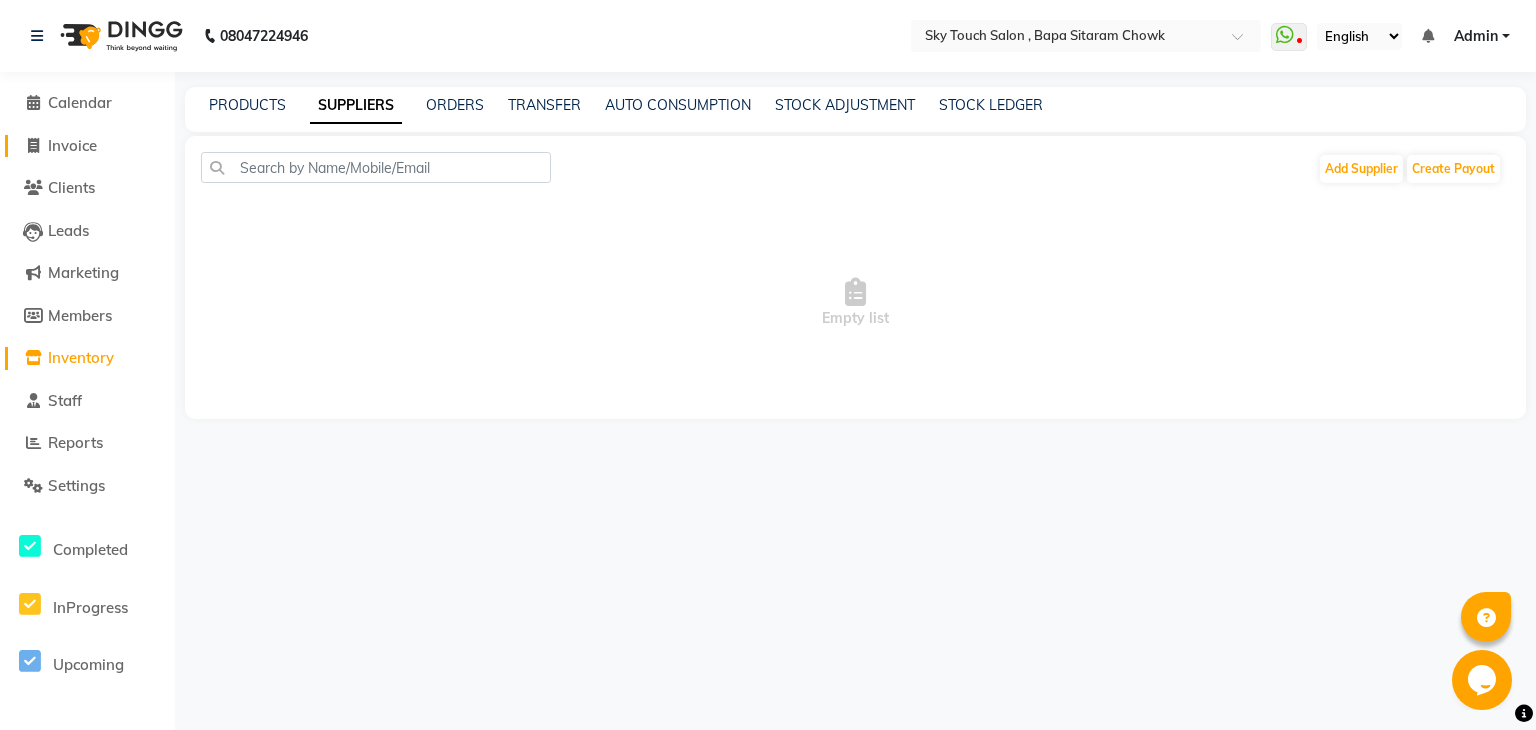 click on "Invoice" 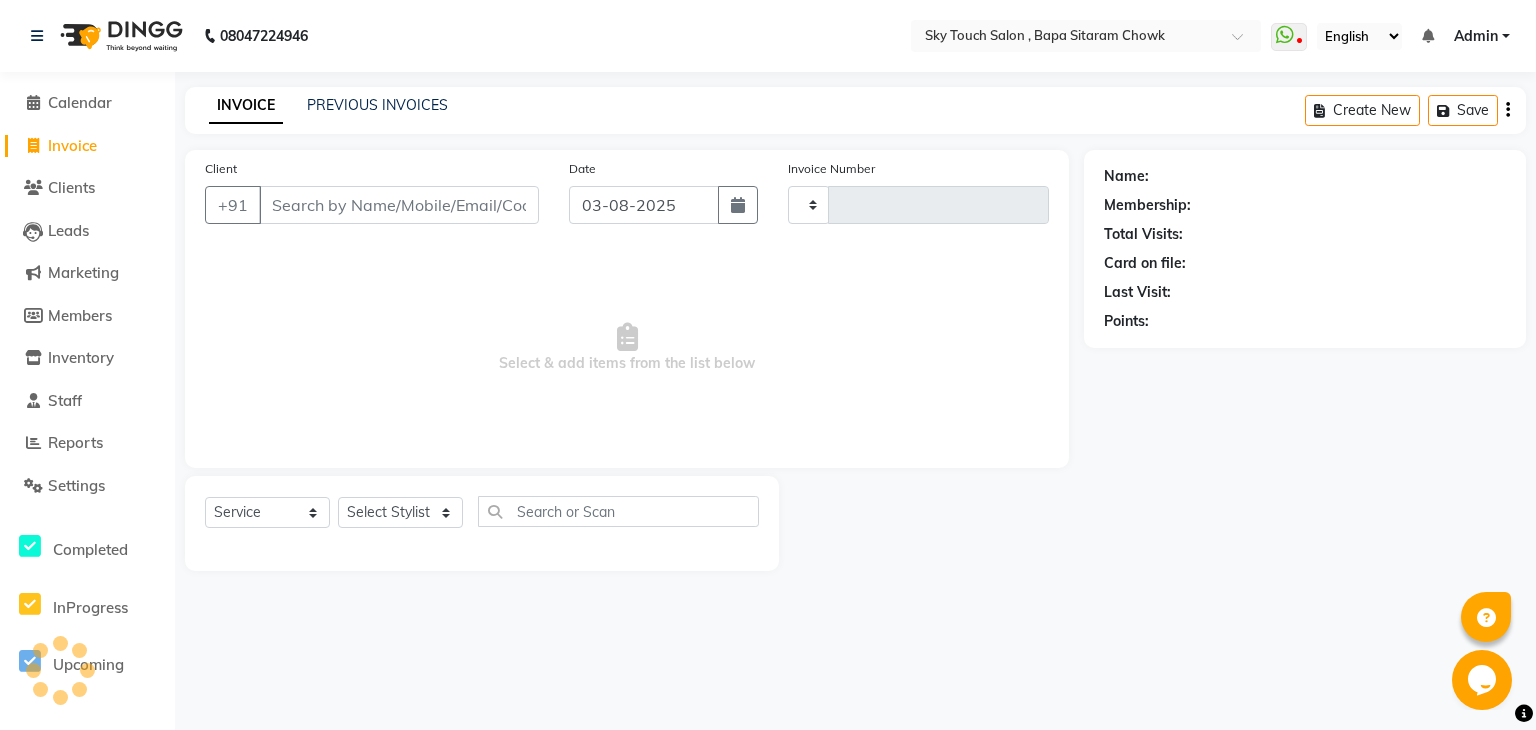 type on "0053" 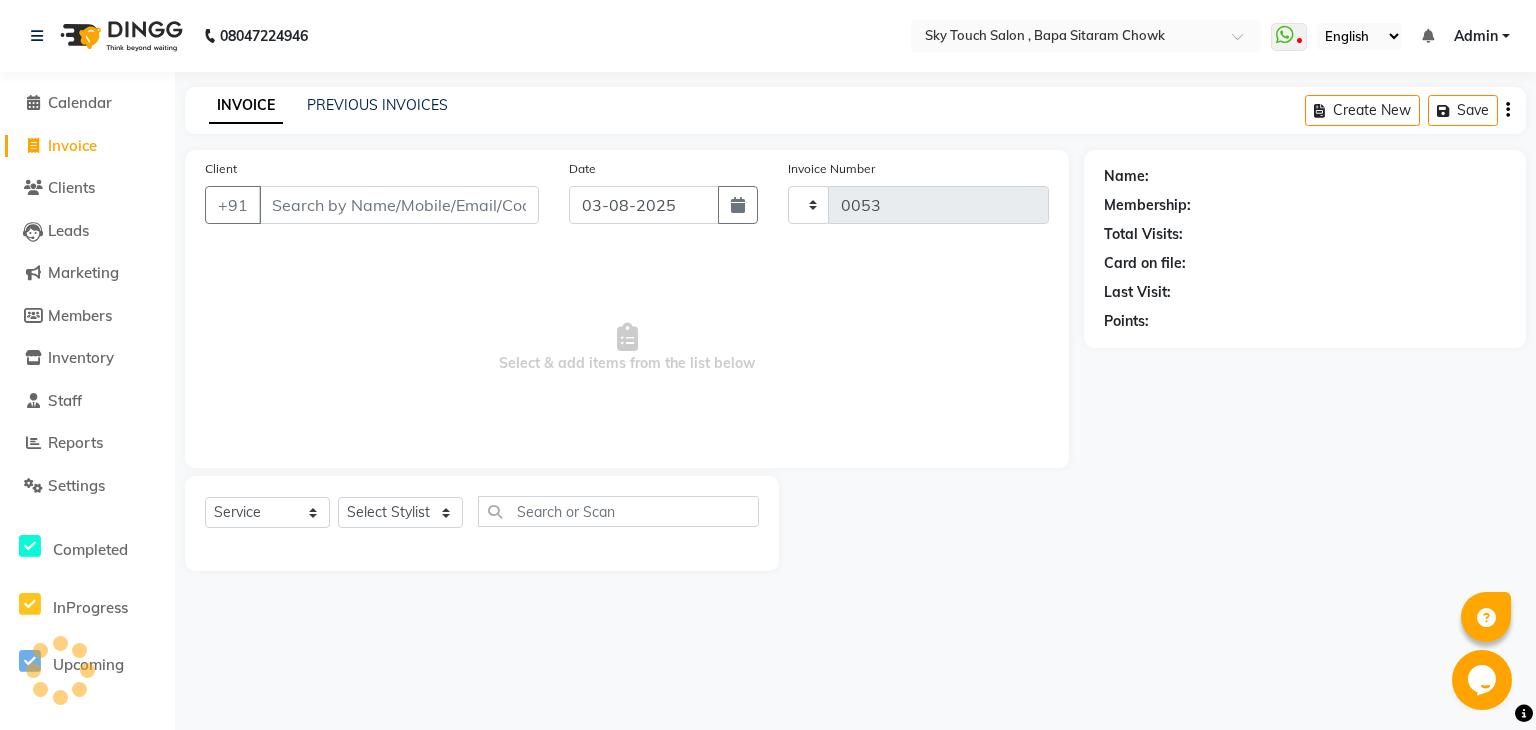 select on "6282" 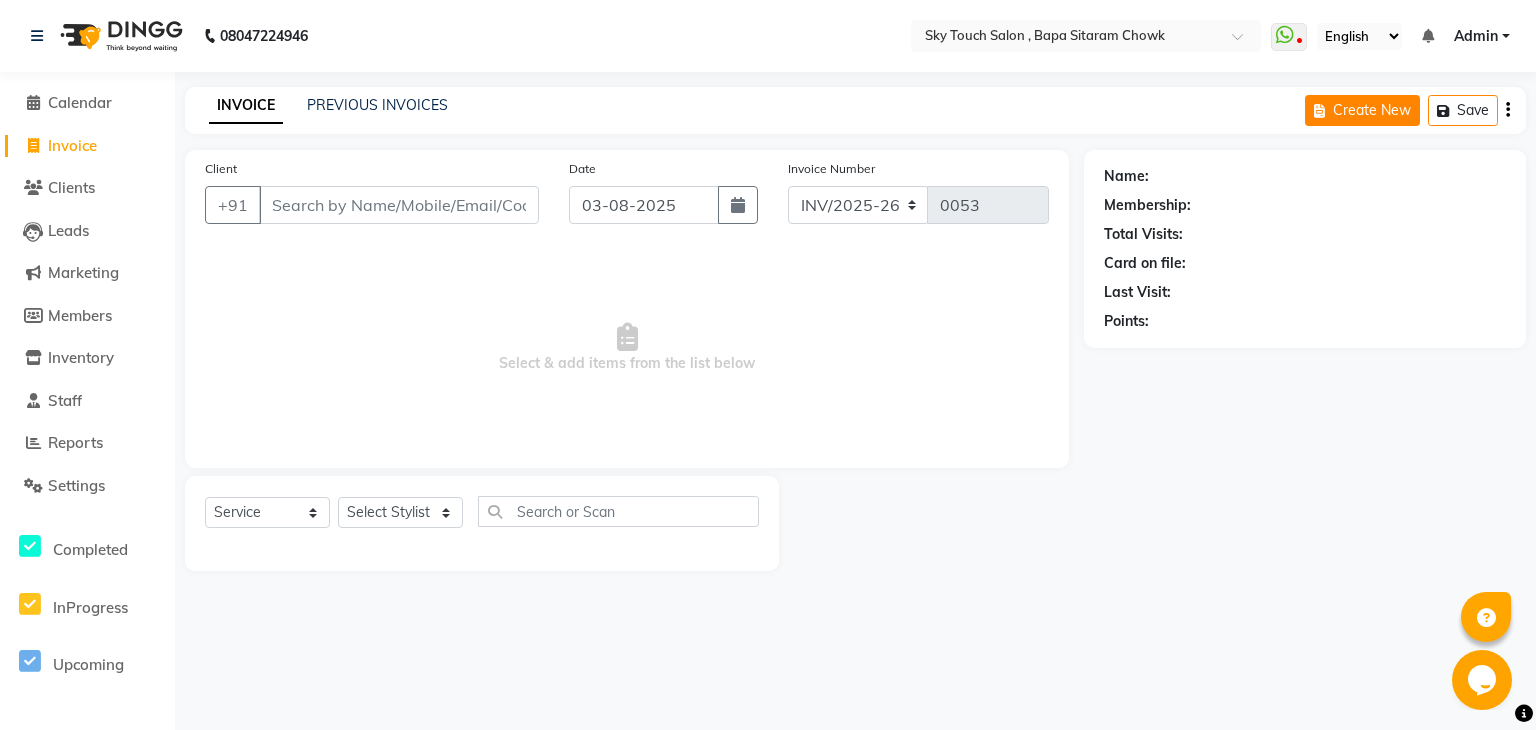 click on "Create New" 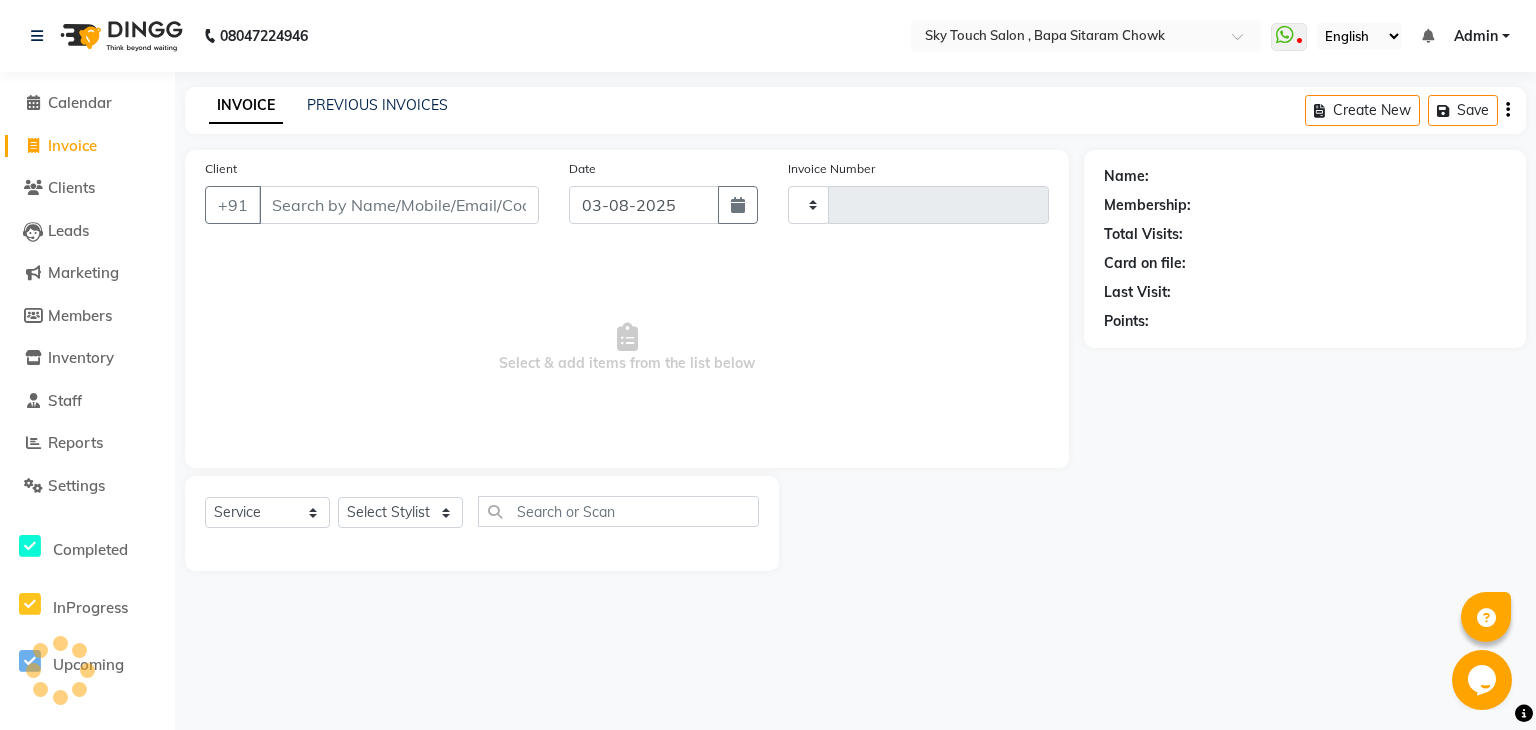 type on "0053" 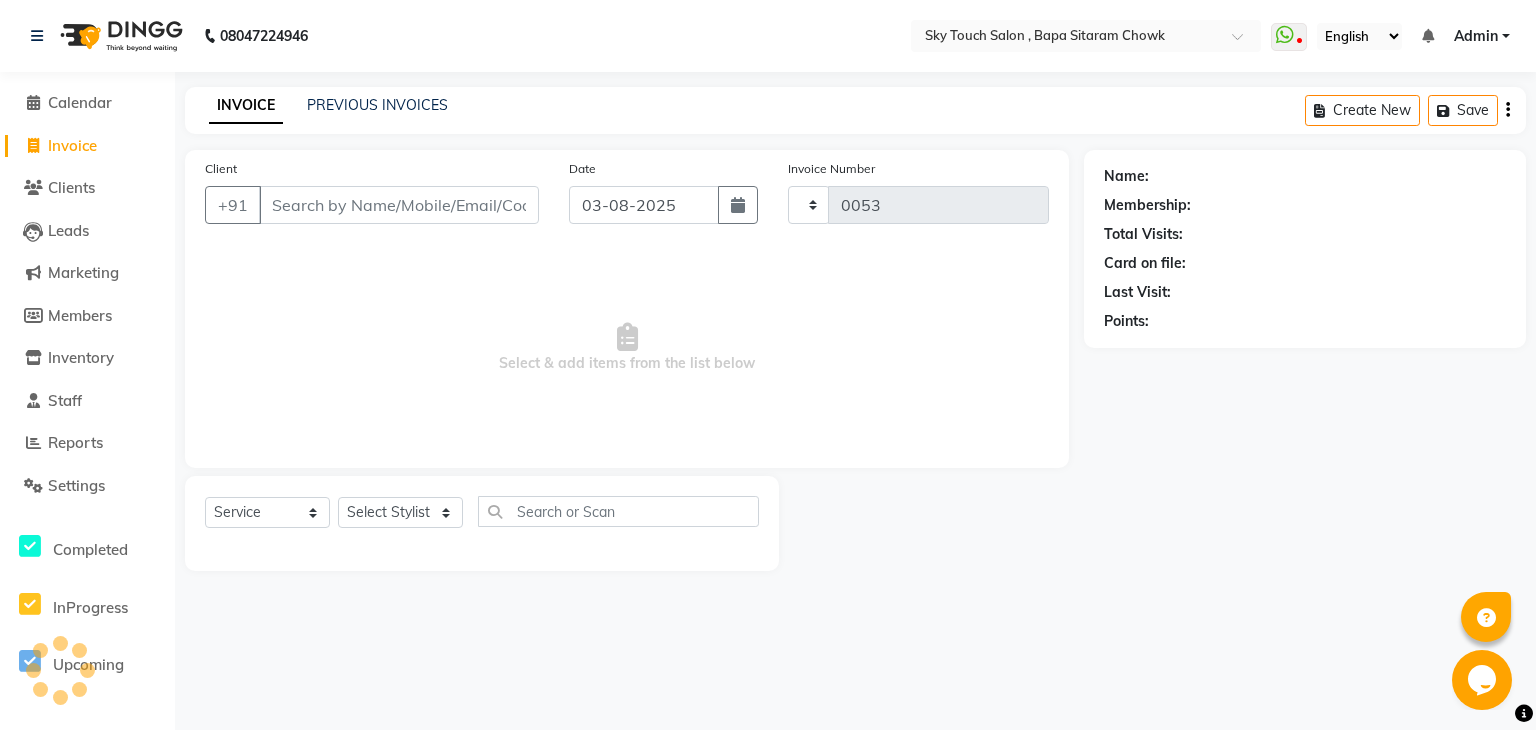 select on "6282" 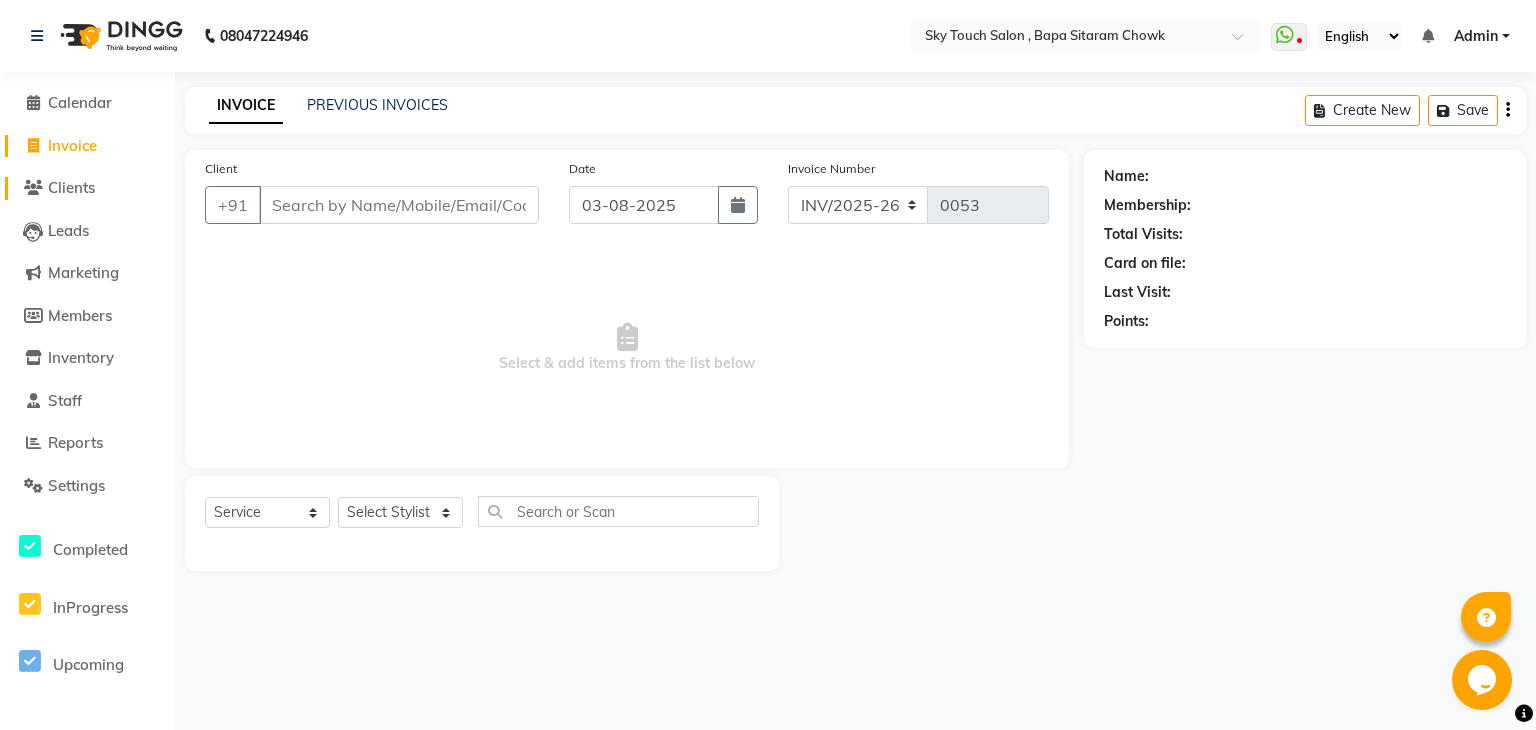 click on "Clients" 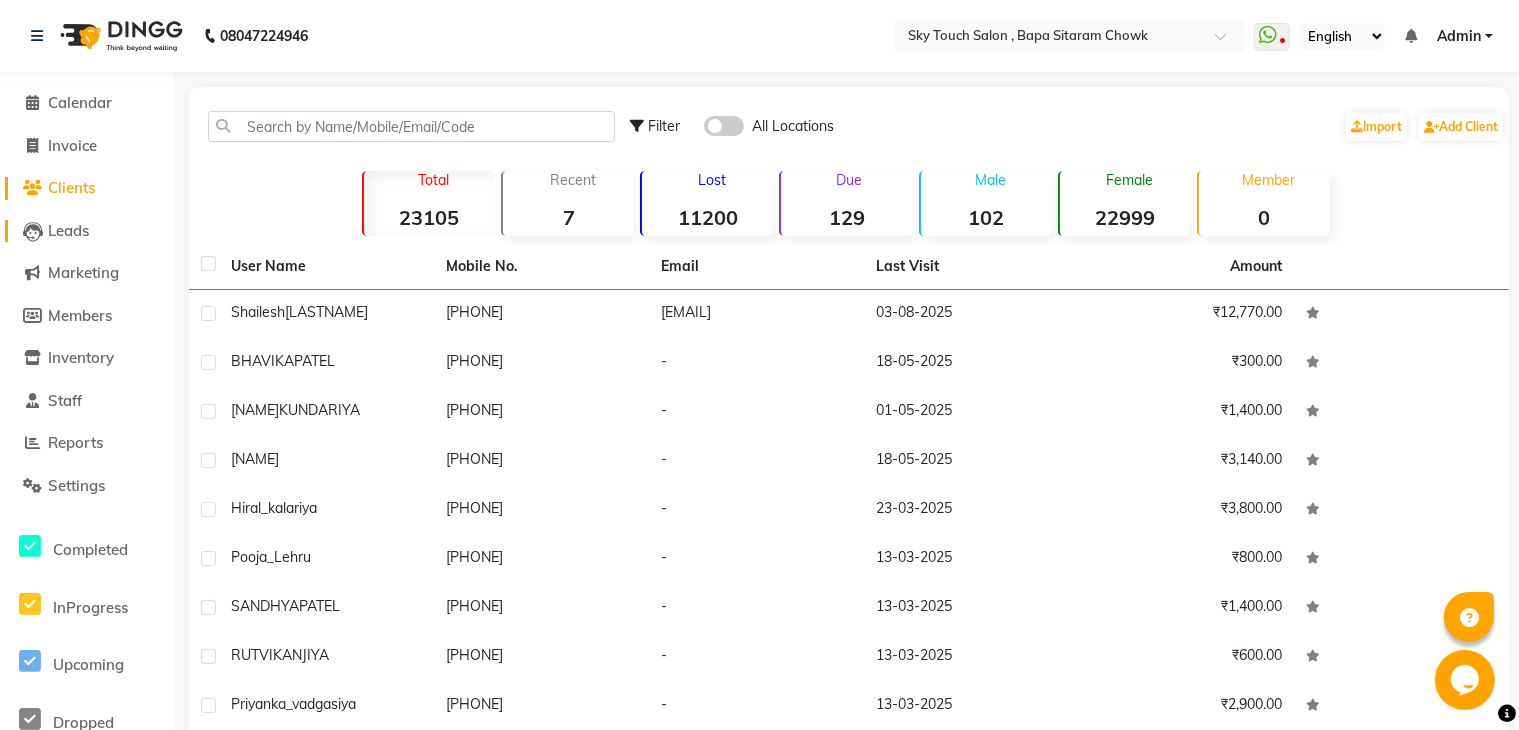 click on "Leads" 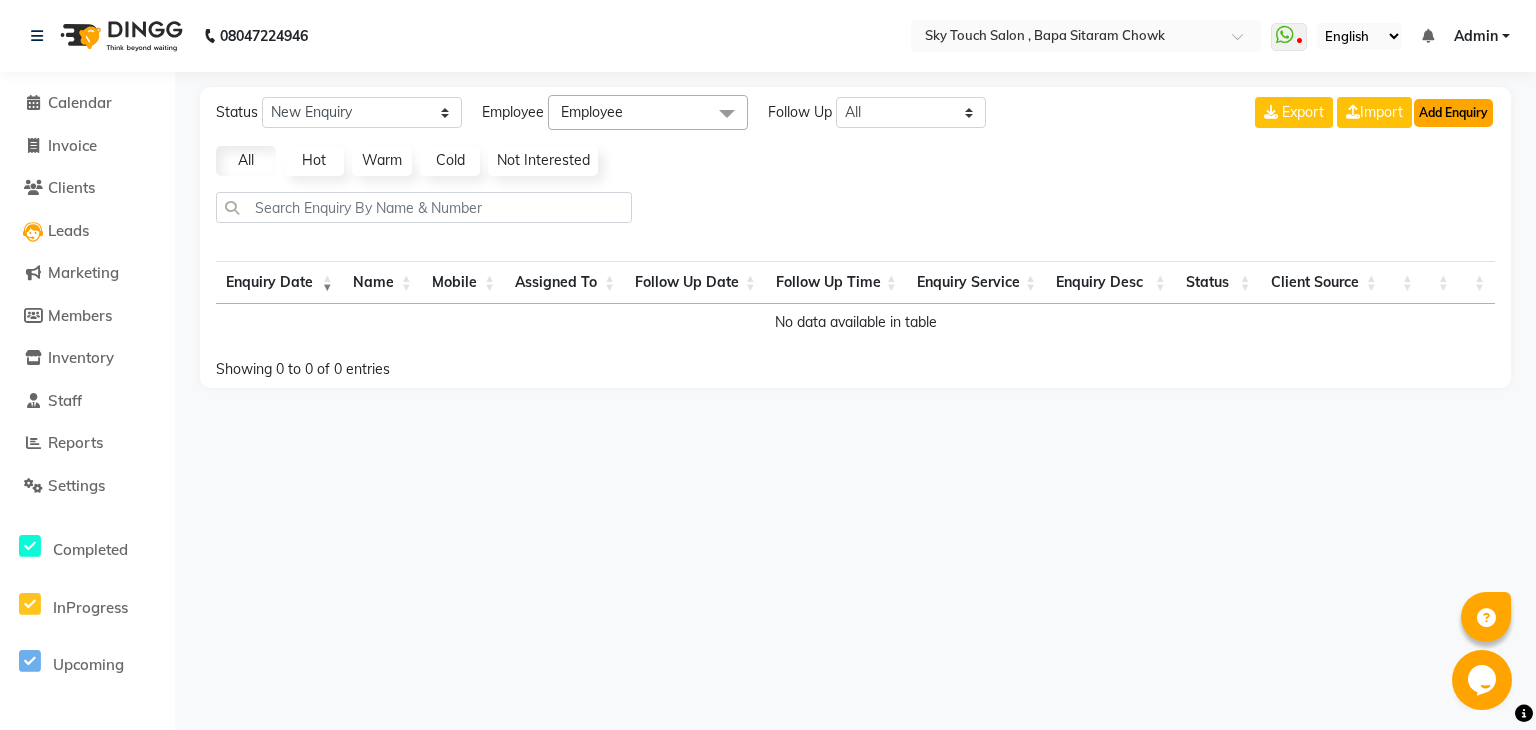 click on "Add Enquiry" 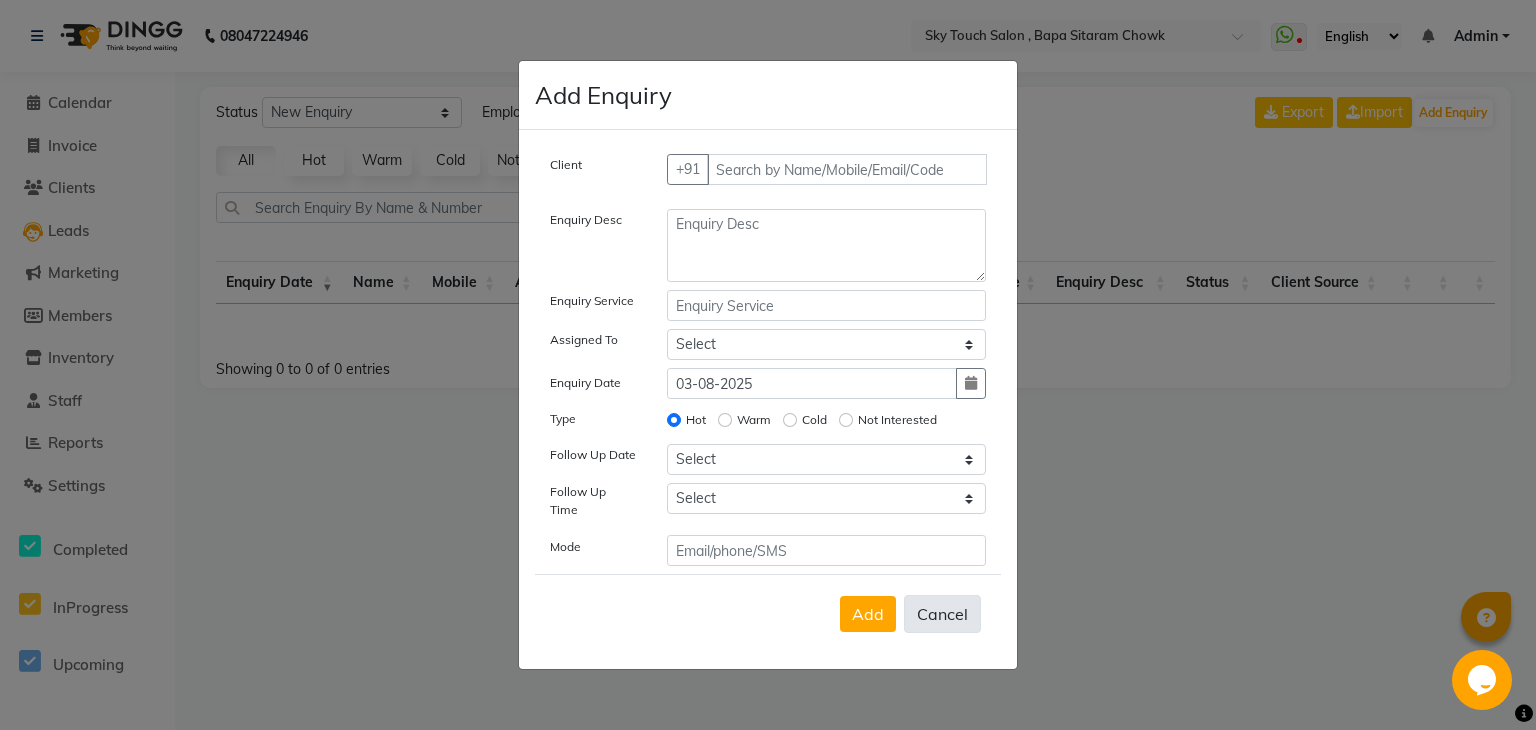 click on "Cancel" 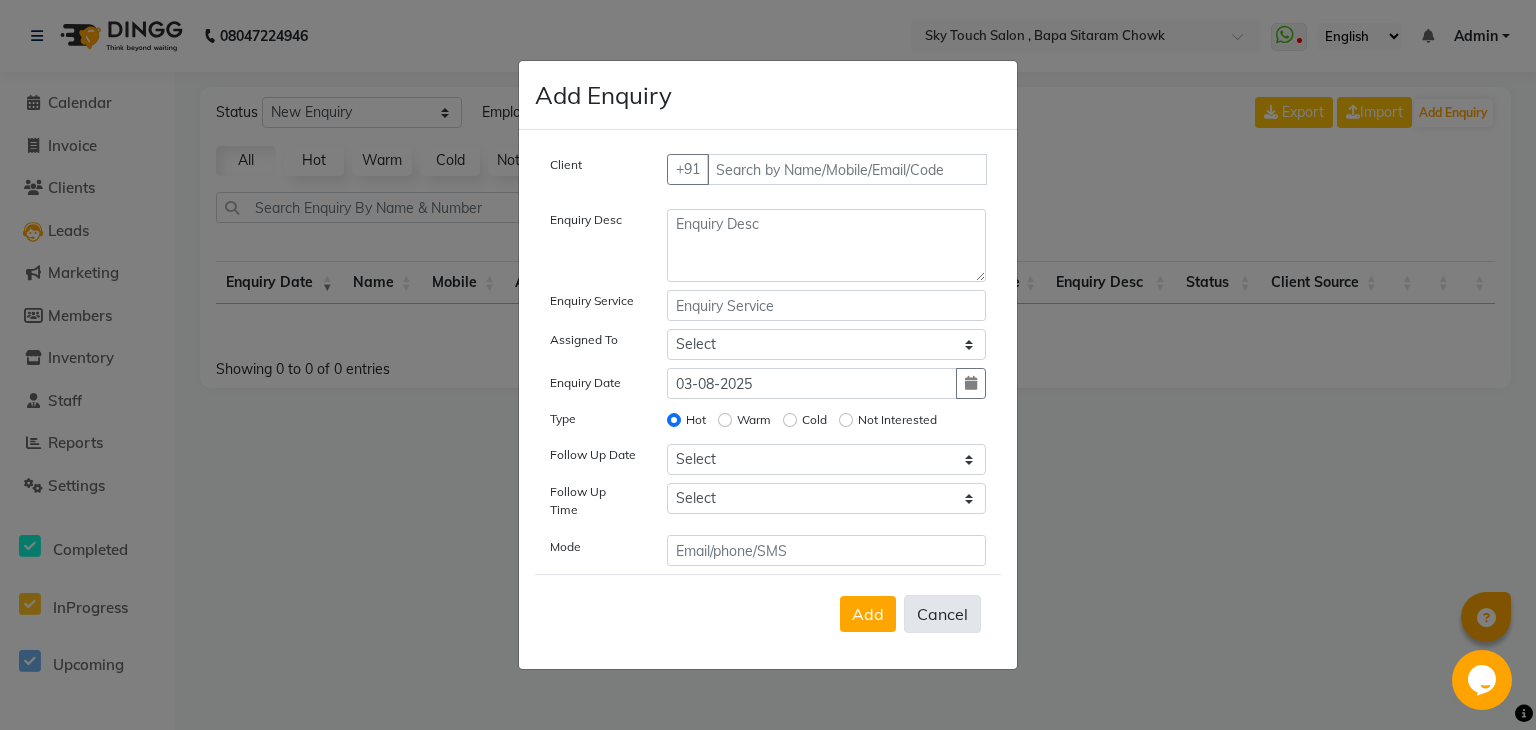 select 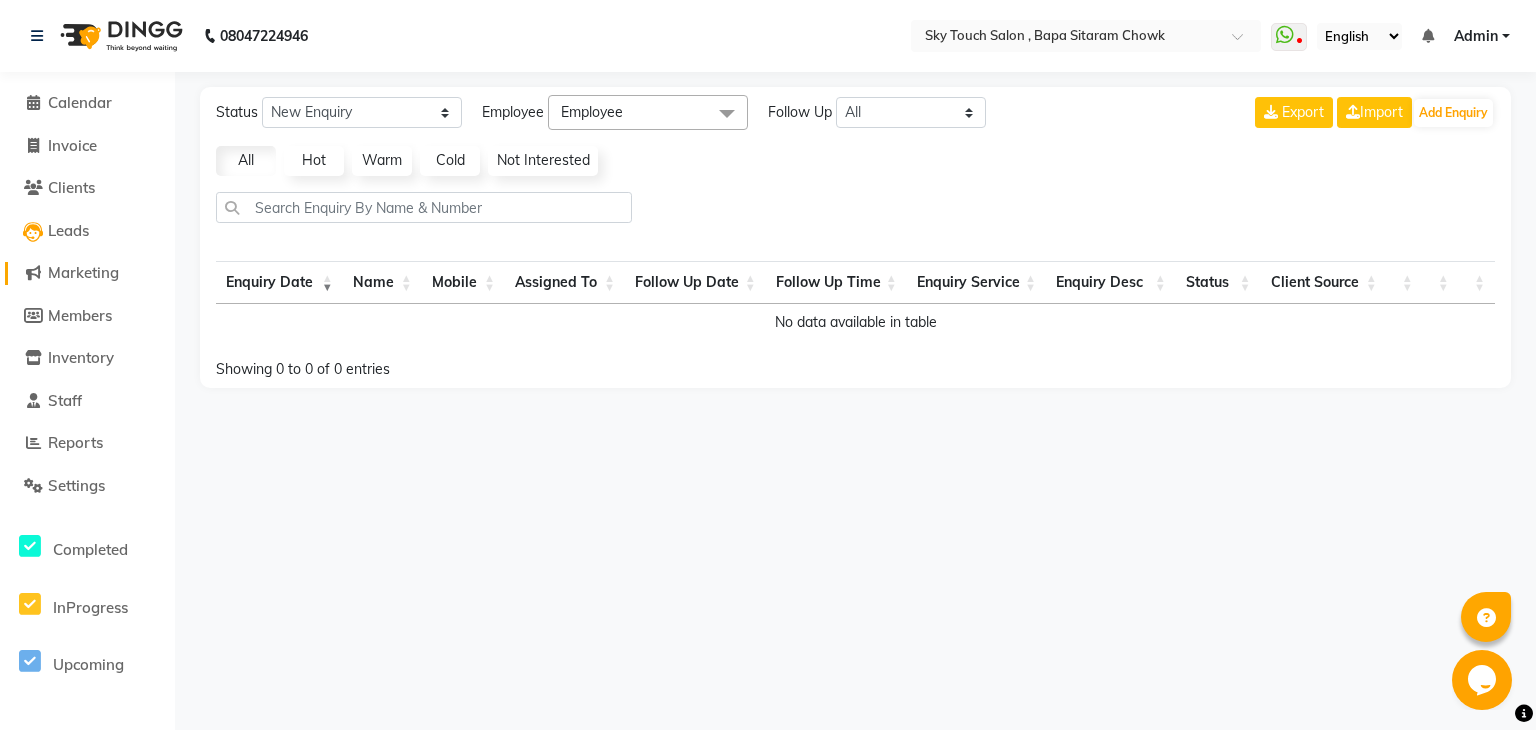 click on "Marketing" 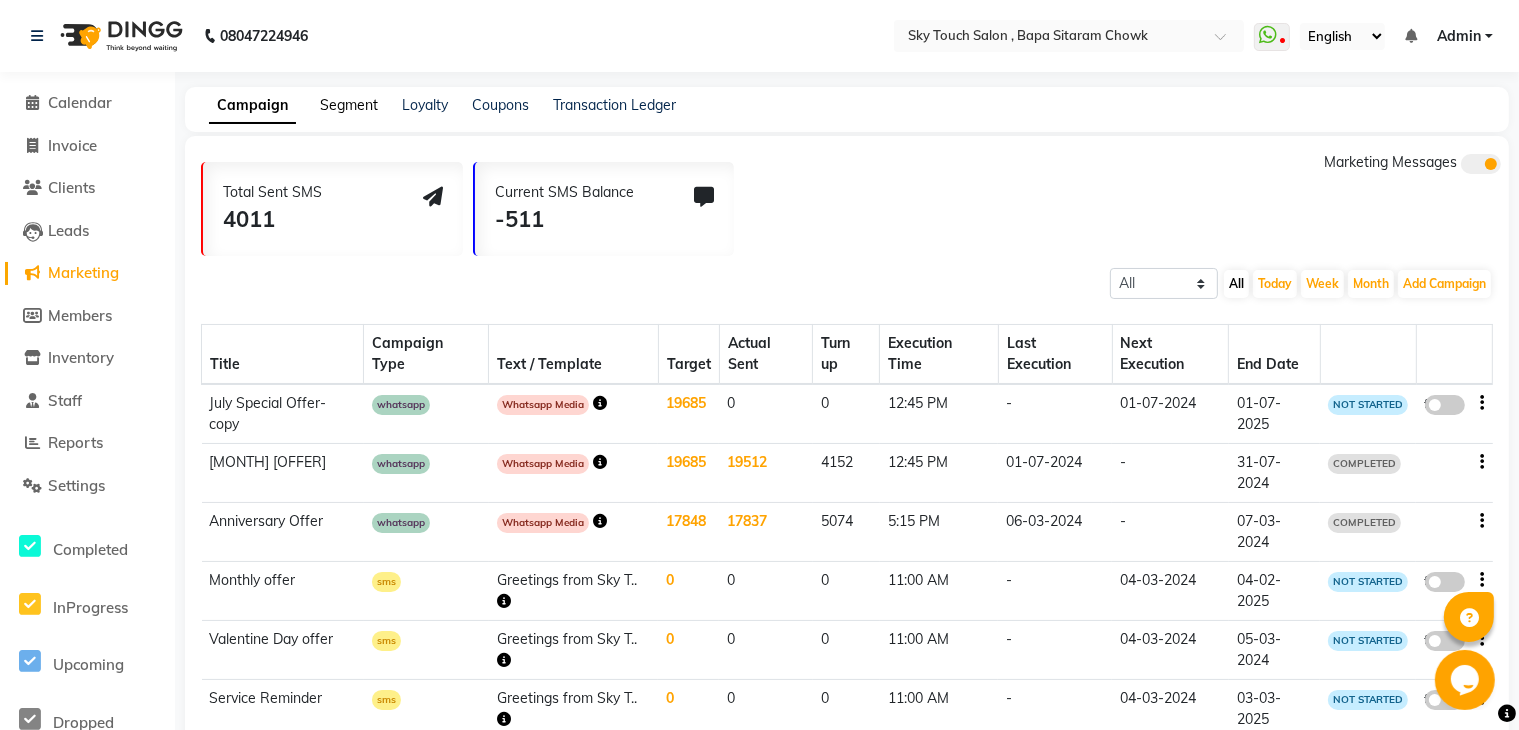 click on "Segment" 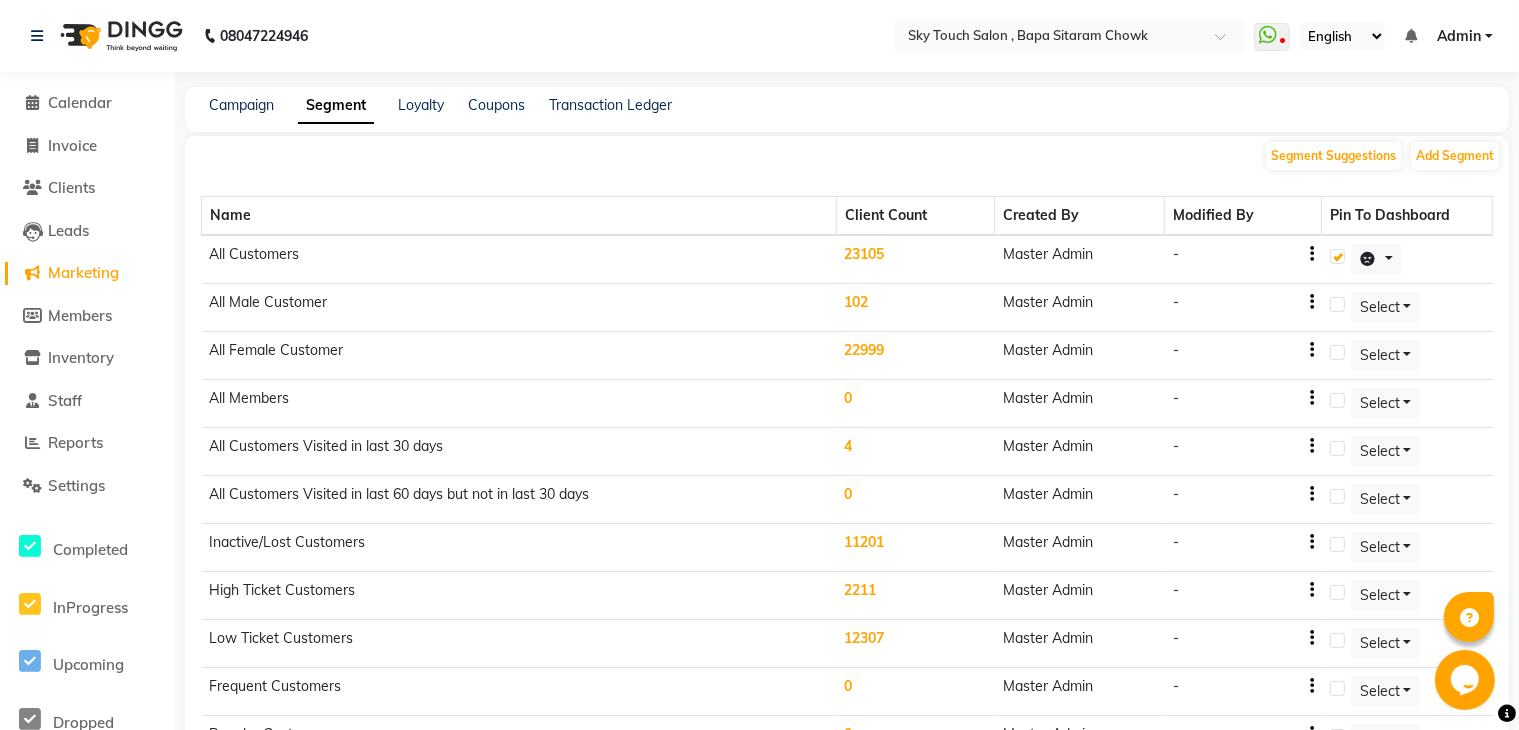 click on "Coupons" 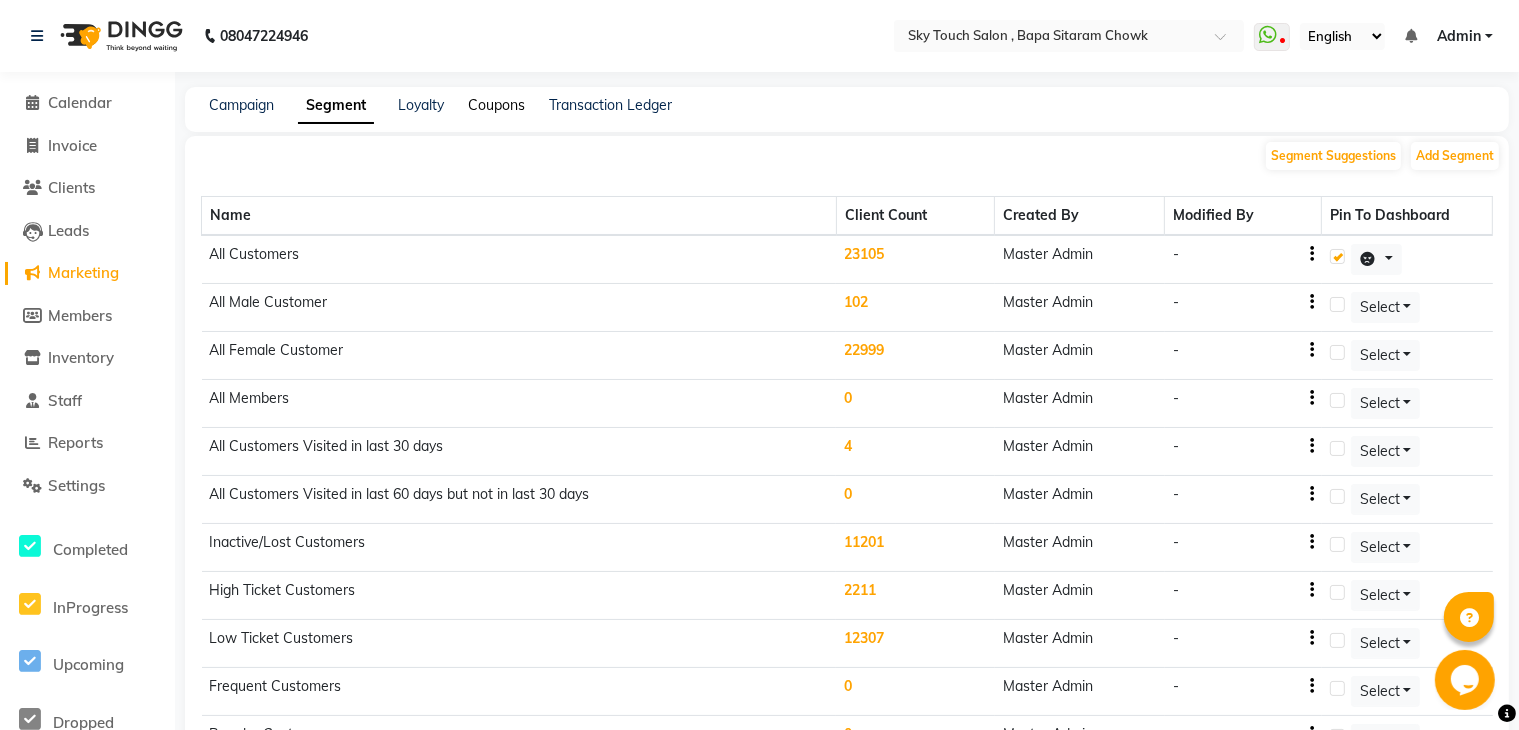 click on "Coupons" 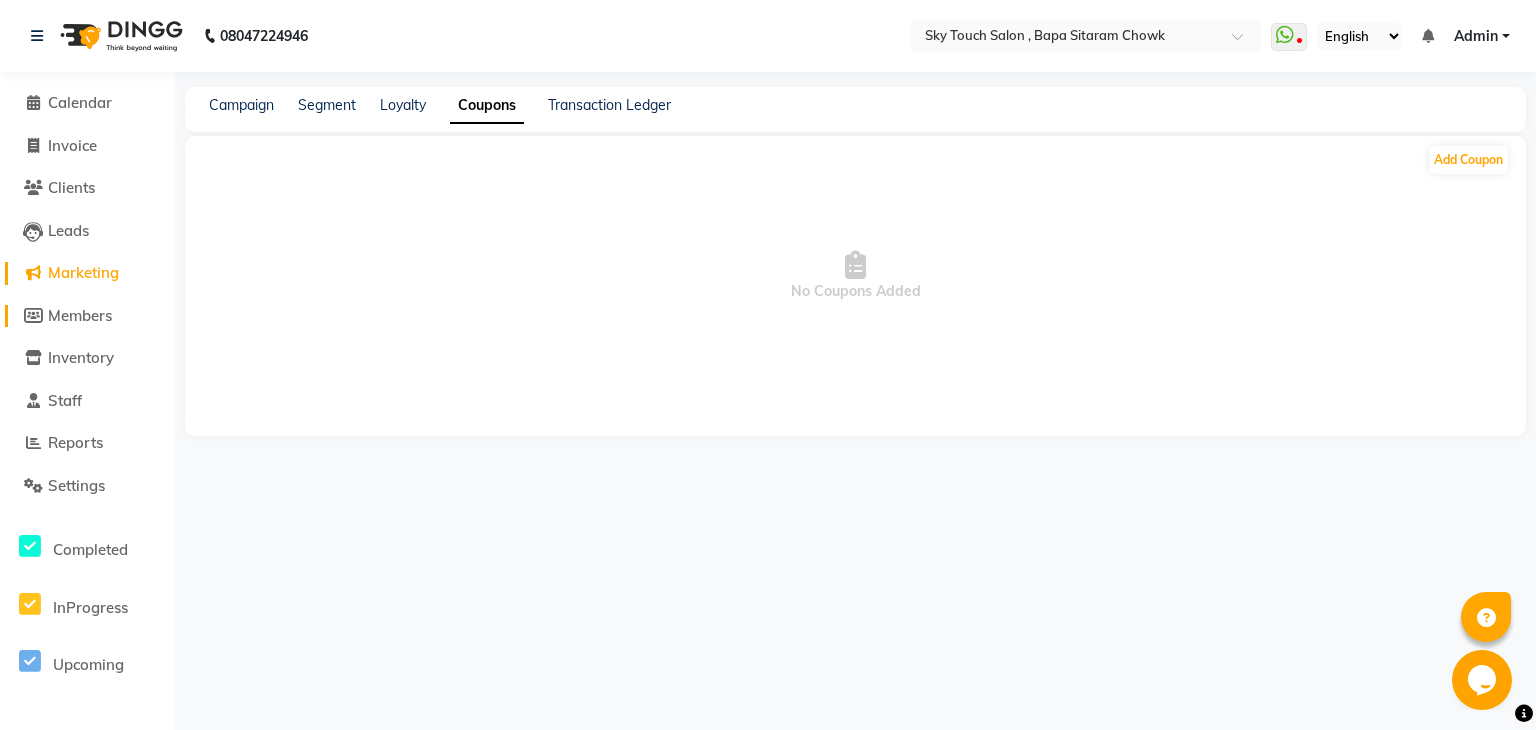 click on "Members" 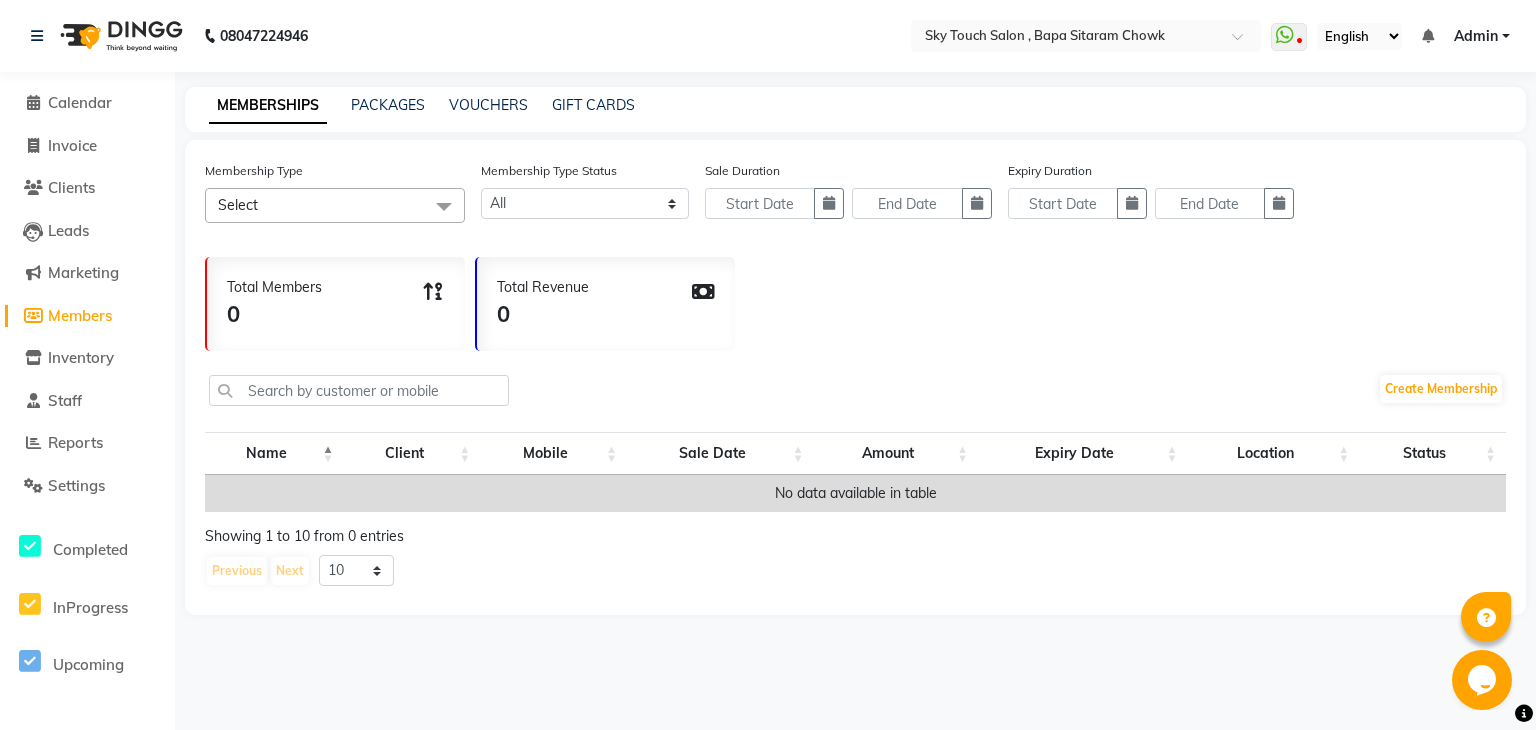 click on "Select" 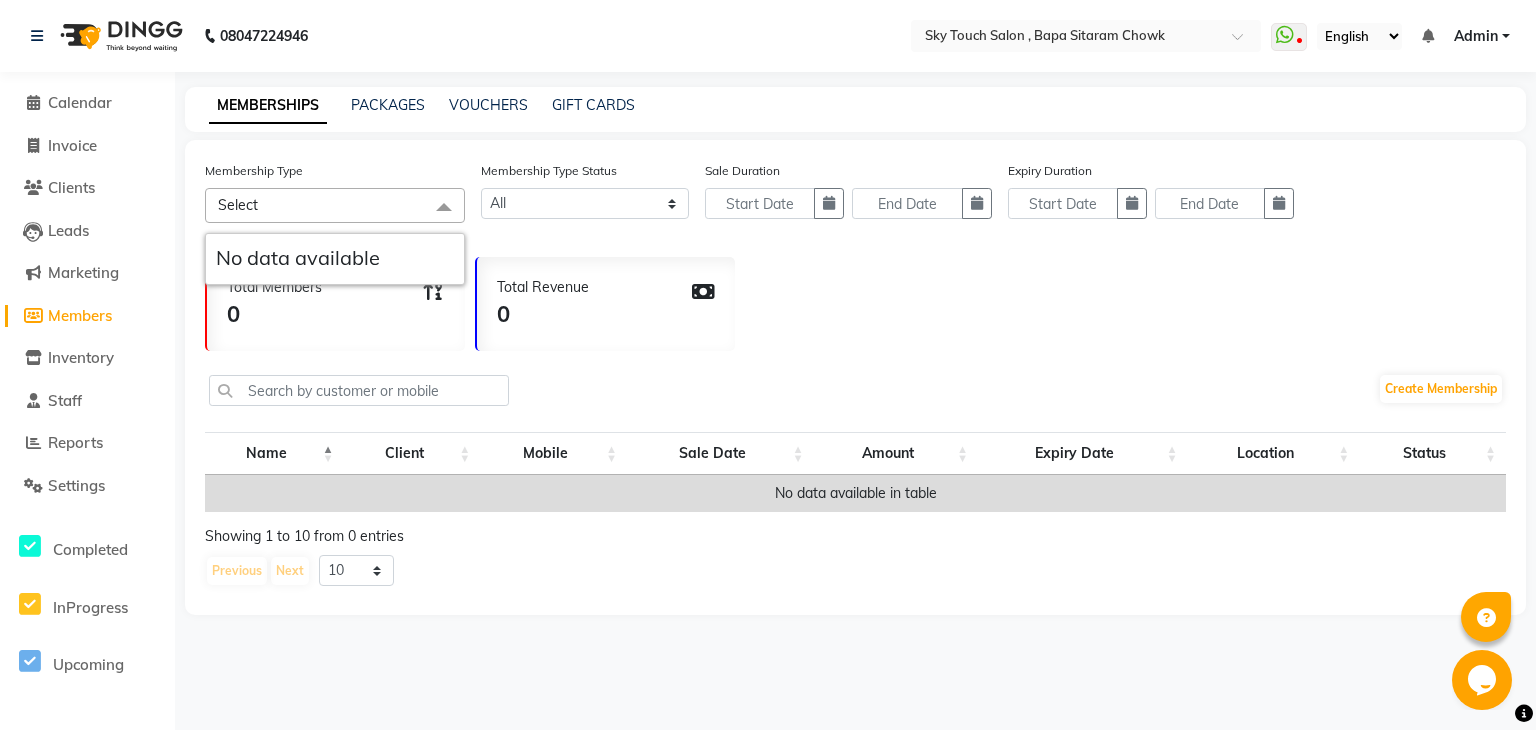 click on "Select" 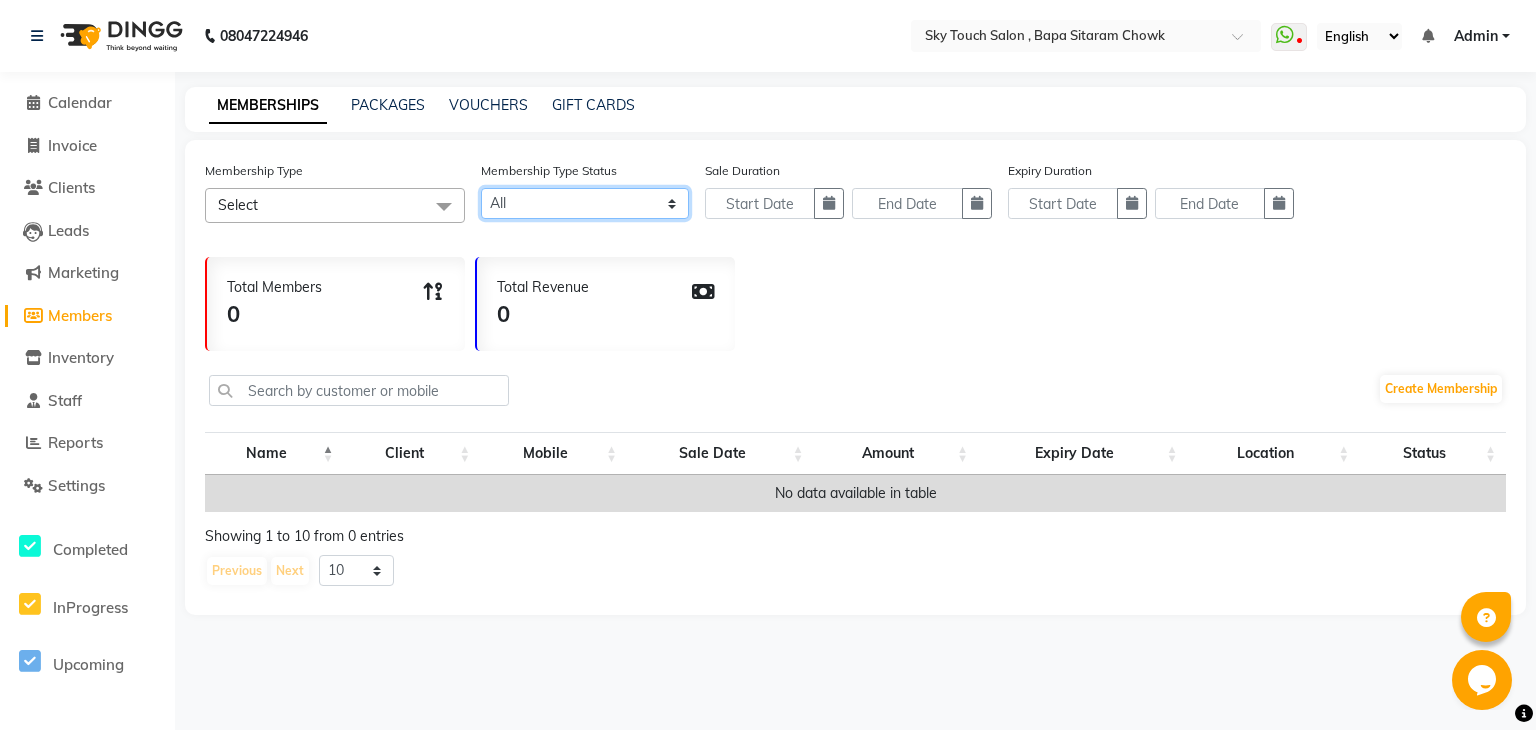 click on "Active Expired All" 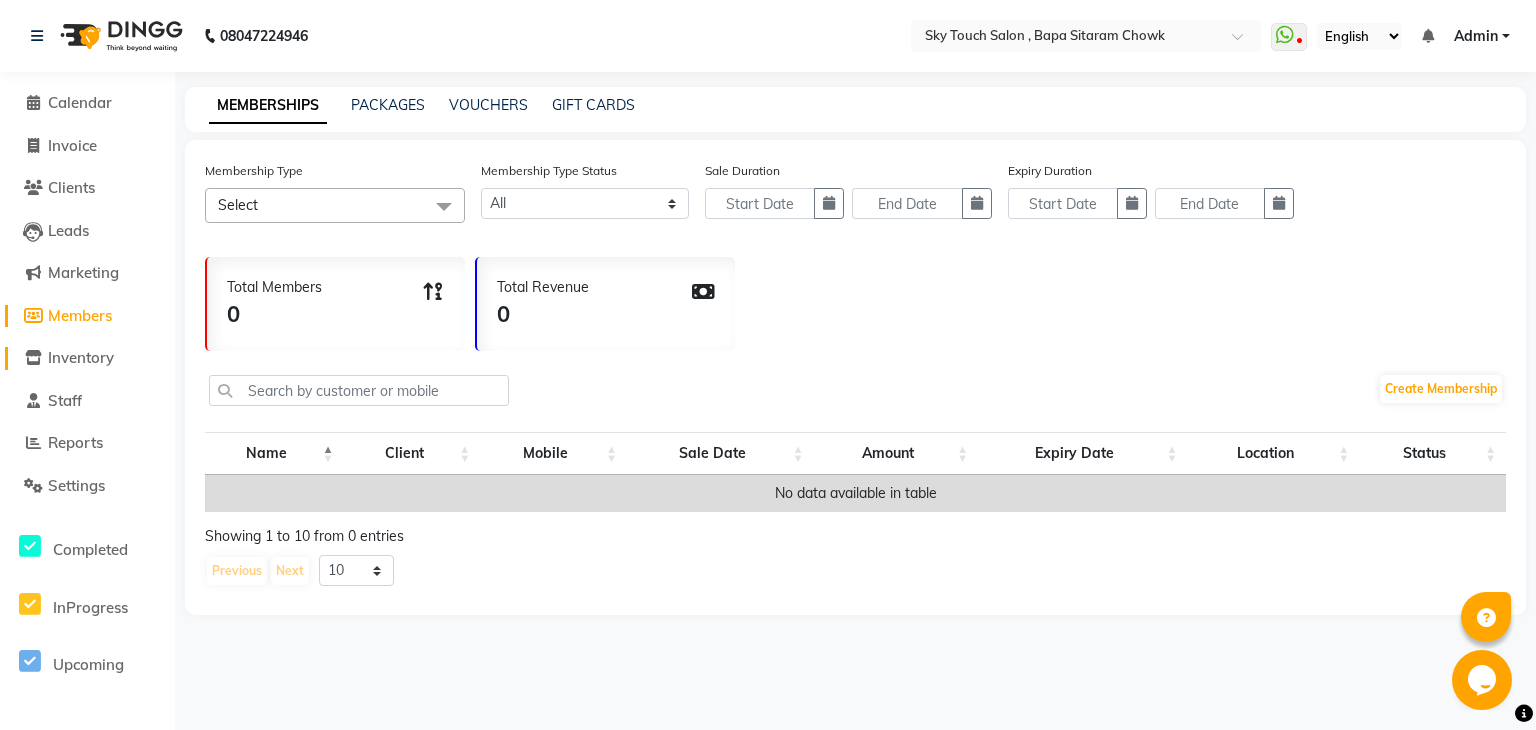 click on "Inventory" 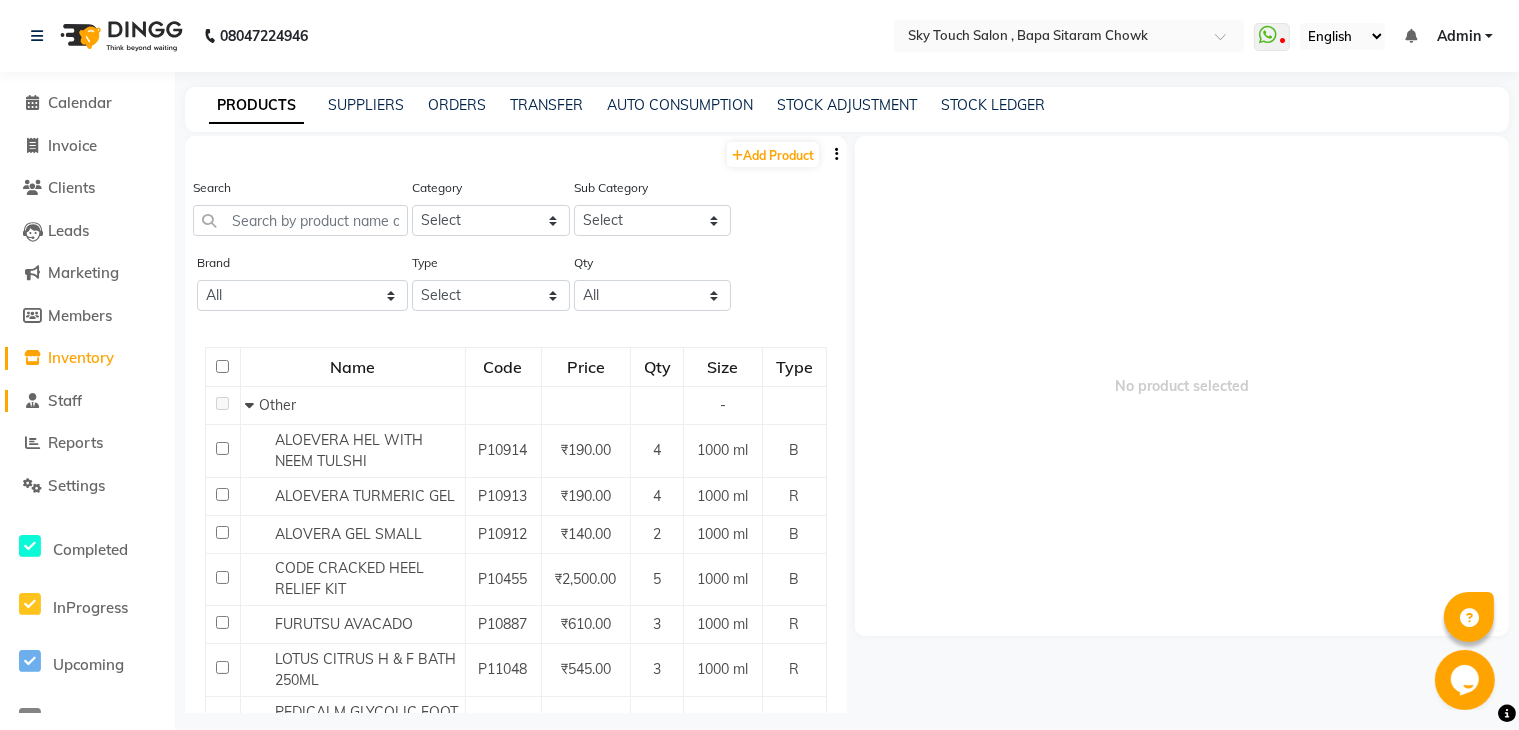 click on "Staff" 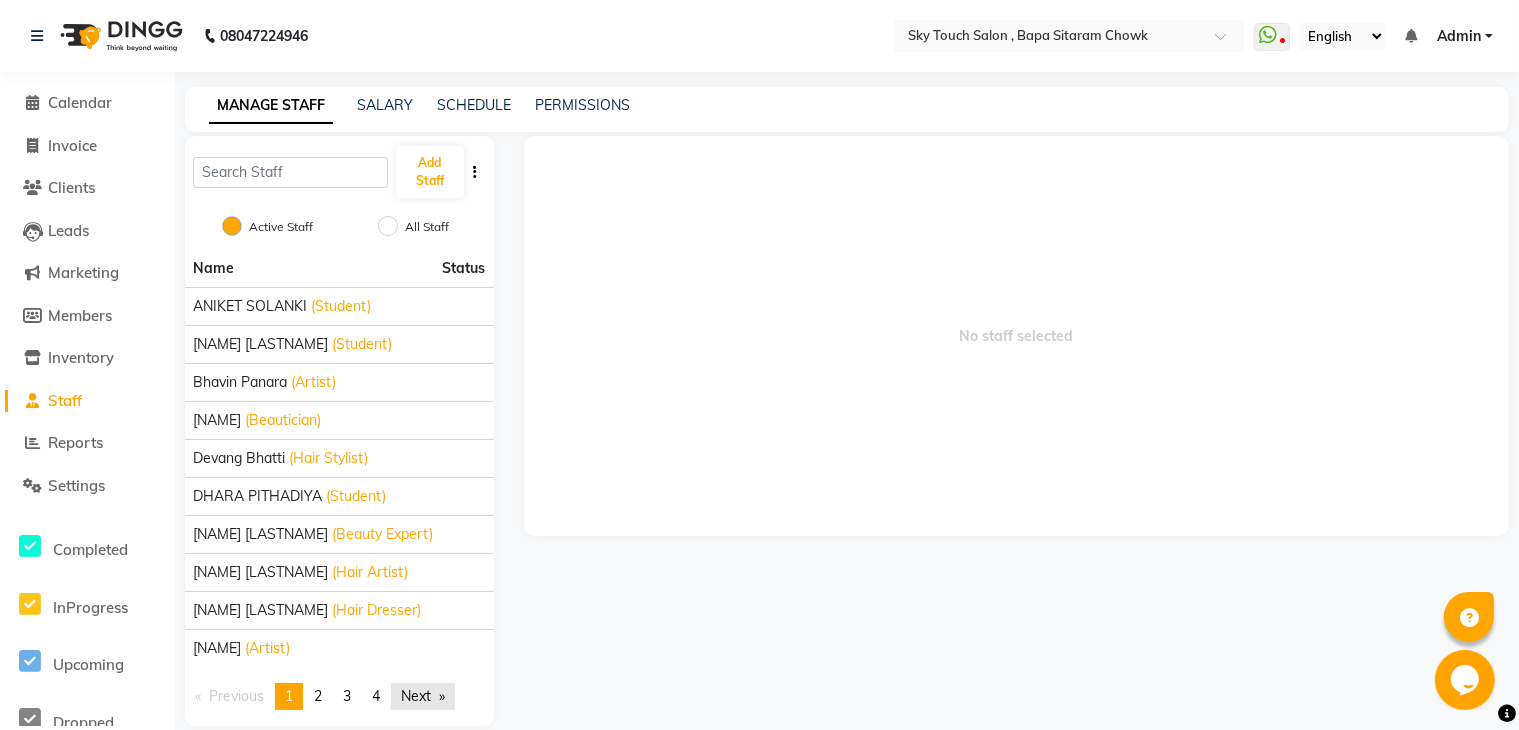 click on "Next  page" at bounding box center (423, 696) 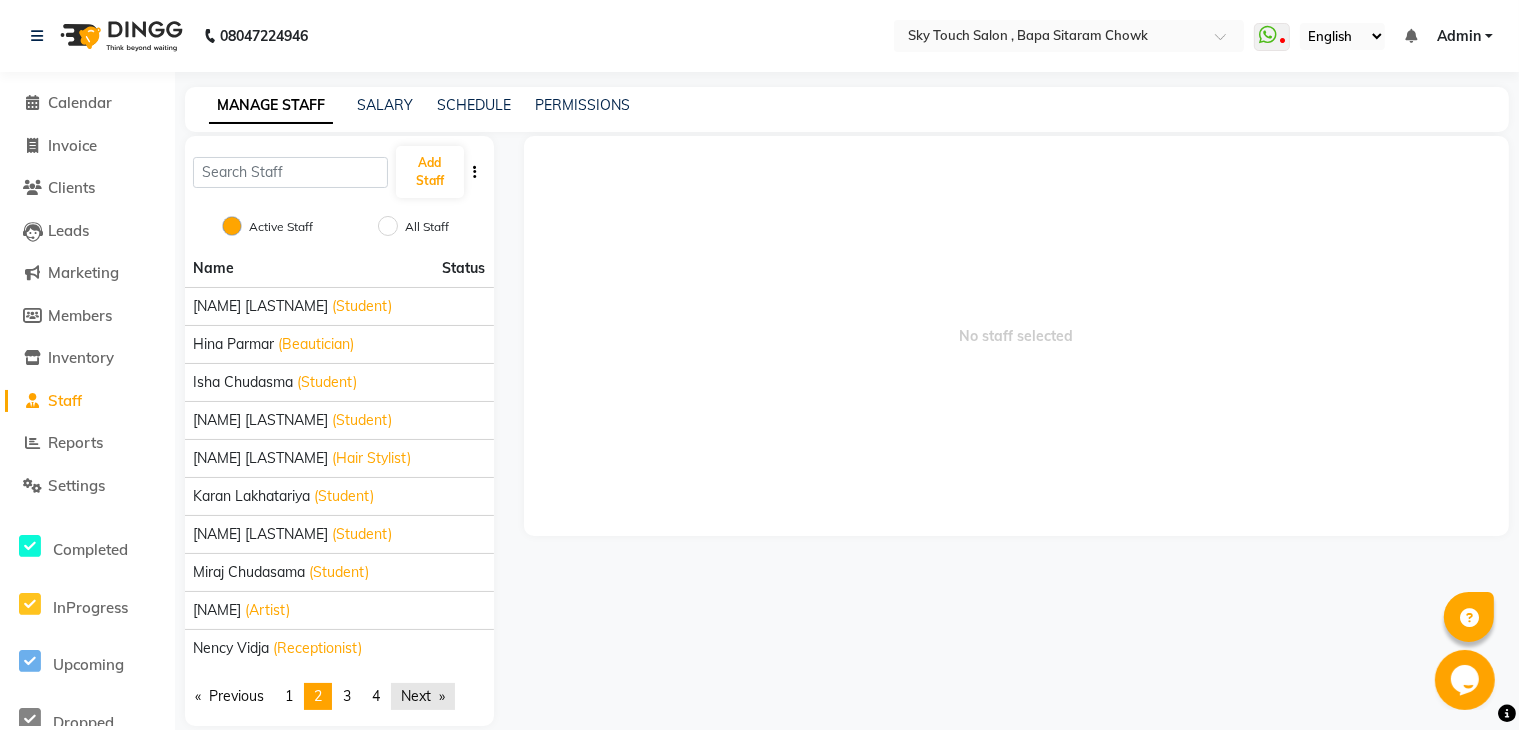click on "Next  page" at bounding box center (423, 696) 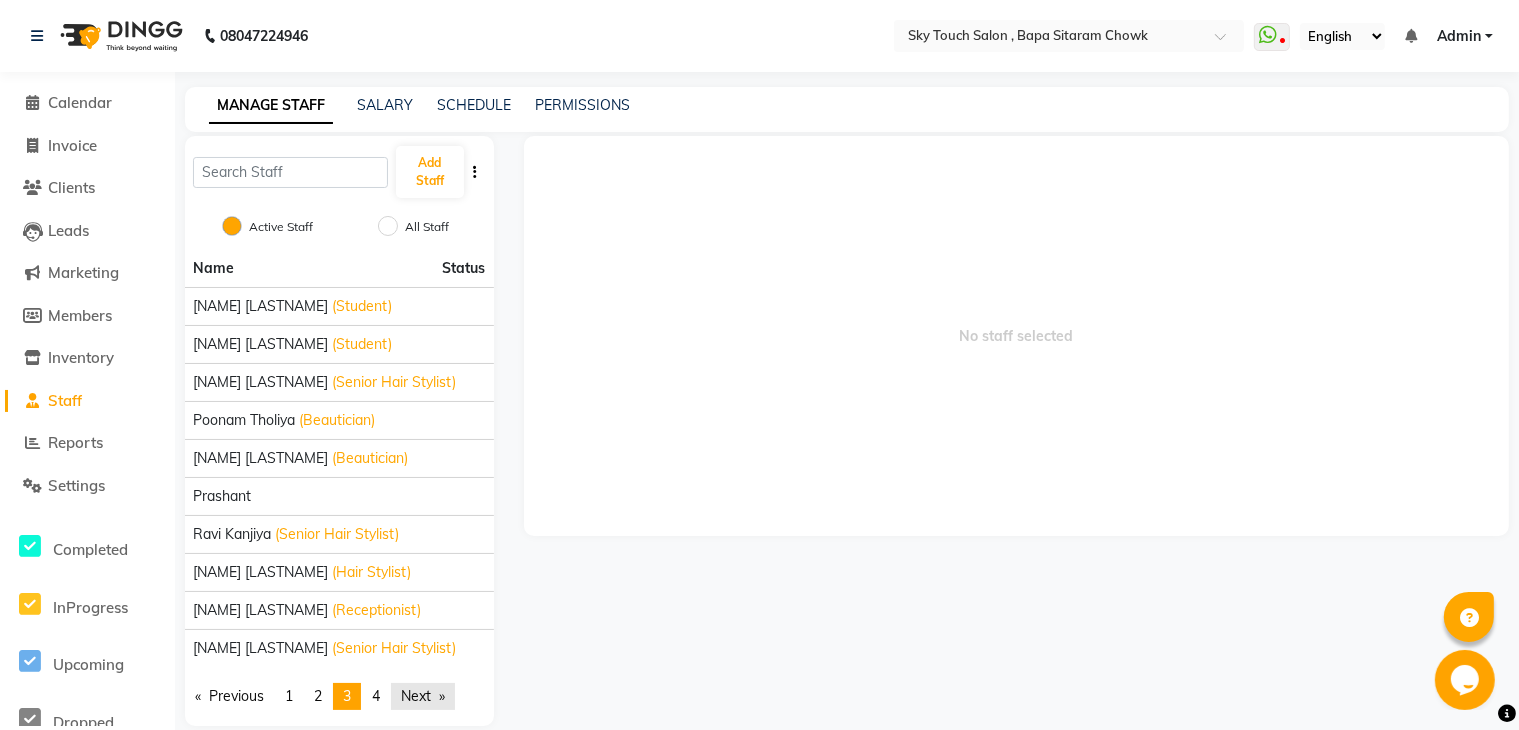 click on "Next  page" at bounding box center (423, 696) 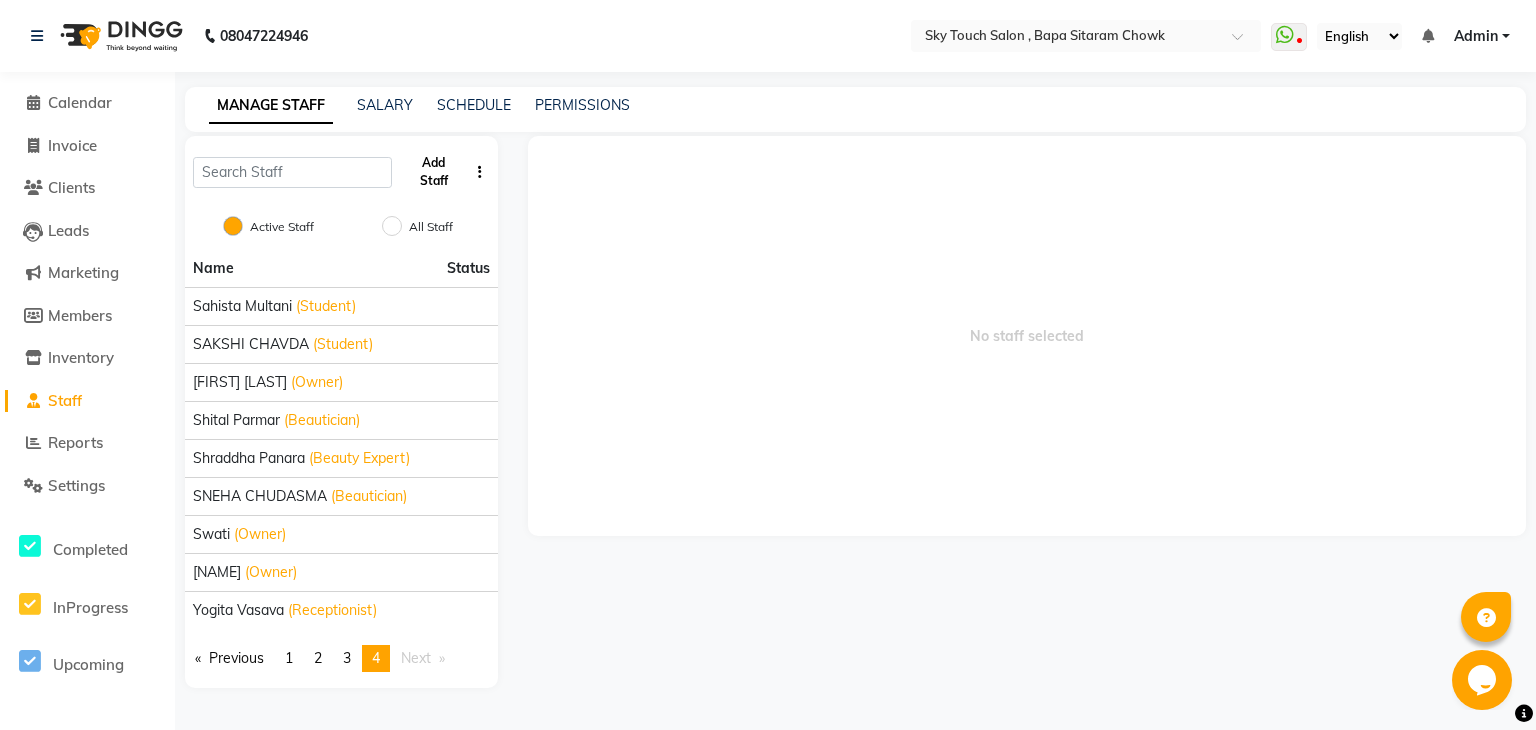 click on "Add Staff" 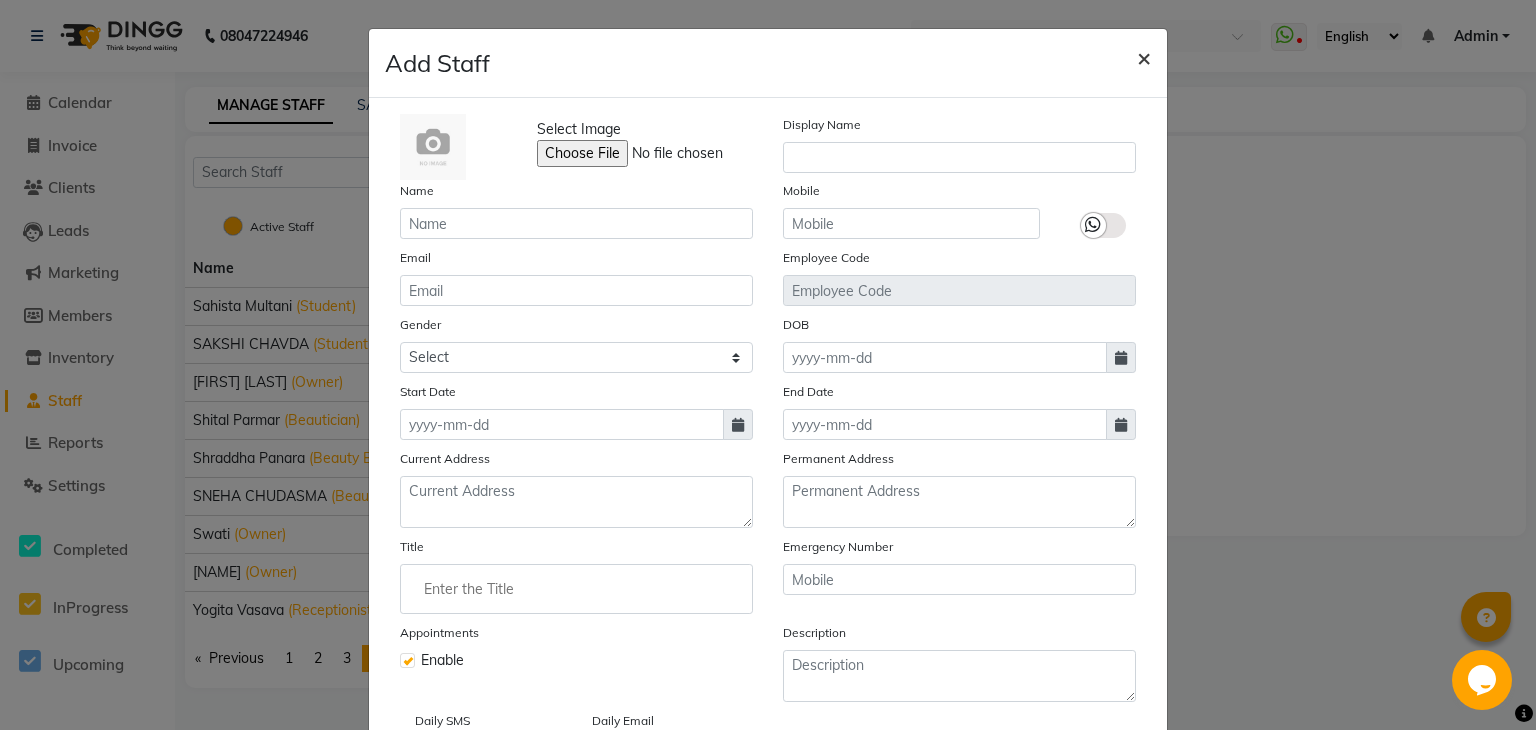 click on "×" 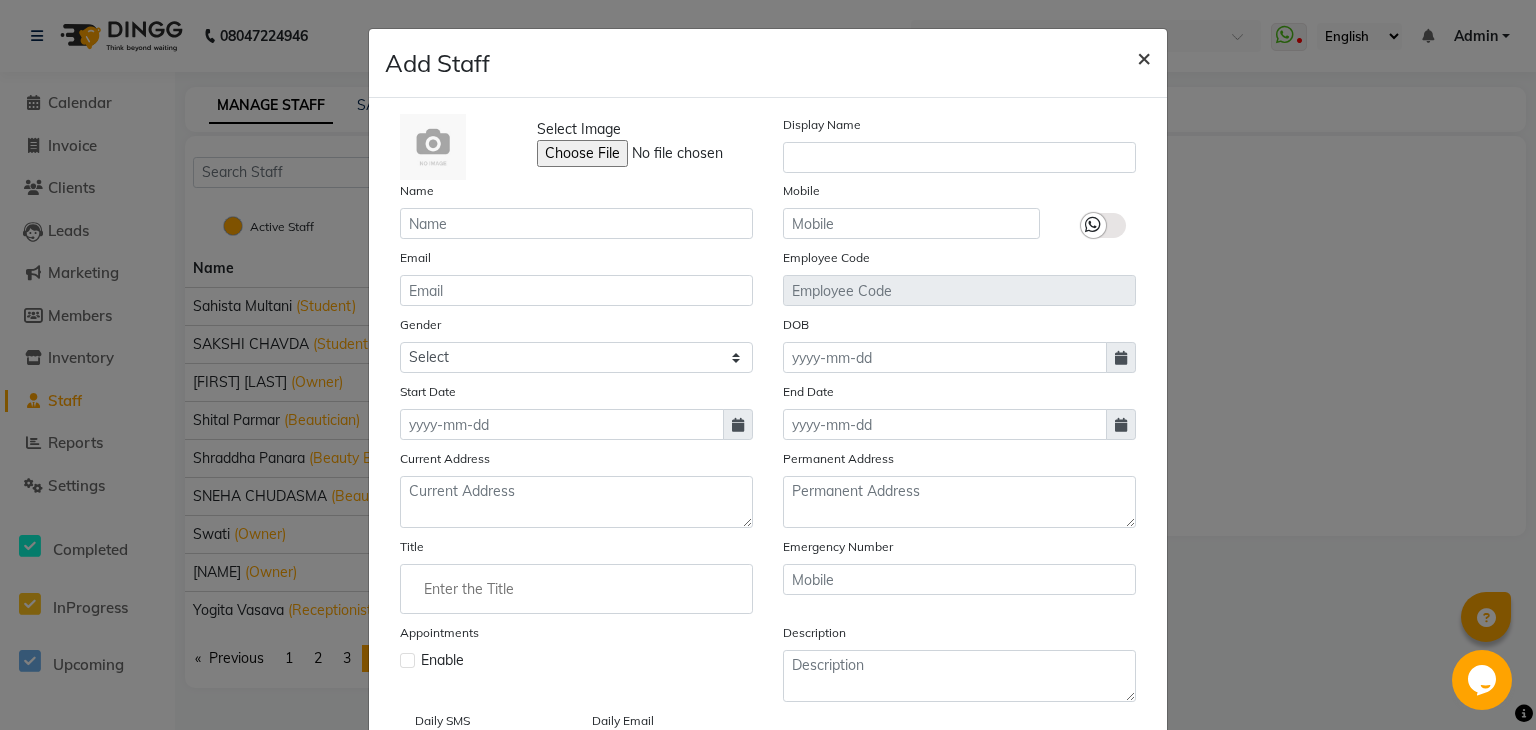 checkbox on "false" 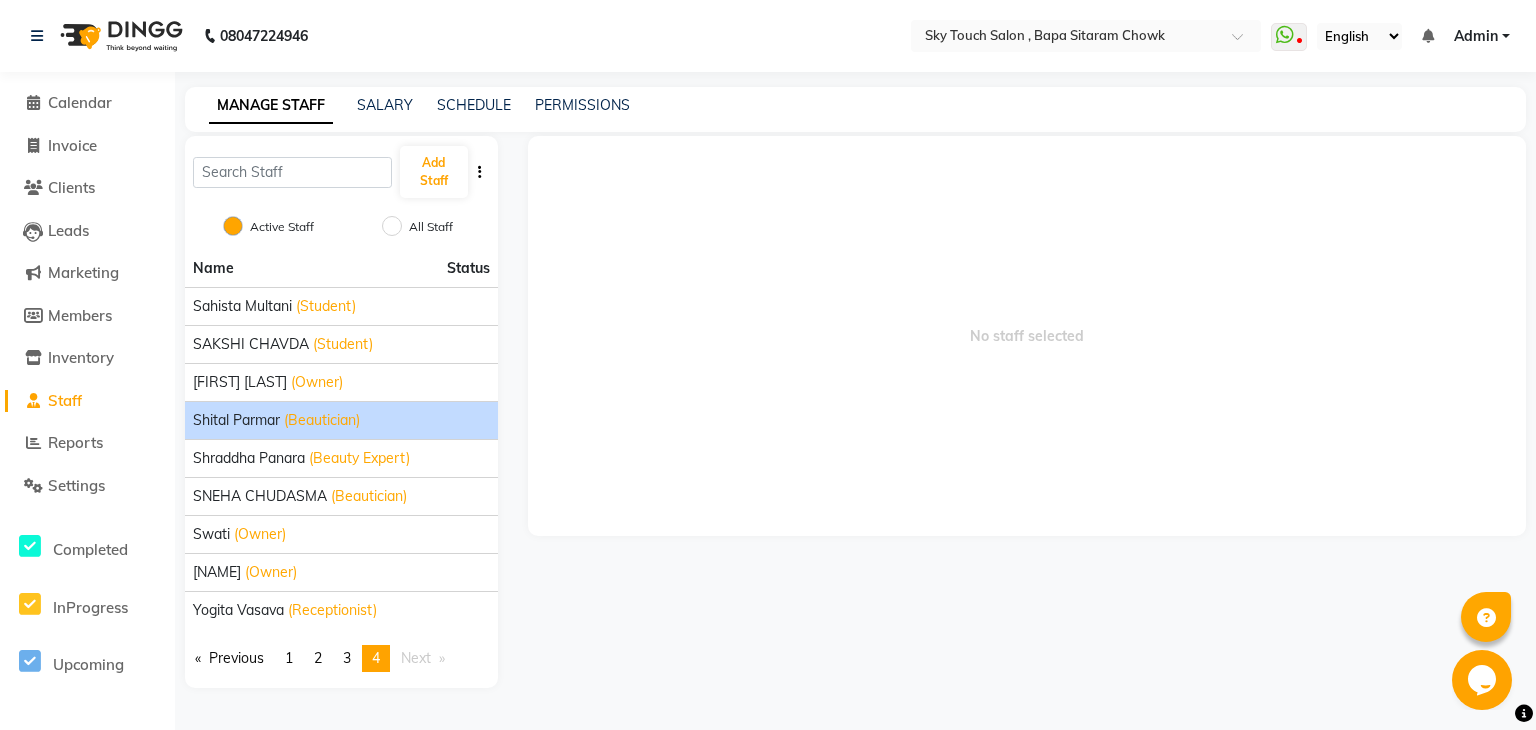click on "Shital Parmar" 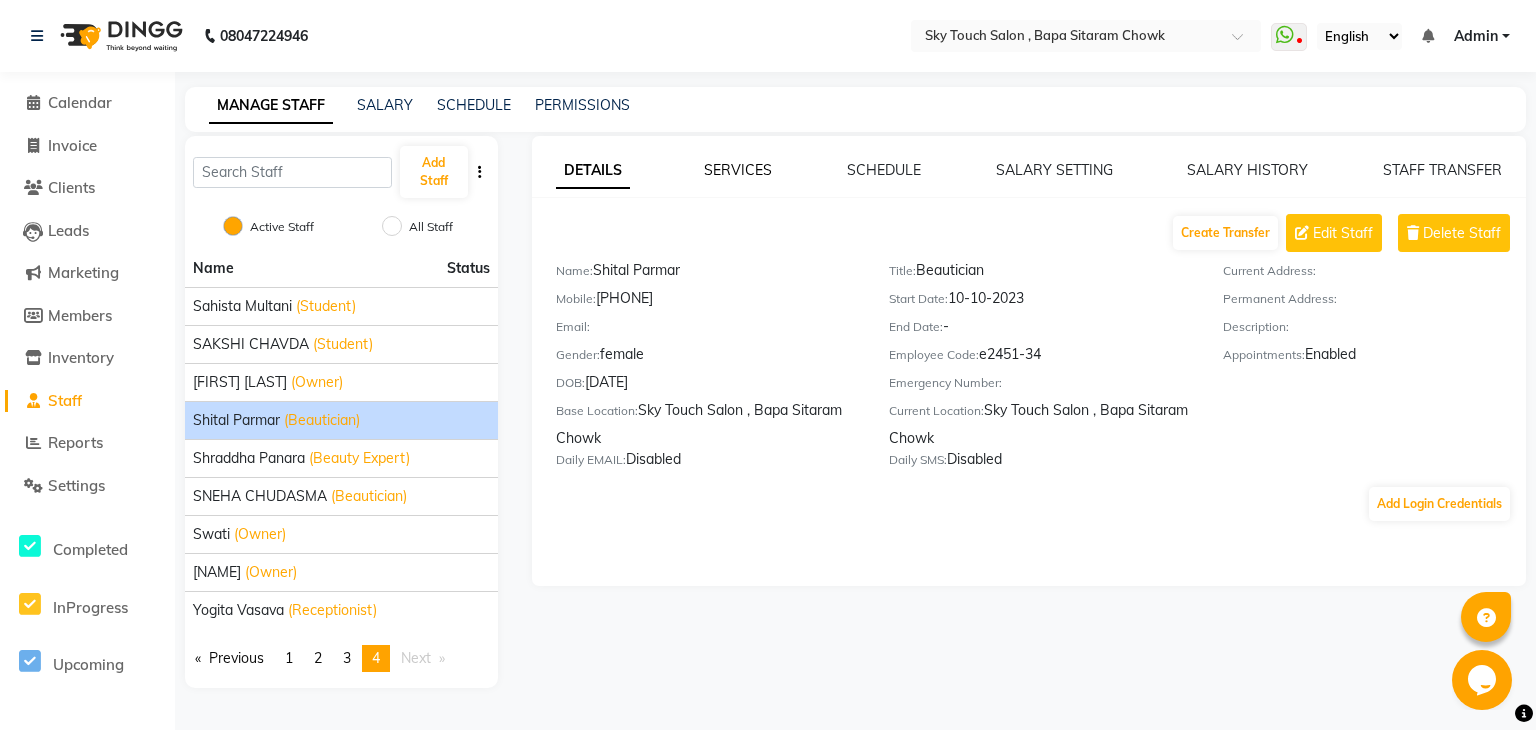 click on "SERVICES" 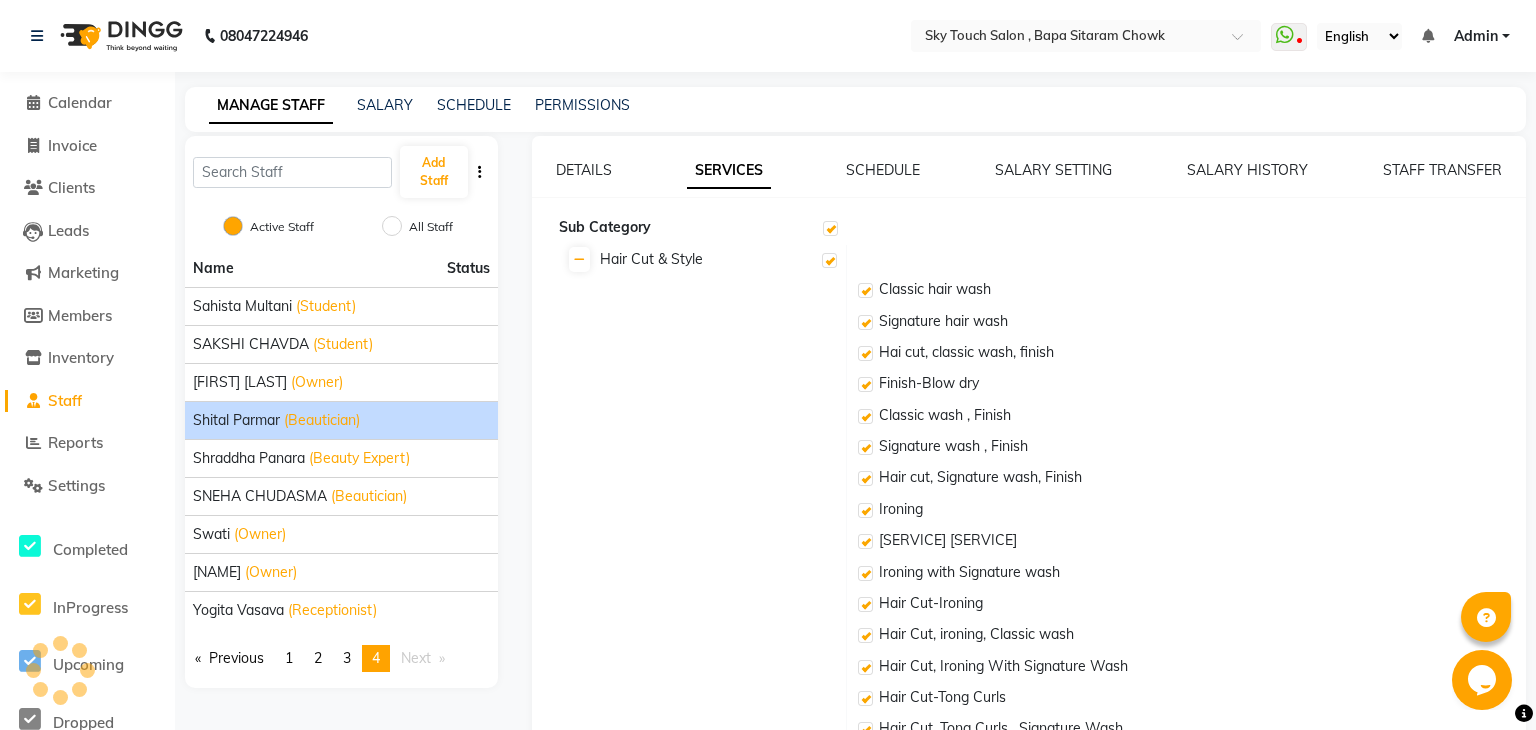 checkbox on "true" 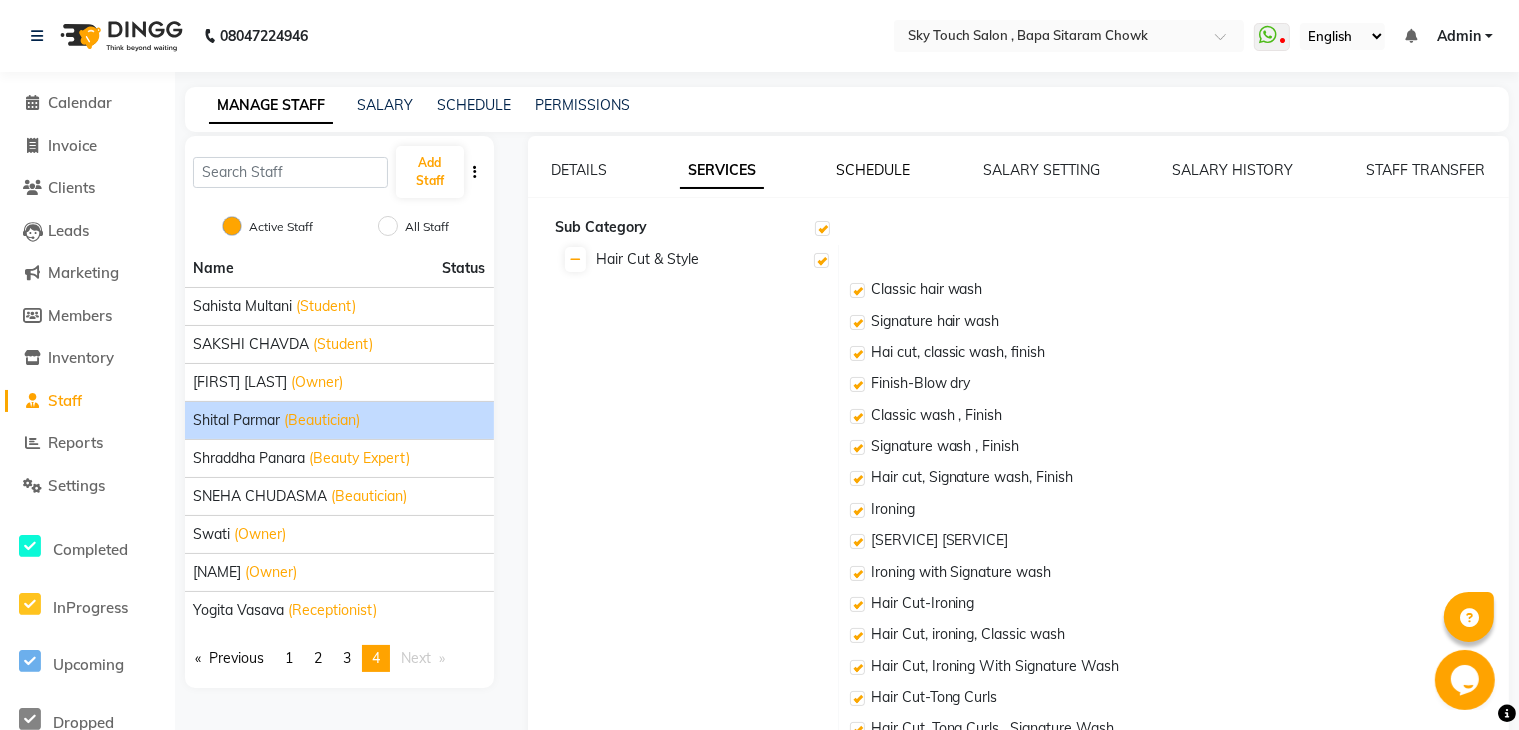 click on "SCHEDULE" 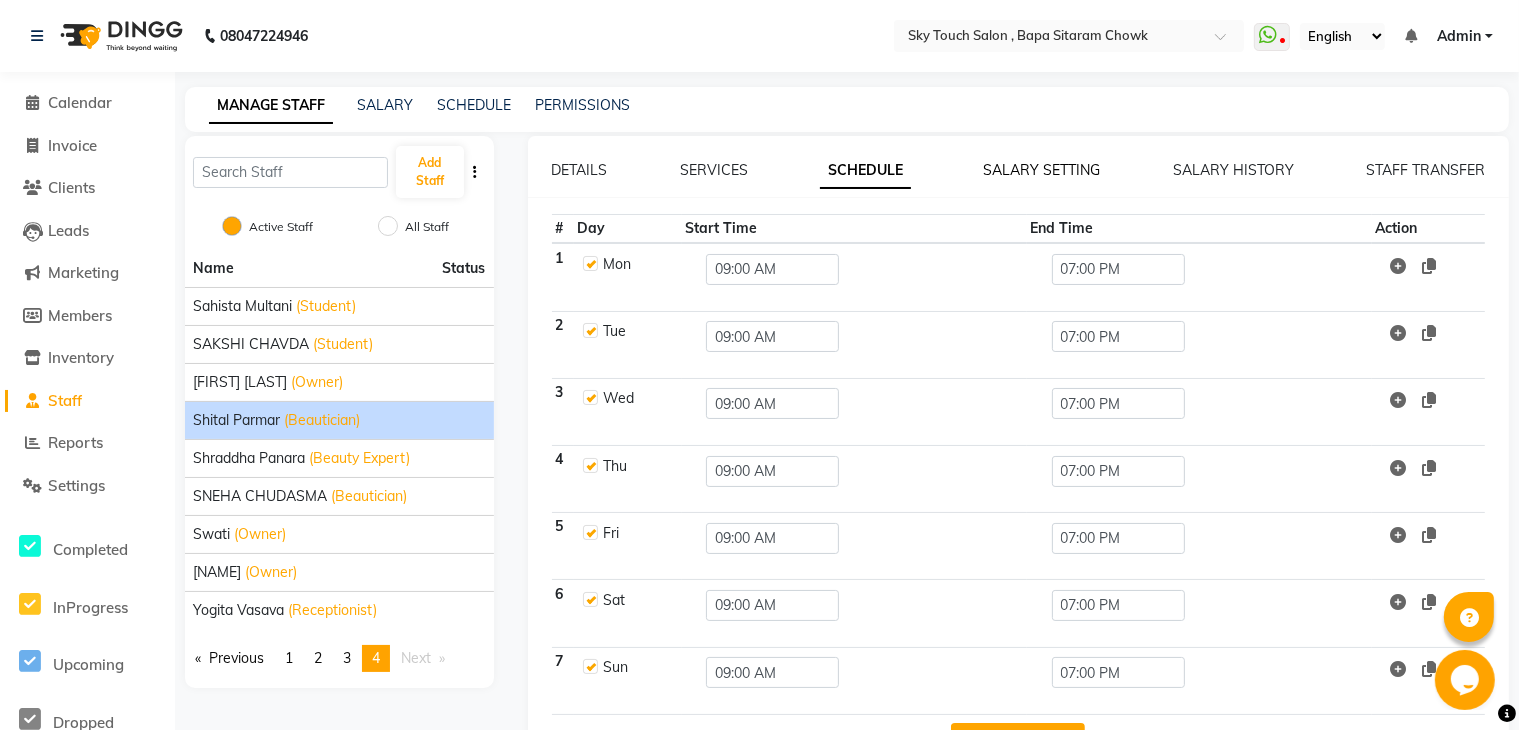 click on "SALARY SETTING" 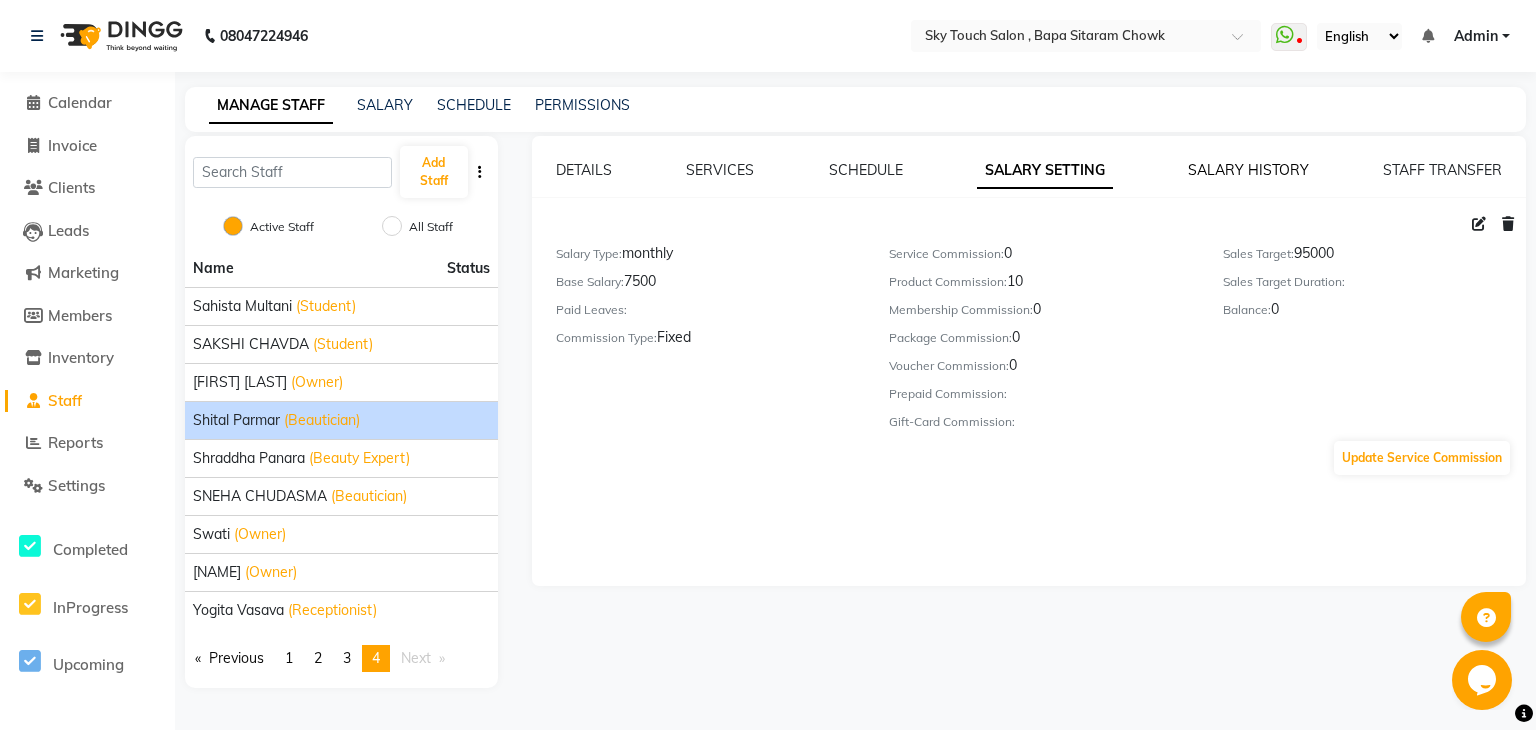 click on "SALARY HISTORY" 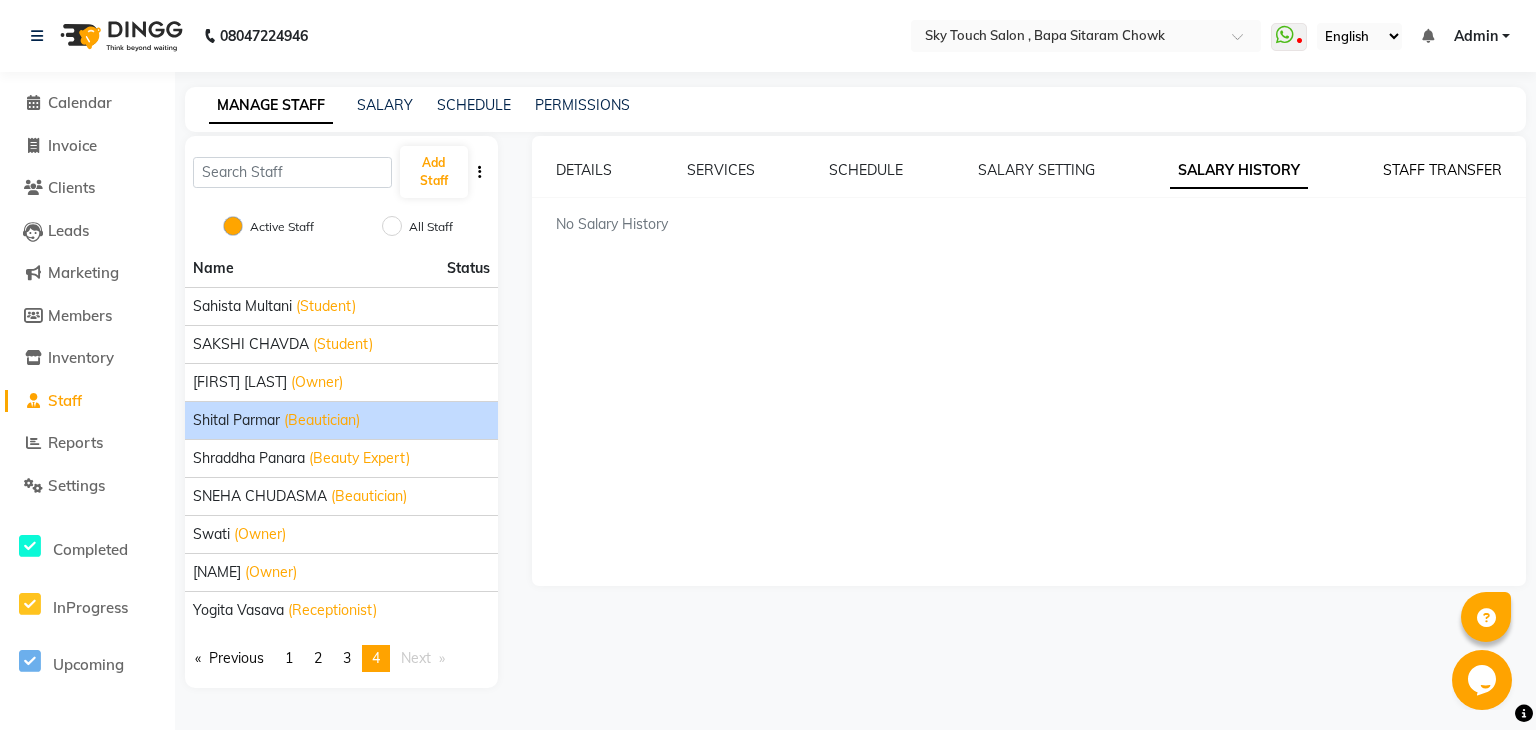 click on "STAFF TRANSFER" 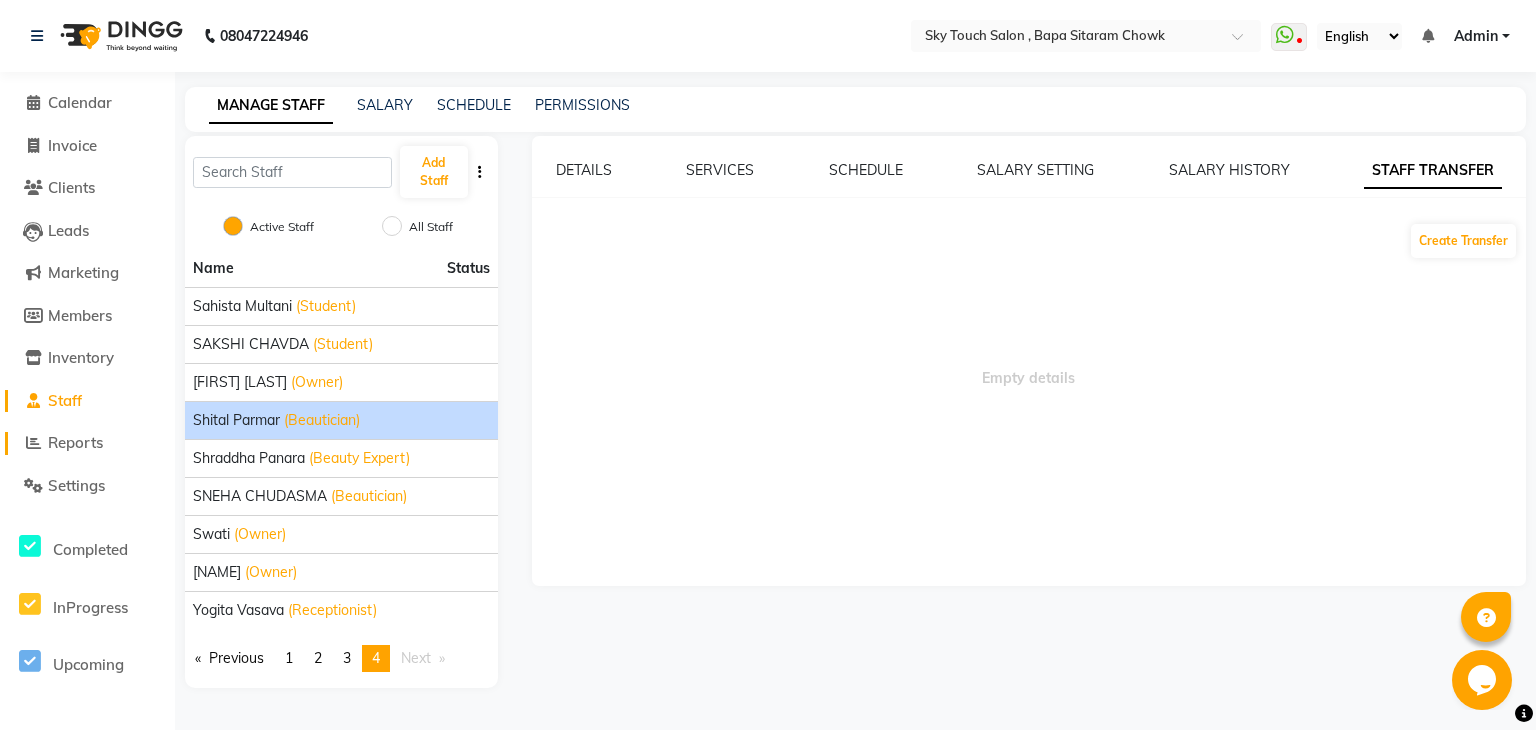 click on "Reports" 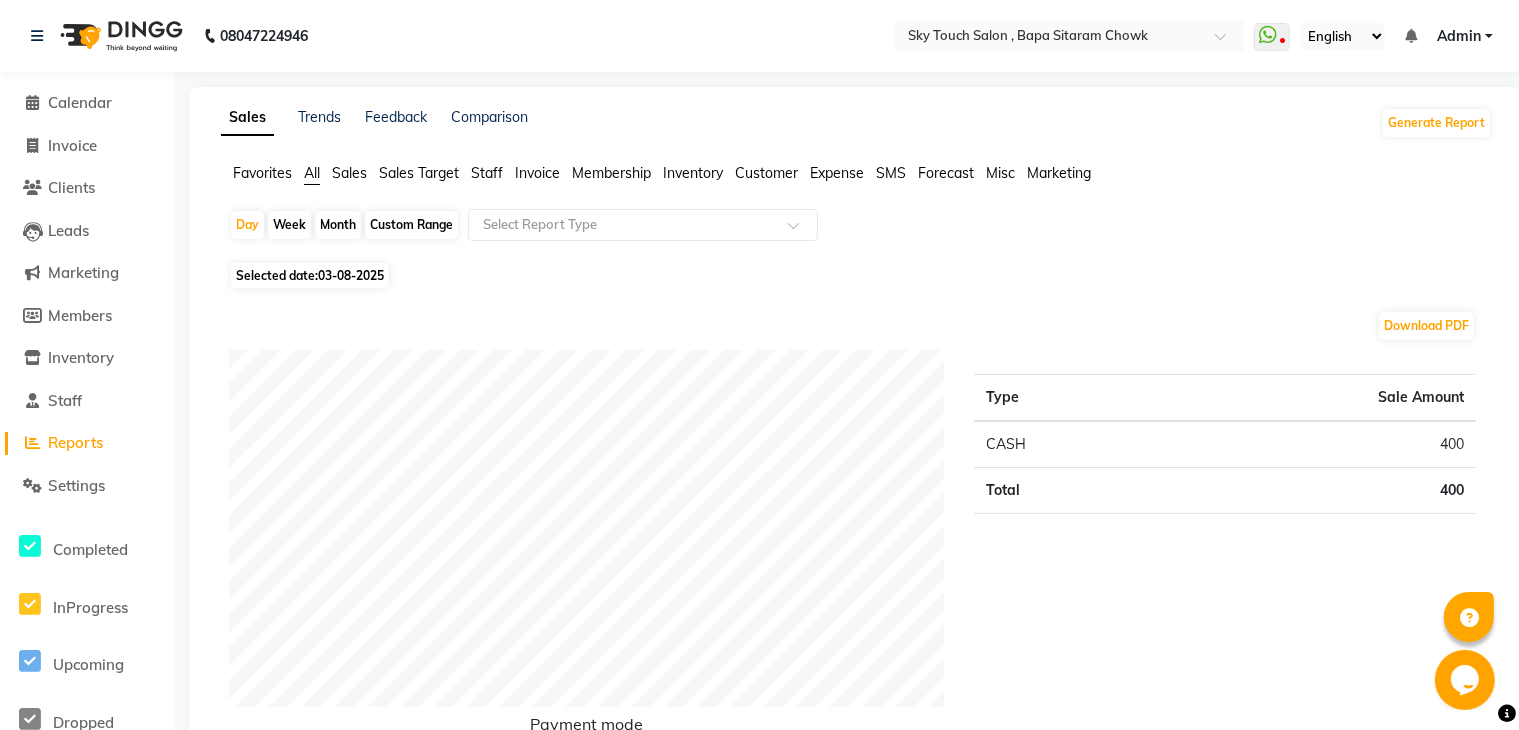 scroll, scrollTop: 0, scrollLeft: 0, axis: both 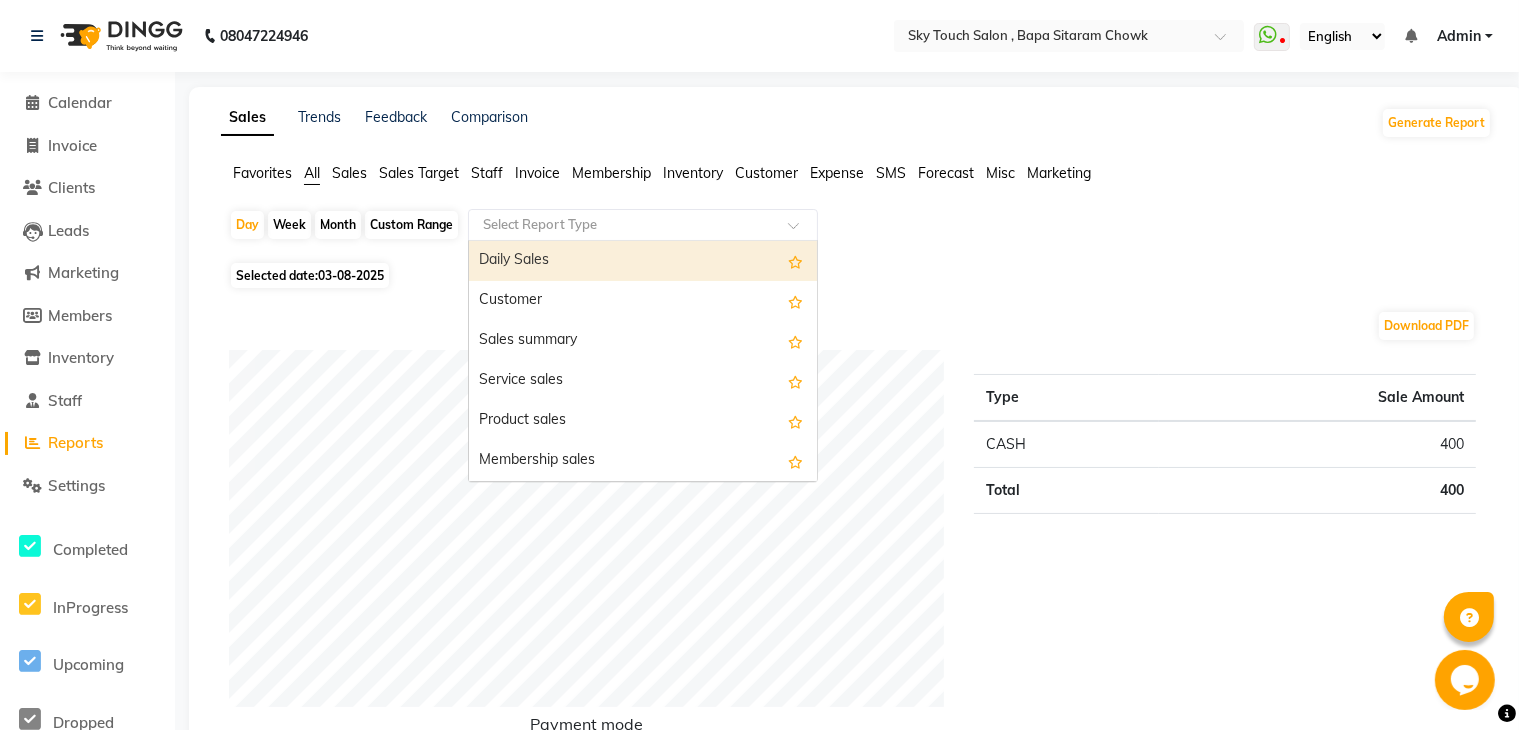 click 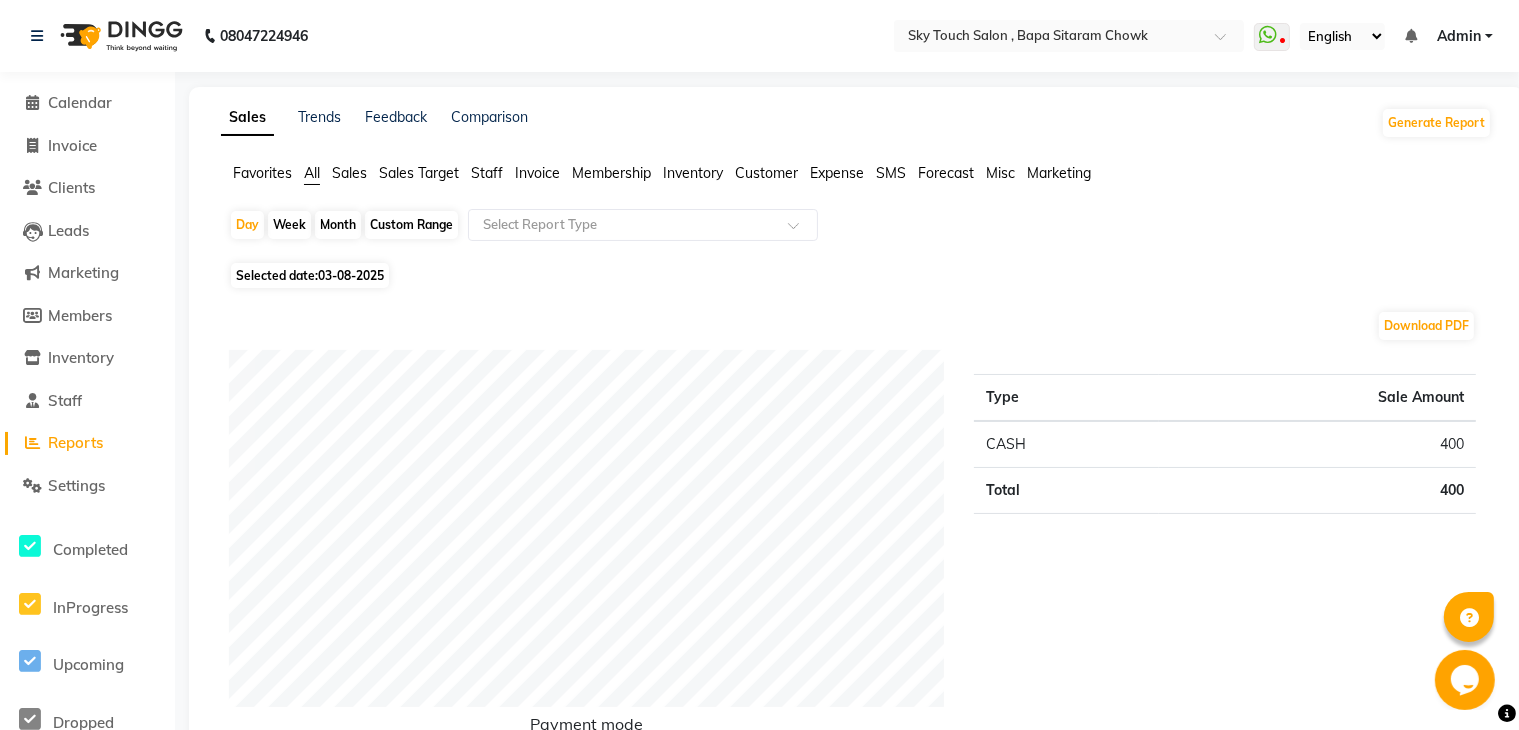 click on "Selected date:  03-08-2025" 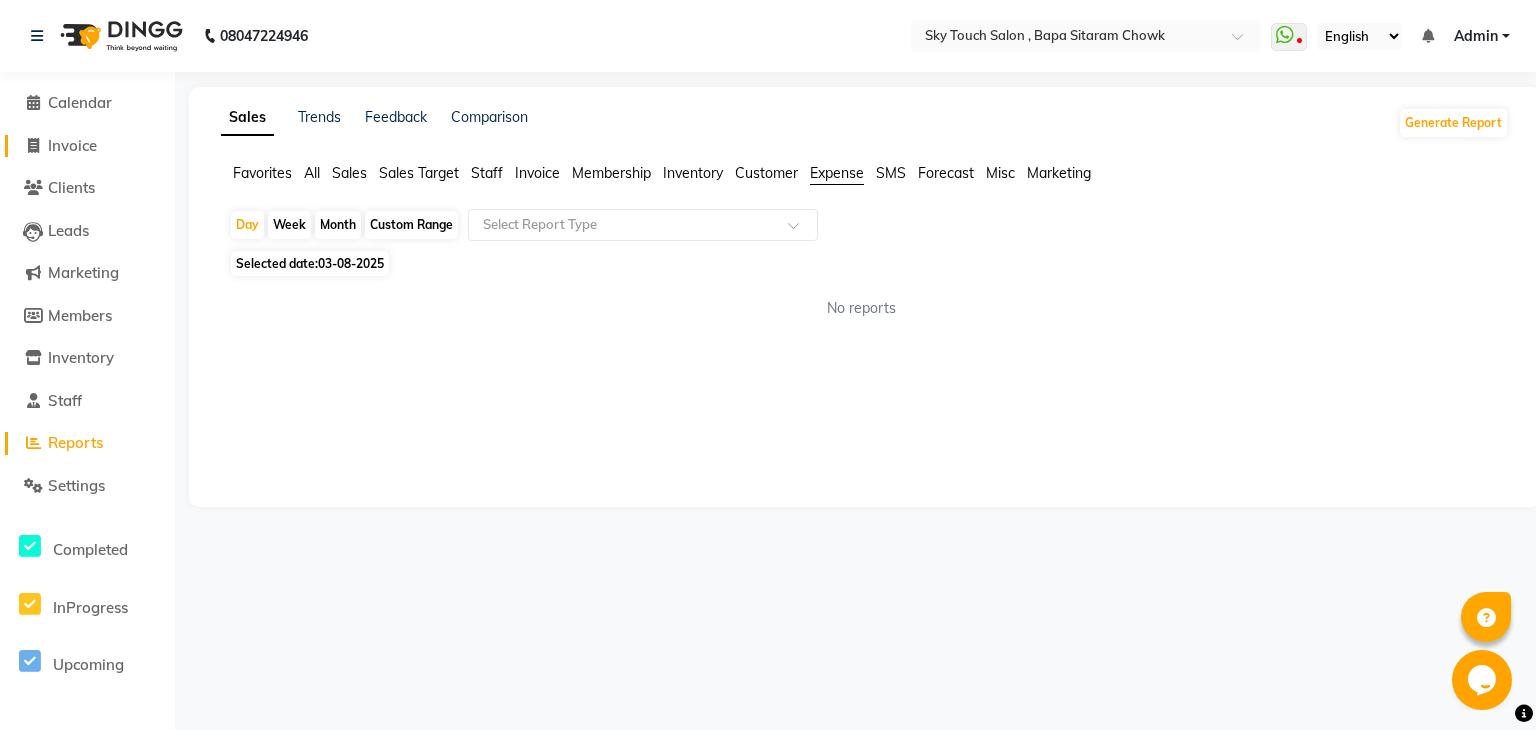 click on "Invoice" 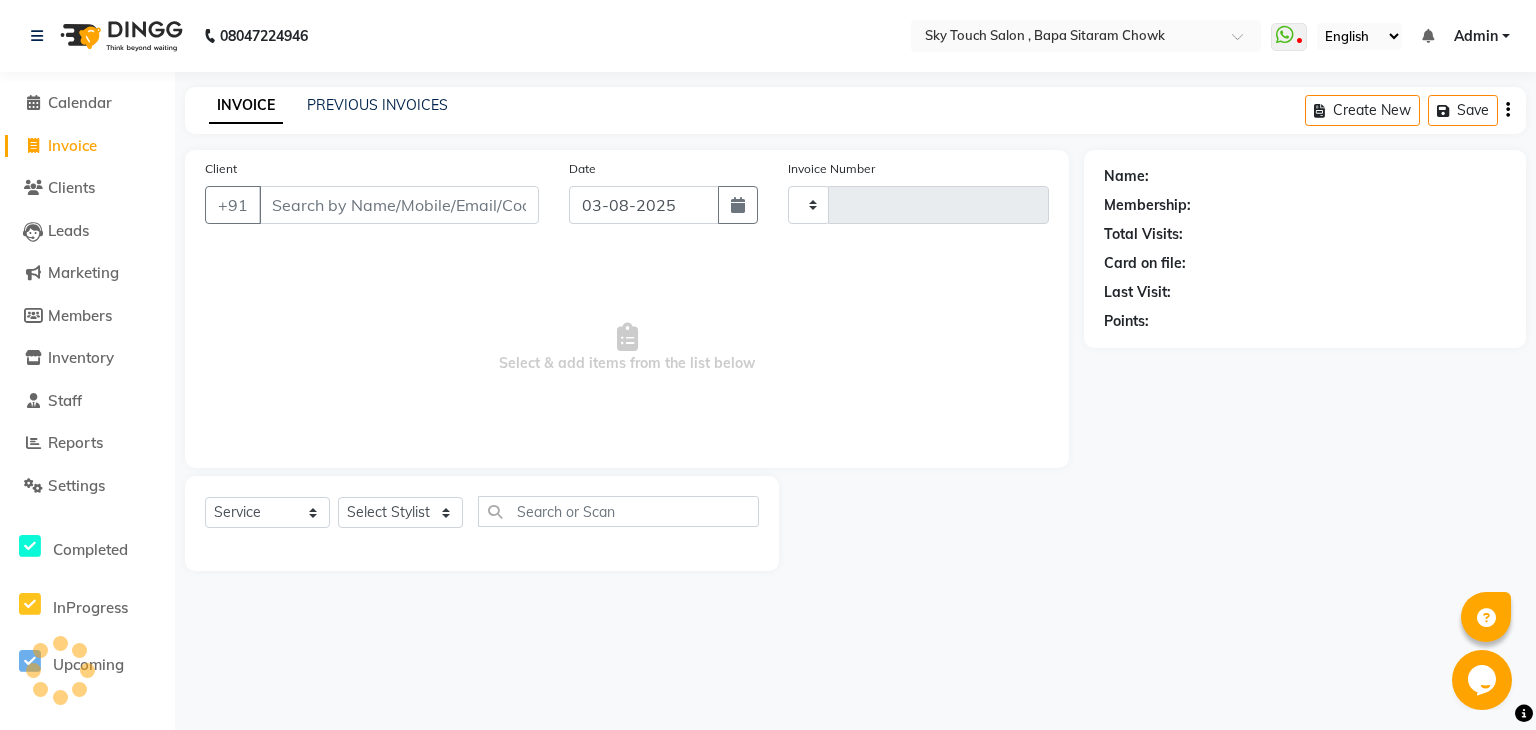 type on "0053" 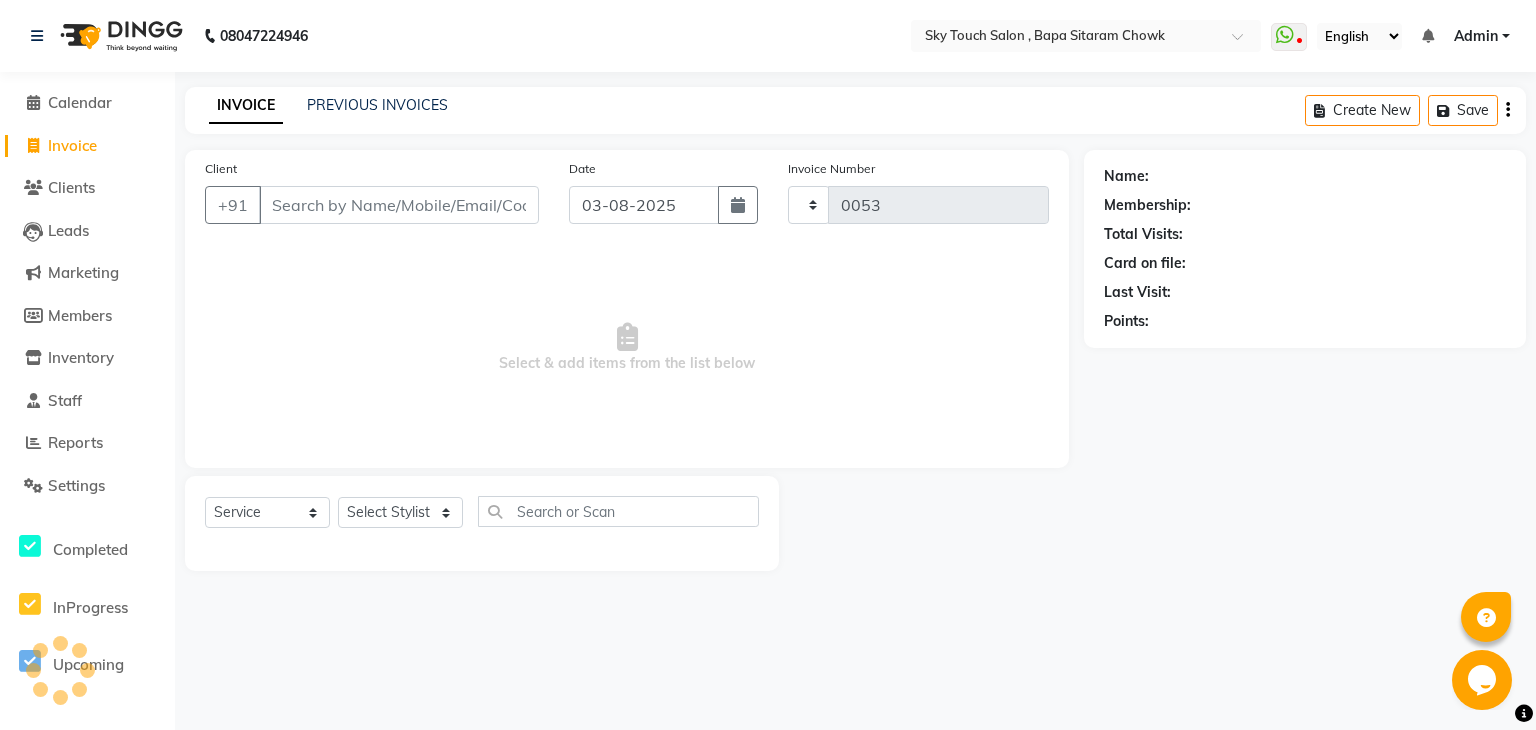 select on "6282" 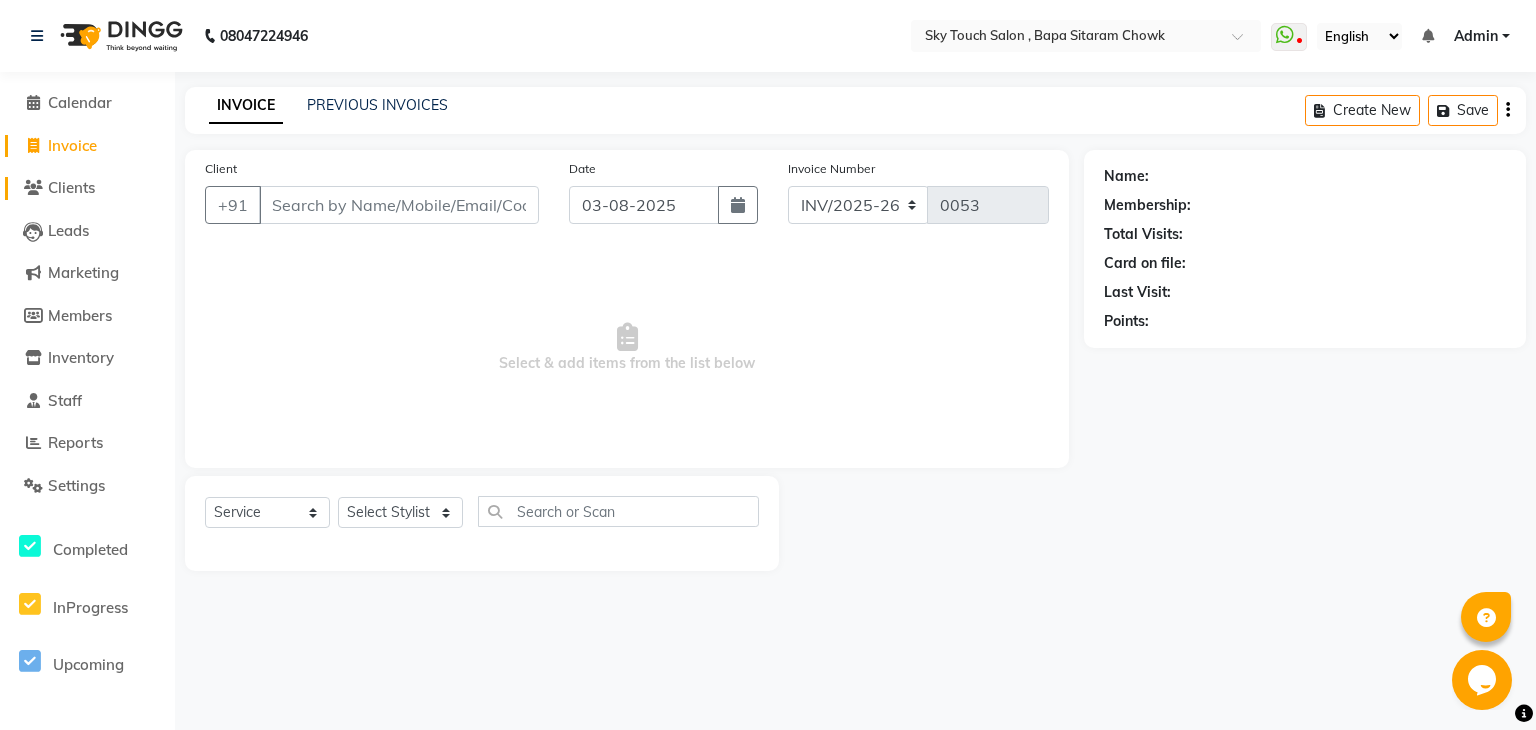 click on "Clients" 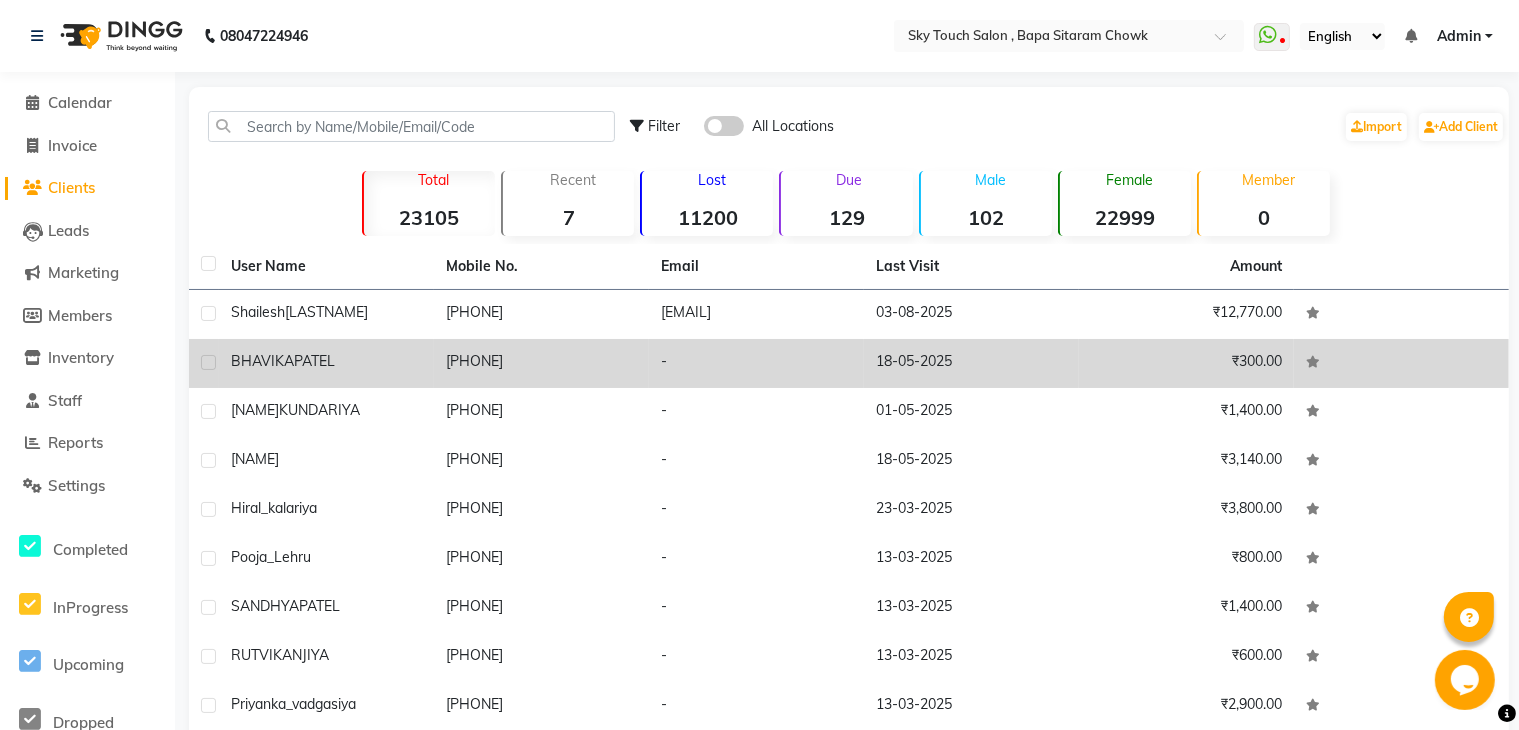 click on "[PHONE]" 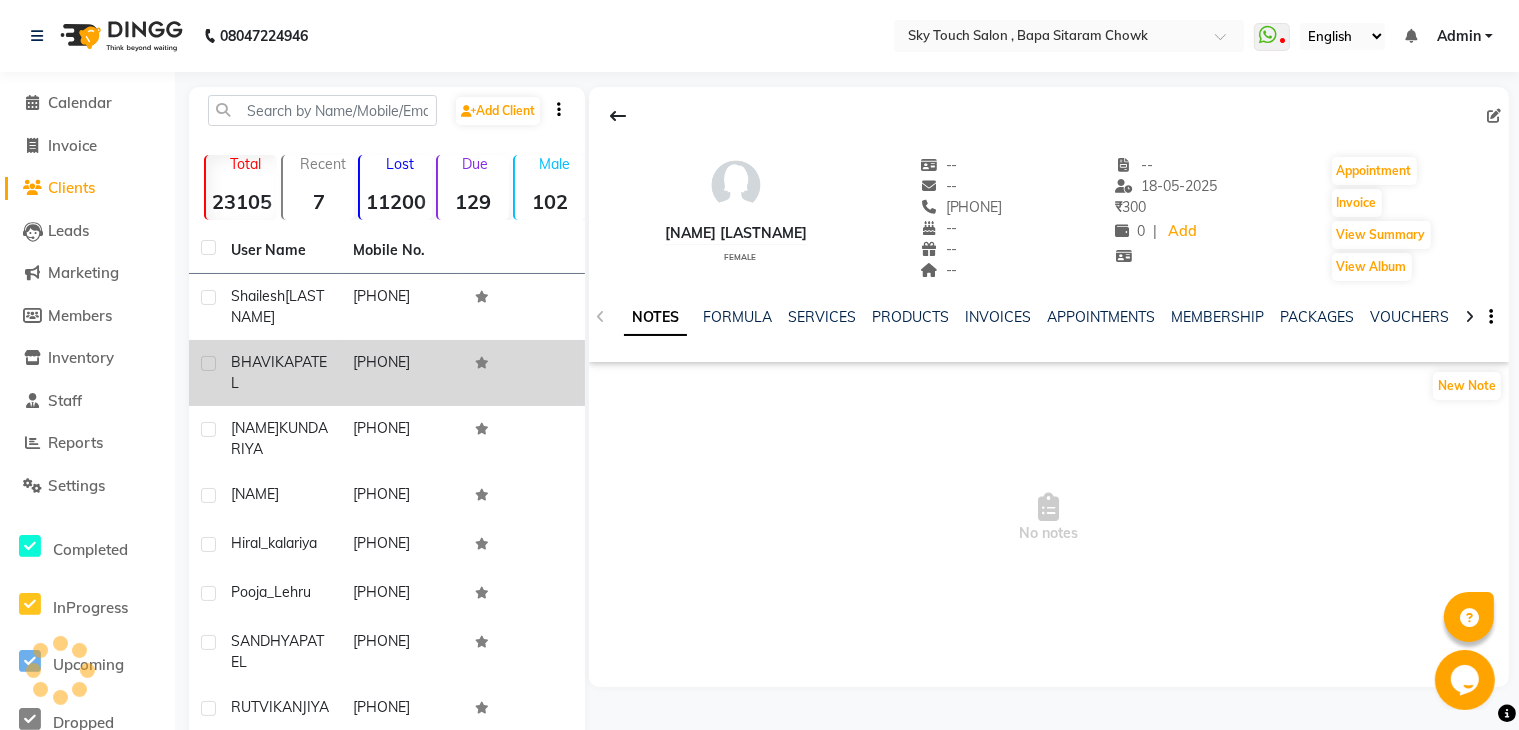 click 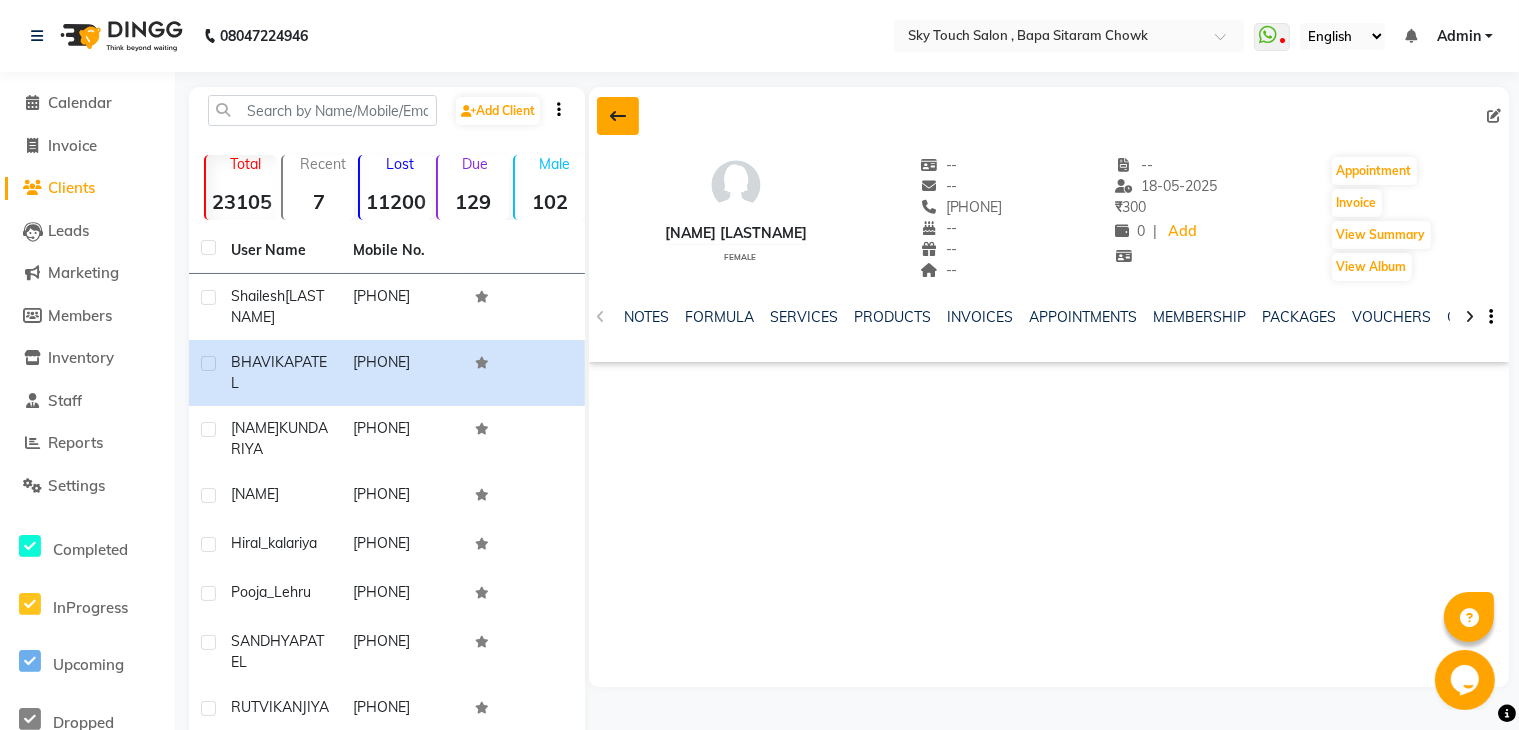 click 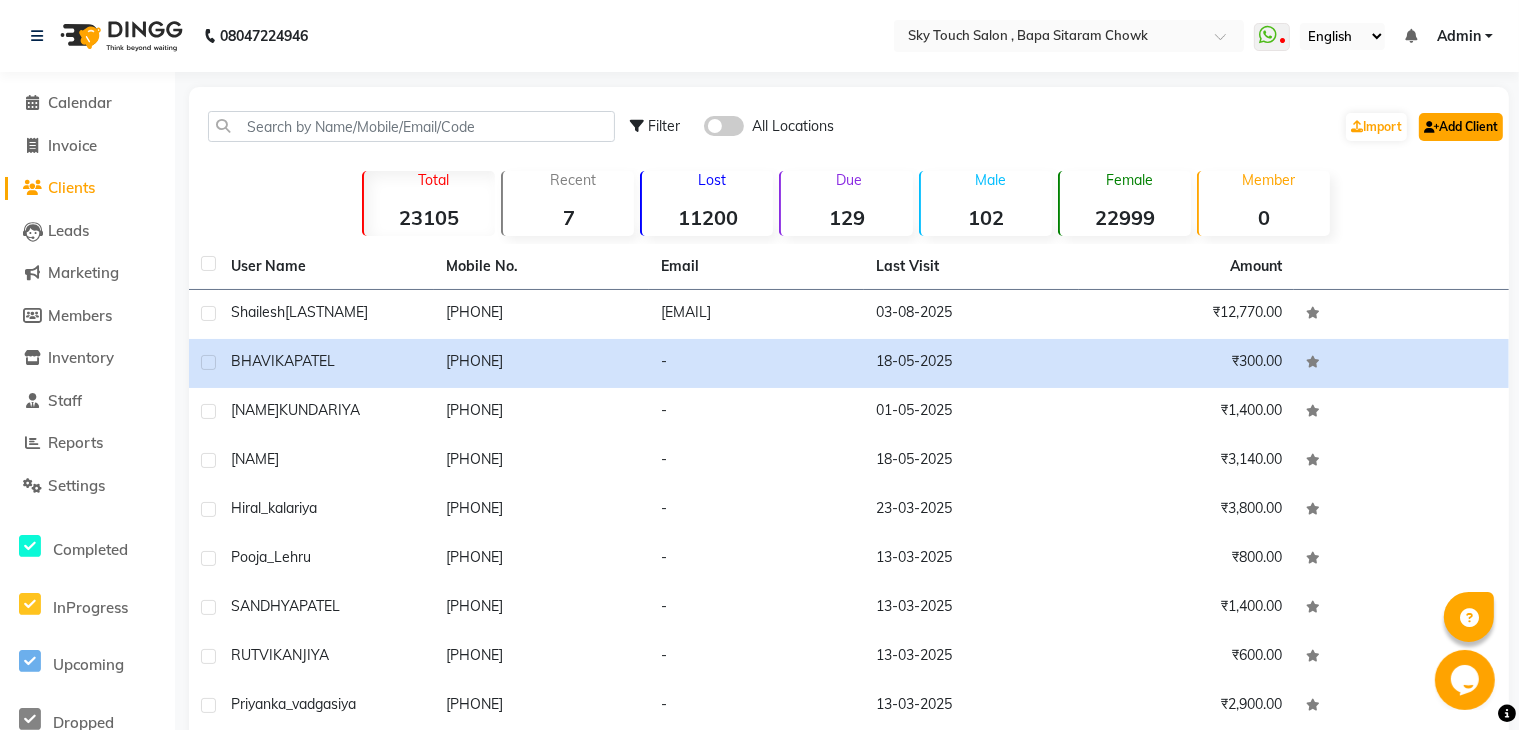 click on "Add Client" 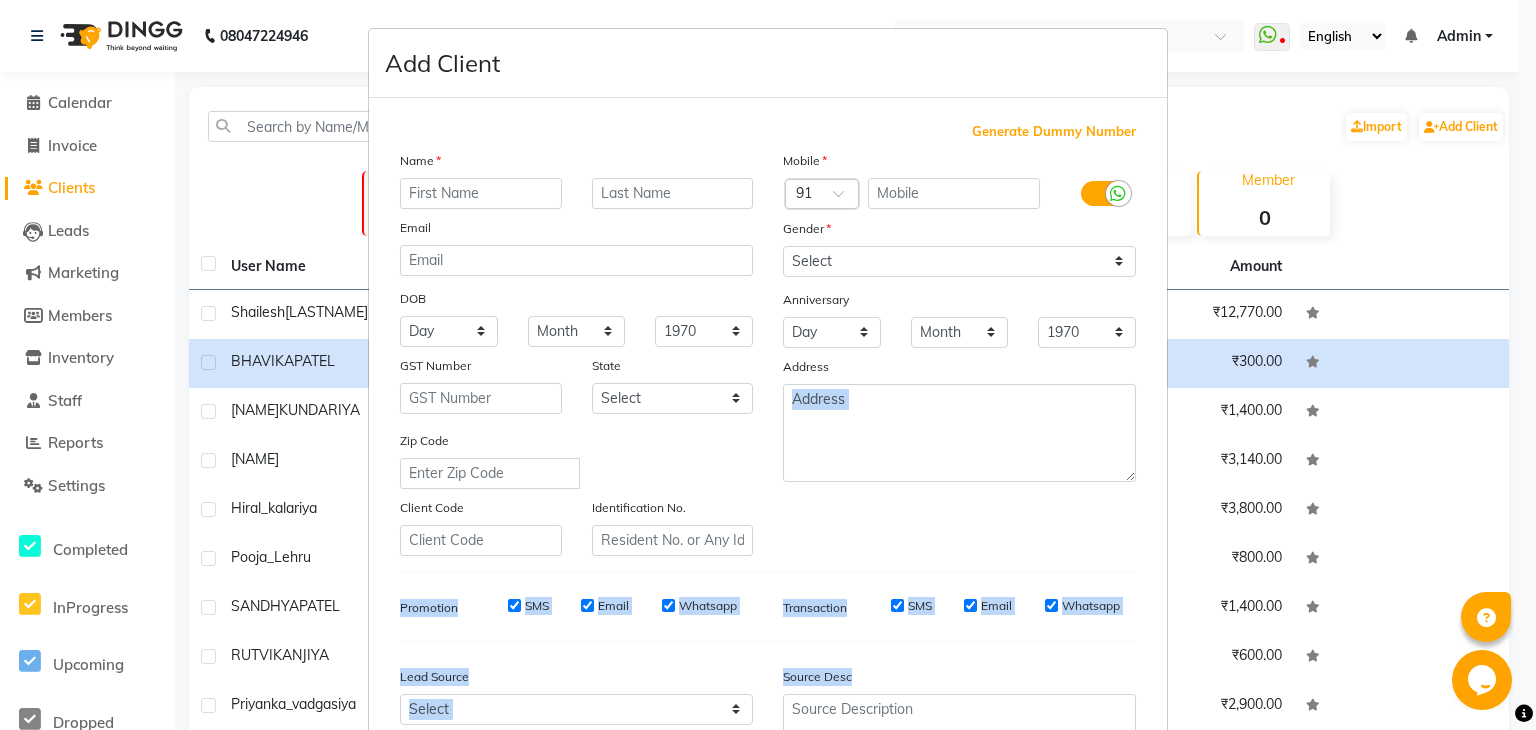 drag, startPoint x: 914, startPoint y: 679, endPoint x: 938, endPoint y: 517, distance: 163.76813 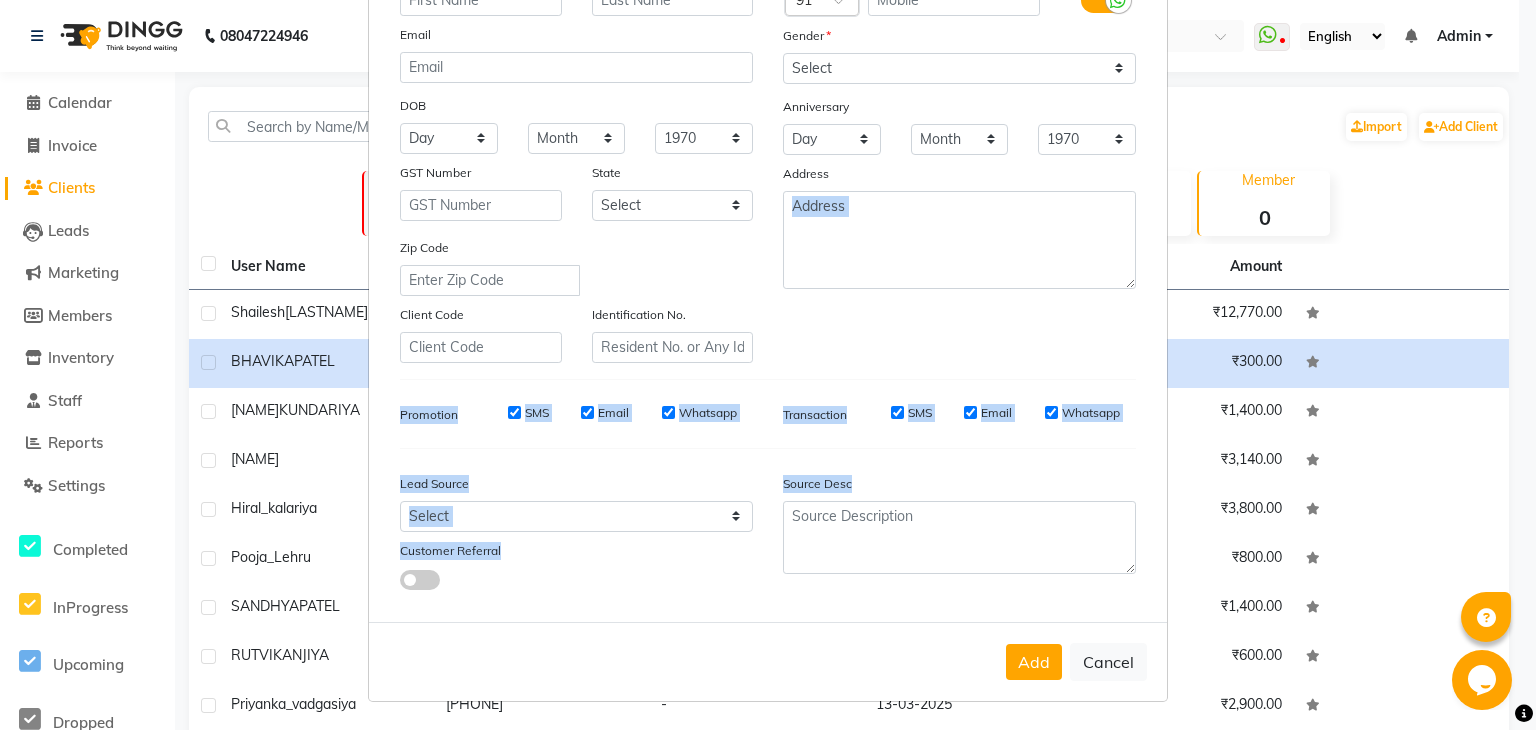 scroll, scrollTop: 203, scrollLeft: 0, axis: vertical 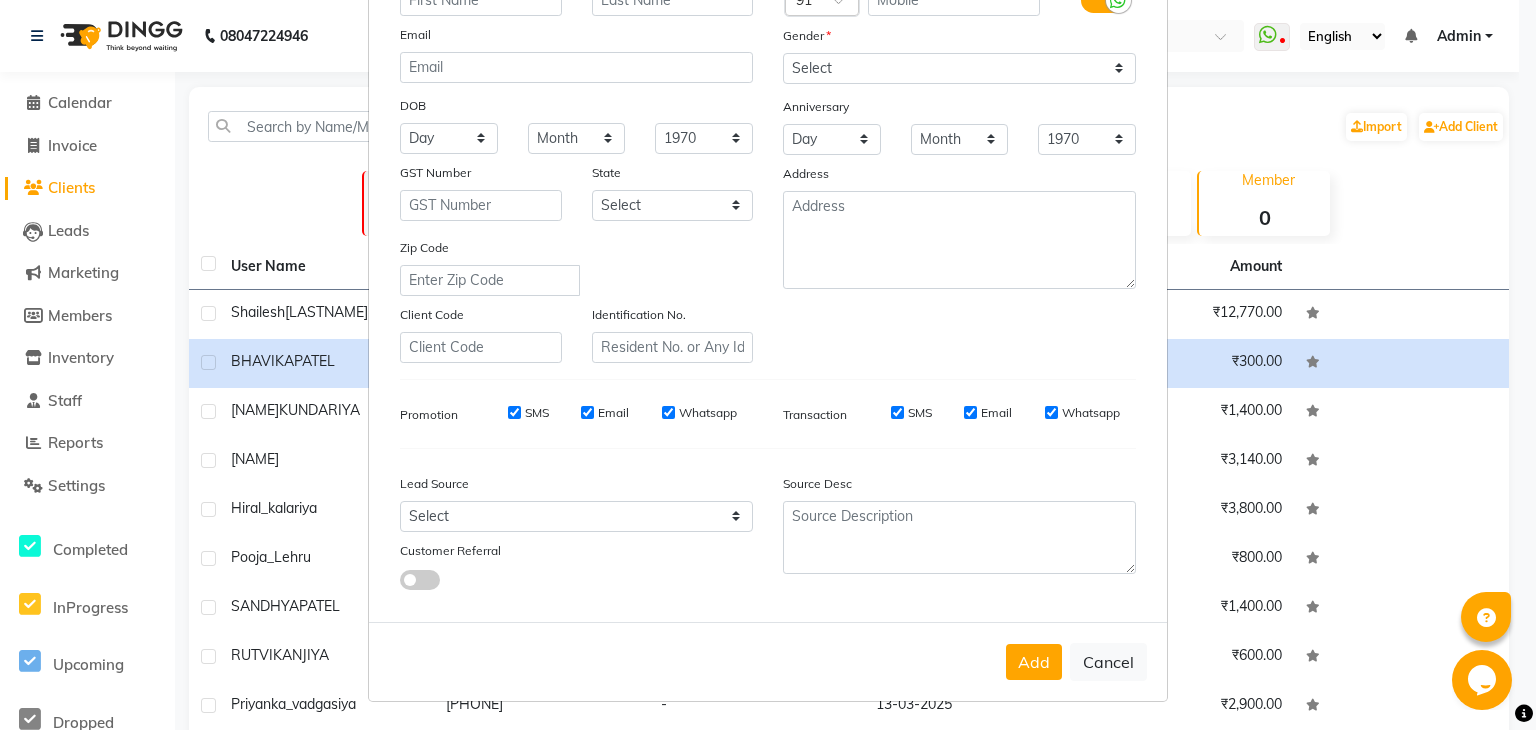 click on "Add   Cancel" at bounding box center (768, 661) 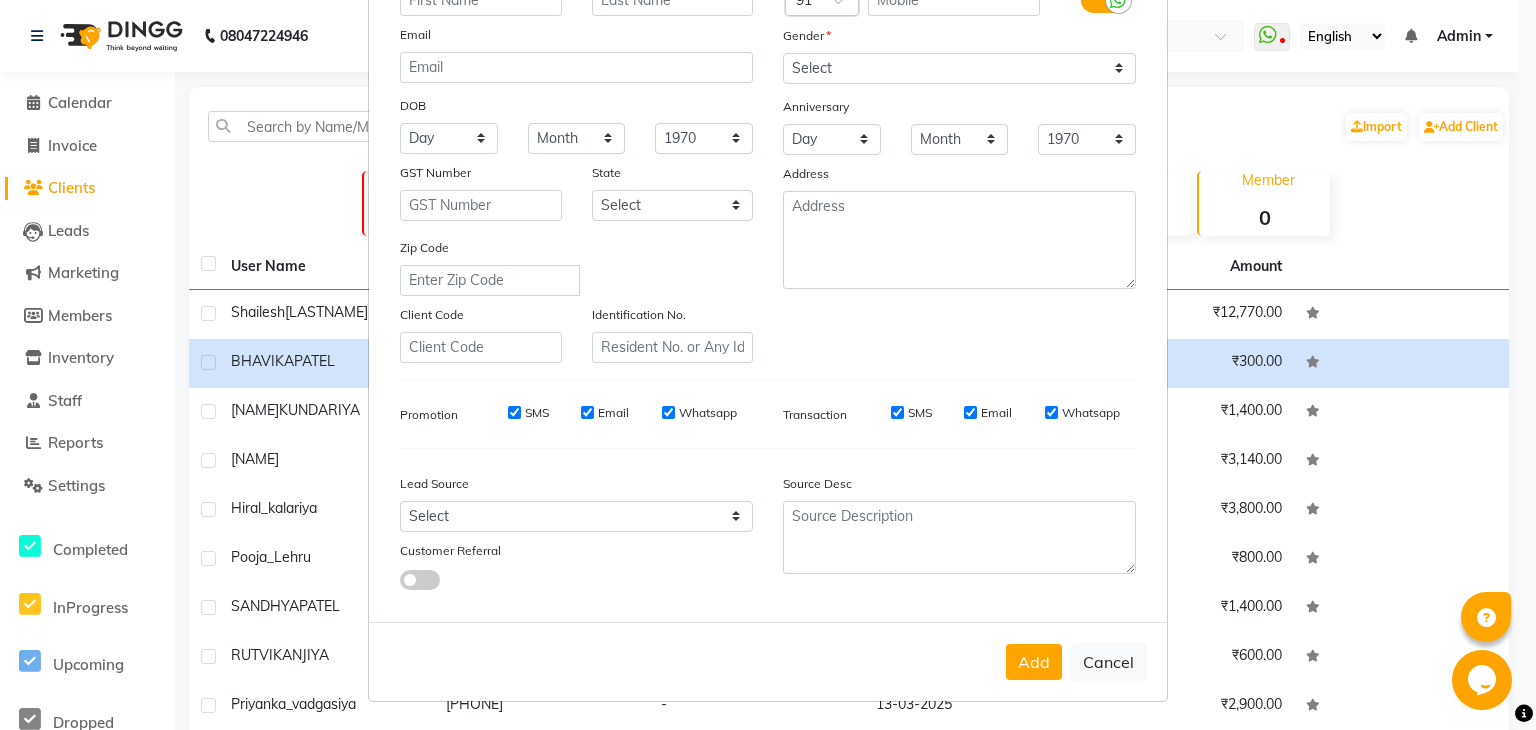 click on "Lead Source" at bounding box center [576, 487] 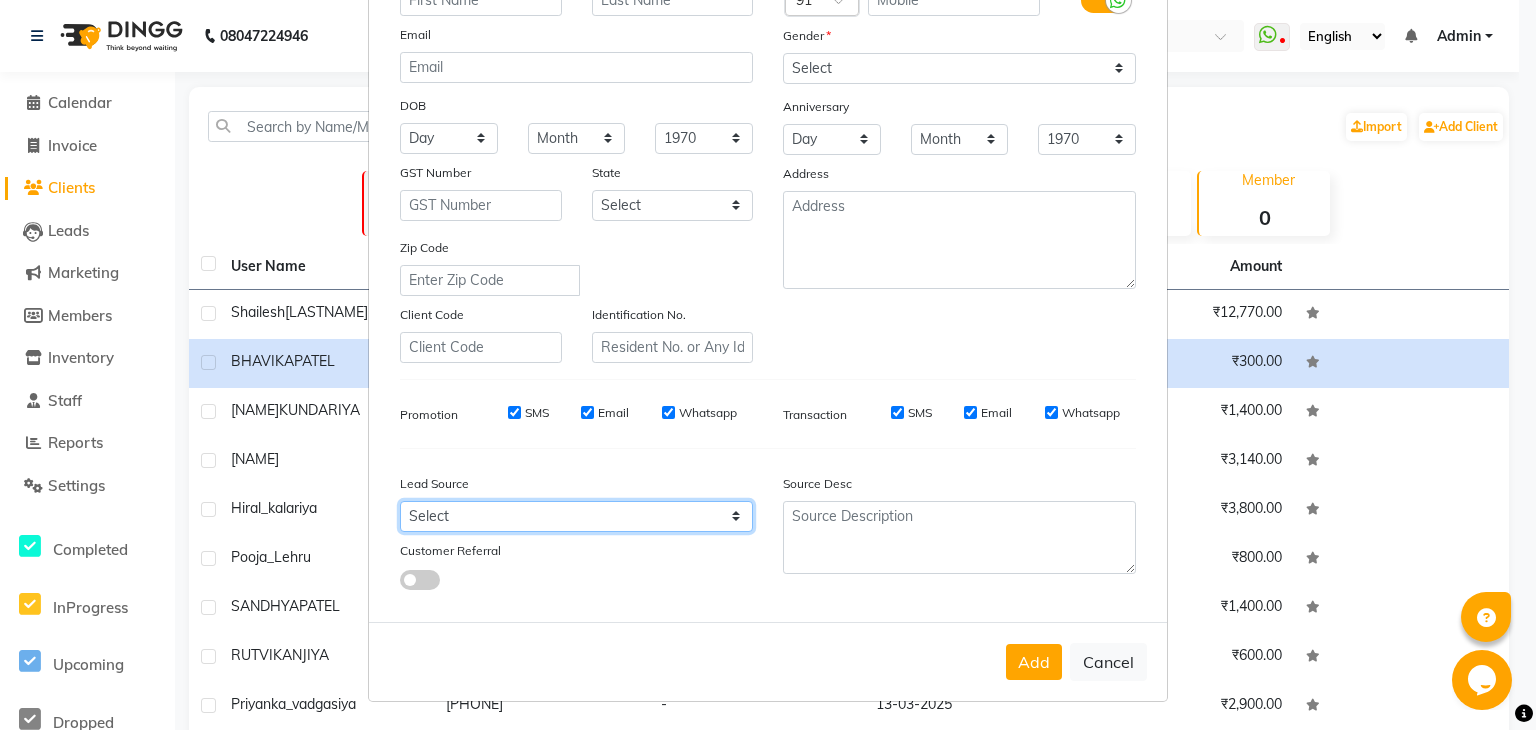 click on "Select Walk-in Referral Internet Friend Word of Mouth Advertisement Facebook JustDial Google Other Instagram  YouTube  WhatsApp" at bounding box center (576, 516) 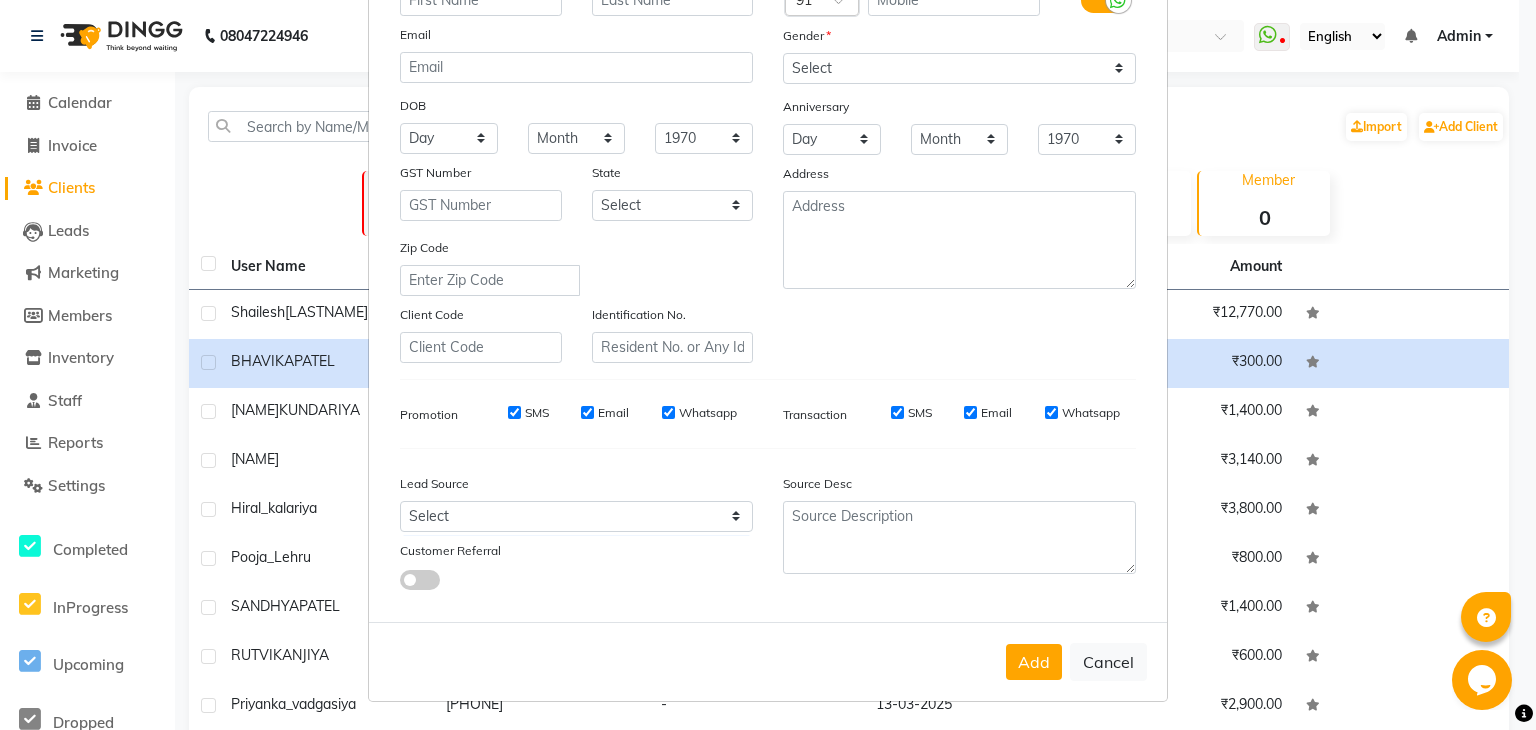 click on "Generate Dummy Number Name Email DOB Day 01 02 03 04 05 06 07 08 09 10 11 12 13 14 15 16 17 18 19 20 21 22 23 24 25 26 27 28 29 30 31 Month January February March April May June July August September October November December 1940 1941 1942 1943 1944 1945 1946 1947 1948 1949 1950 1951 1952 1953 1954 1955 1956 1957 1958 1959 1960 1961 1962 1963 1964 1965 1966 1967 1968 1969 1970 1971 1972 1973 1974 1975 1976 1977 1978 1979 1980 1981 1982 1983 1984 1985 1986 1987 1988 1989 1990 1991 1992 1993 1994 1995 1996 1997 1998 1999 2000 2001 2002 2003 2004 2005 2006 2007 2008 2009 2010 2011 2012 2013 2014 2015 2016 2017 2018 2019 2020 2021 2022 2023 2024 GST Number State Select Andaman and Nicobar Islands Andhra Pradesh Arunachal Pradesh Assam Bihar Chandigarh Chhattisgarh Dadra and Nagar Haveli Daman and Diu Delhi Goa Gujarat Haryana Himachal Pradesh Jammu and Kashmir Jharkhand Karnataka Kerala Lakshadweep Madhya Pradesh Maharashtra Manipur Meghalaya Mizoram Nagaland Odisha Pondicherry Punjab Rajasthan Sikkim Tamil Nadu" at bounding box center (768, 267) 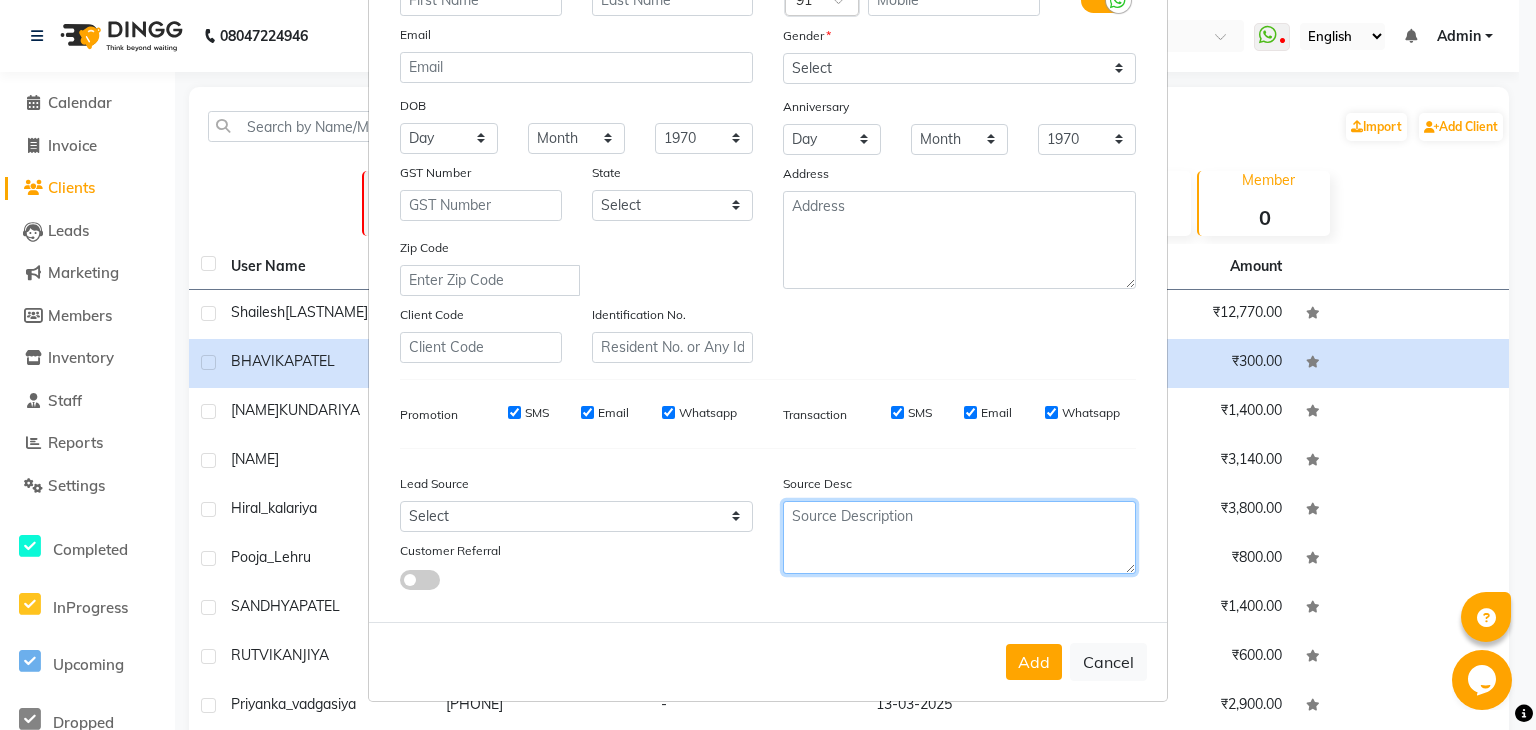 click at bounding box center (959, 537) 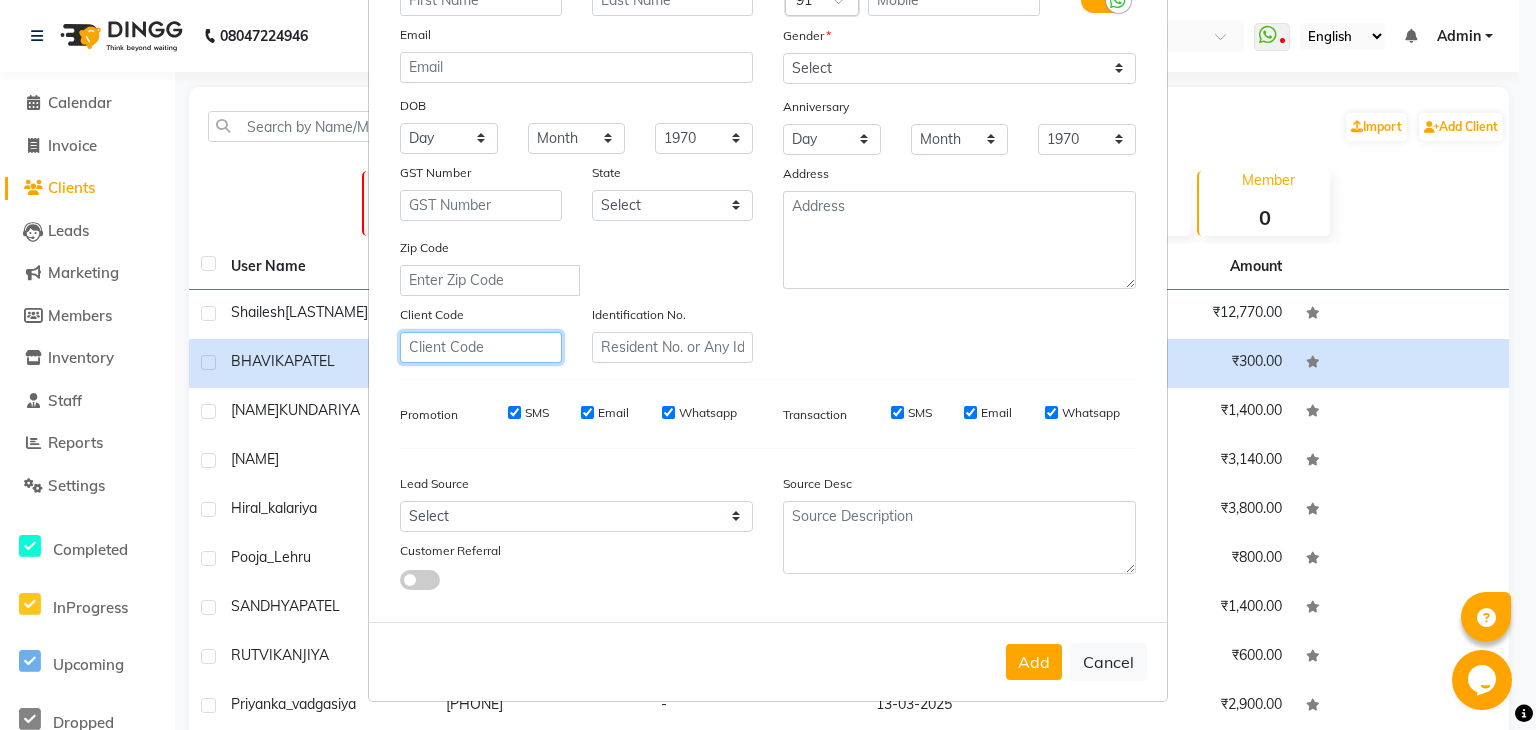 click at bounding box center [481, 347] 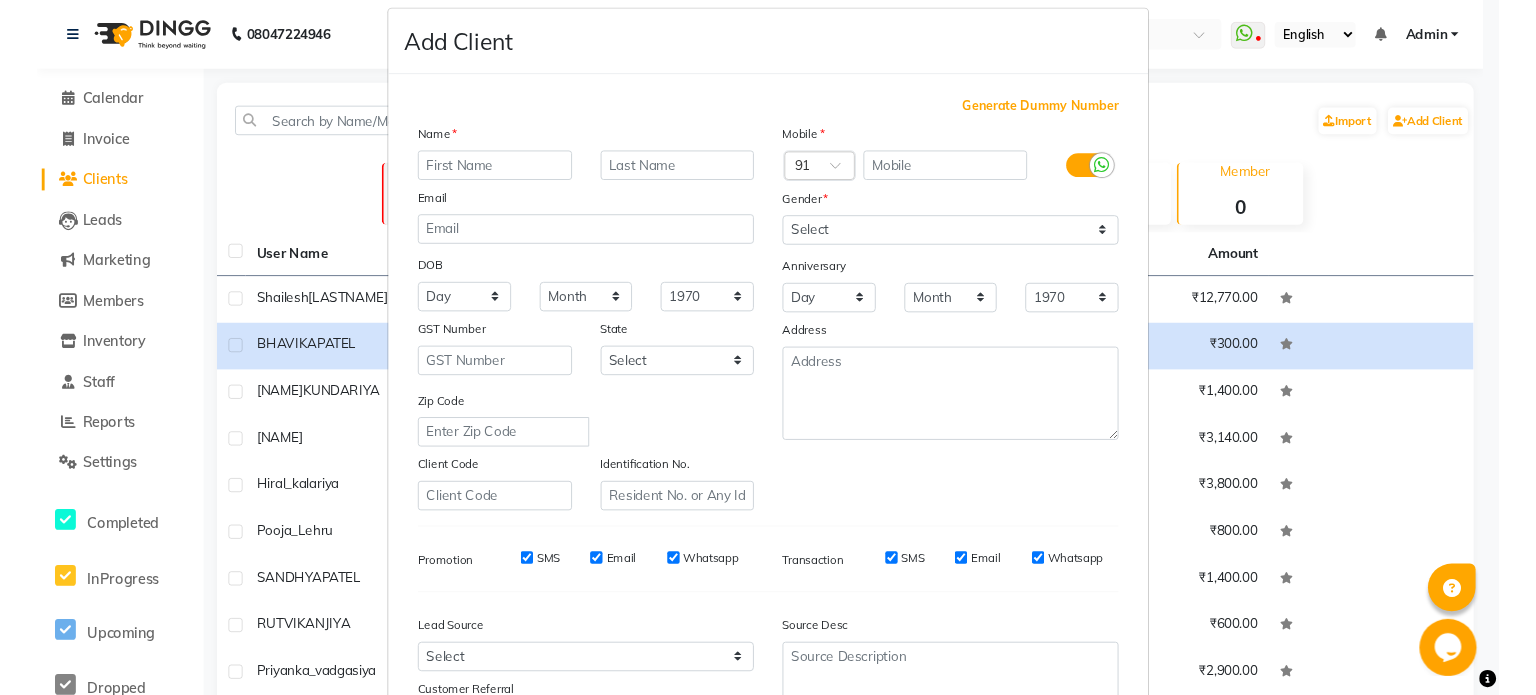 scroll, scrollTop: 0, scrollLeft: 0, axis: both 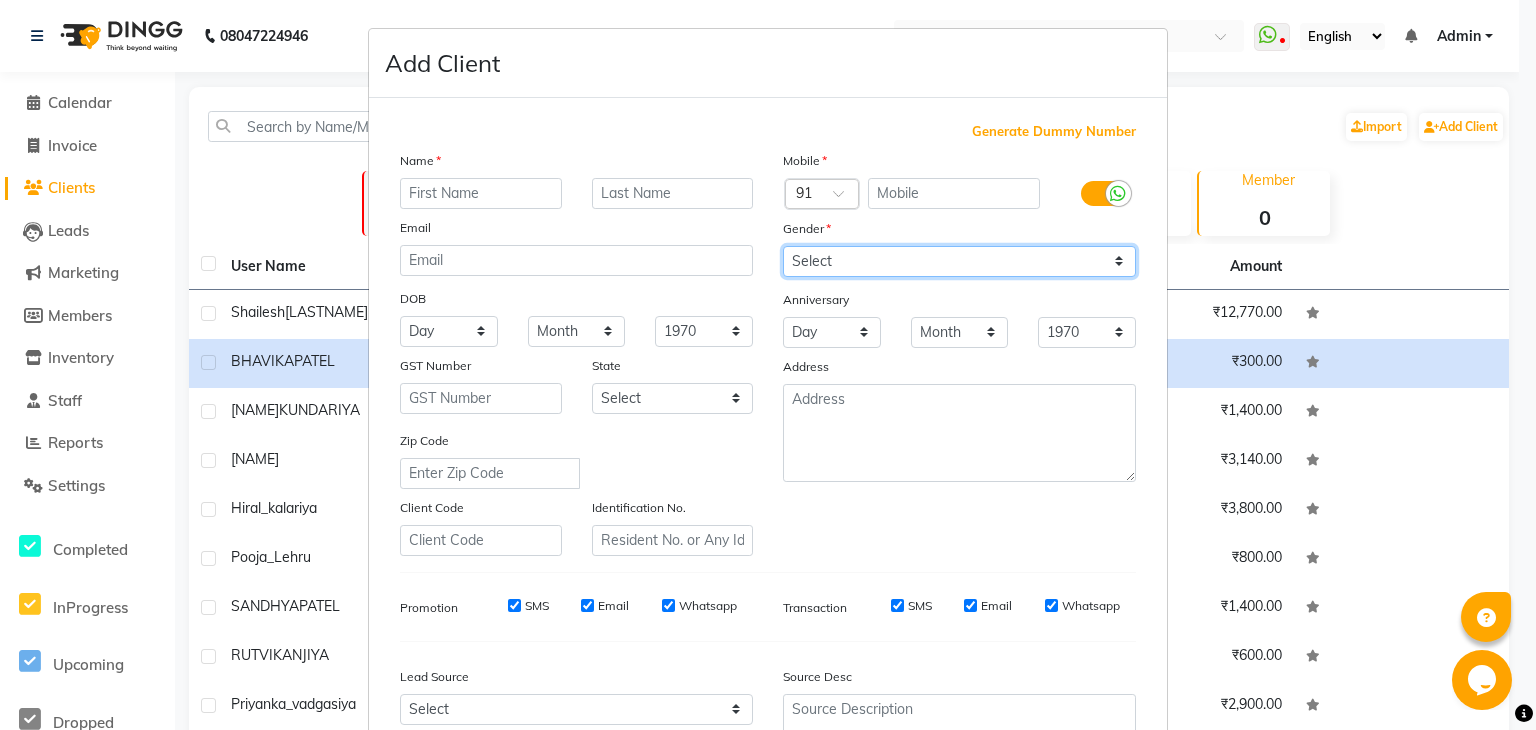 click on "Select Male Female Other Prefer Not To Say" at bounding box center [959, 261] 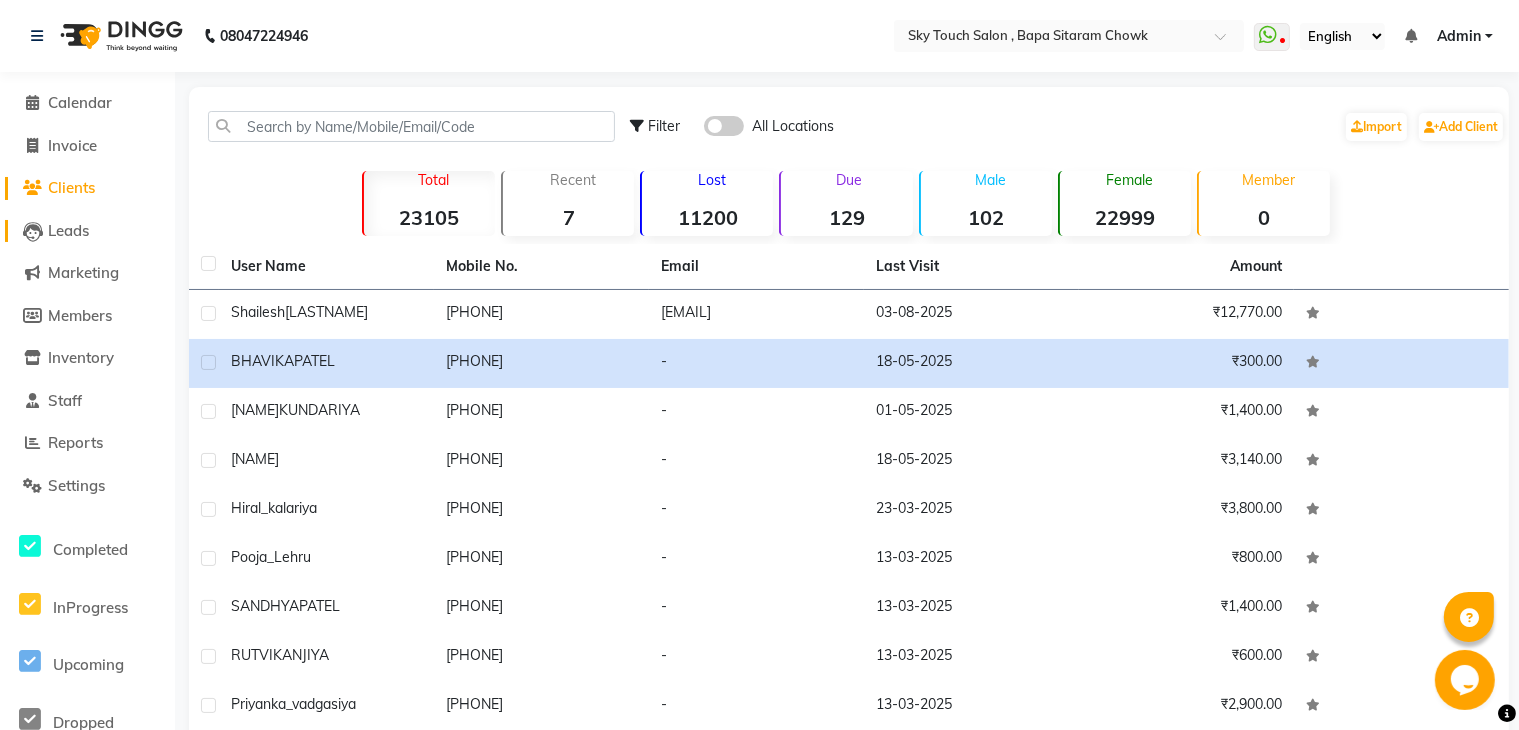 click on "Leads" 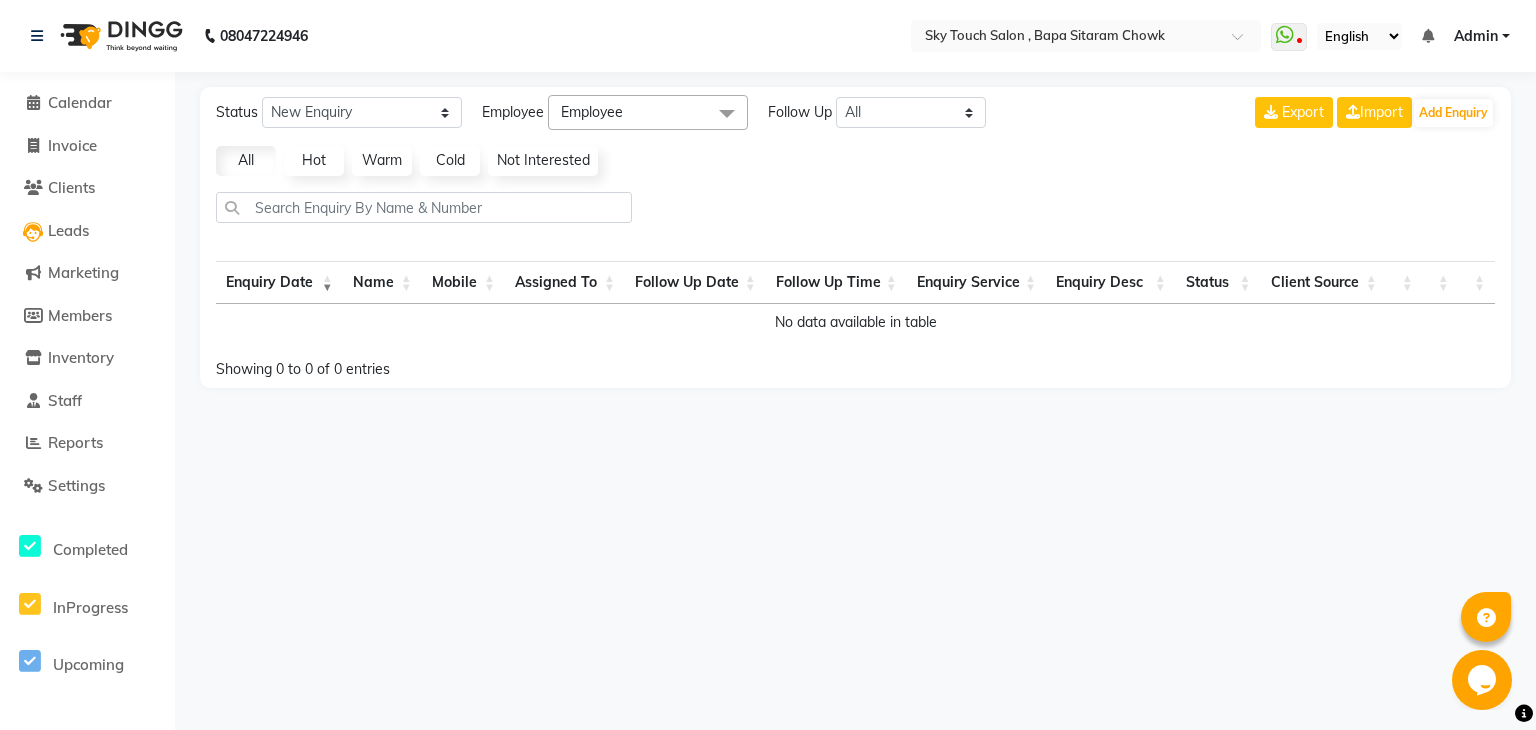 click on "Status New Enquiry Open Enquiry Converted Enquiry All All New Open Converted Employee Employee Select All ANIKET SOLANKI BANSRI PANARA Bhavin Panara Chetnaben Devang Bhatti DHARA PITHADIYA Disha Chudasama Divyesh Adalja Harddev Dayma Harshal Mehta Himanshu Dasadiya Hina Parmar Isha Chudasma janvi Panara jaydeep Vithhalapara Karan Lakhatariya Khushi Panara Miraj Chudasama Naimish Nency Vidja NIKITA HALANI Nirav Langhanoja Pooja Solanki Poonam Tholiya Prachi bhatti Prashant Ravi Kanjiya Ravi Panara Riddhi Panara Rohit Chauhan Sahista Multani SAKSHI CHAVDA Shailesh Sir Shital Parmar Shraddha Panara SNEHA CHUDASMA Swati Yatin Yogita Vasava Follow Up All Today Tomorrow This Week This Month Custom NONE TODAY TOMORROW MONTH Export Import Add Enquiry All Hot Warm Cold Not Interested Enquiry Date Name Mobile Assigned To Follow Up Date Follow Up Time Enquiry Service Enquiry Desc Status Client Source No data available in table Showing 0 to 0 of 0 entries" 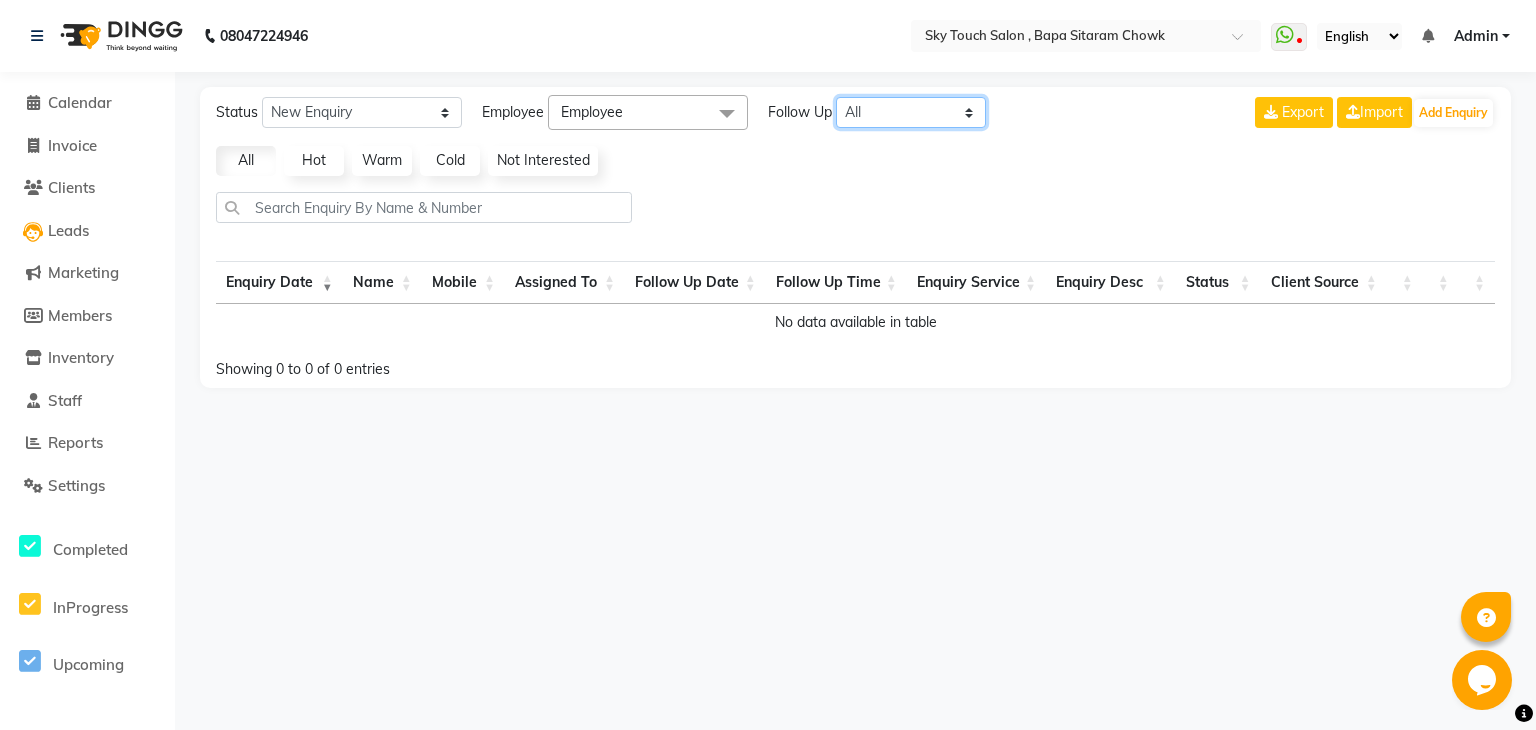 click on "All Today Tomorrow This Week This Month Custom" 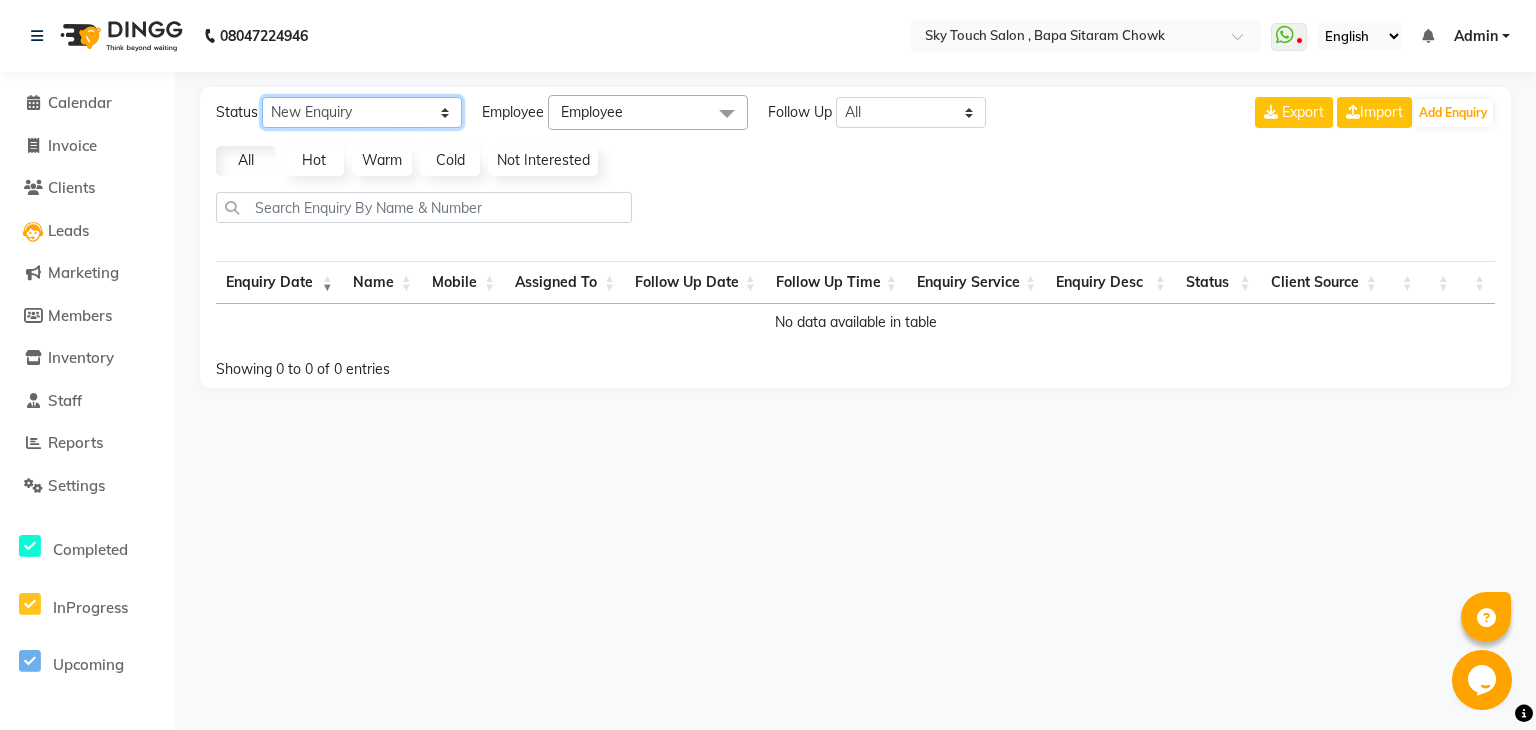 click on "New Enquiry Open Enquiry Converted Enquiry  All" 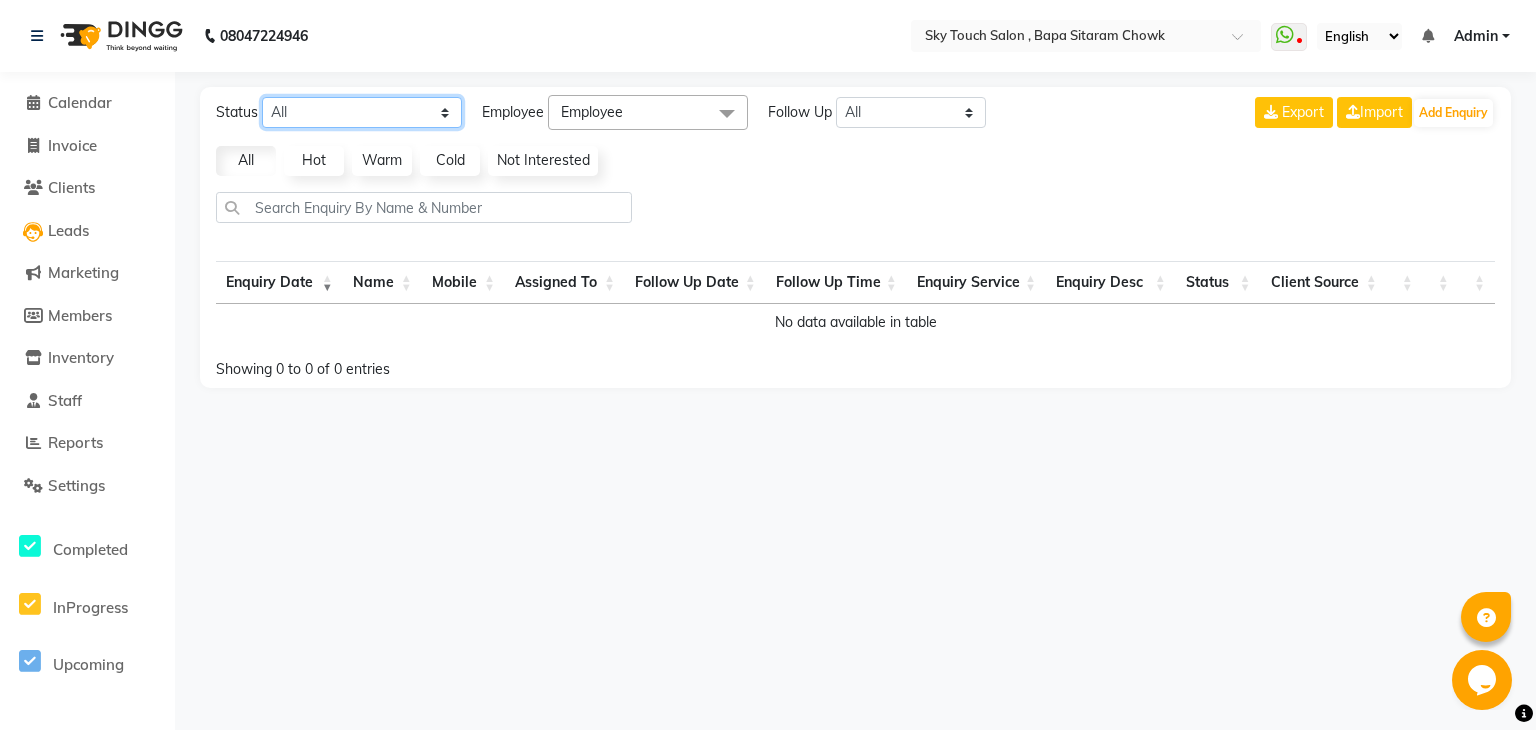 click on "New Enquiry Open Enquiry Converted Enquiry  All" 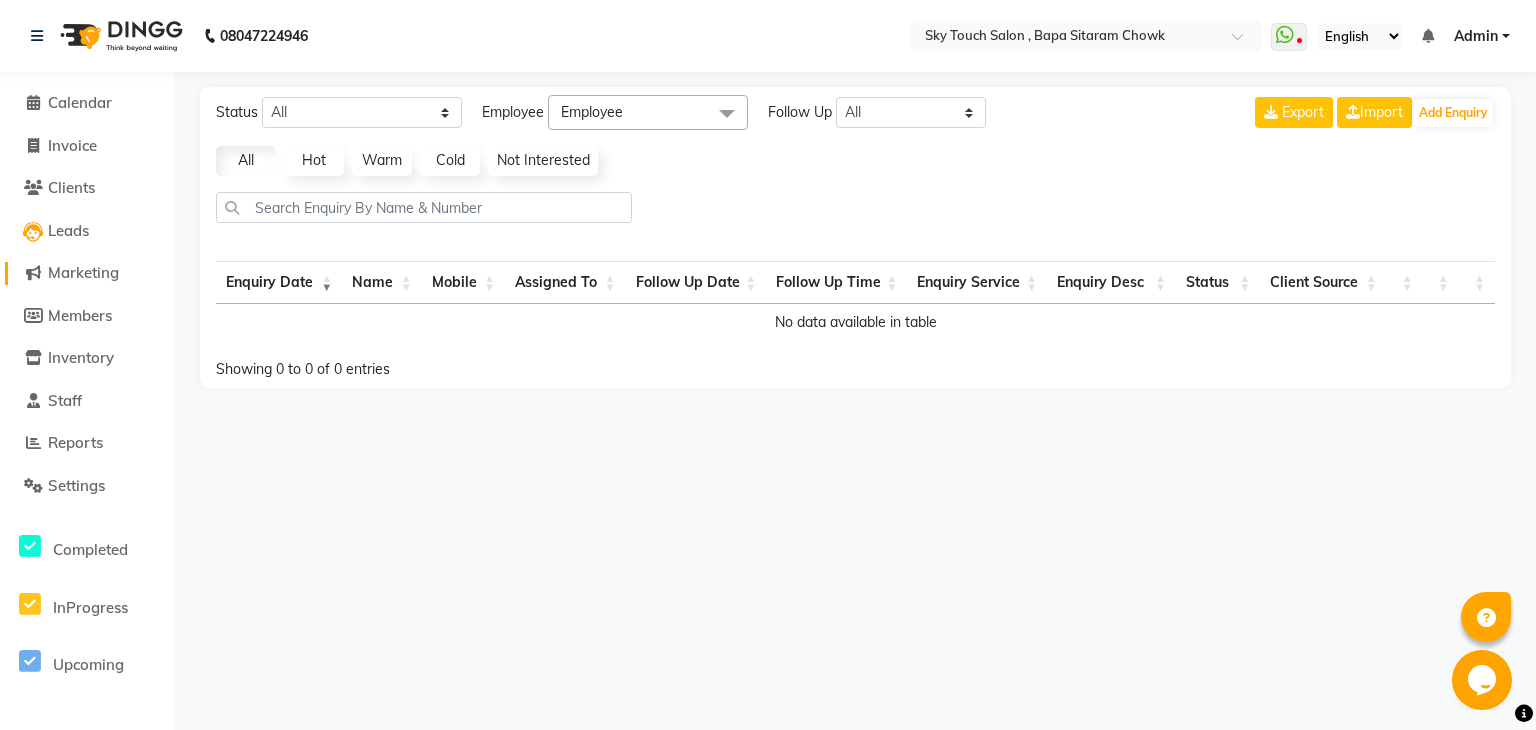 click on "Marketing" 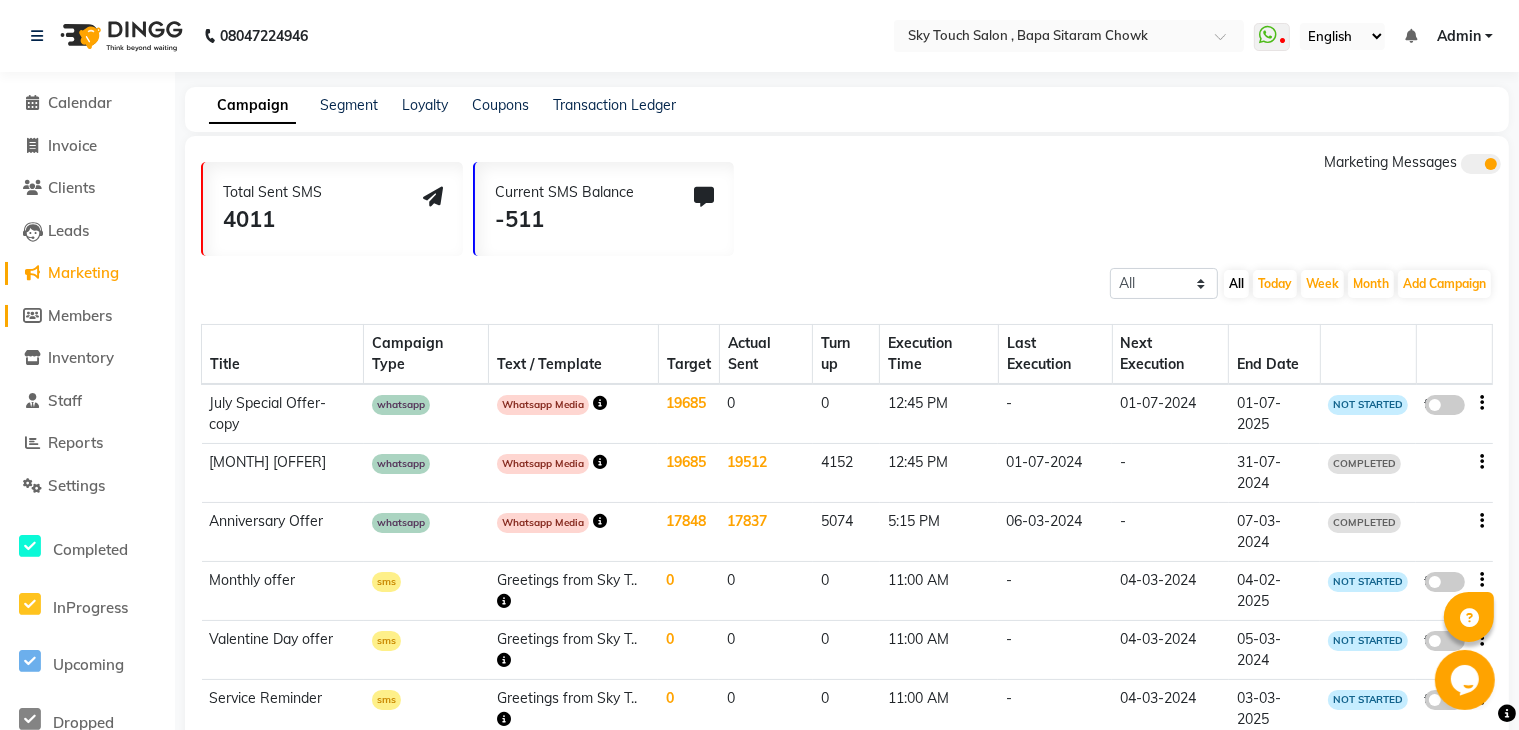 click on "Members" 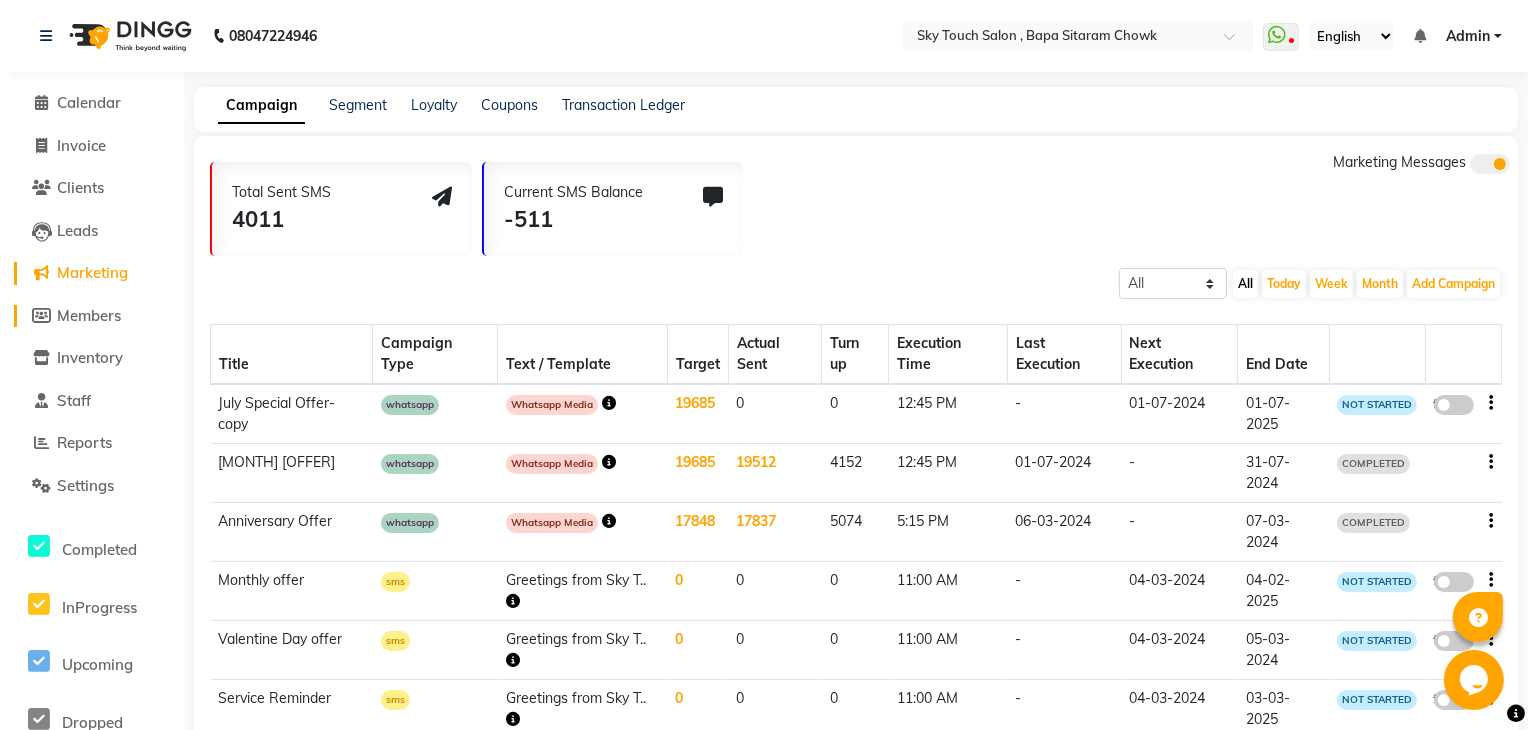select 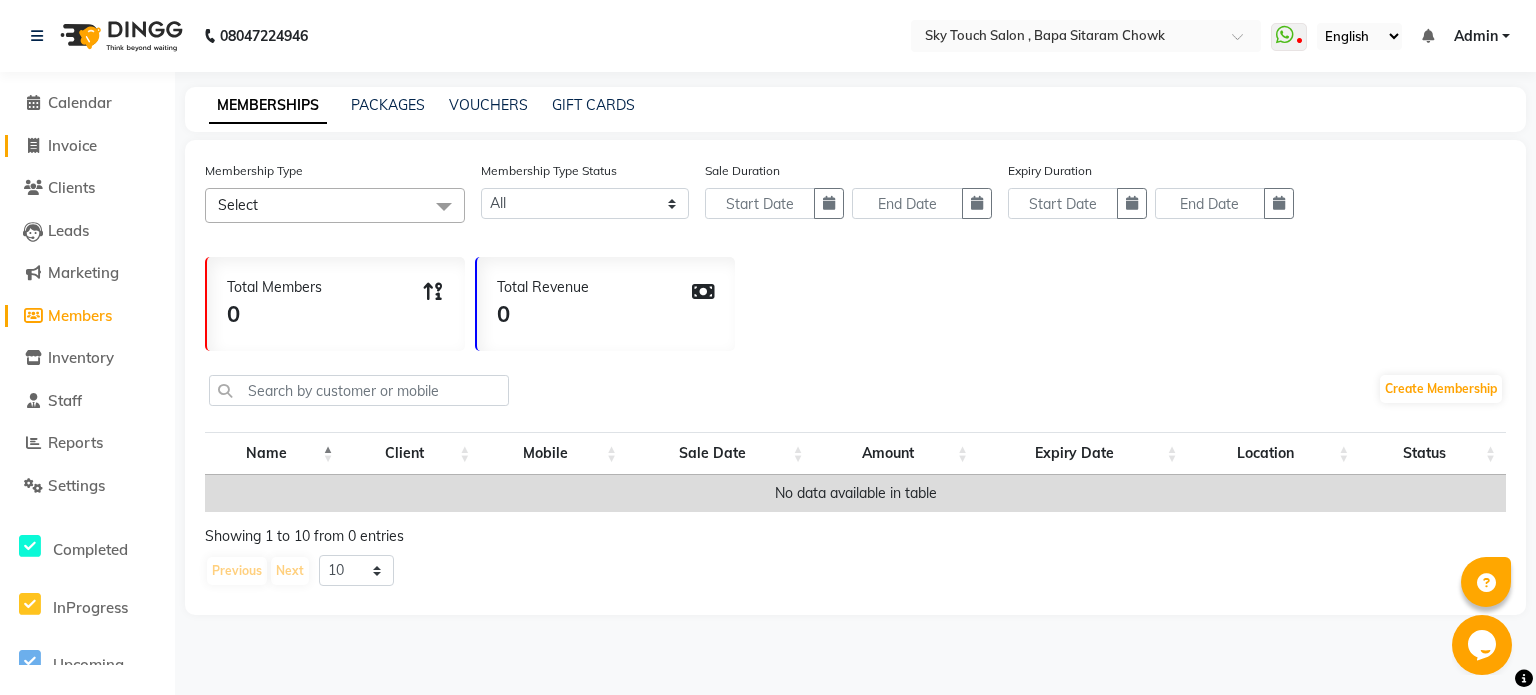 click on "Invoice" 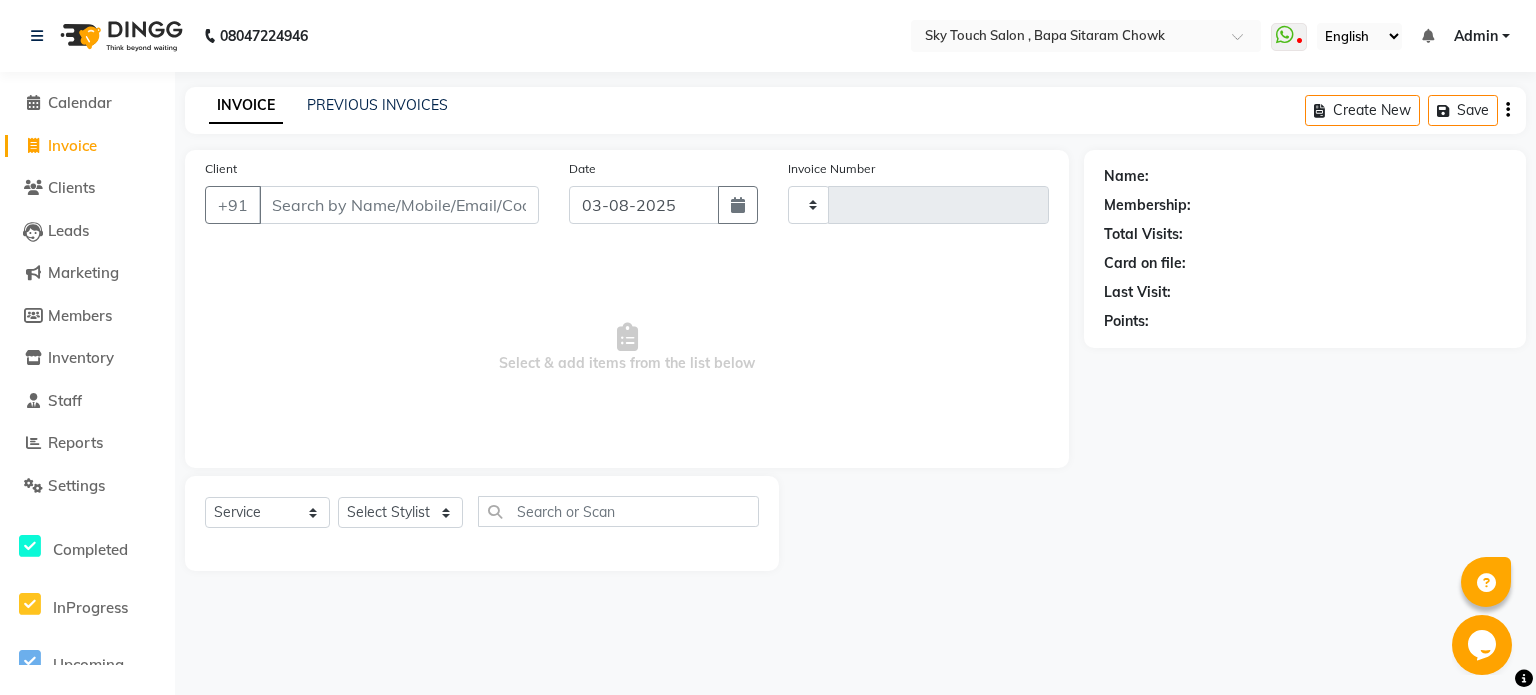 type on "0053" 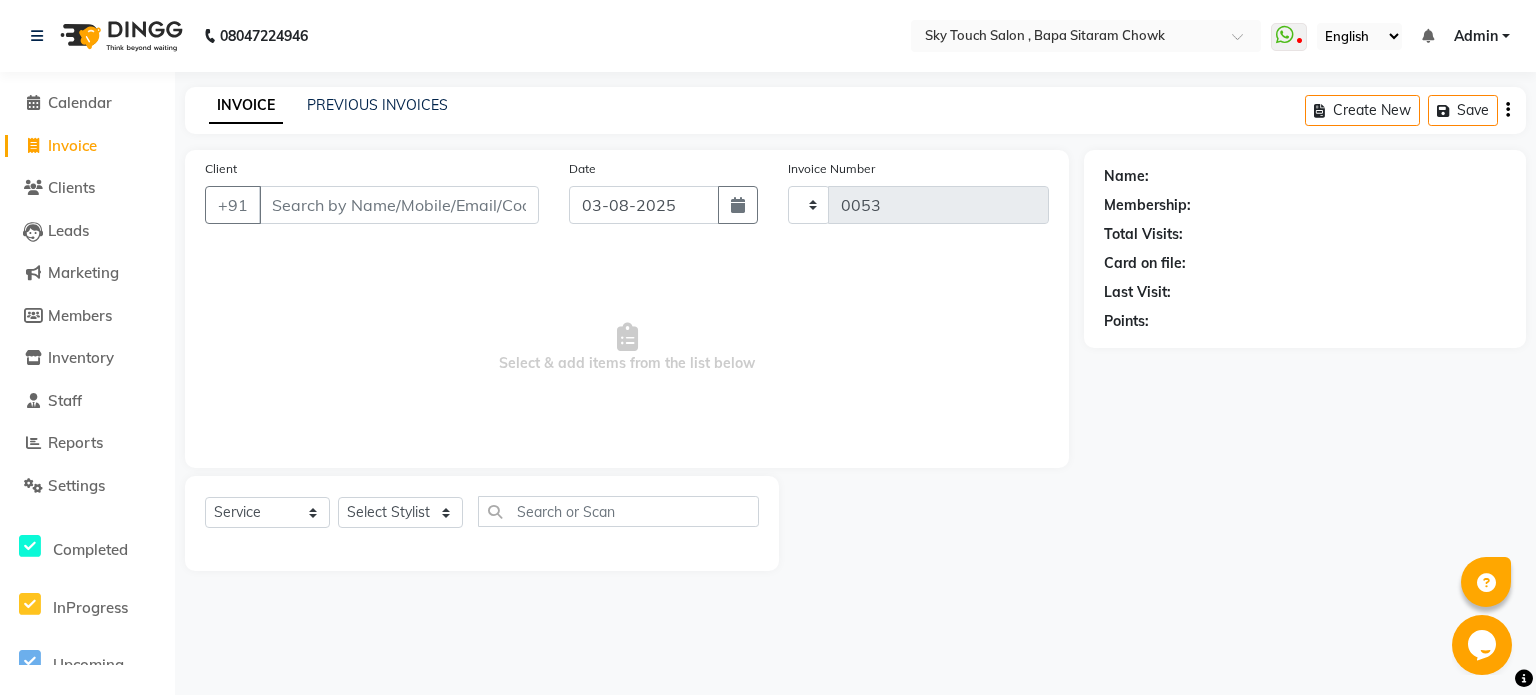 select on "6282" 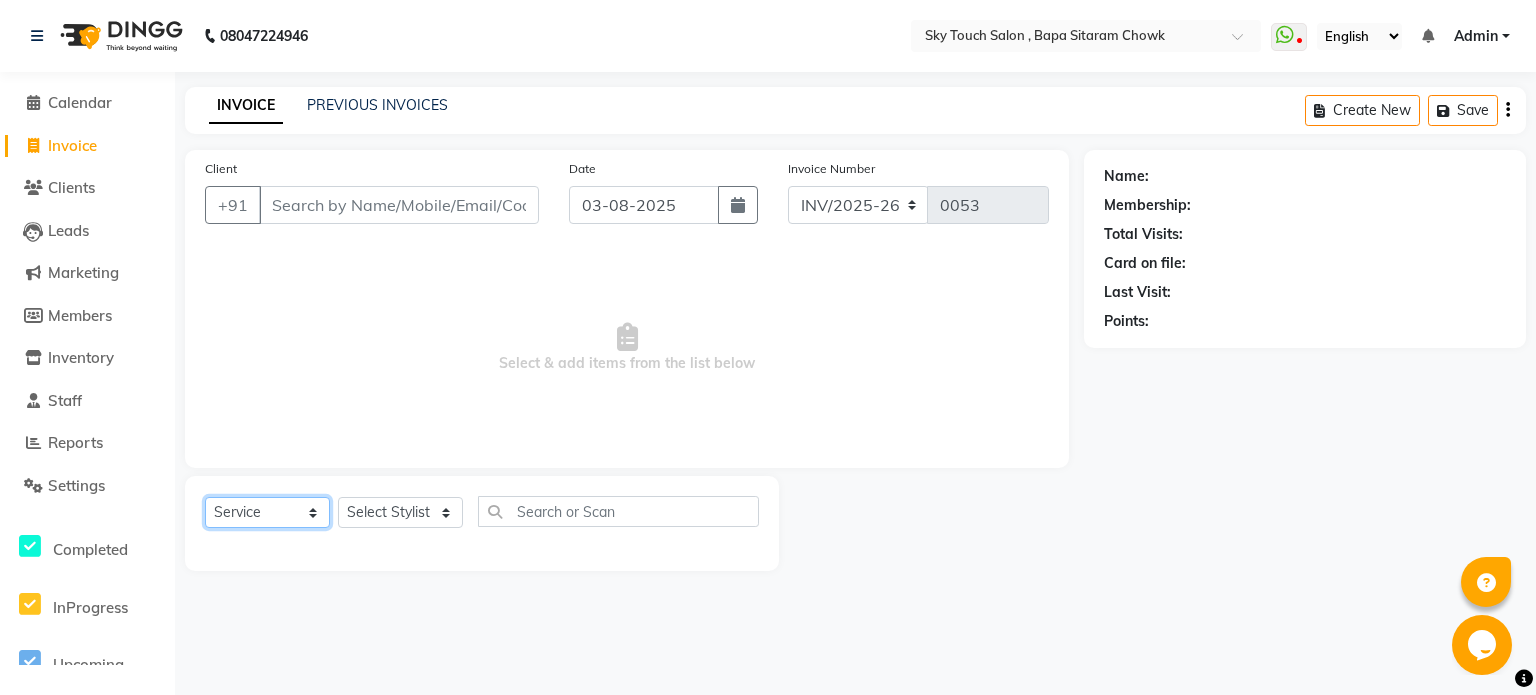 click on "Select  Service  Product  Membership  Package Voucher Prepaid Gift Card" 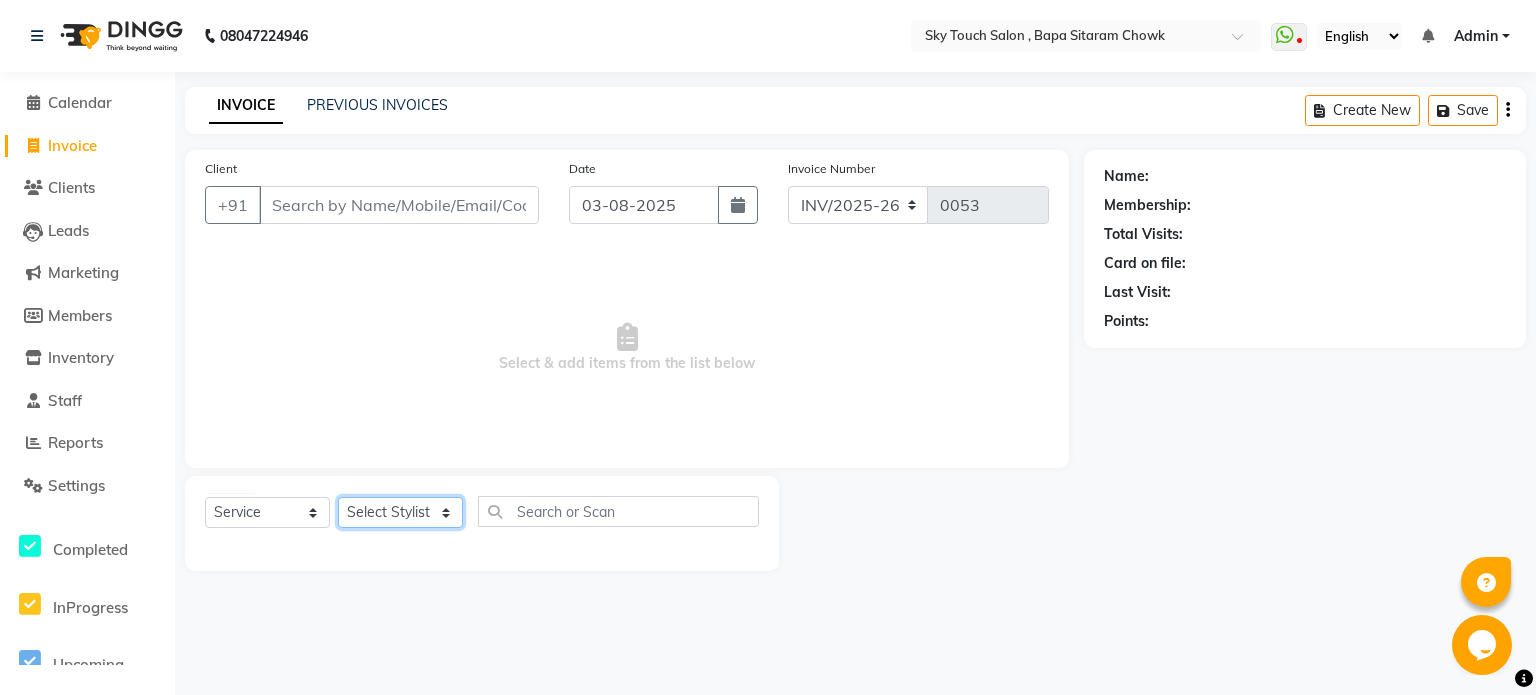 click on "Select Stylist [NAME] [LASTNAME] [NAME] [LASTNAME] [NAME] [LASTNAME] [NAME] [LASTNAME] [NAME] [LASTNAME] [NAME] [LASTNAME] [NAME] [LASTNAME] [NAME] [LASTNAME] [NAME] [LASTNAME] [NAME] [LASTNAME] [NAME] [LASTNAME] [NAME] [LASTNAME] [NAME] [LASTNAME] [NAME] [LASTNAME] [NAME] [LASTNAME] [NAME] [LASTNAME] [NAME] [LASTNAME] [NAME] [LASTNAME] [NAME] [LASTNAME] [NAME] [LASTNAME] [NAME] [LASTNAME] [NAME] [LASTNAME] [NAME] [LASTNAME] [NAME] [LASTNAME] [NAME] [LASTNAME] [NAME] [LASTNAME] [NAME] [LASTNAME] [NAME] [LASTNAME] [NAME] [LASTNAME] [NAME] [LASTNAME] [NAME] [LASTNAME] [NAME] [LASTNAME] [NAME] [LASTNAME] [NAME] [LASTNAME] [NAME] [LASTNAME] [NAME] [LASTNAME] [NAME] [LASTNAME]" 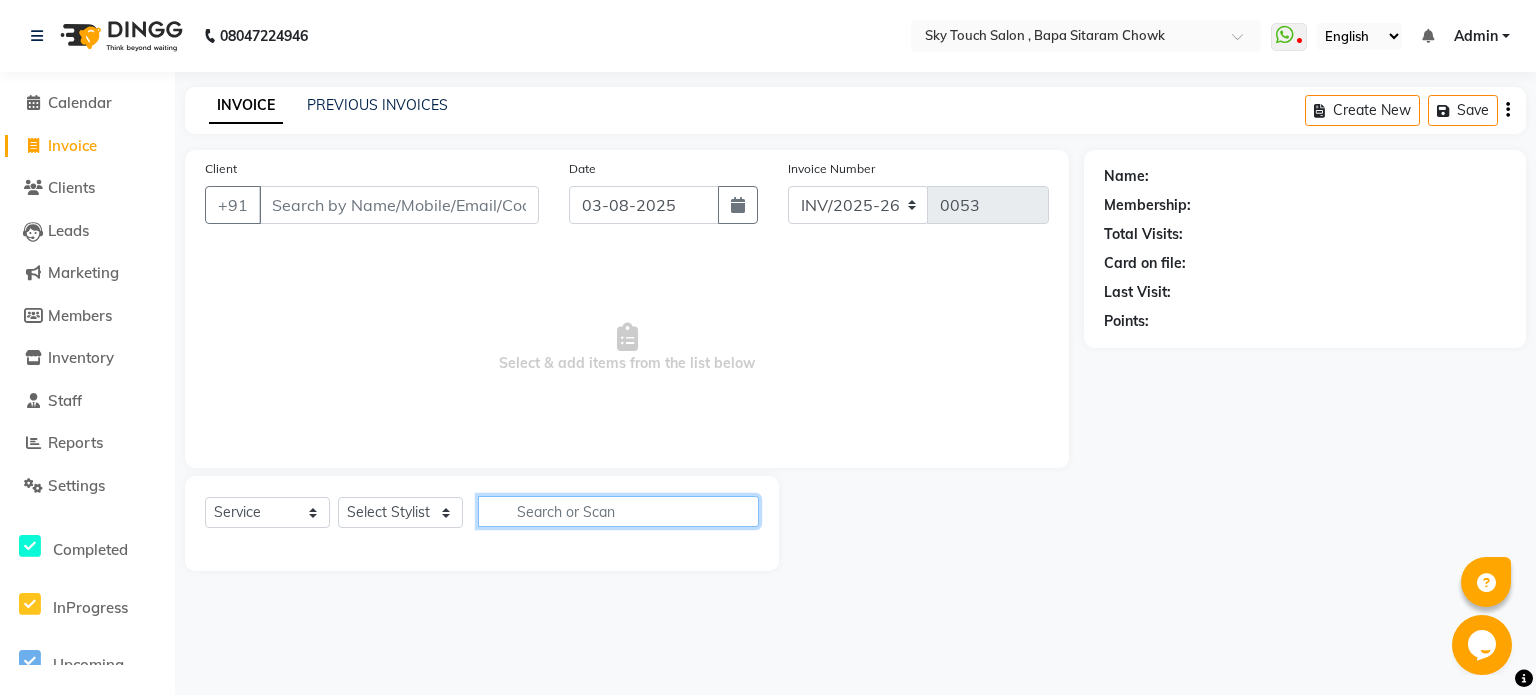 click 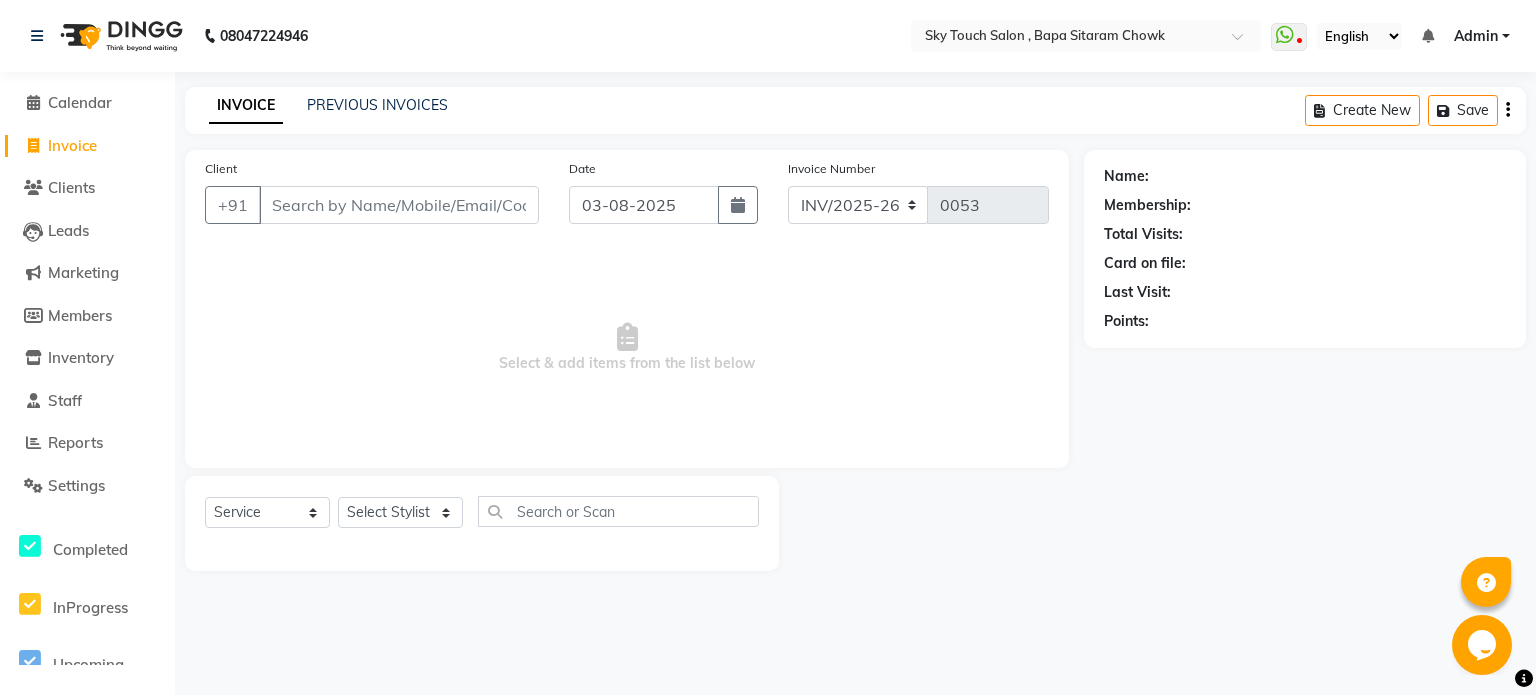 click on "Admin" at bounding box center [1482, 36] 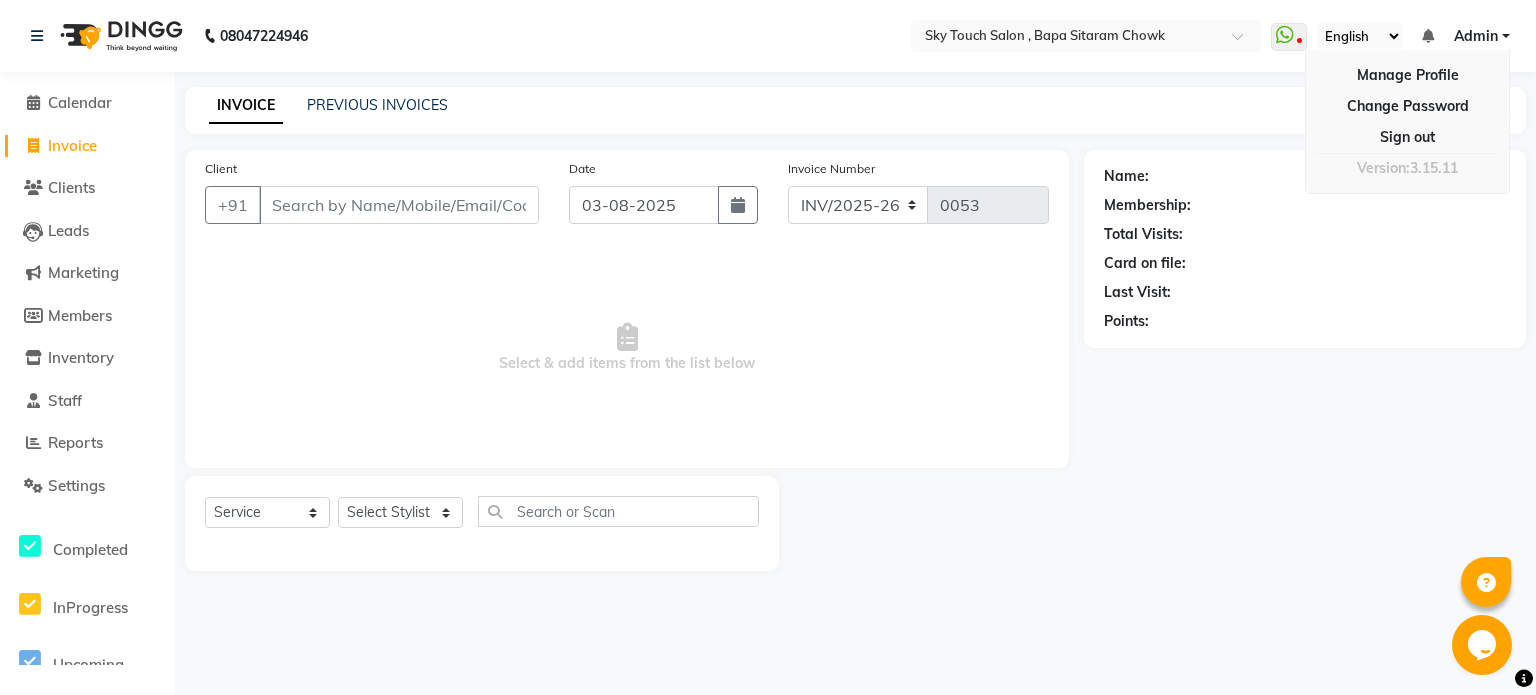 click at bounding box center (1407, 153) 